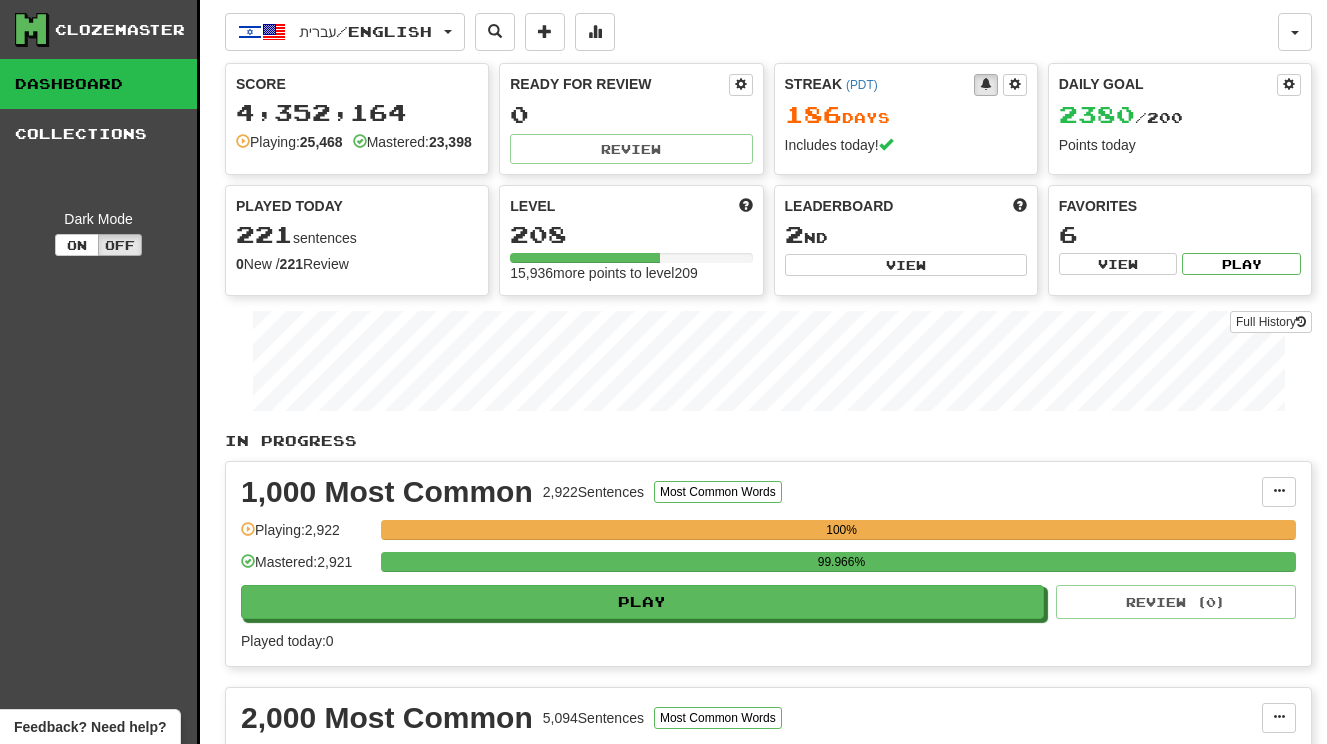 scroll, scrollTop: 0, scrollLeft: 0, axis: both 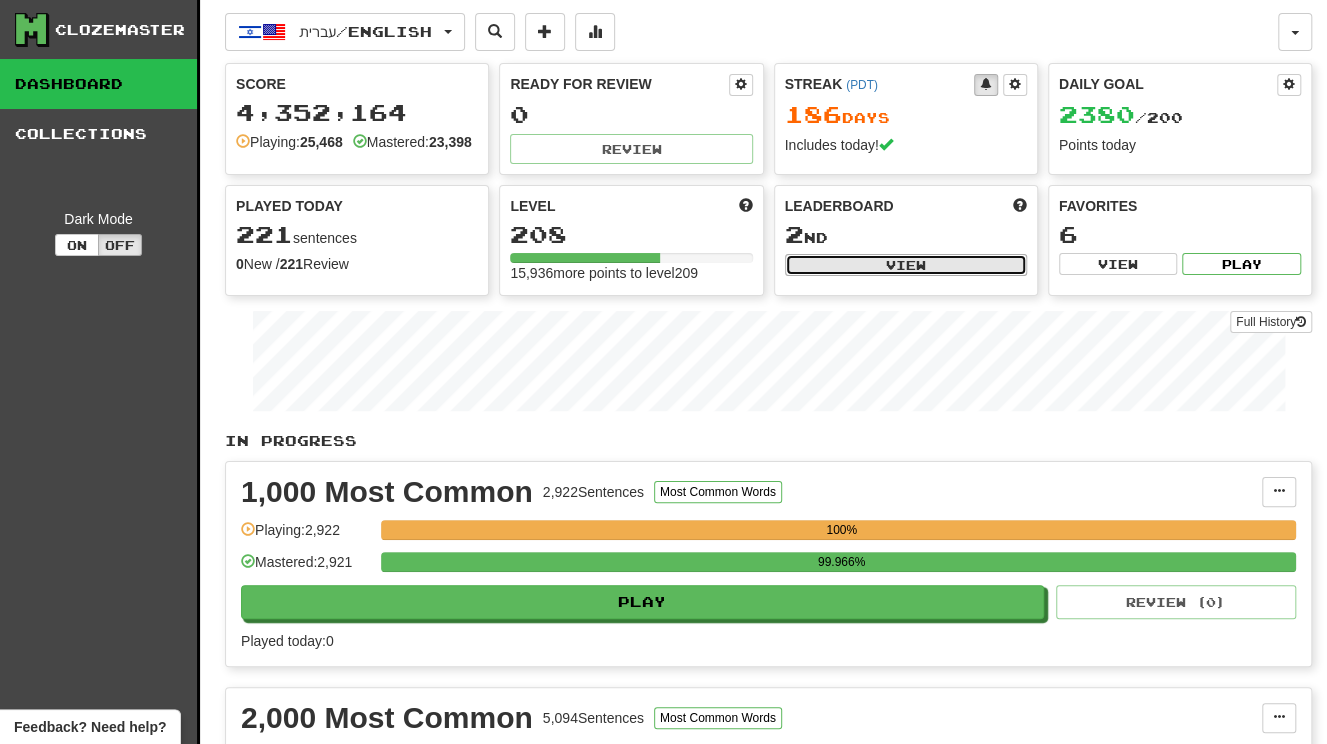 click on "View" at bounding box center (906, 265) 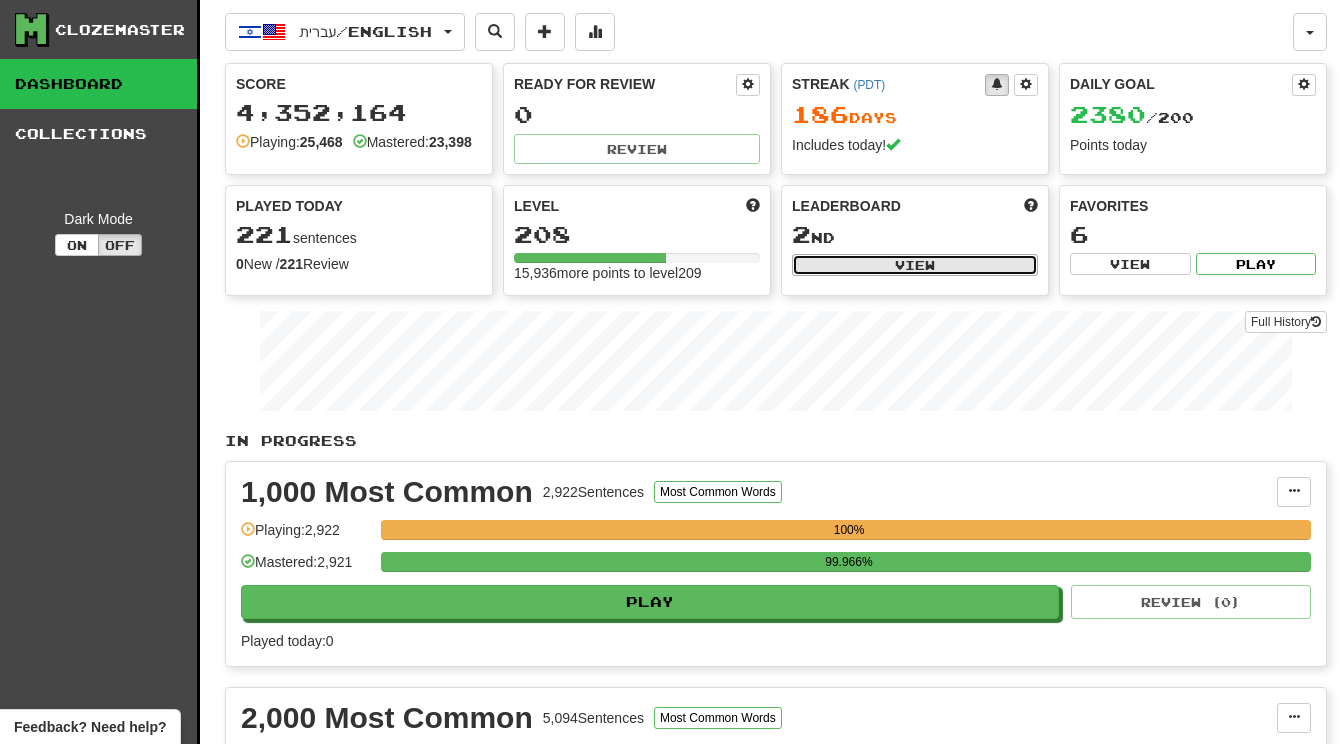 select on "**********" 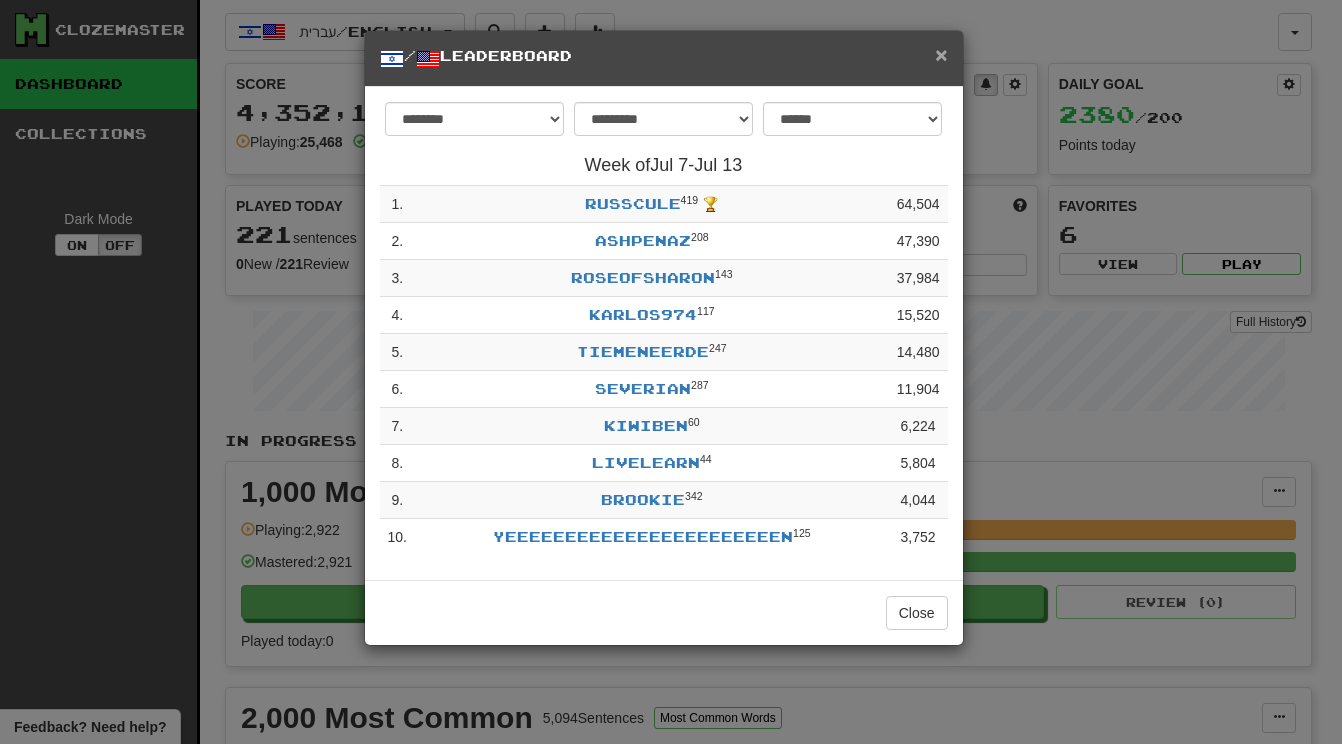 click on "×" at bounding box center (941, 54) 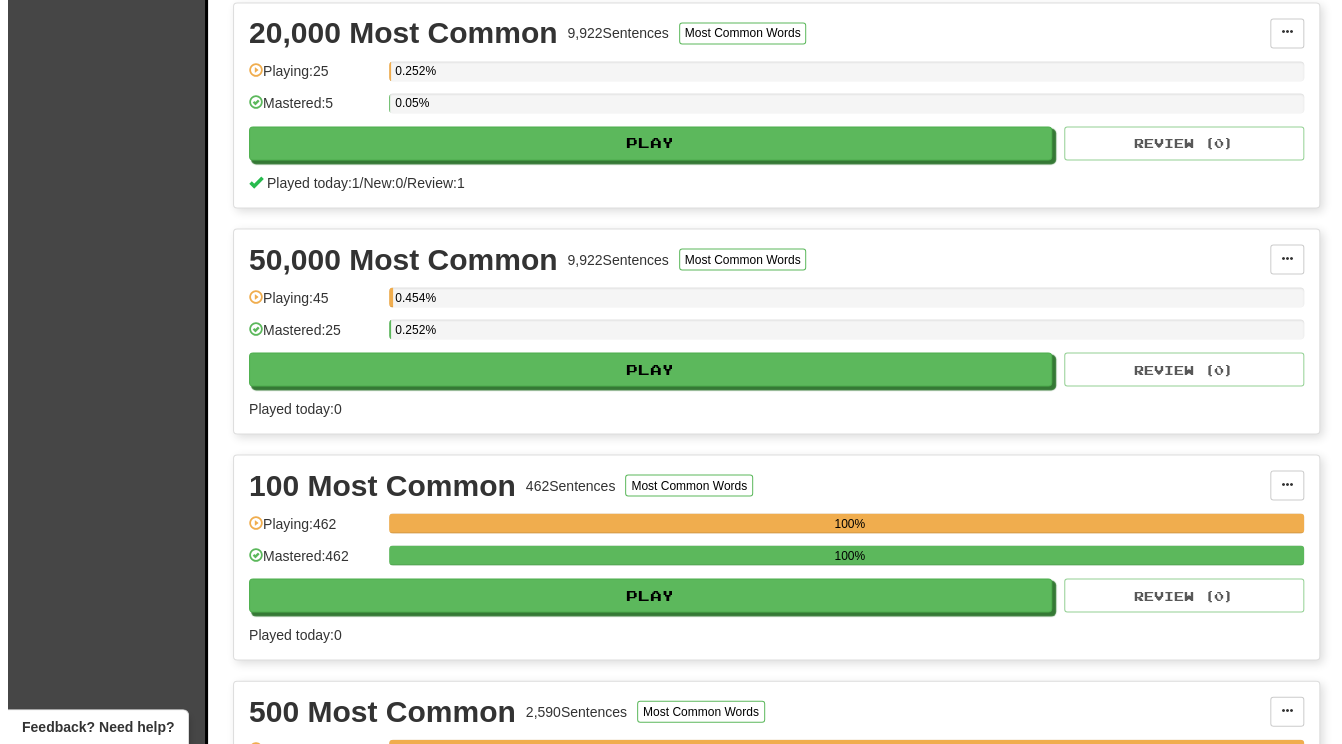 scroll, scrollTop: 1900, scrollLeft: 0, axis: vertical 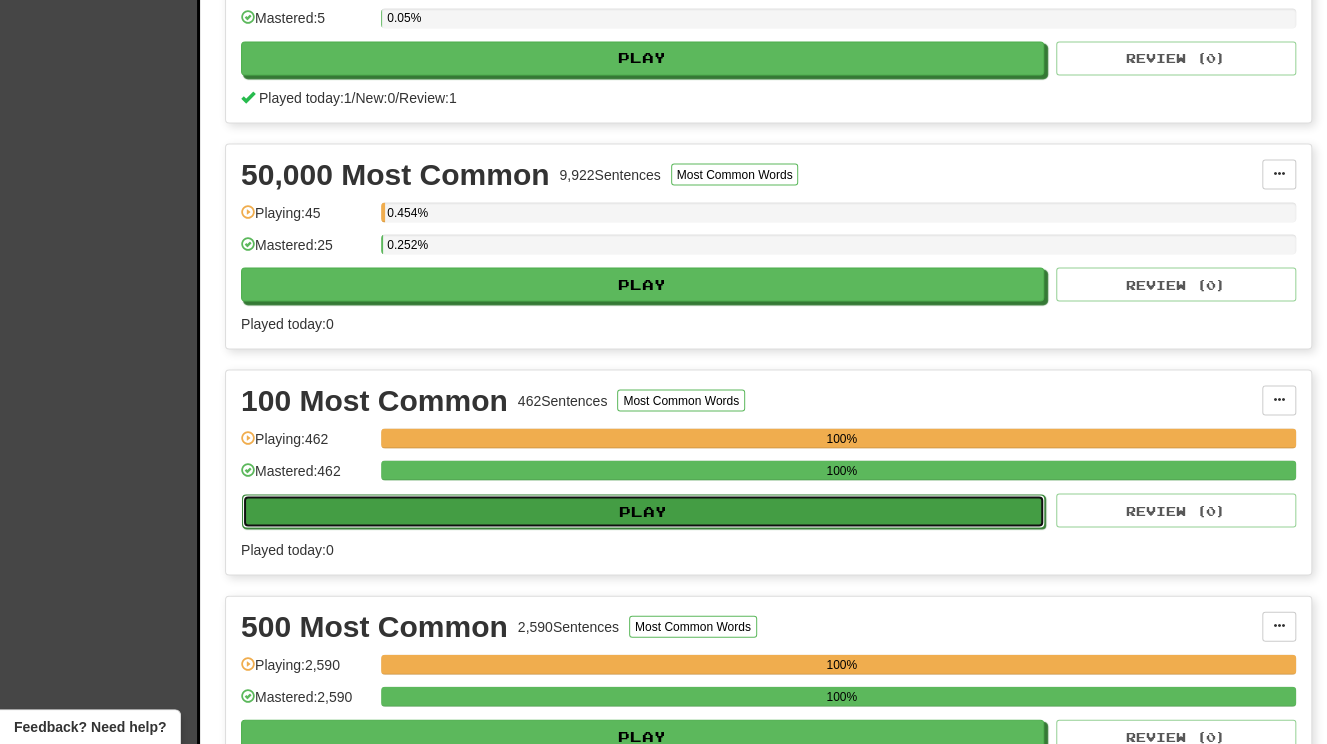 click on "Play" at bounding box center (643, 511) 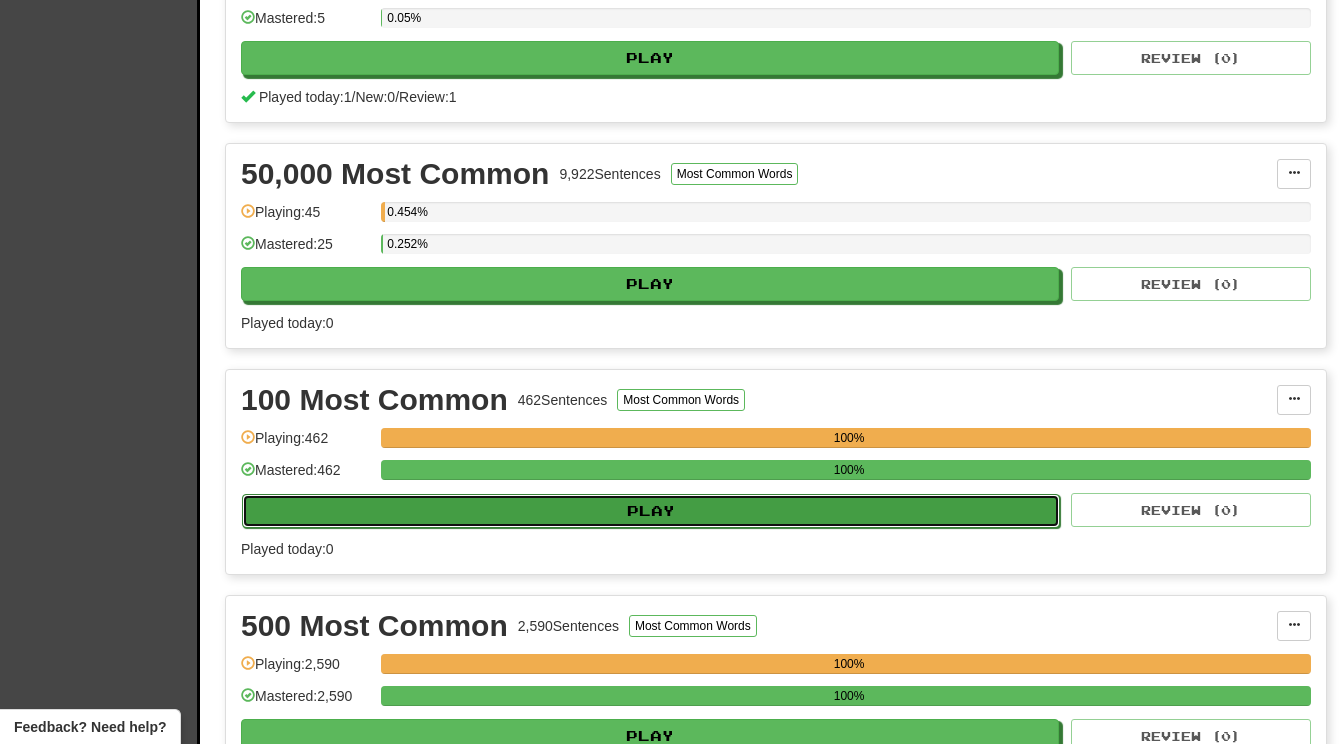 select on "***" 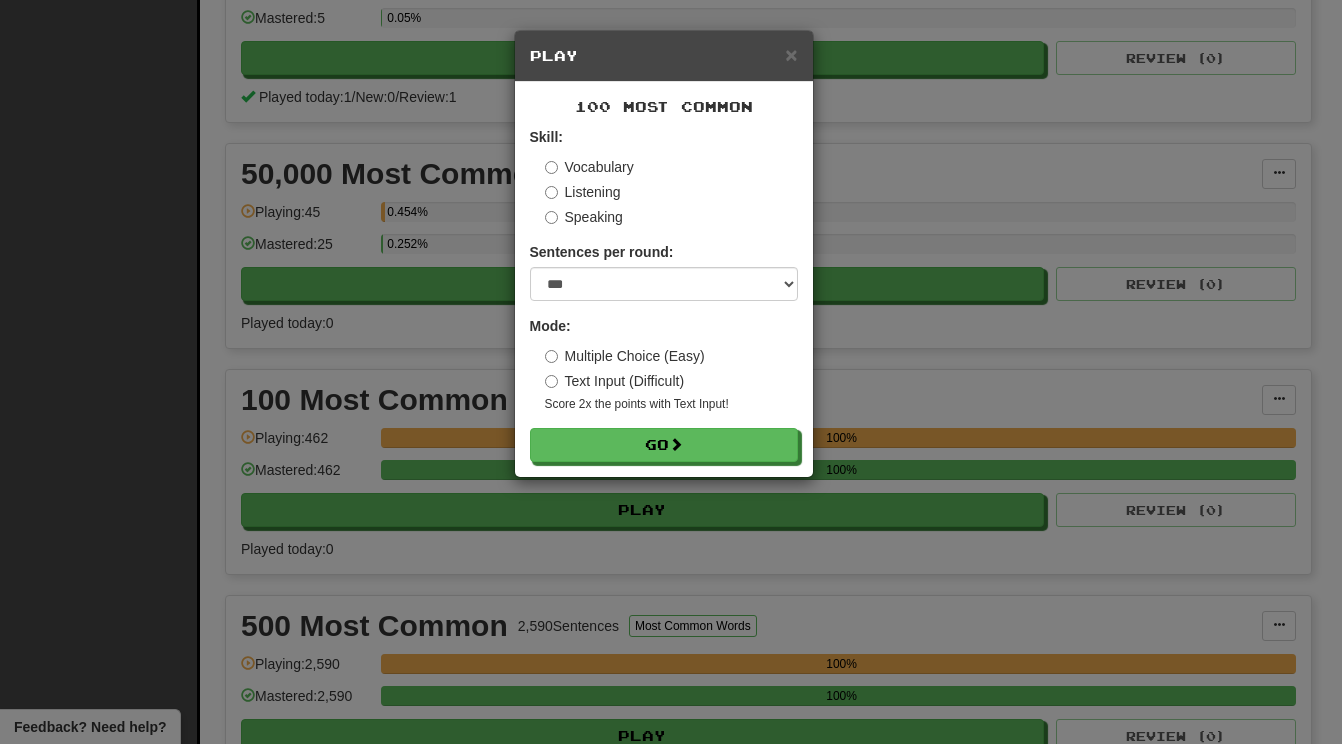 click on "Text Input (Difficult)" at bounding box center [615, 381] 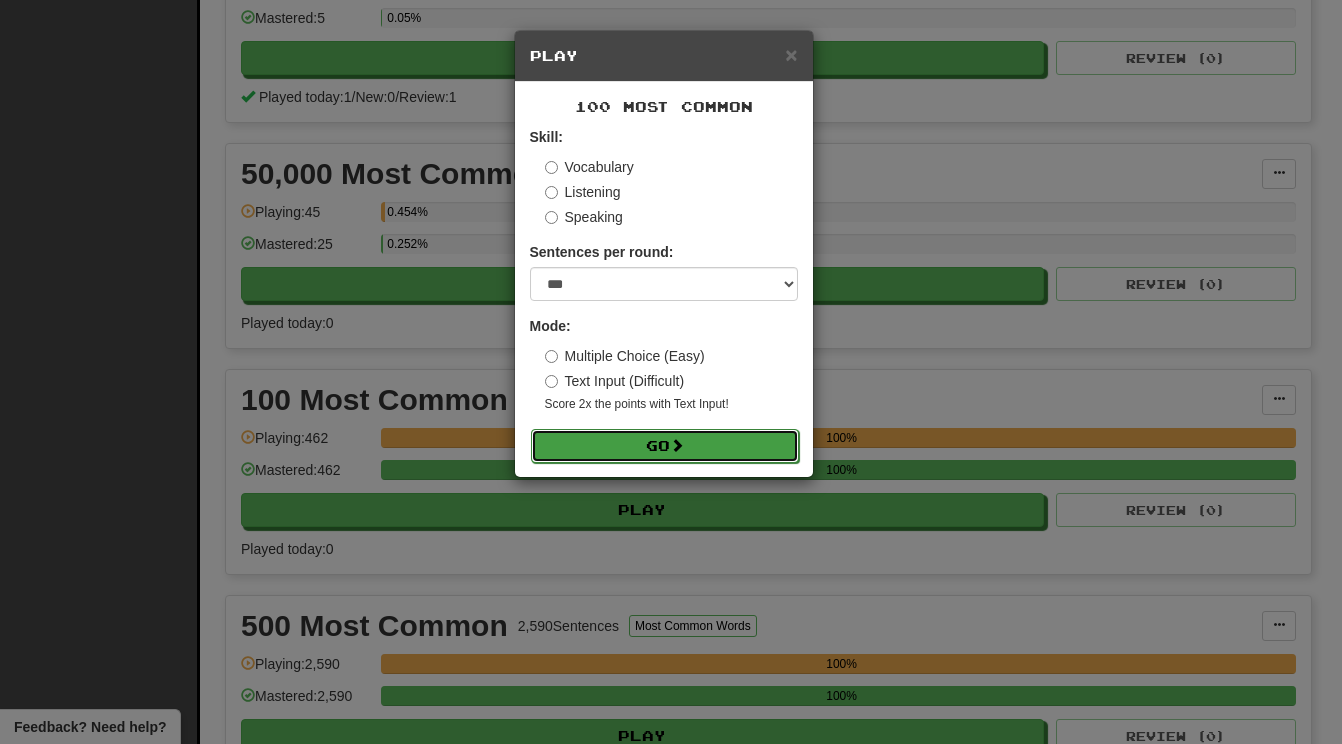 click on "Go" at bounding box center (665, 446) 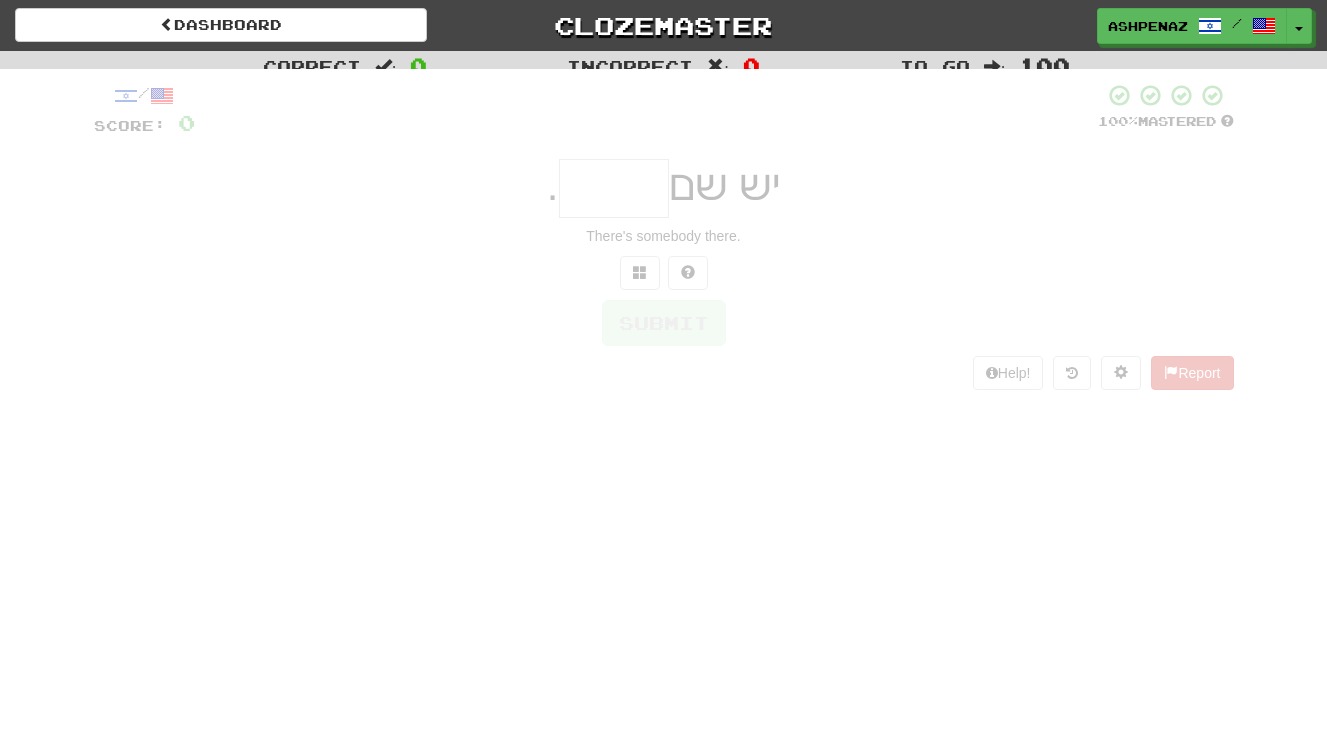 scroll, scrollTop: 0, scrollLeft: 0, axis: both 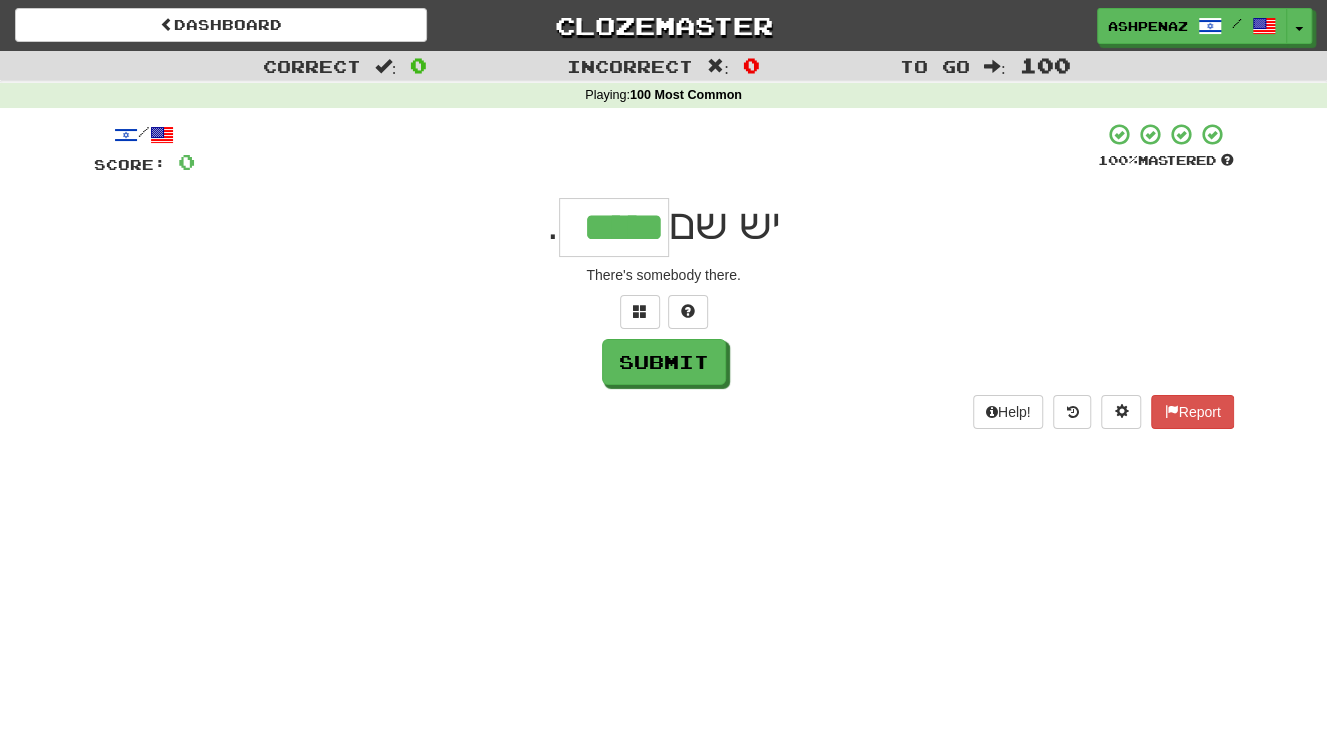 type on "*****" 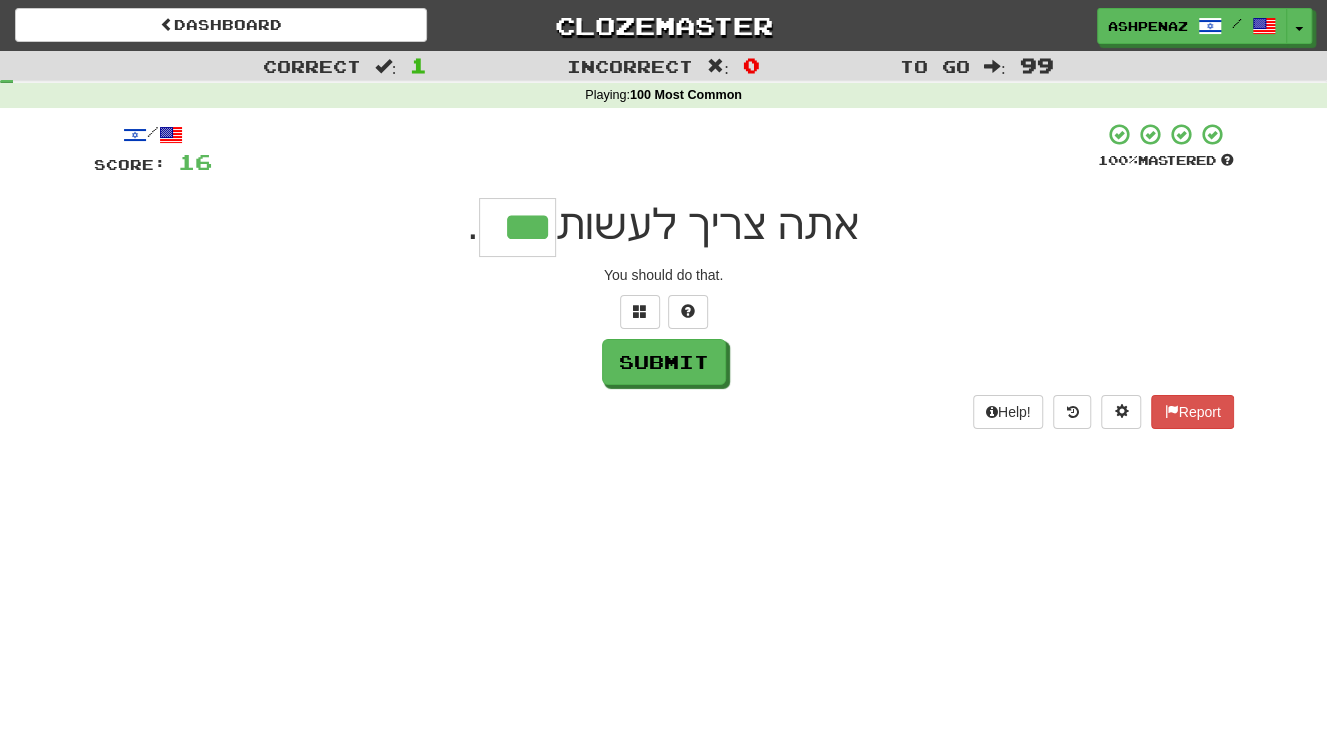 type on "***" 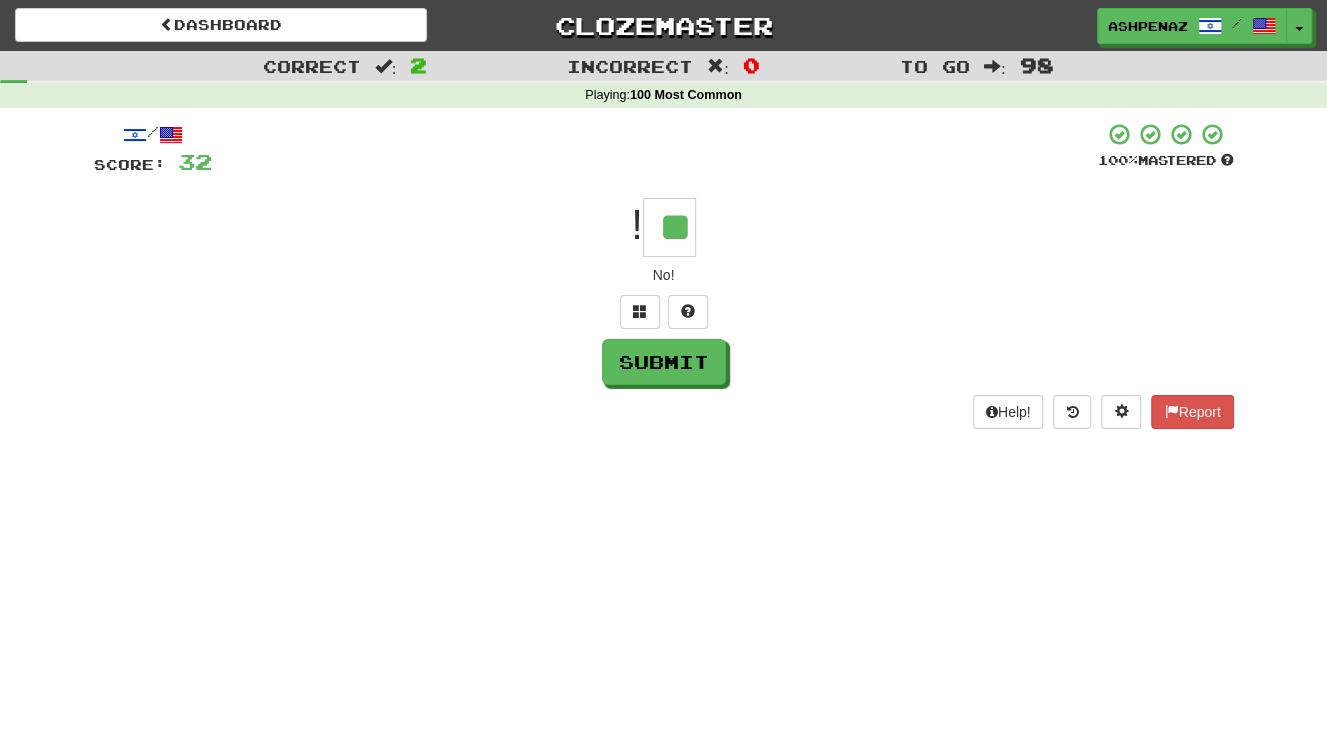 type on "**" 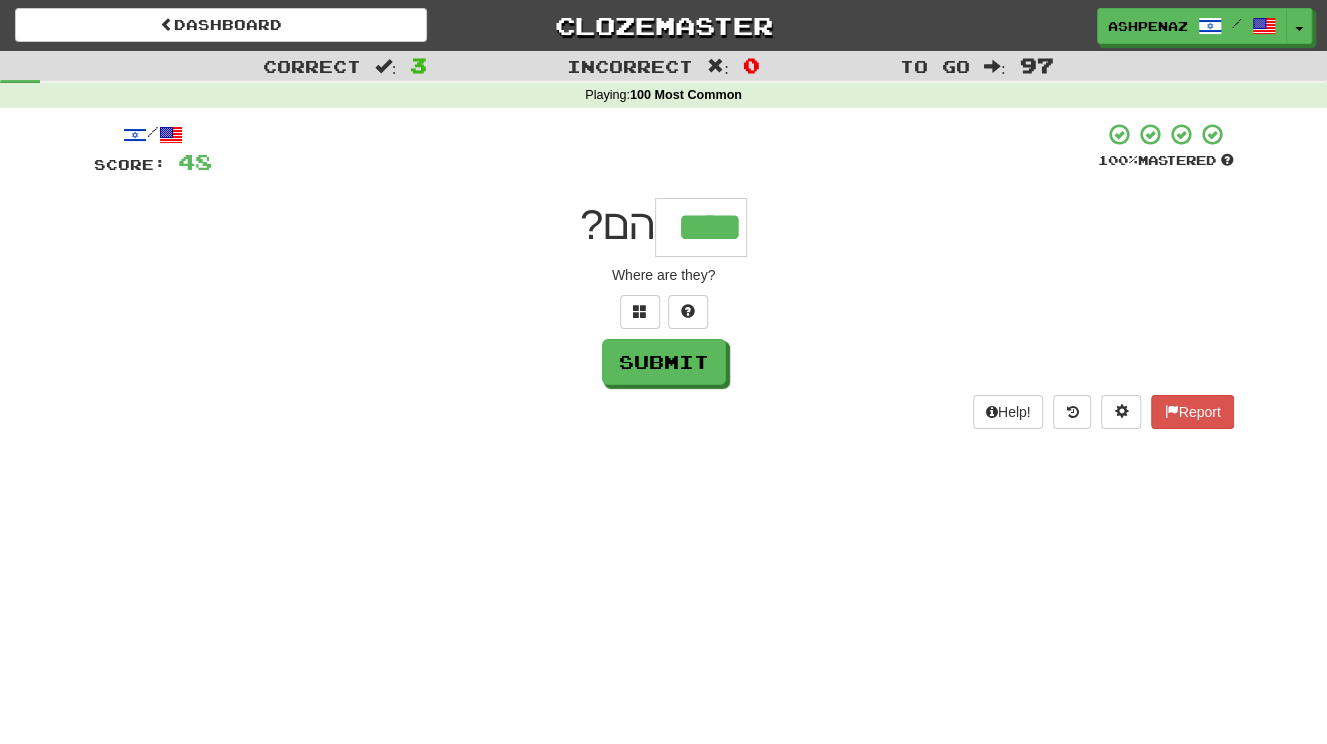 type on "****" 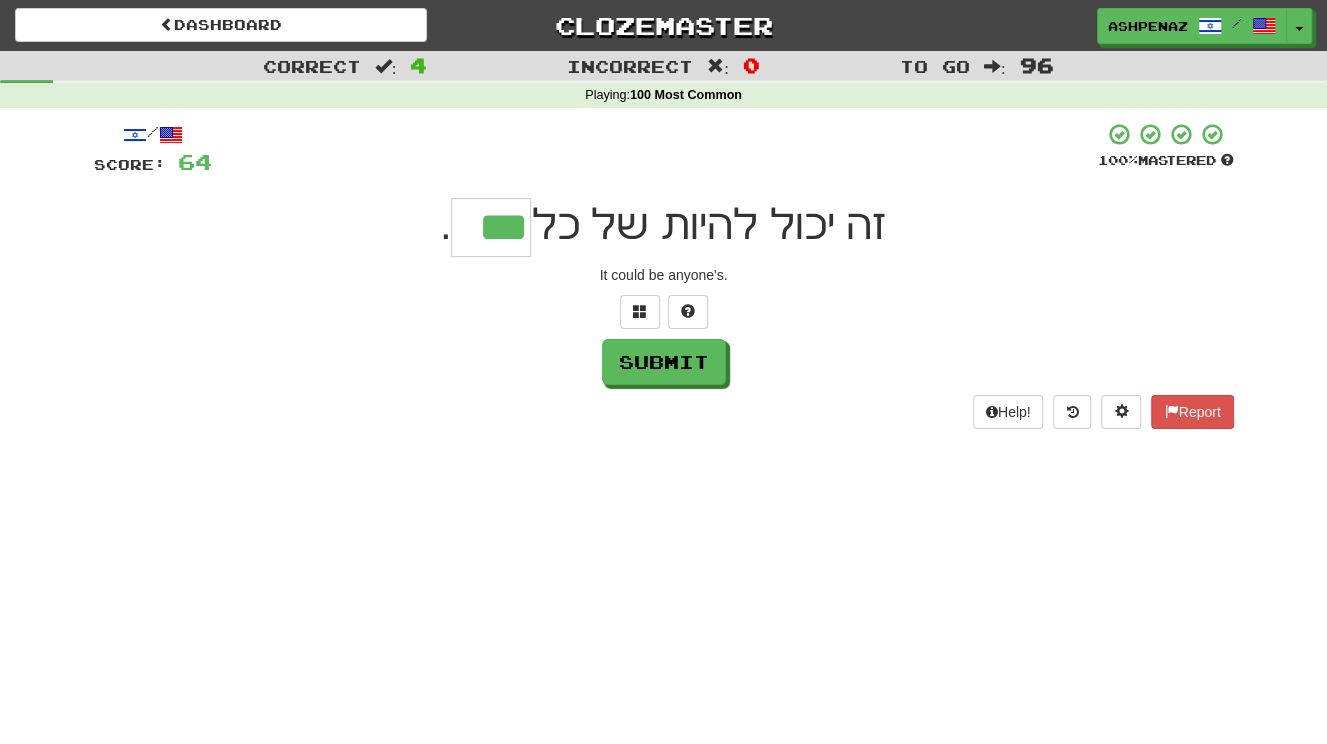 type on "***" 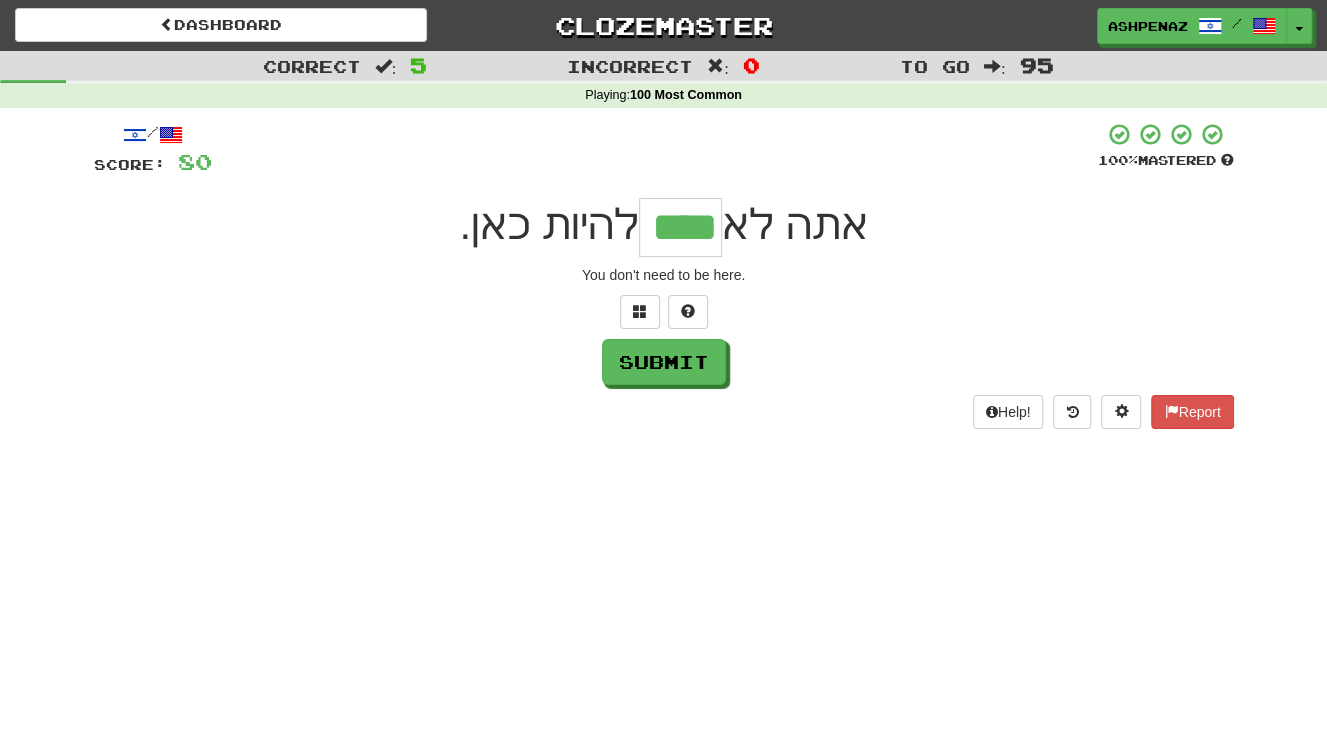 type on "****" 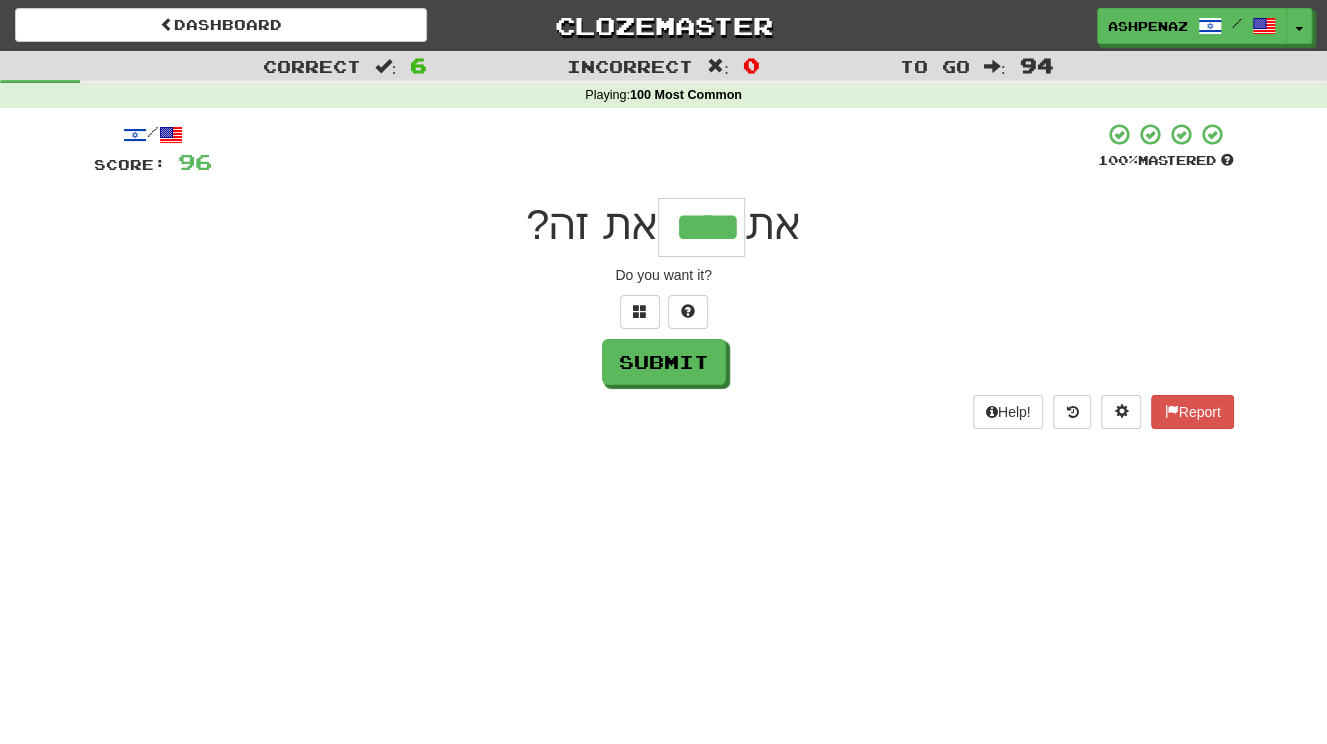 type on "****" 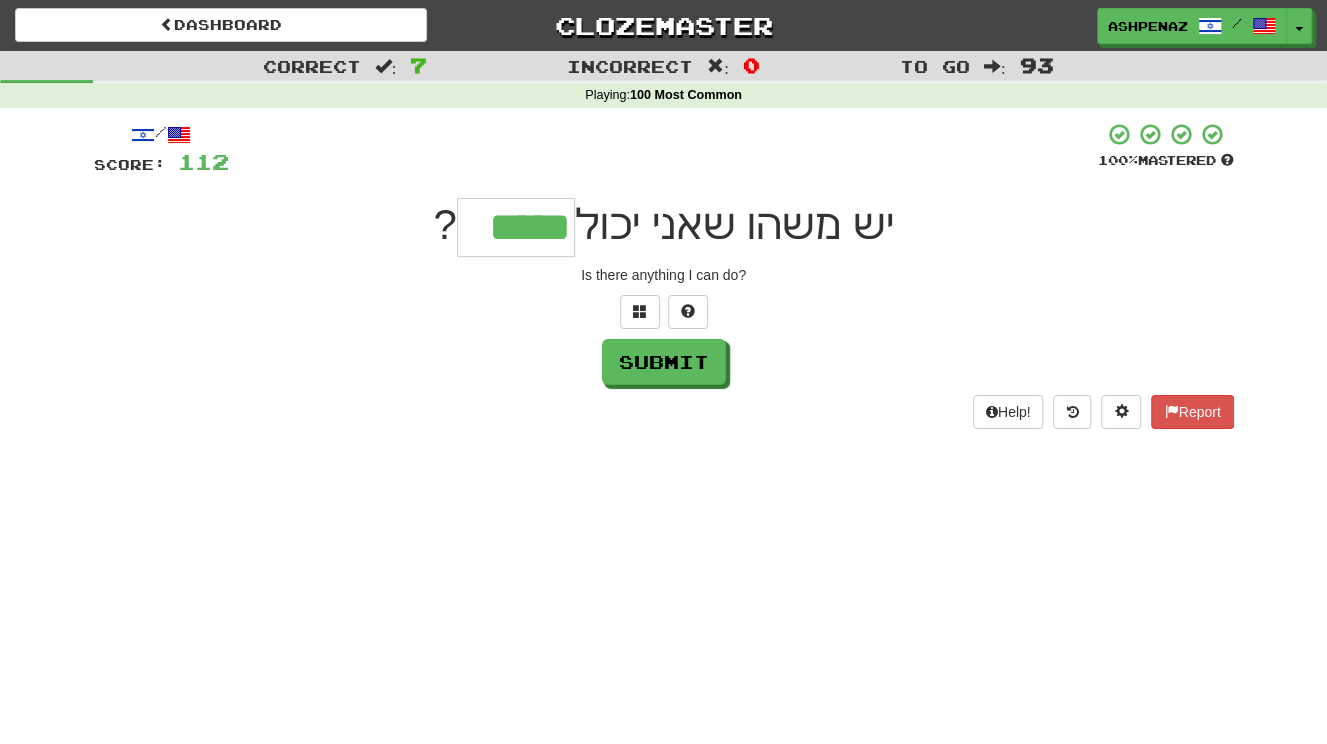 type on "*****" 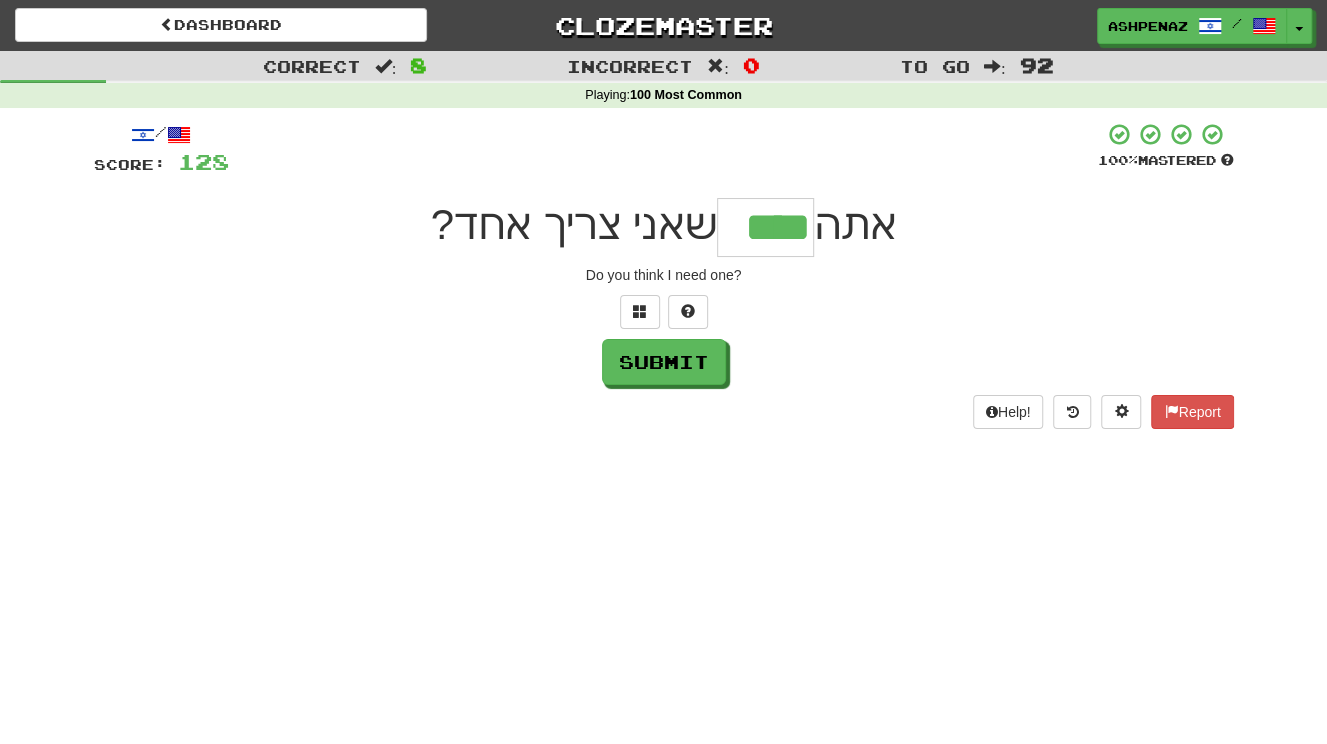 type on "****" 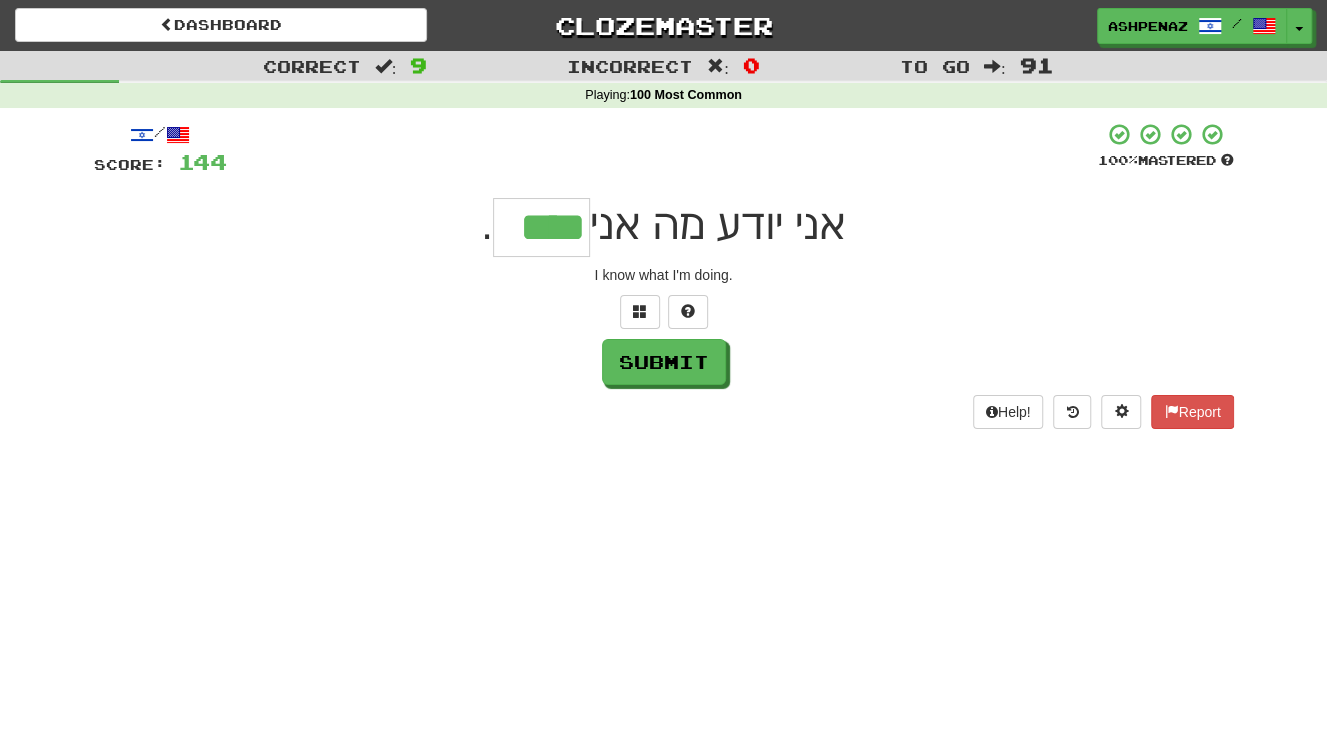 type on "****" 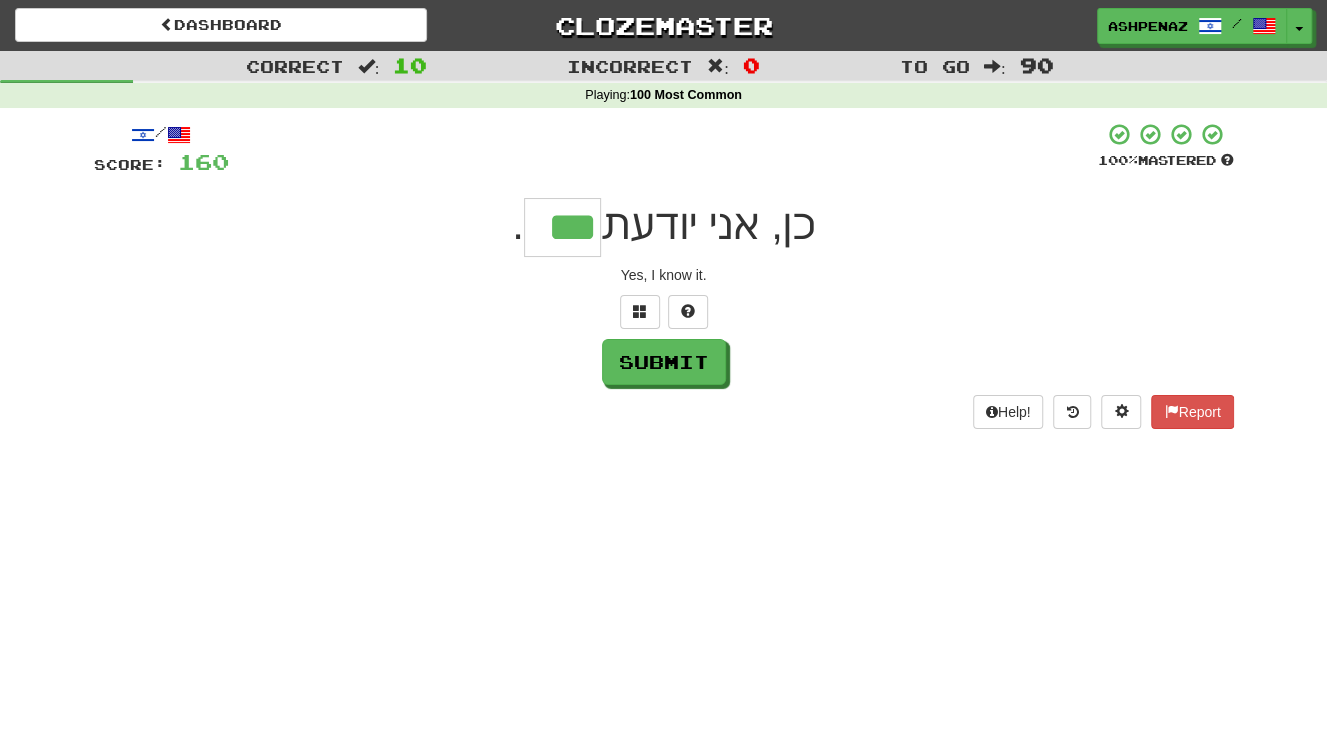 type on "***" 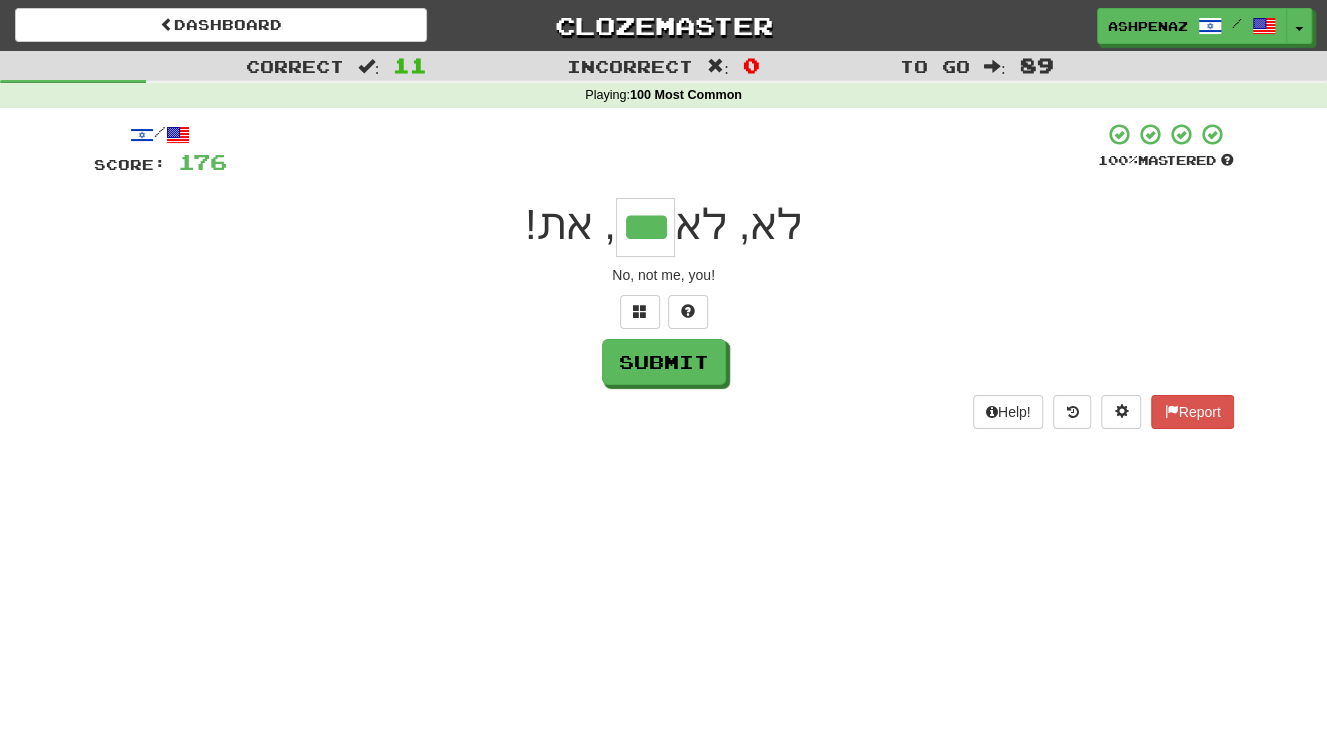 type on "***" 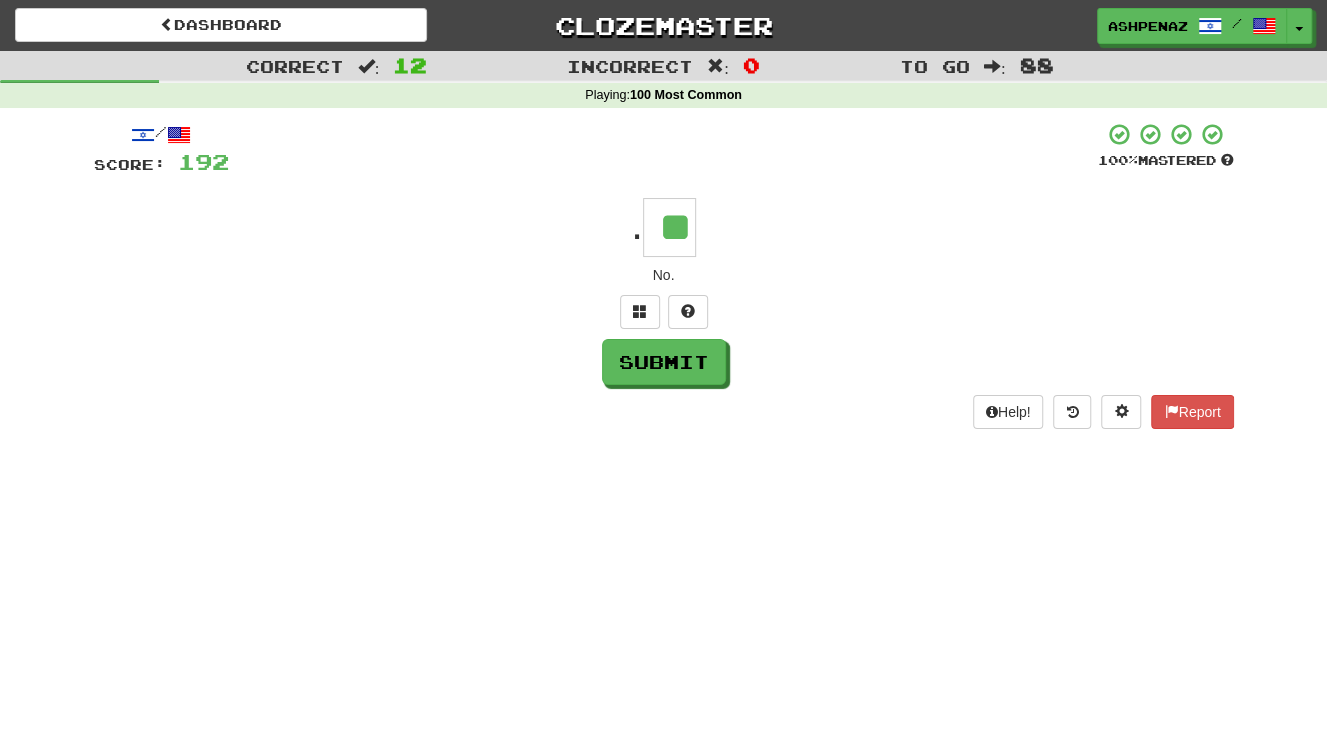 type on "**" 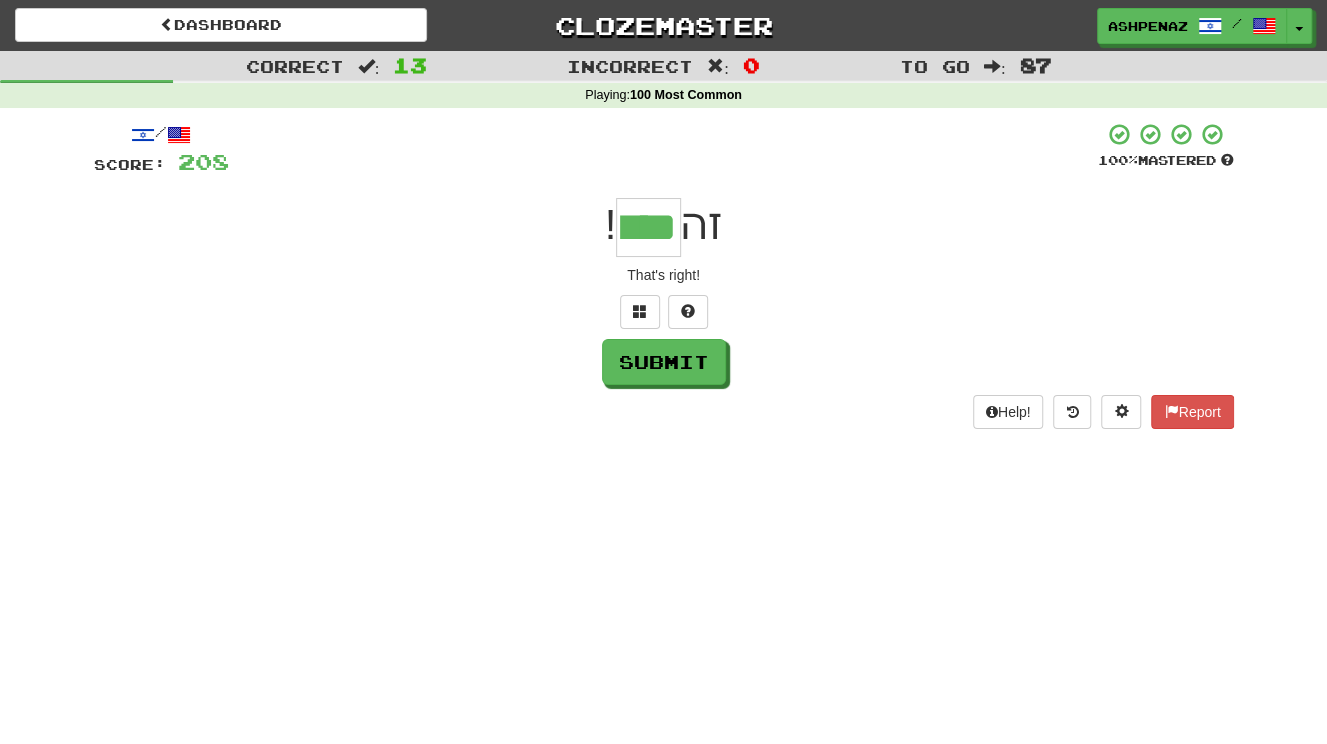 type on "****" 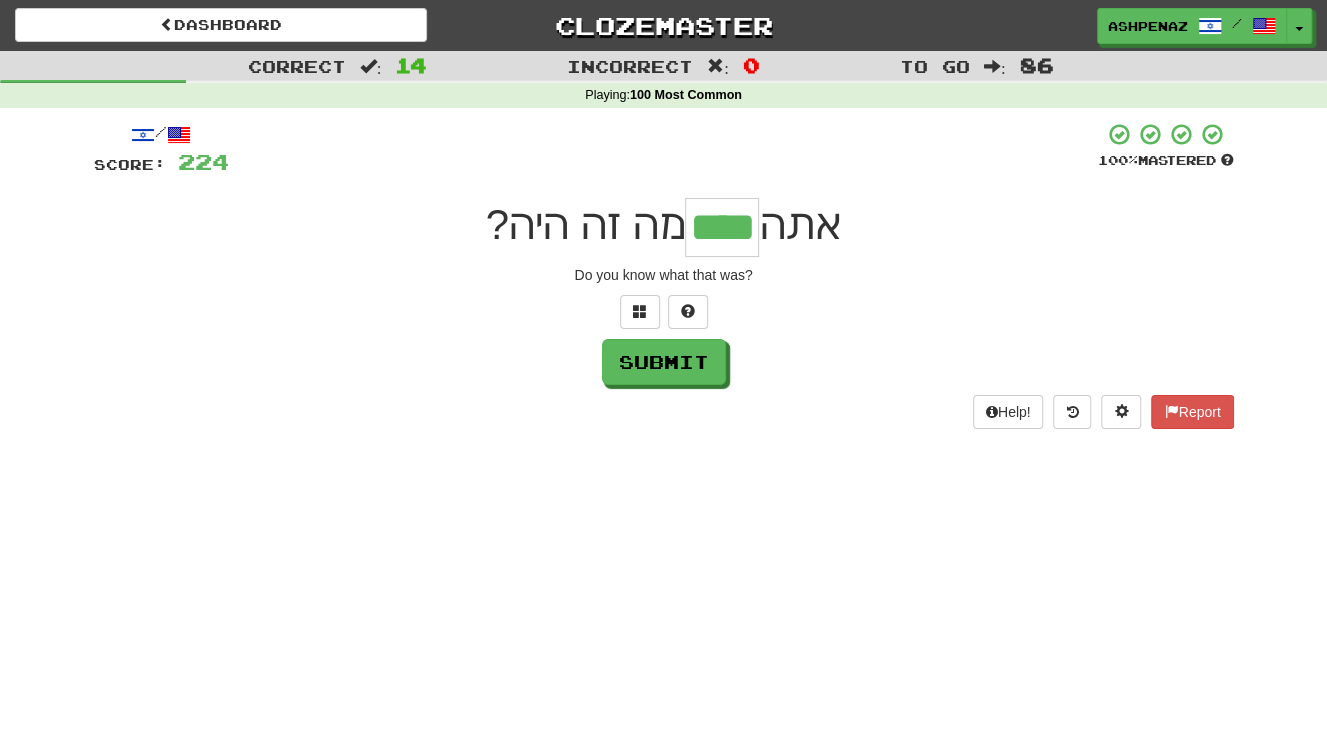 type on "****" 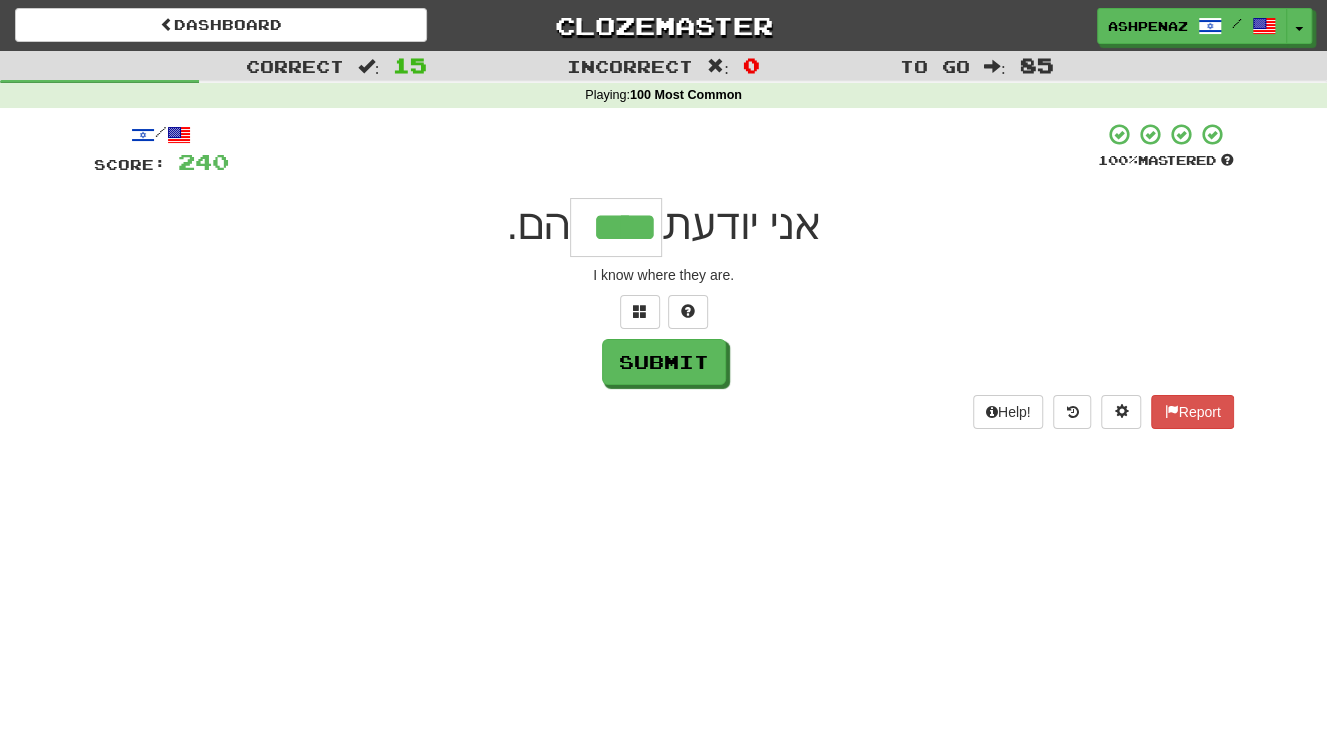 type on "****" 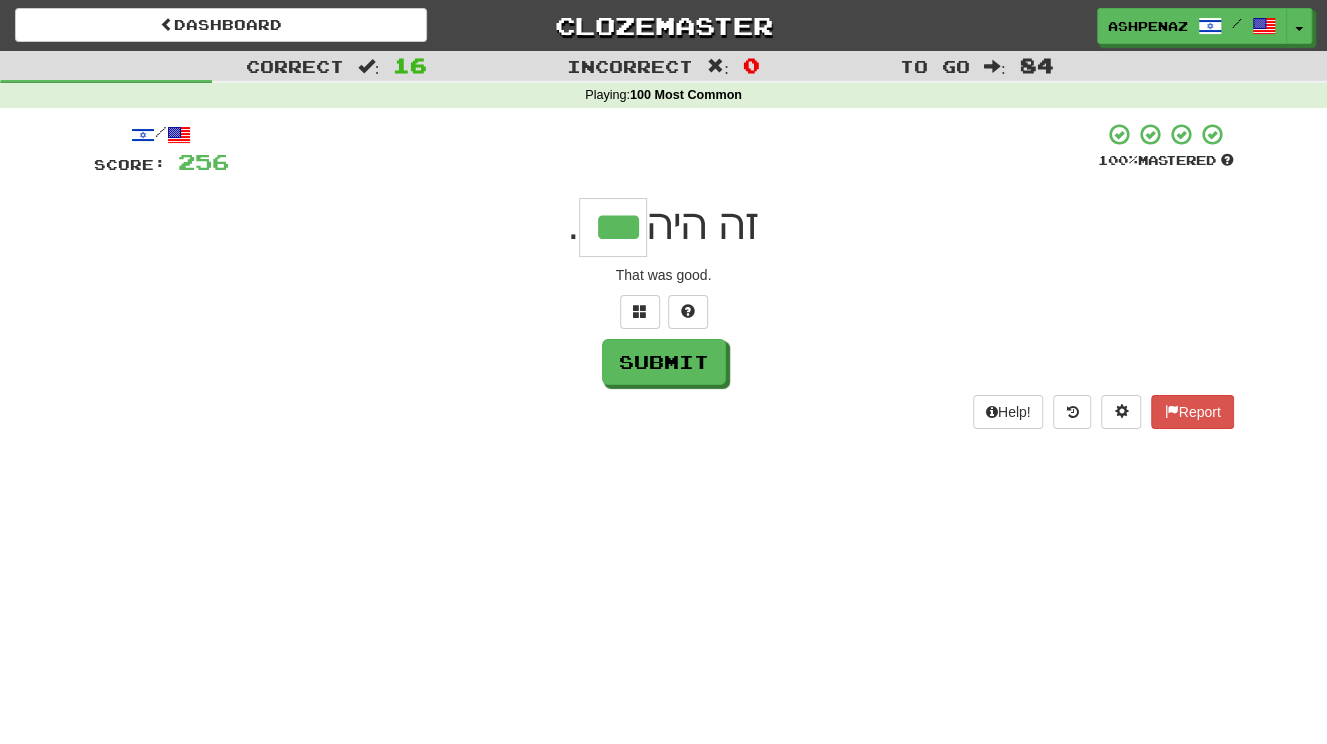 type on "***" 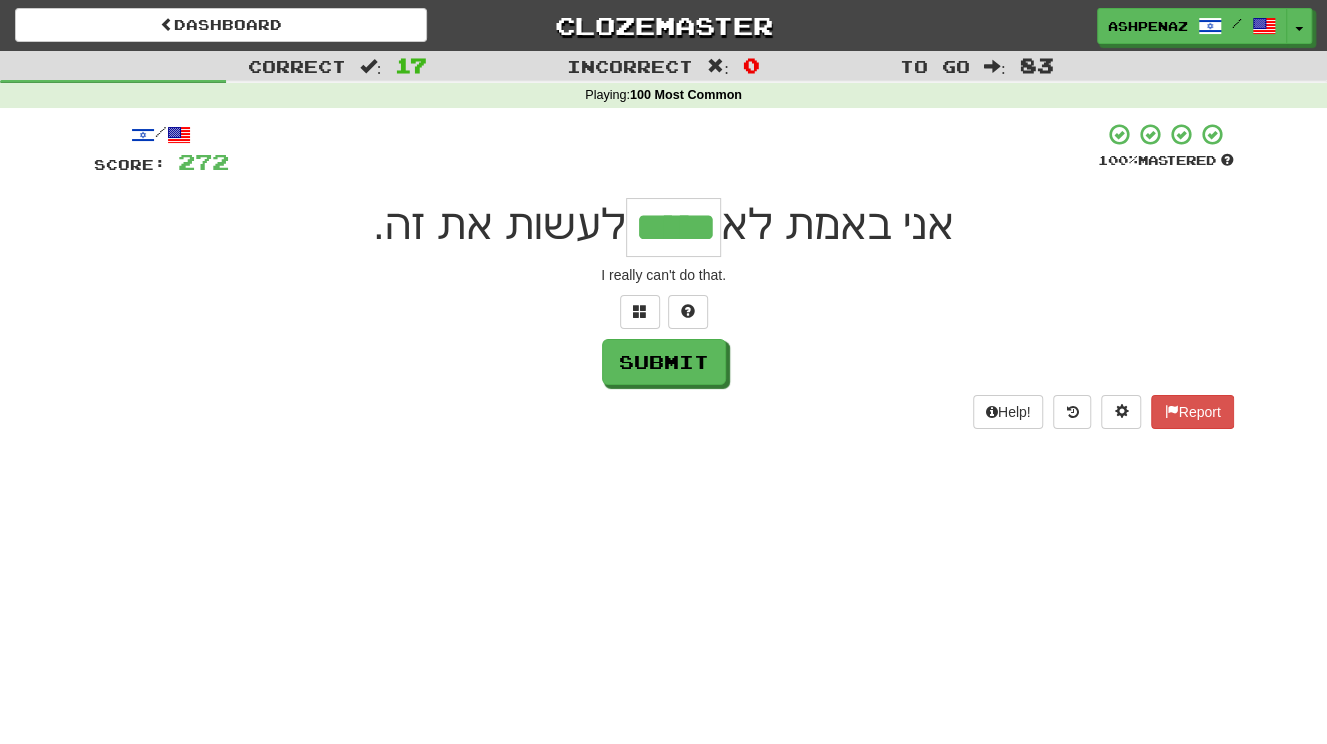 type on "*****" 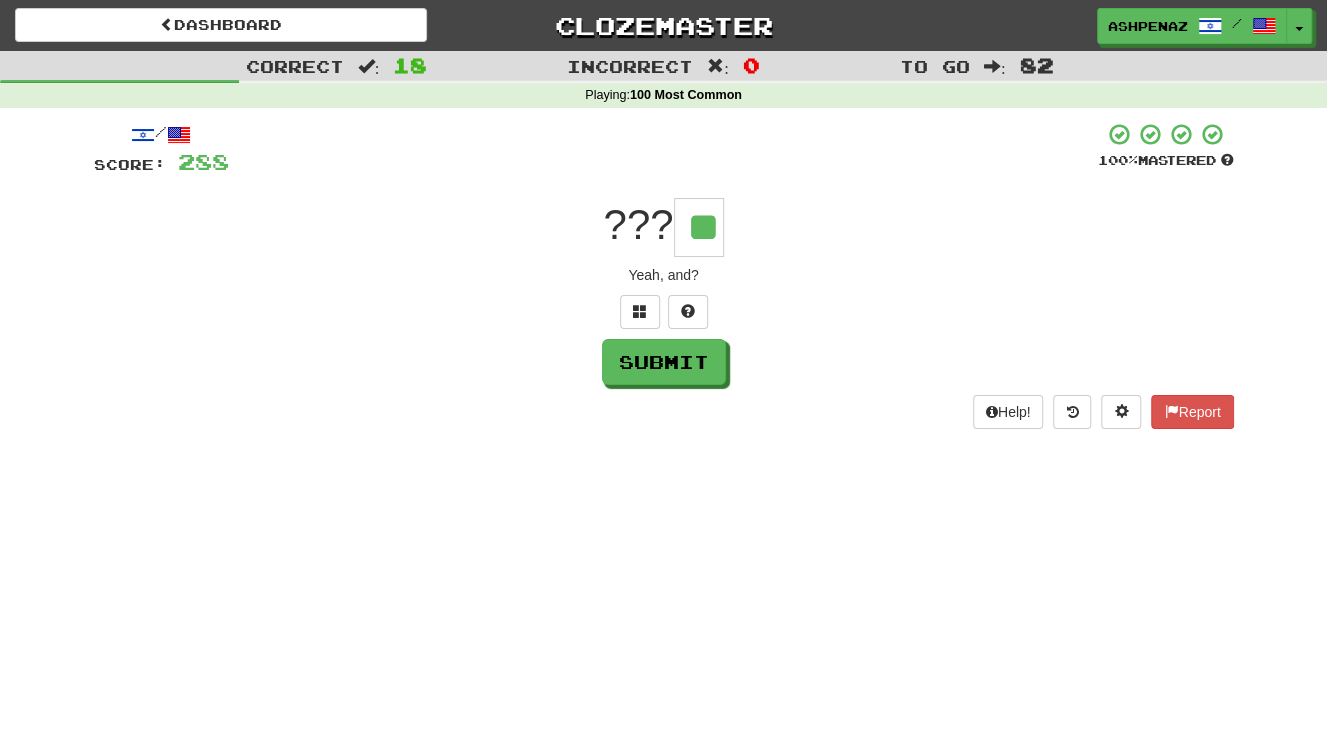 type on "**" 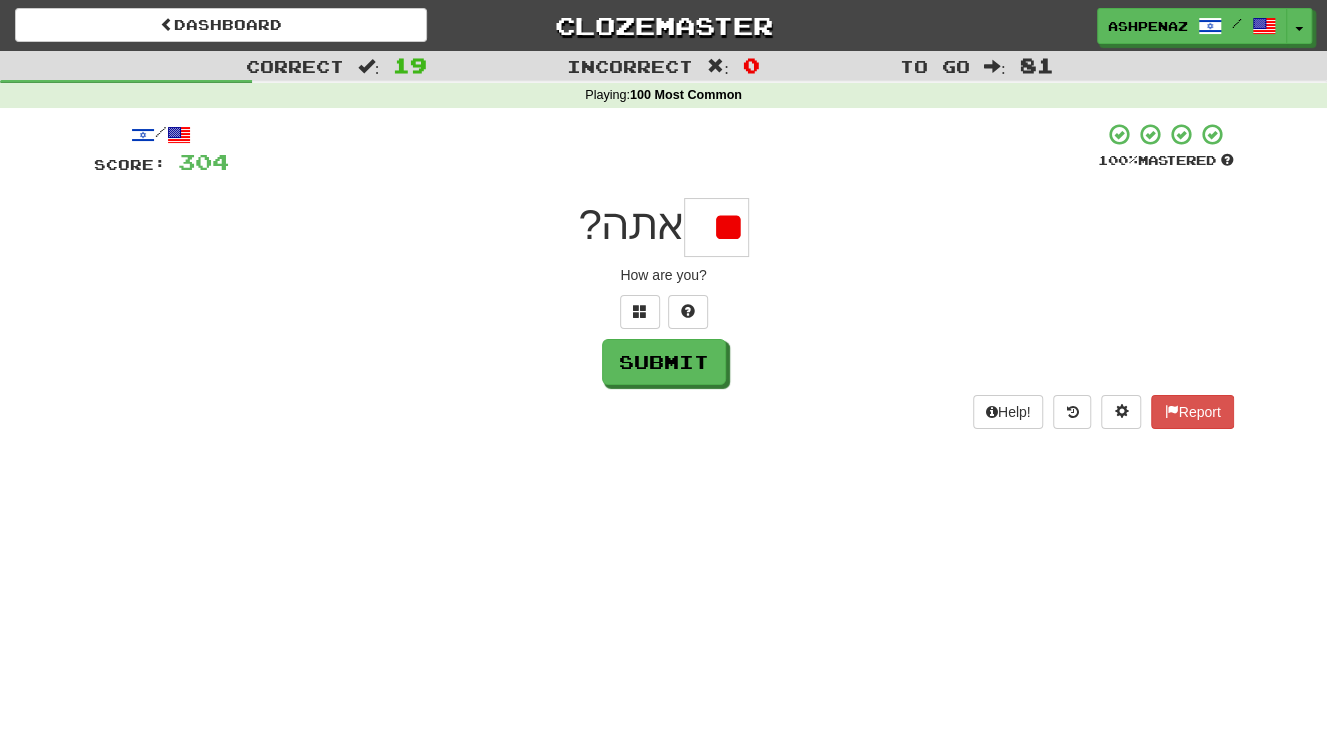 type on "*" 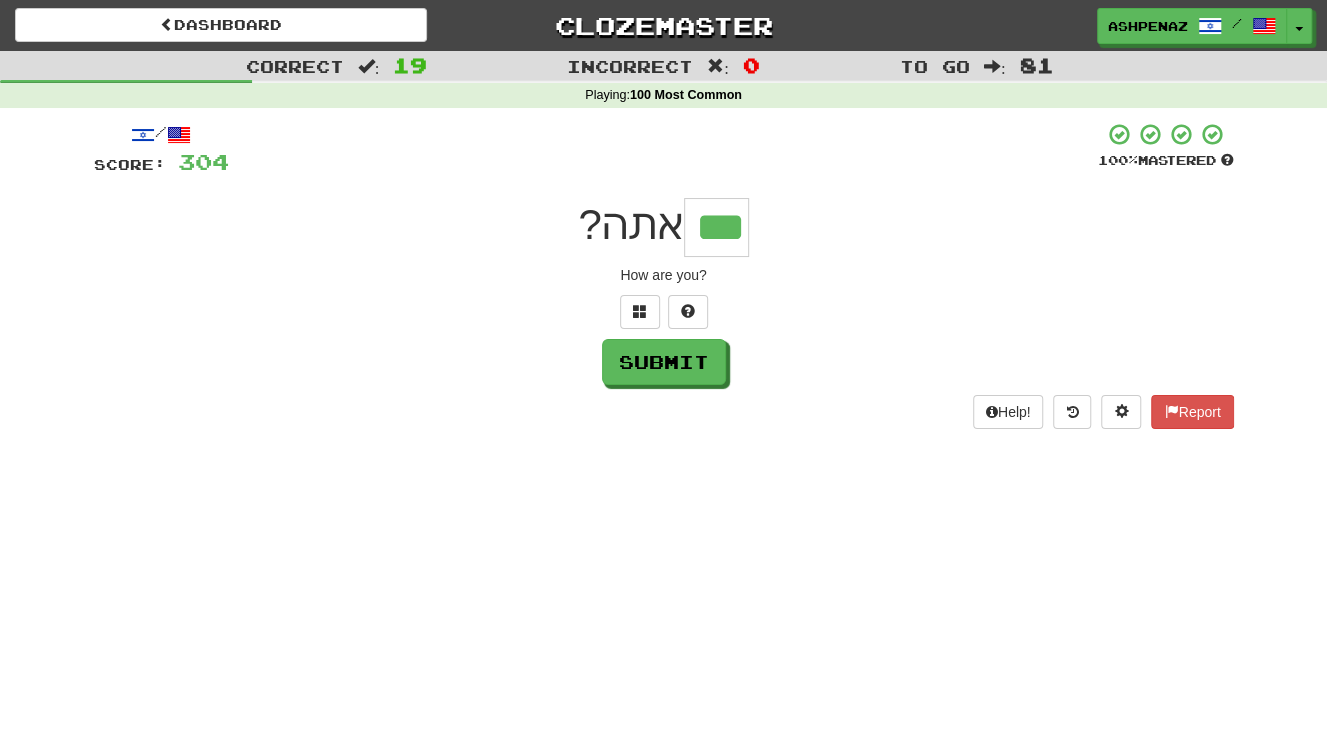 type on "***" 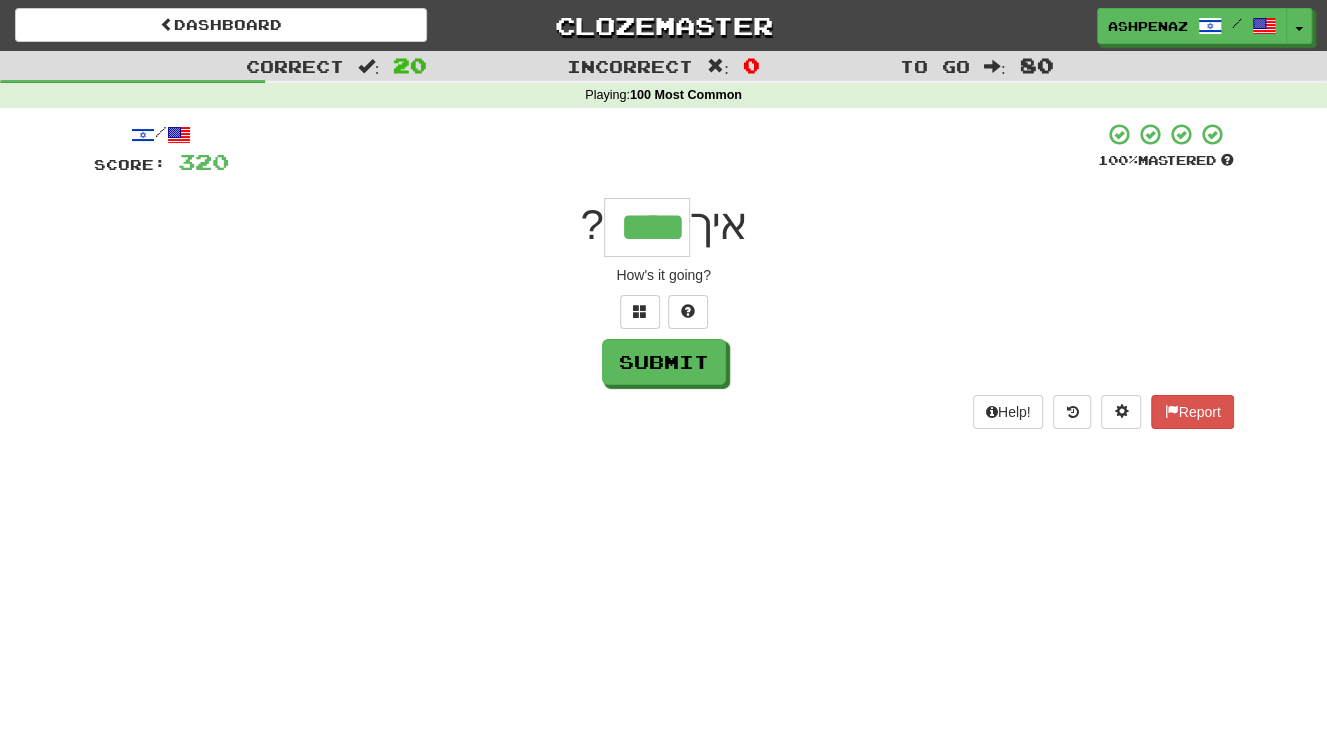 type on "****" 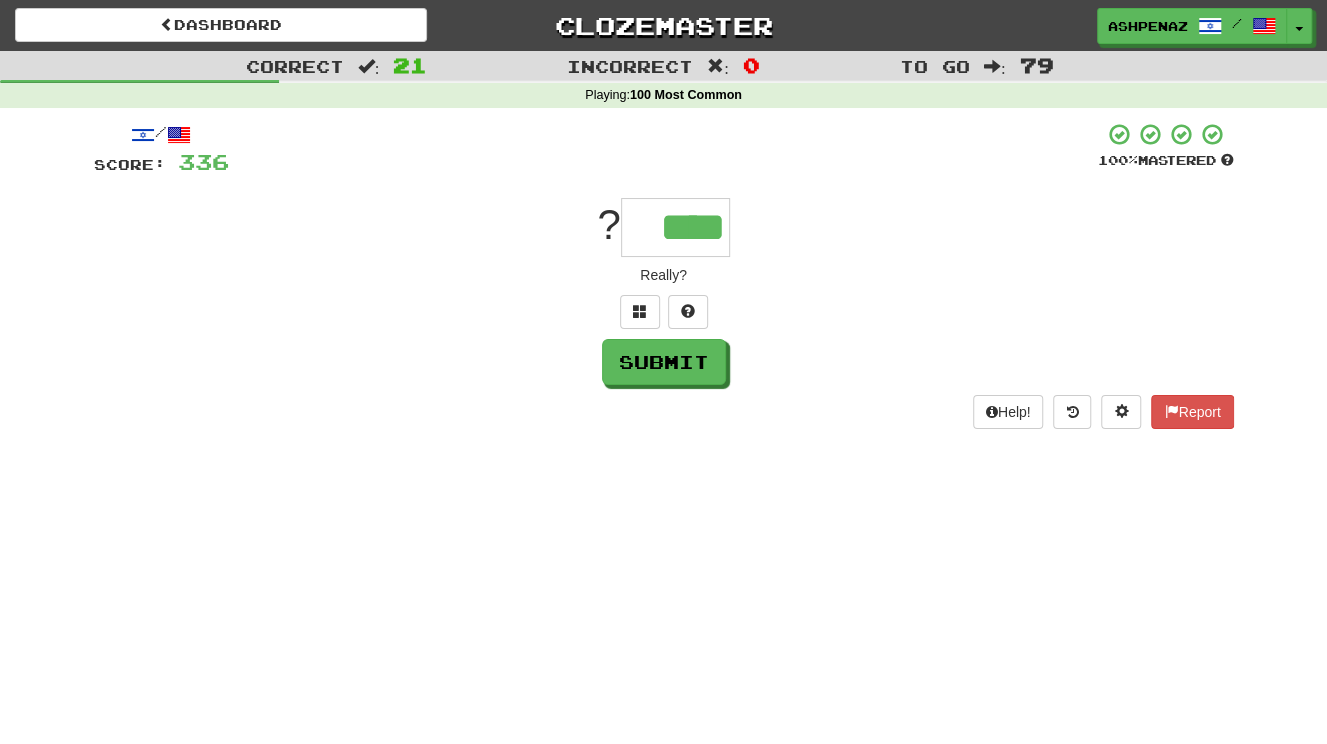 type on "****" 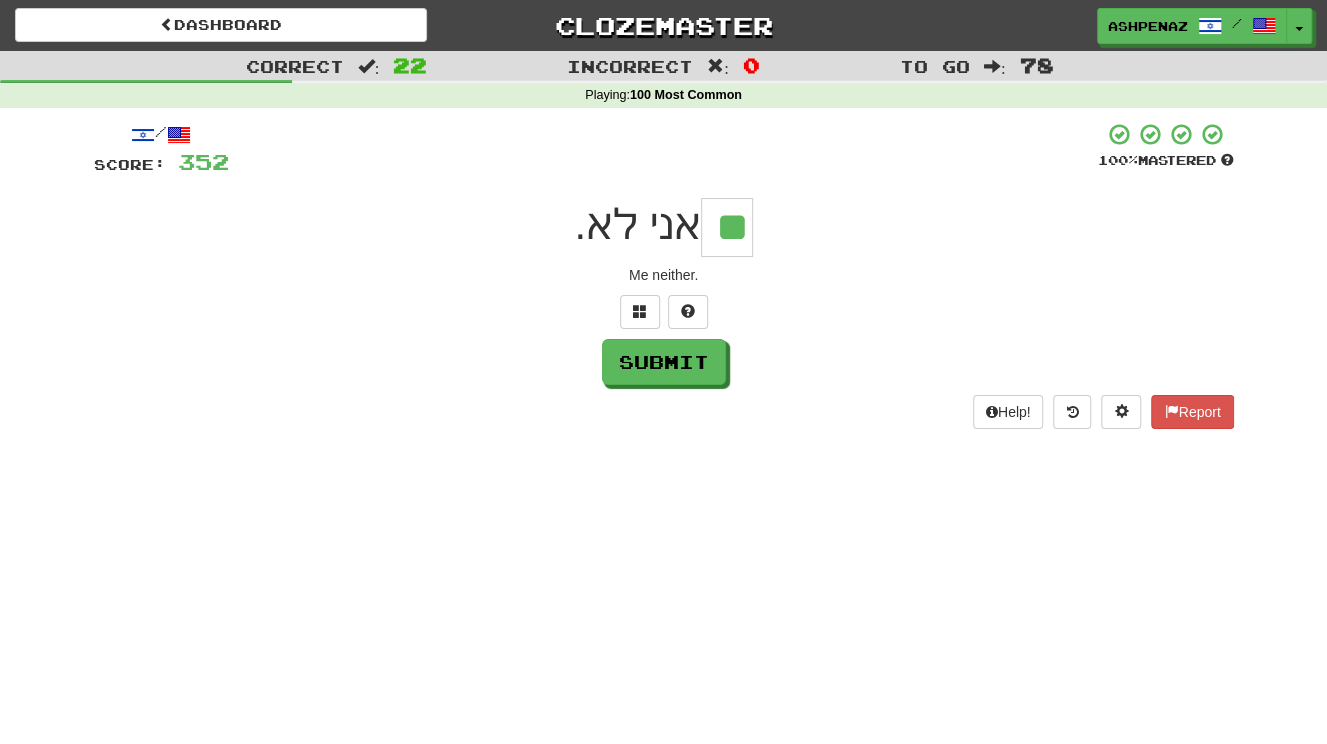 type on "**" 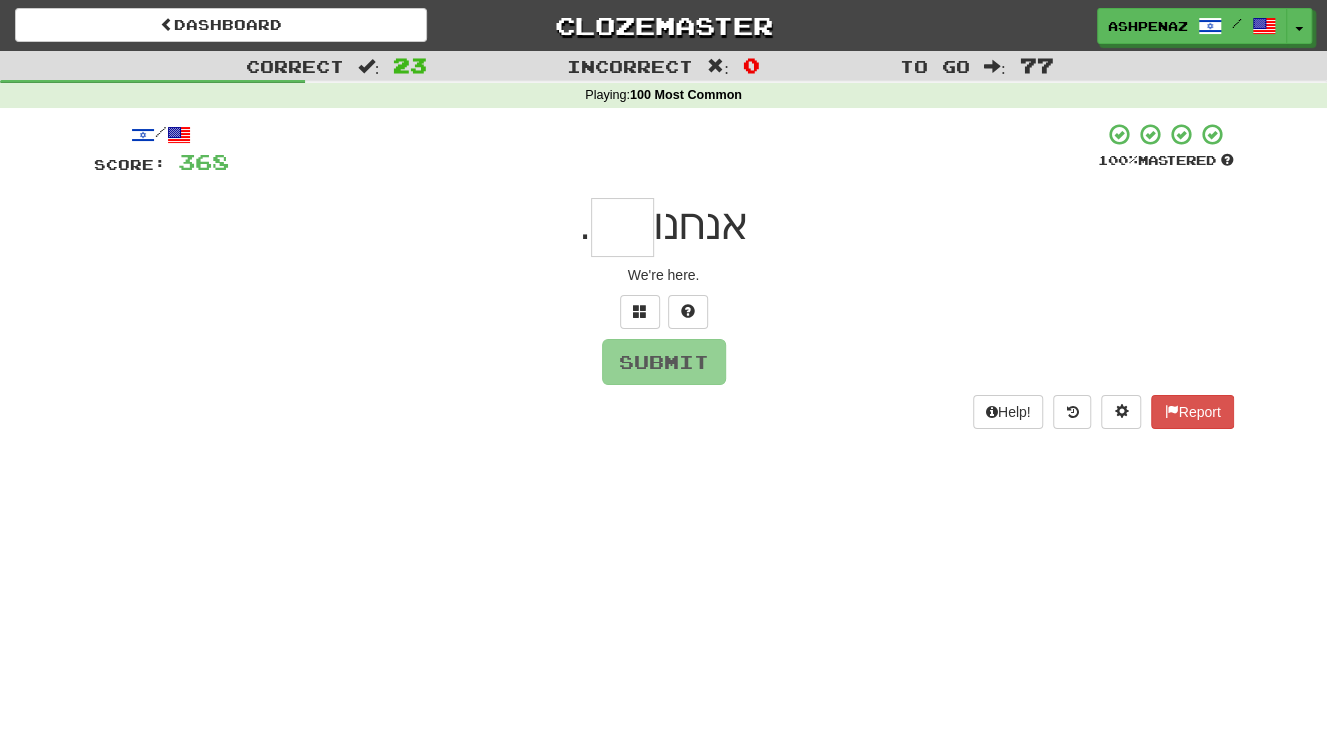 type on "*" 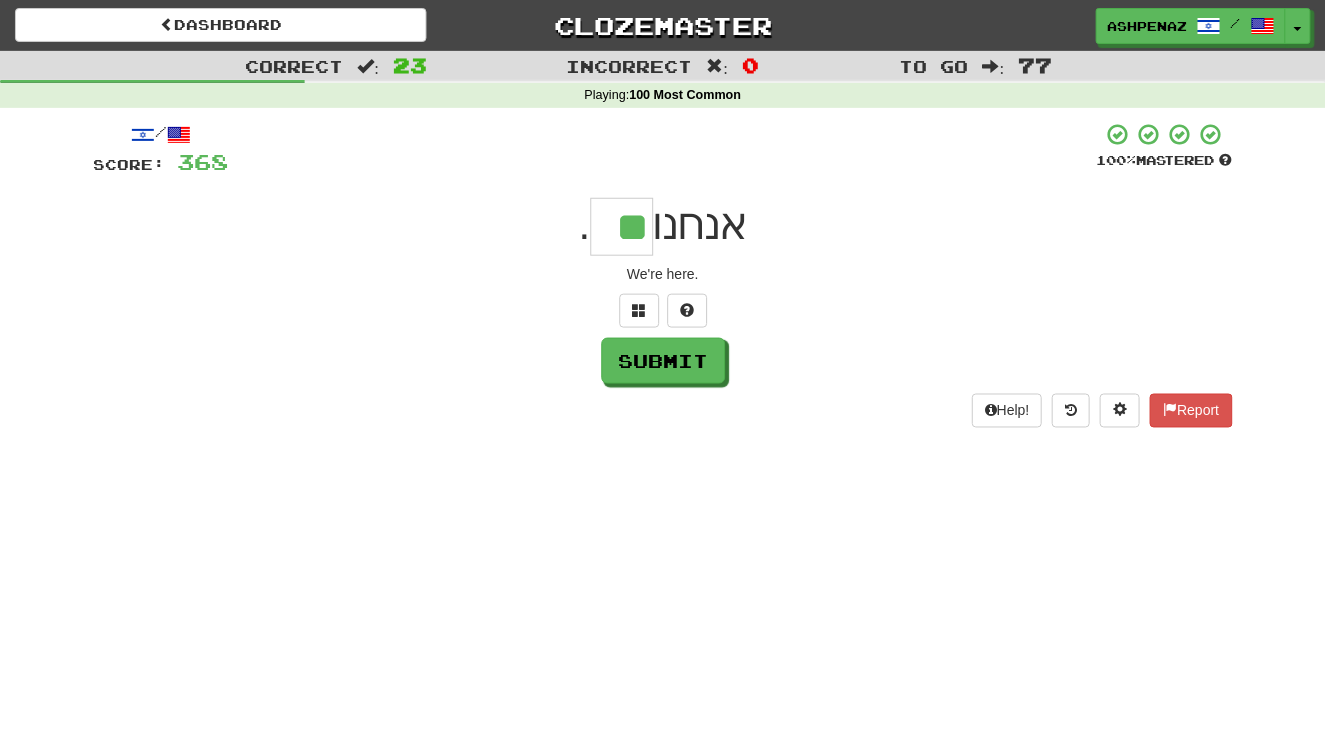 scroll, scrollTop: 0, scrollLeft: 0, axis: both 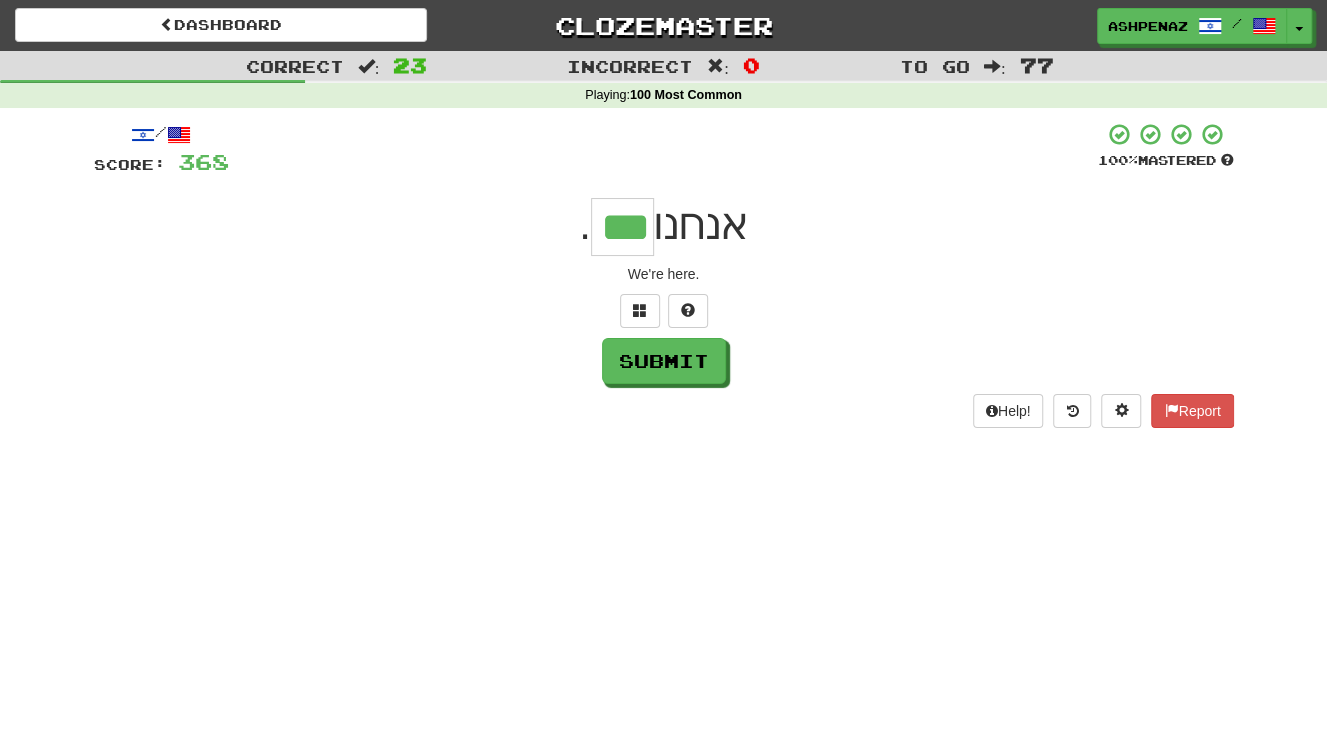 type on "***" 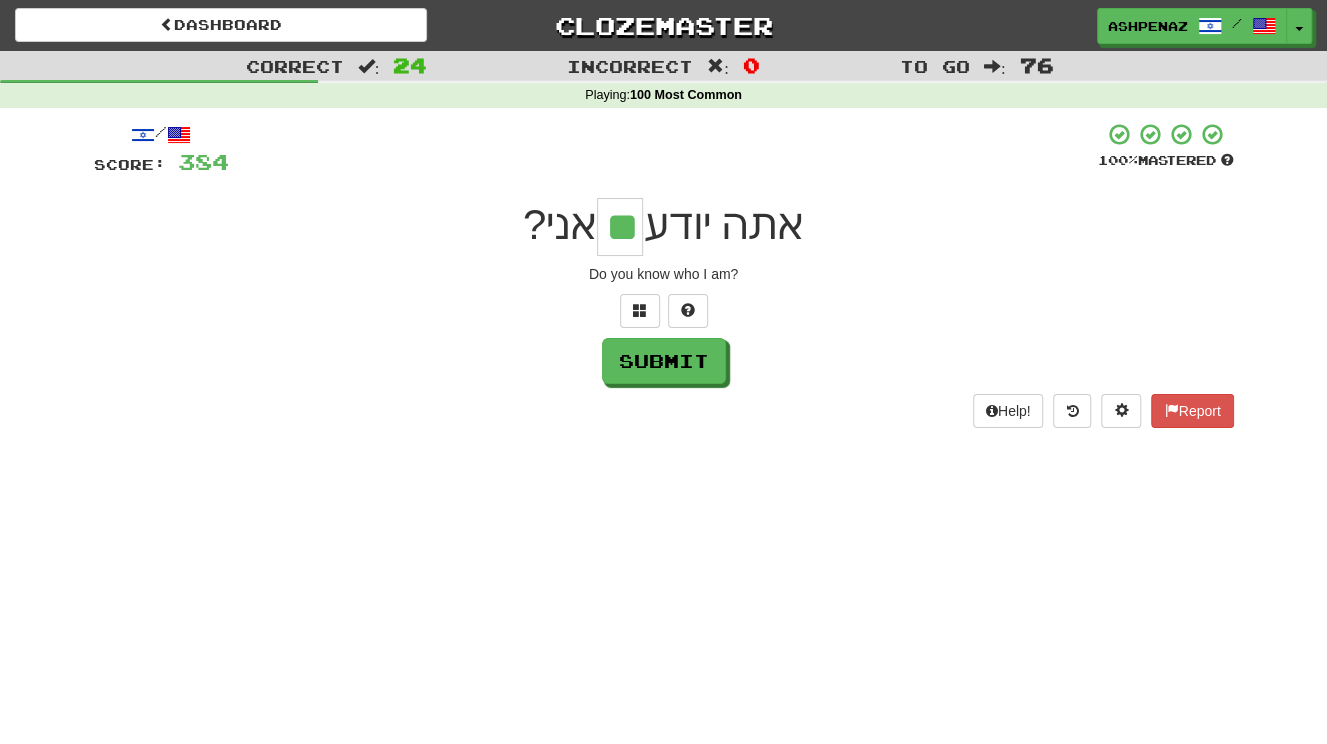 type on "**" 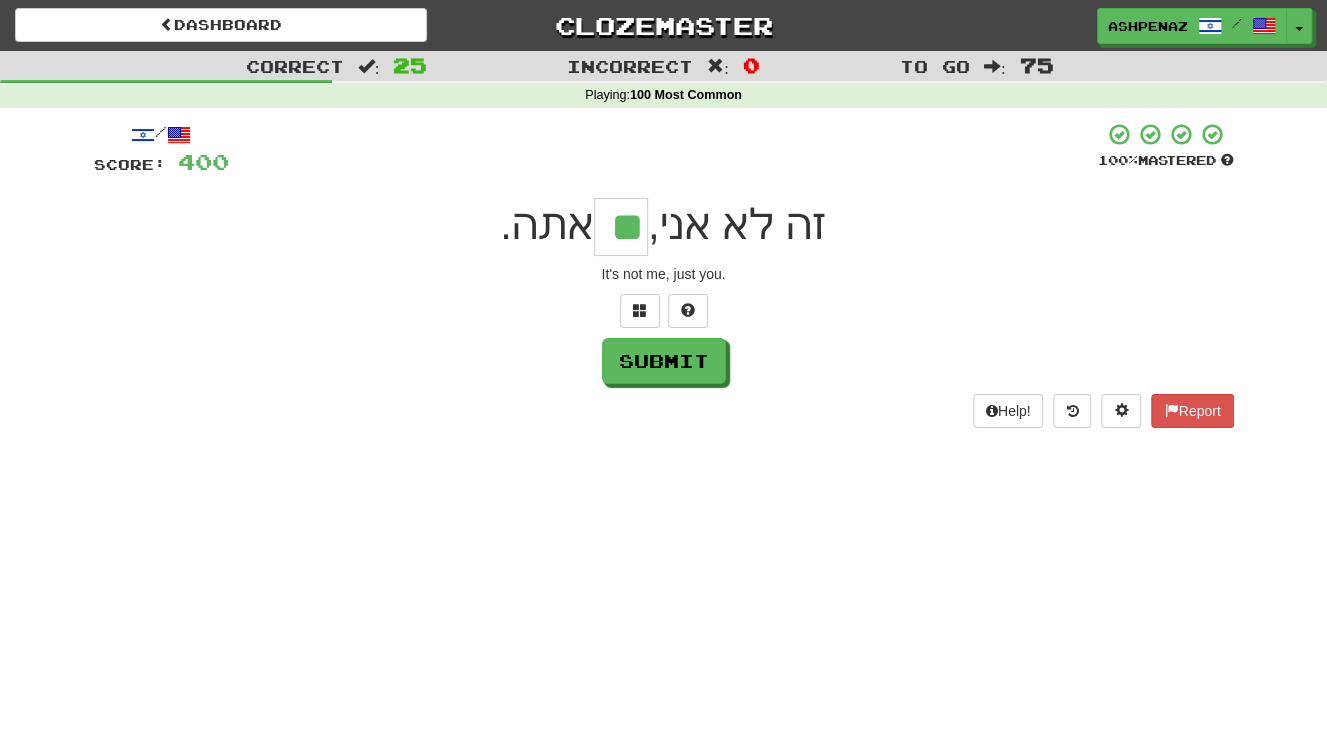 type on "**" 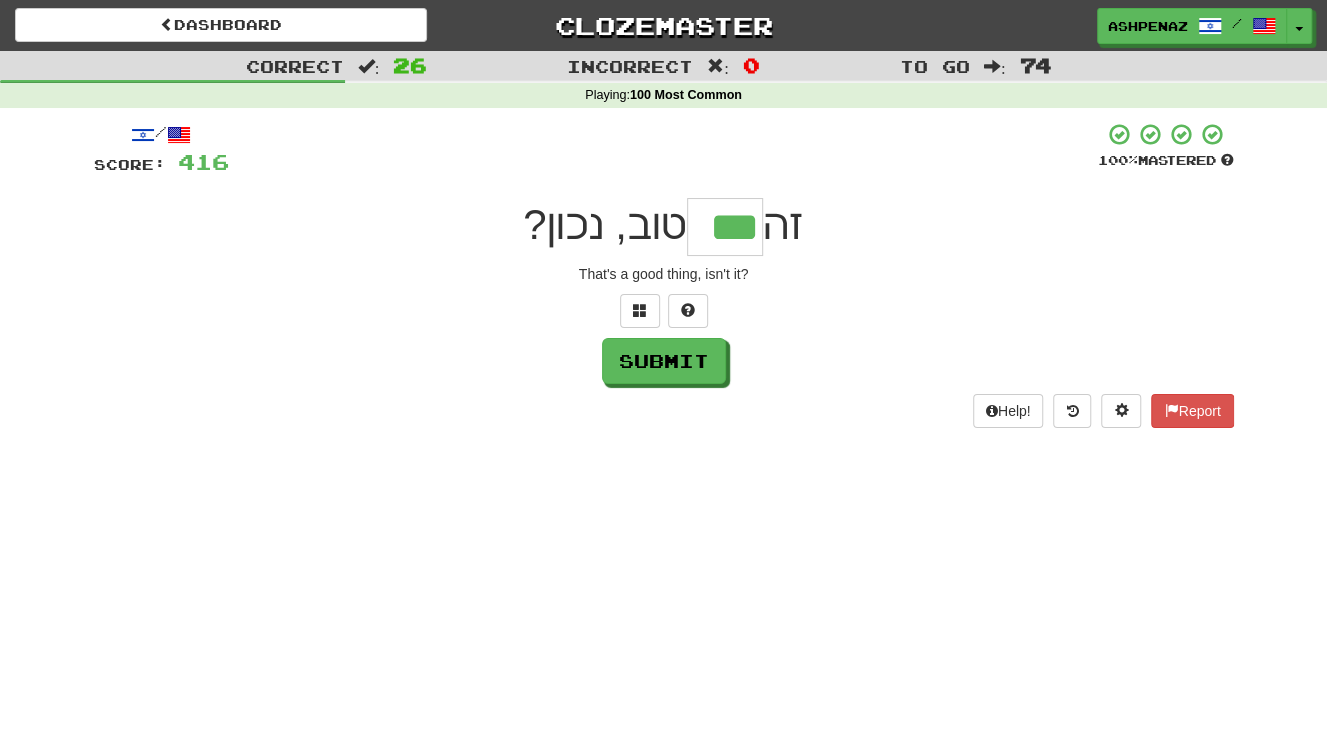 type on "***" 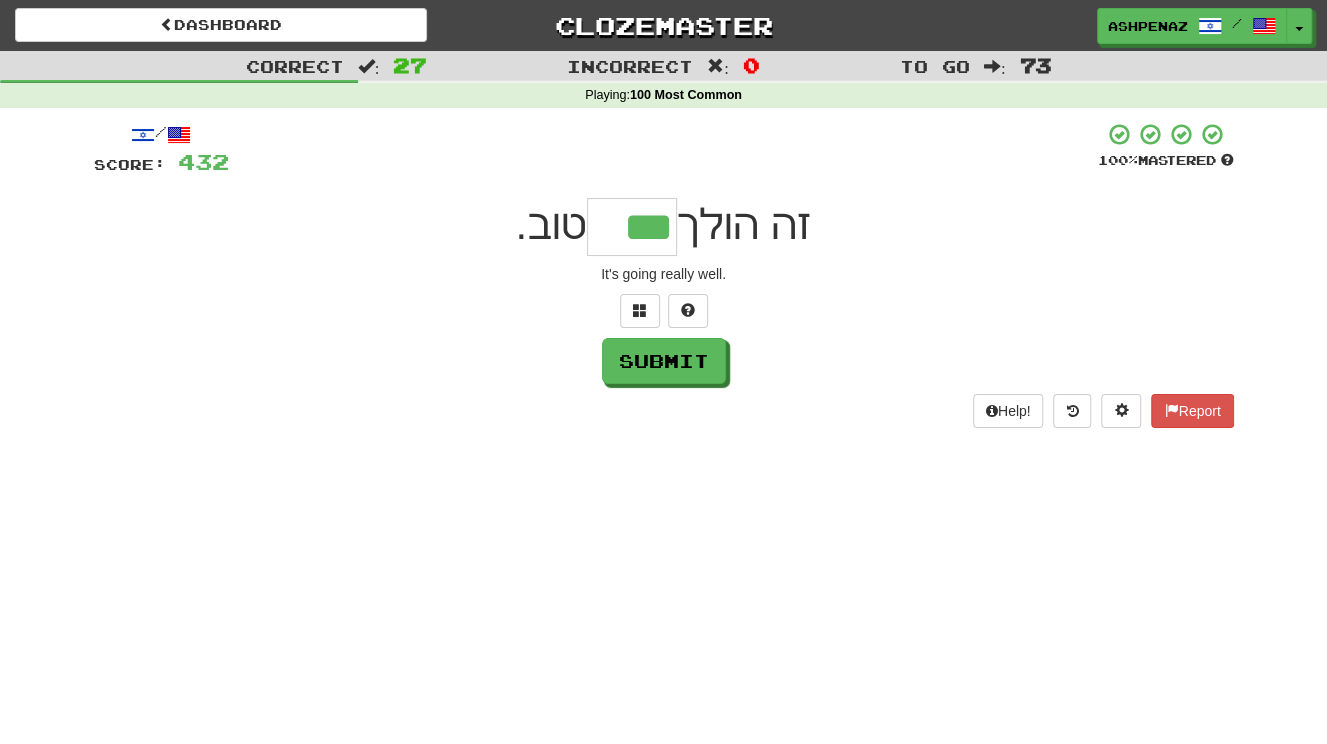 type on "***" 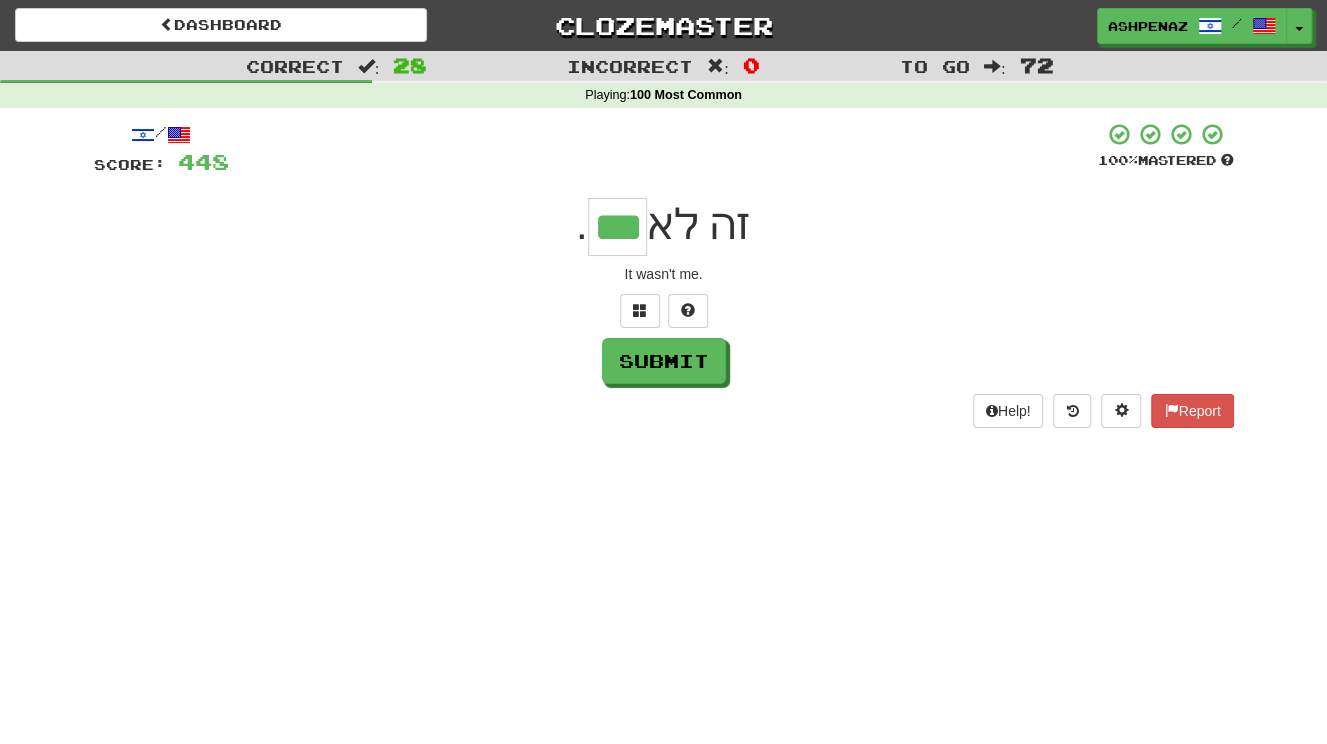 type on "***" 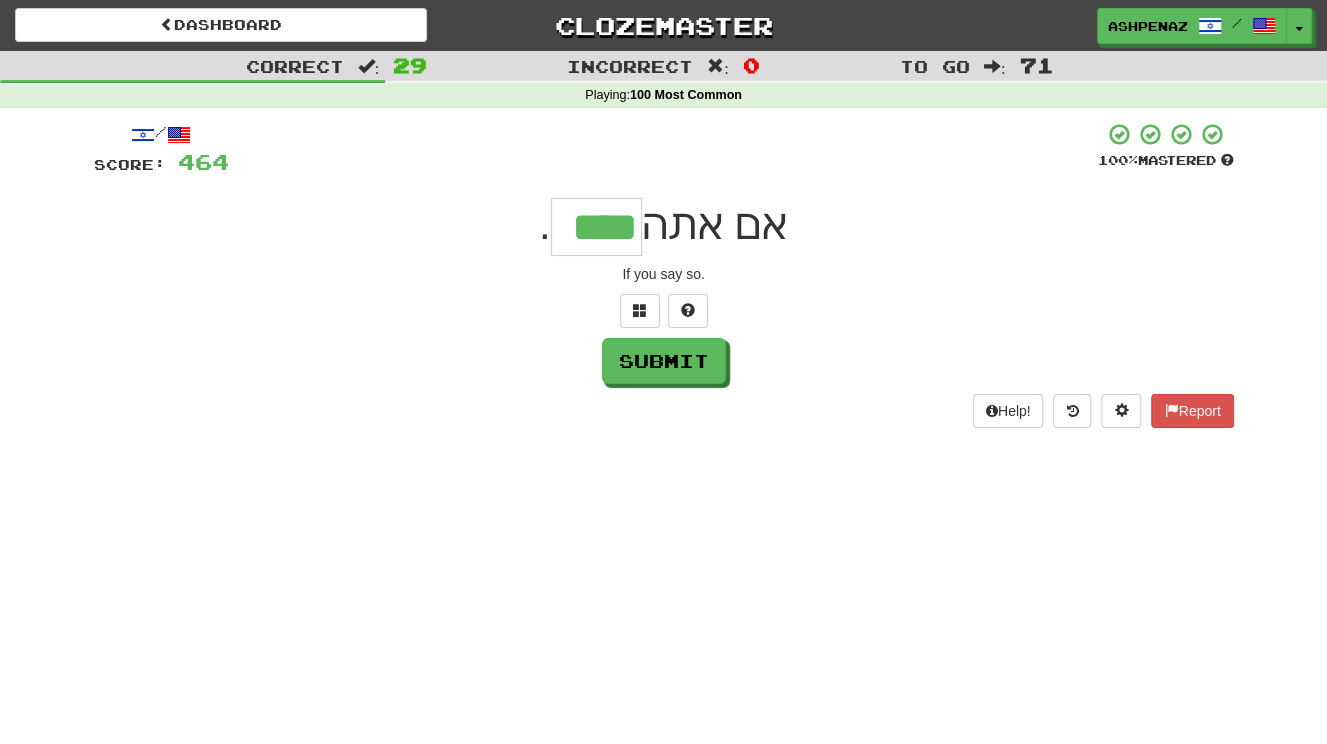 type on "****" 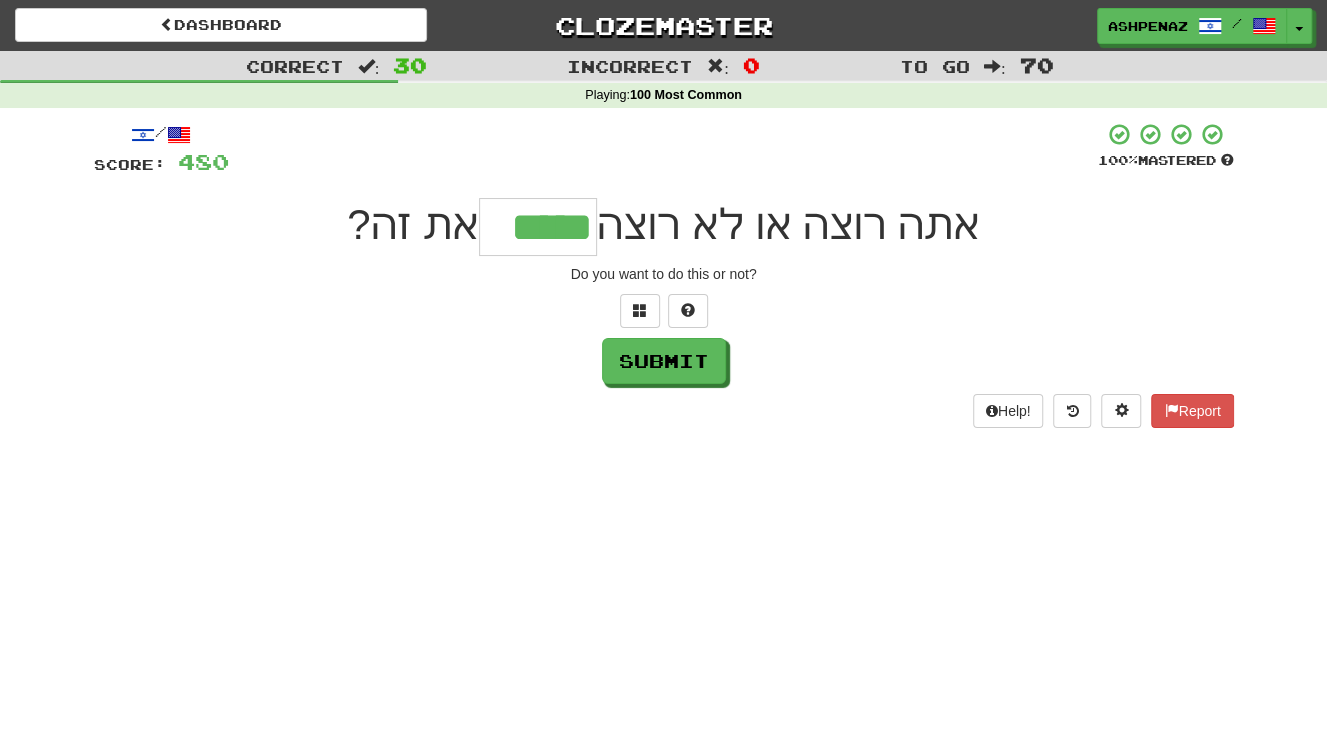 type on "*****" 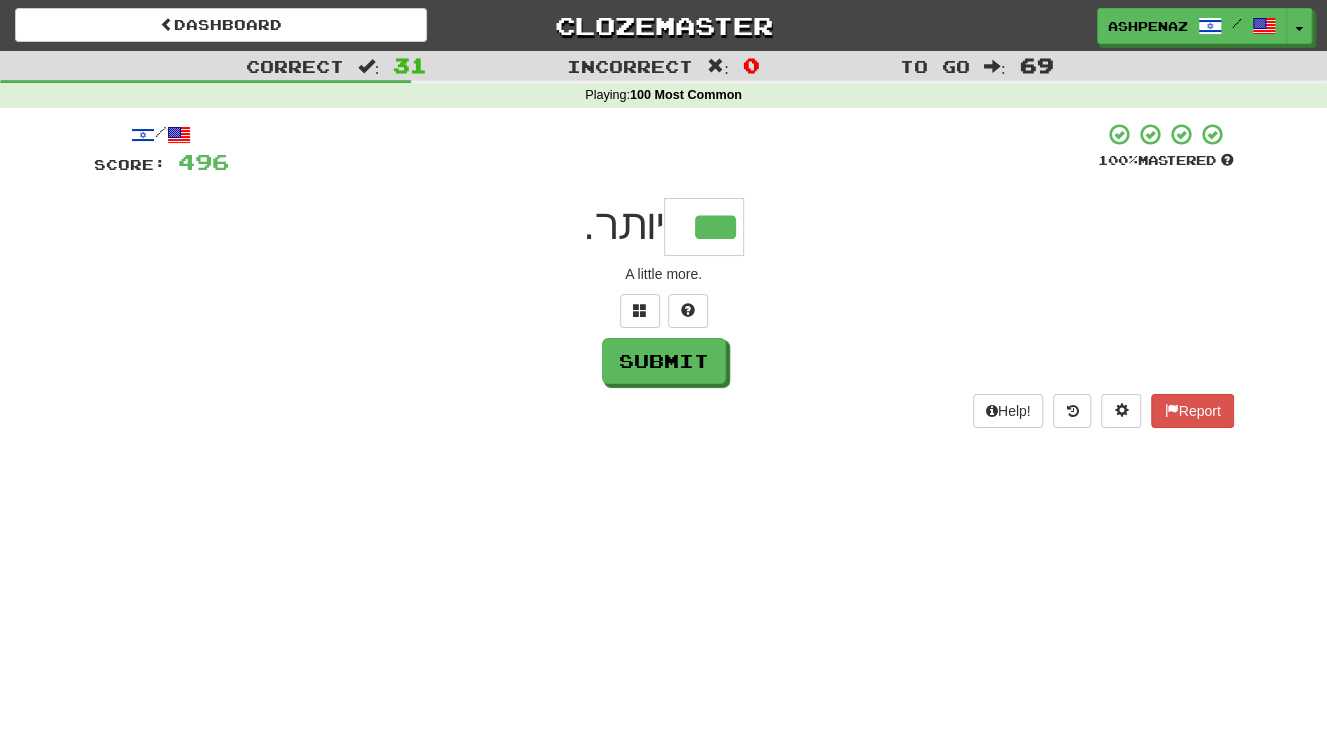 type on "***" 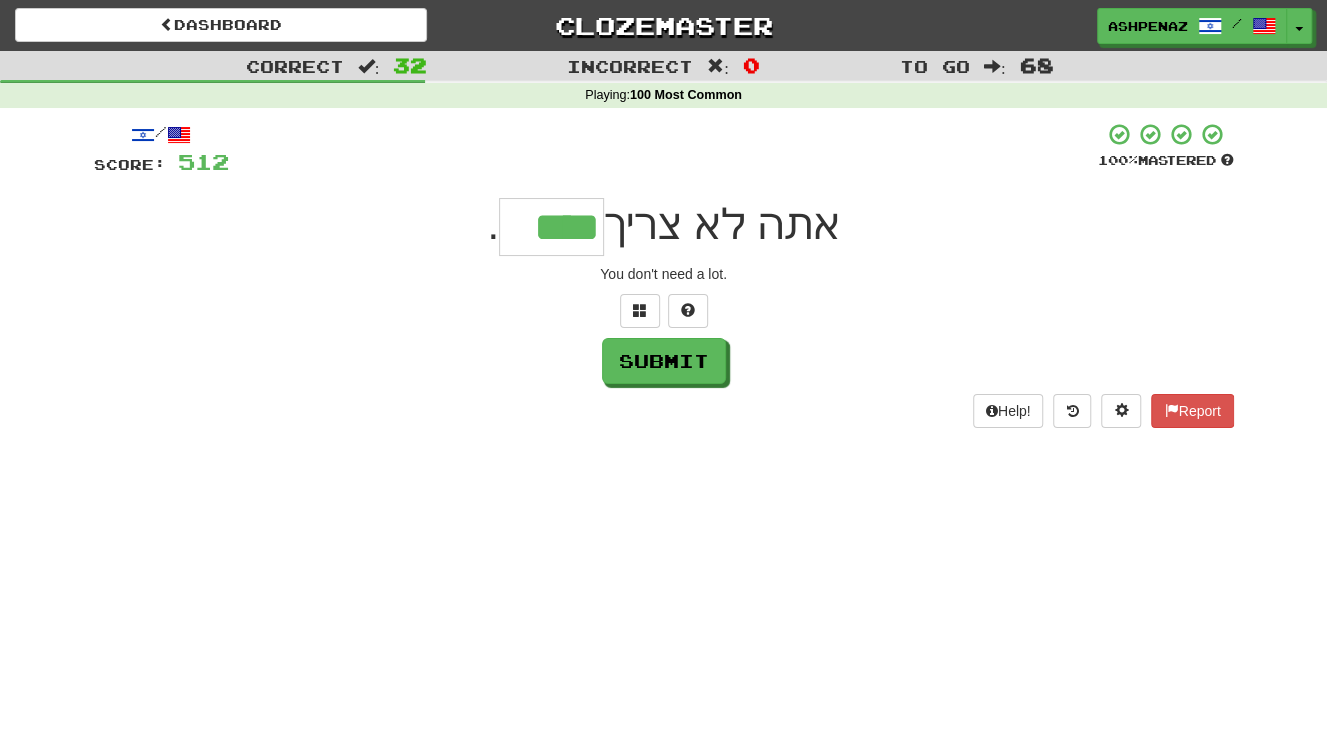 type on "****" 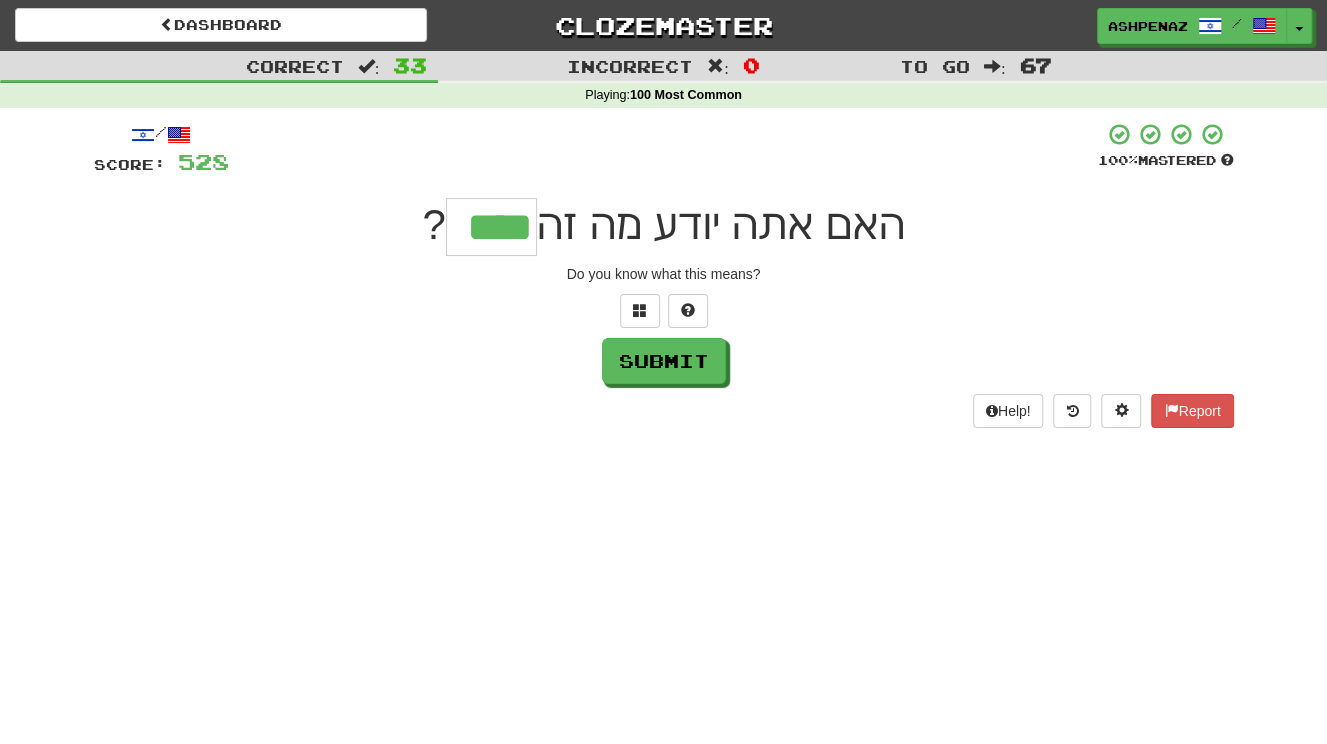 type on "****" 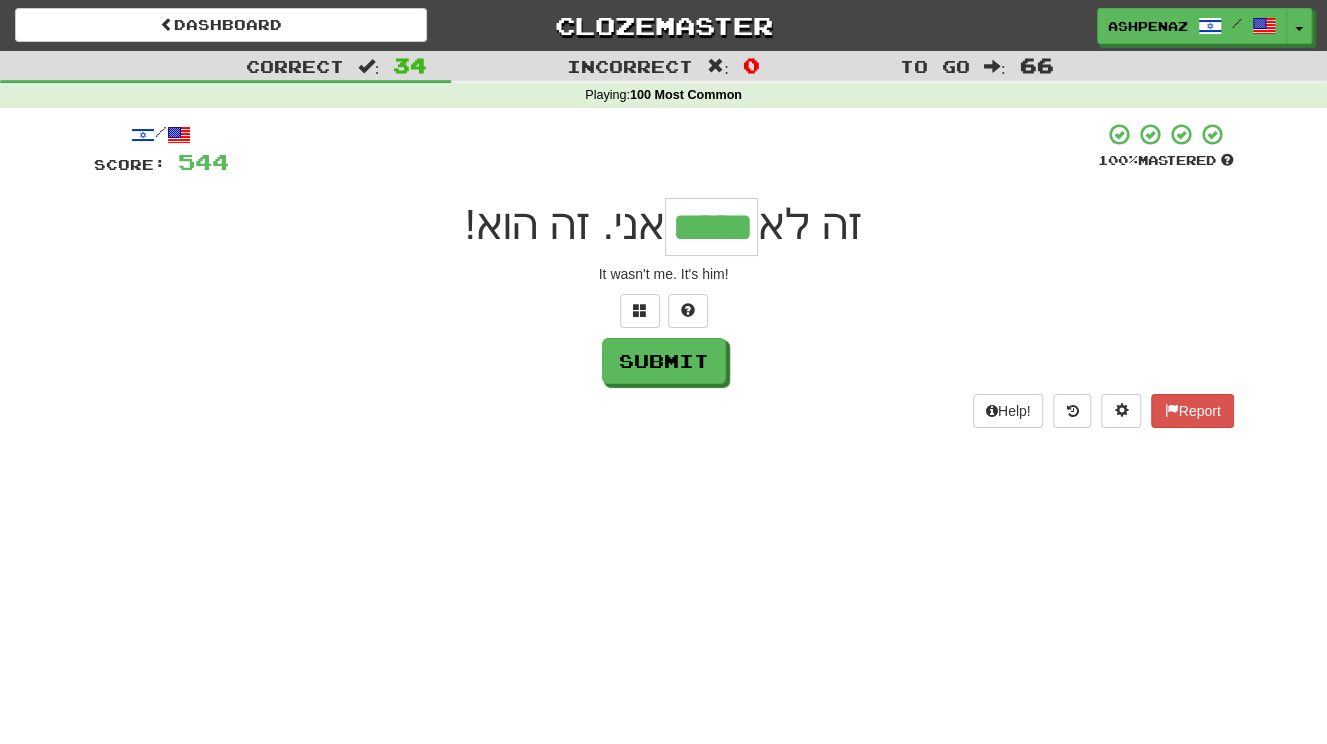 type on "*****" 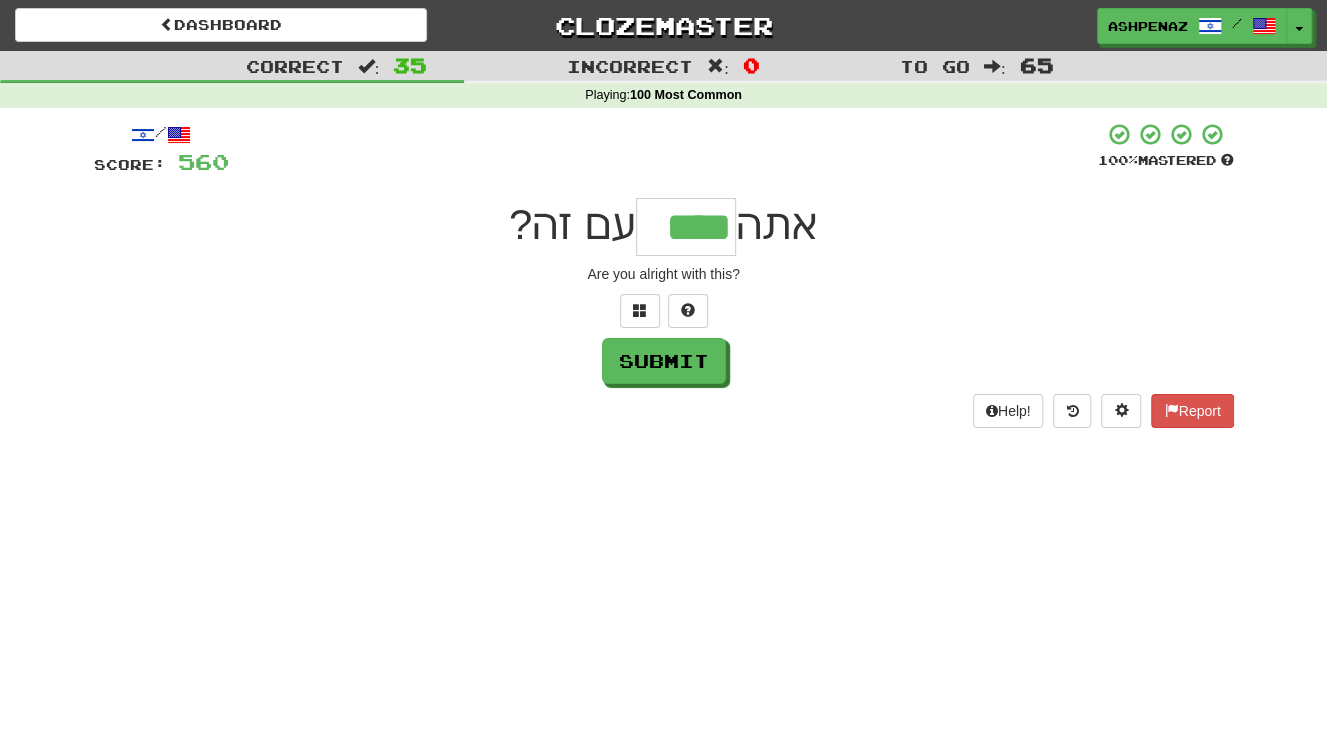 type on "****" 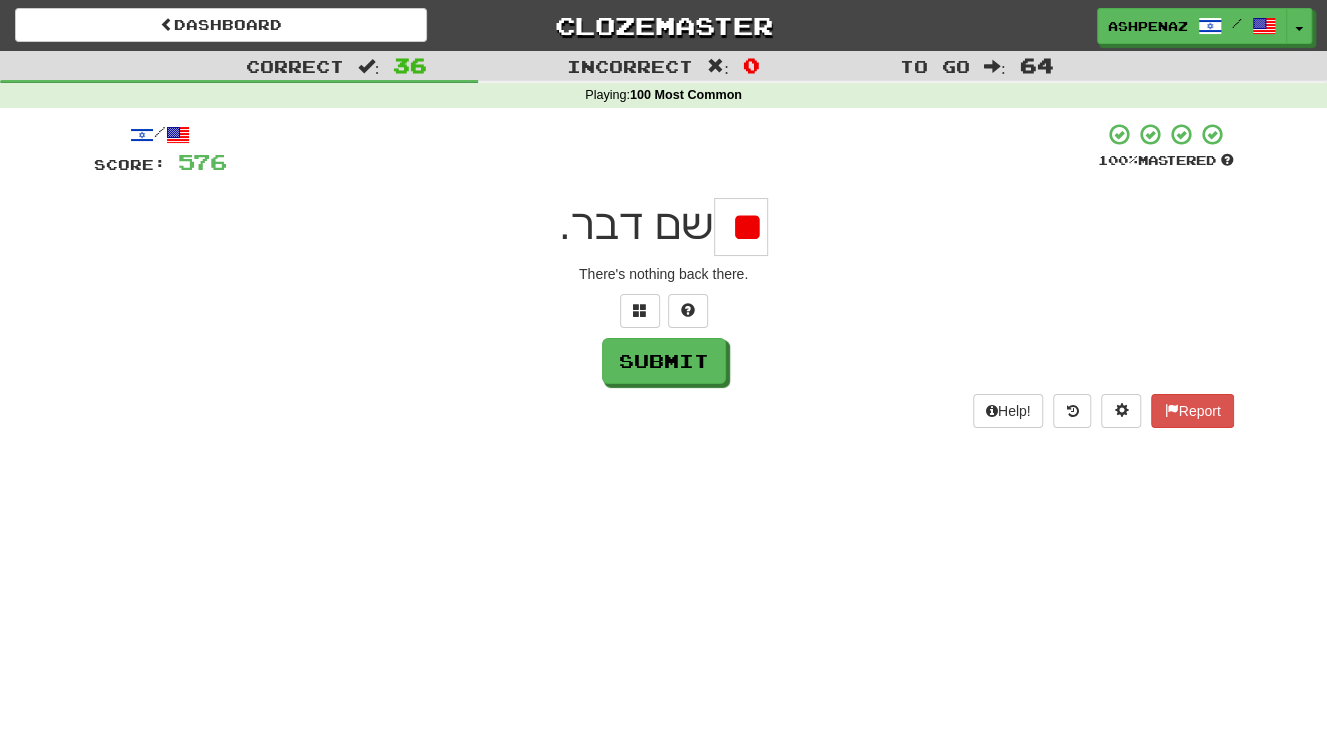 type on "*" 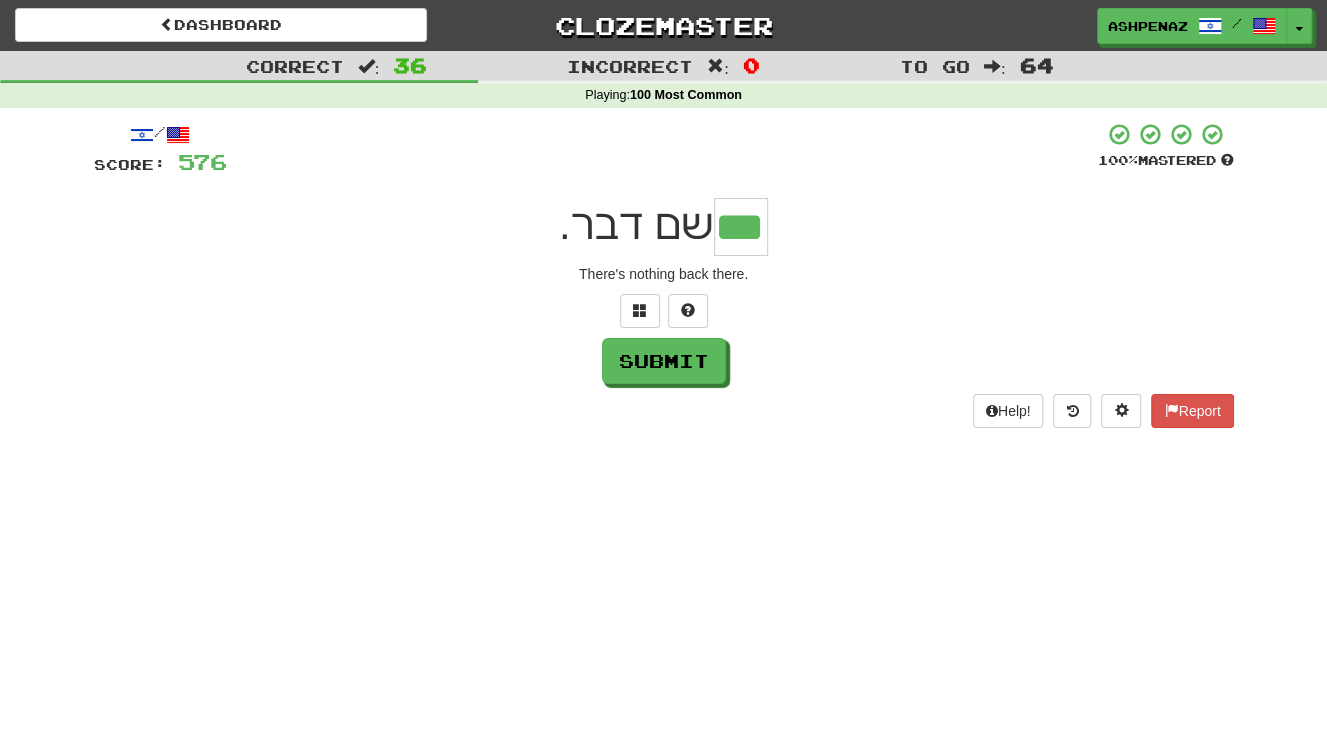 type on "***" 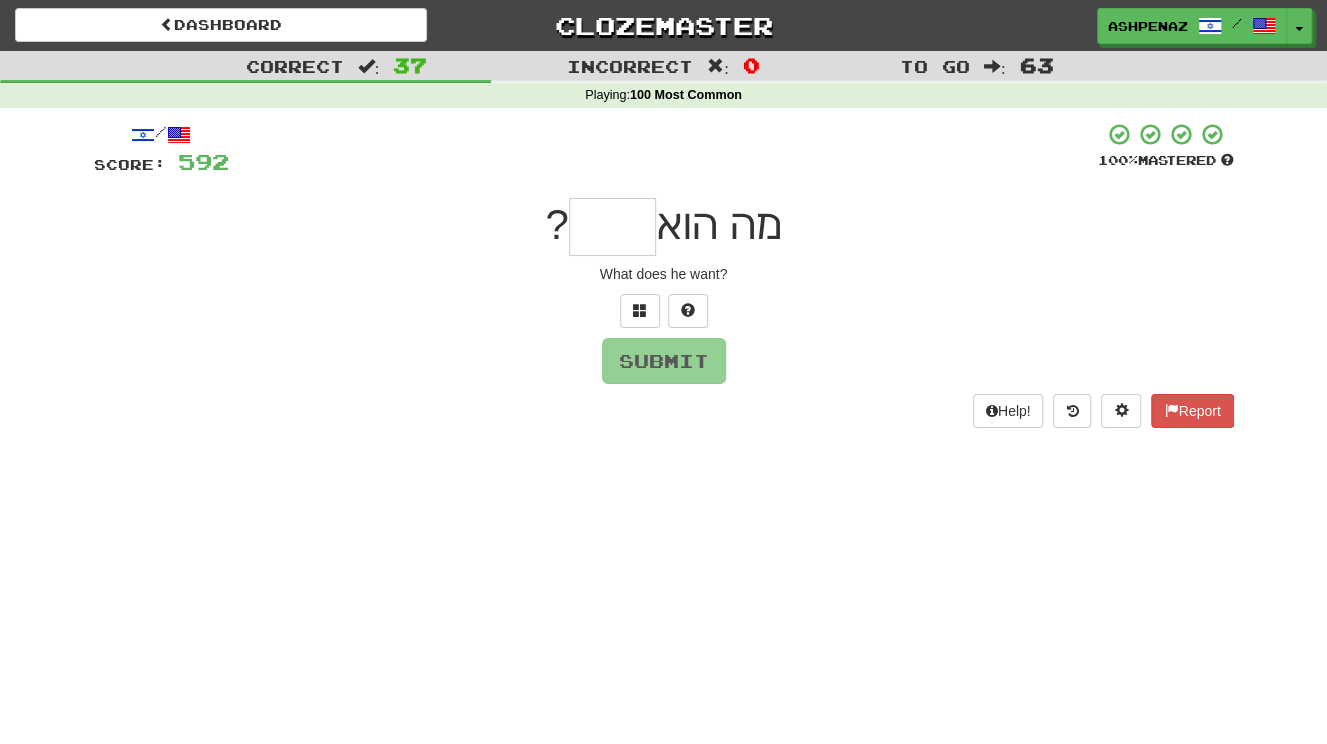 type on "*" 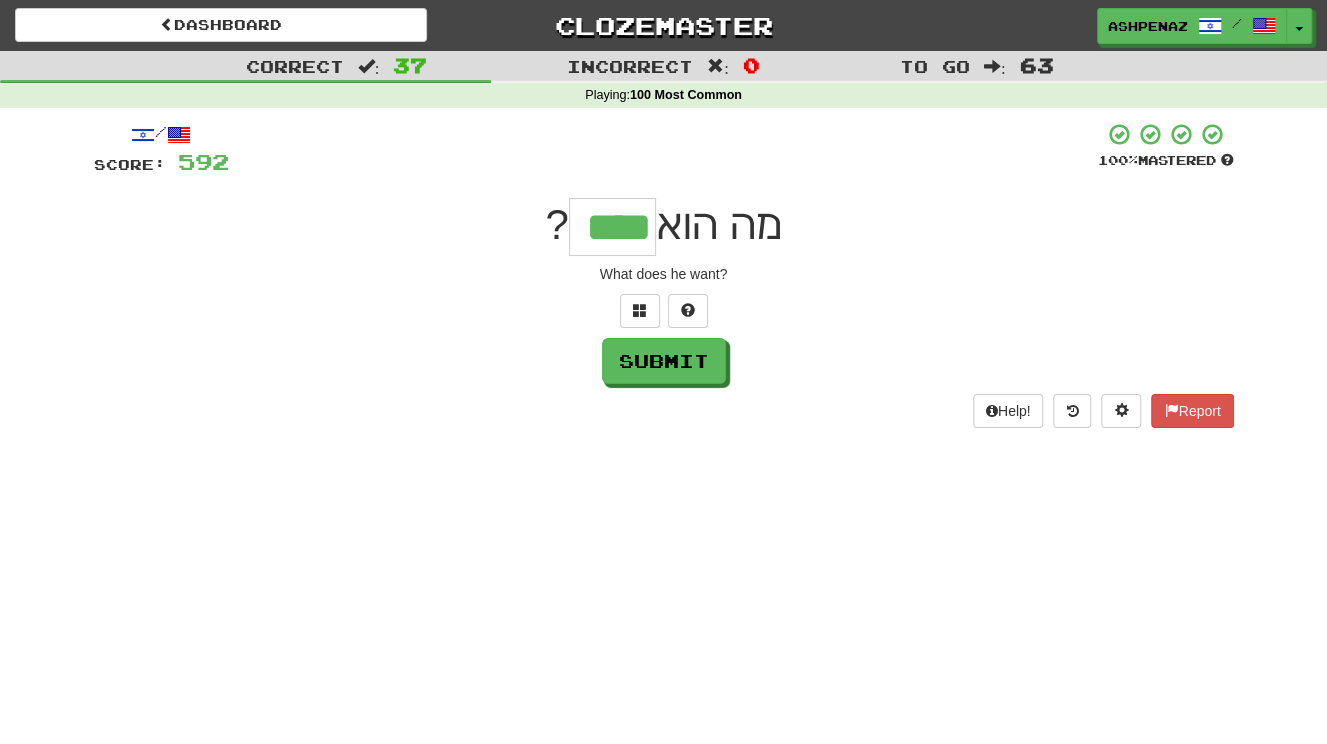 type on "****" 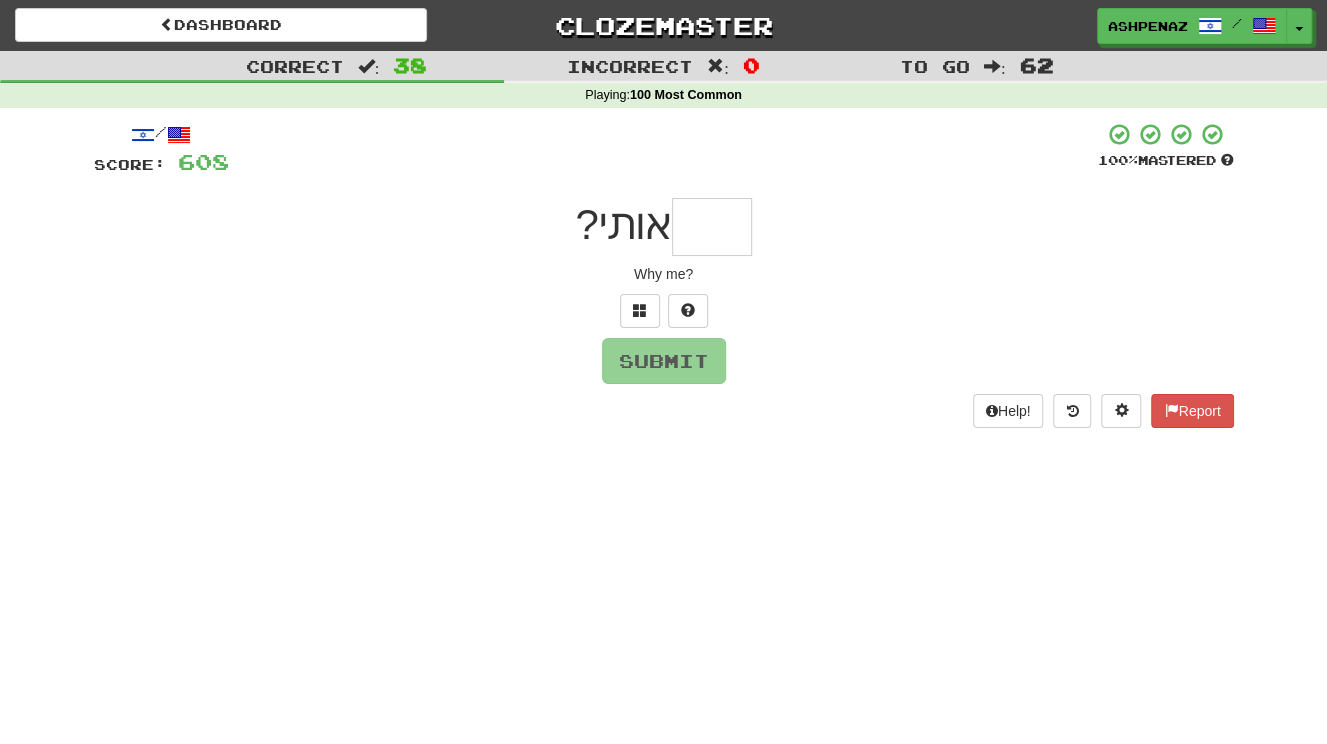 type on "*" 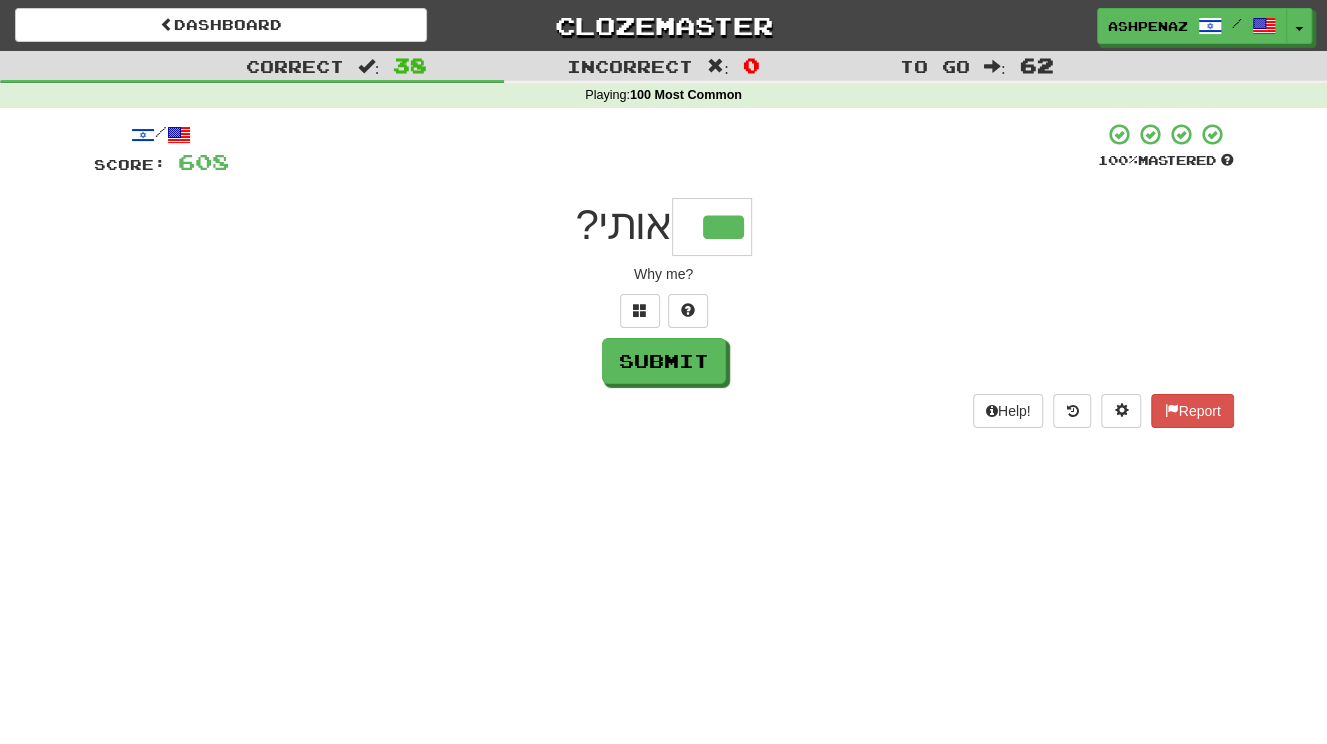 type on "***" 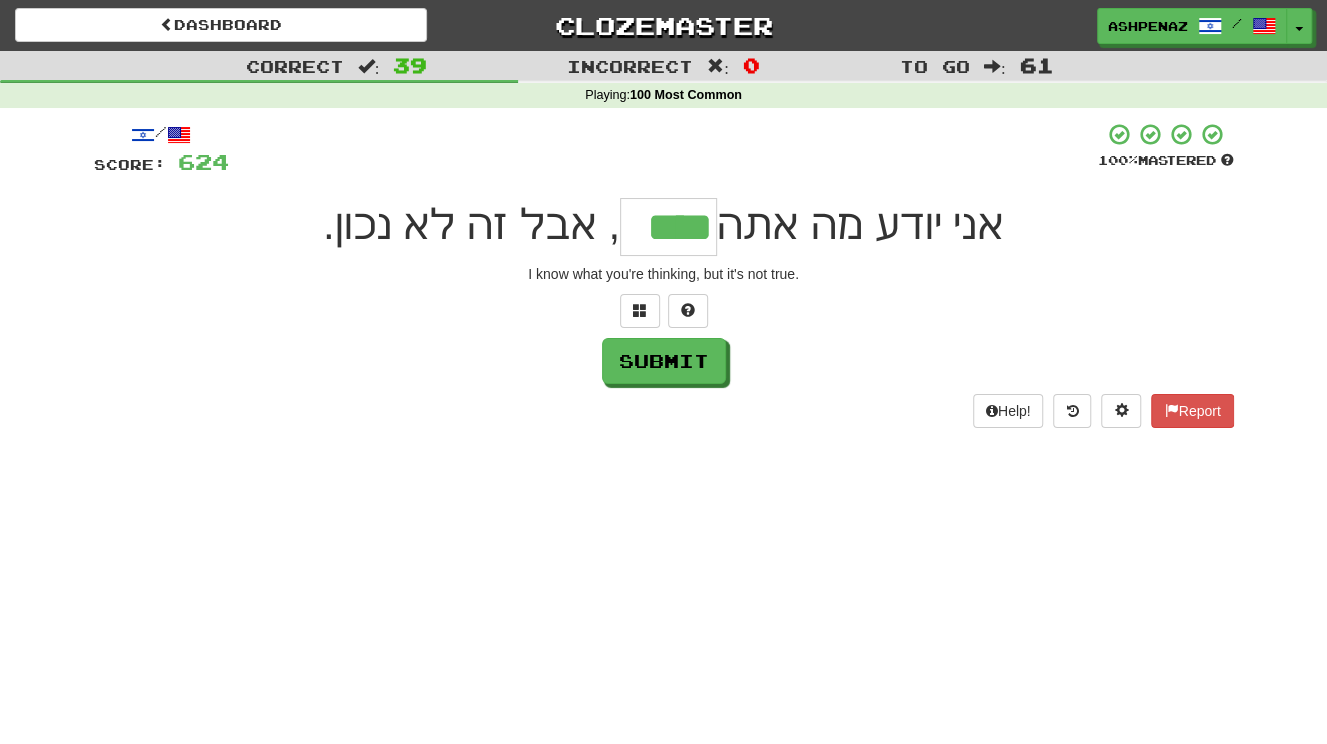 type on "****" 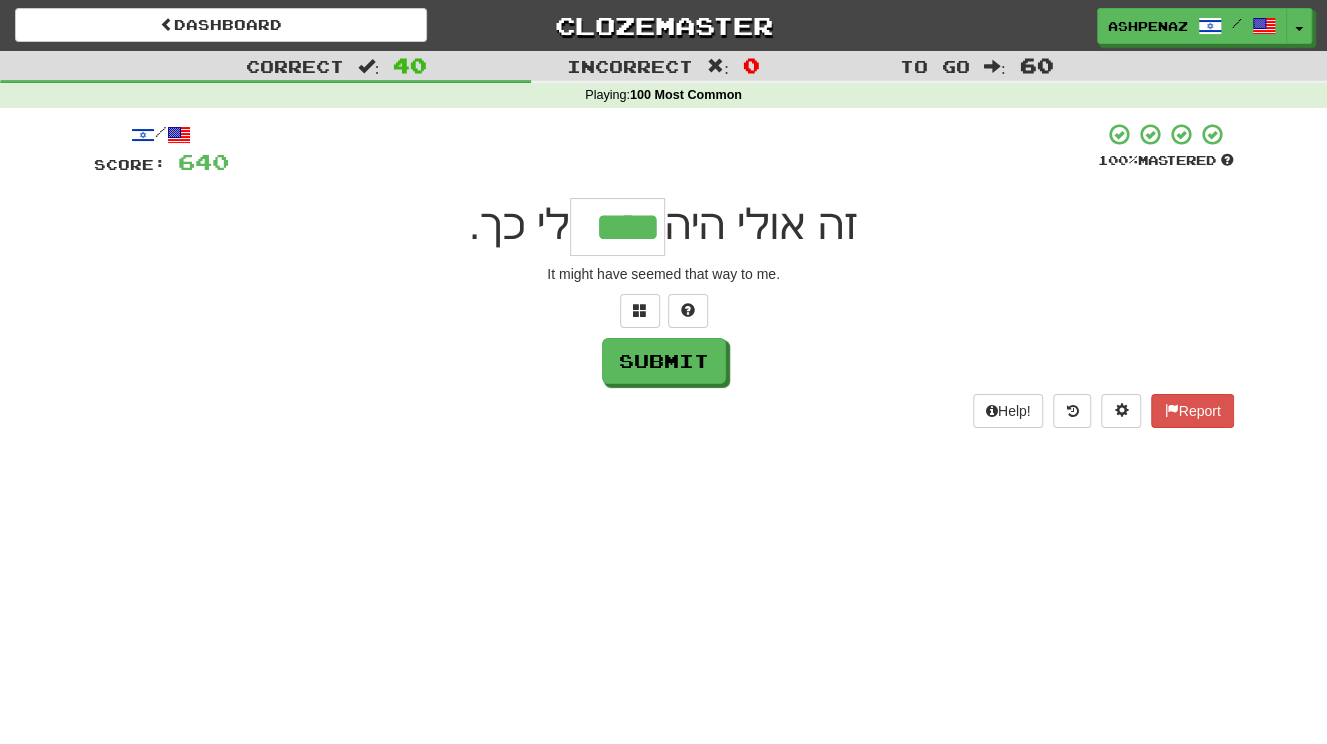 type on "****" 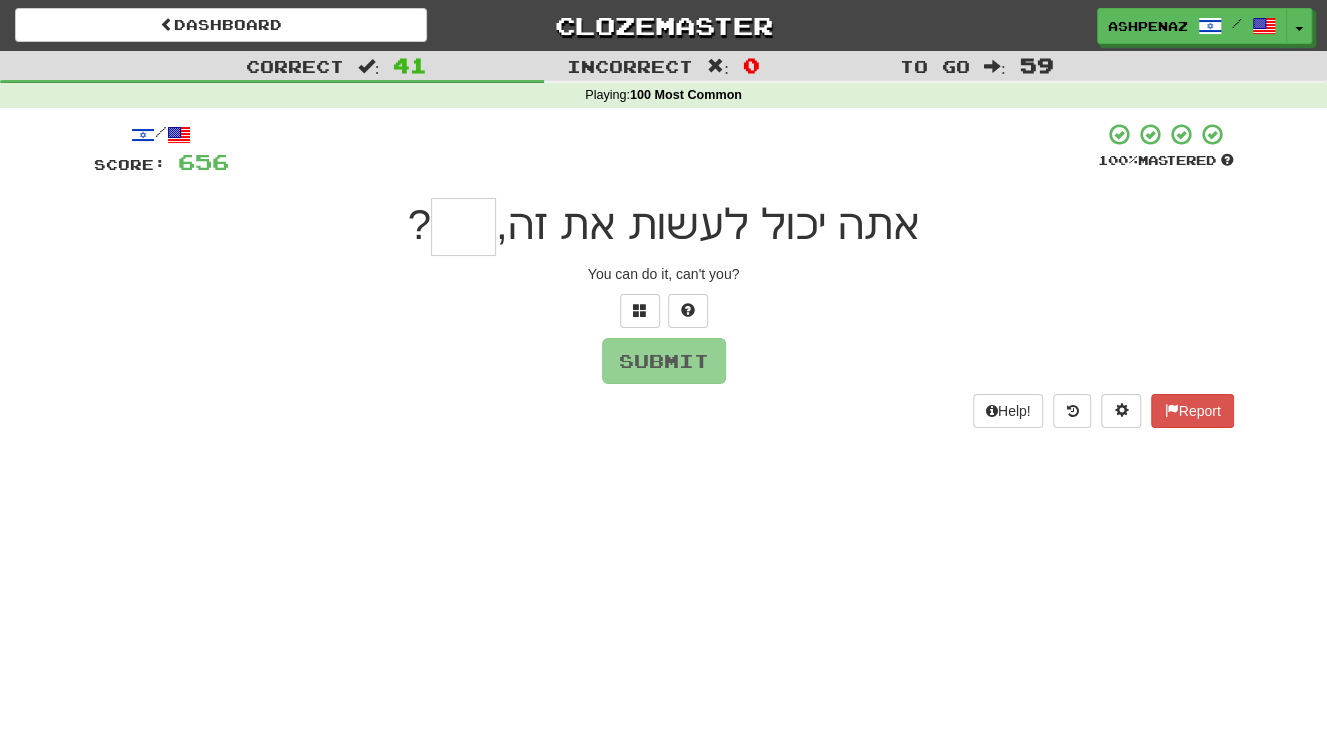 type on "*" 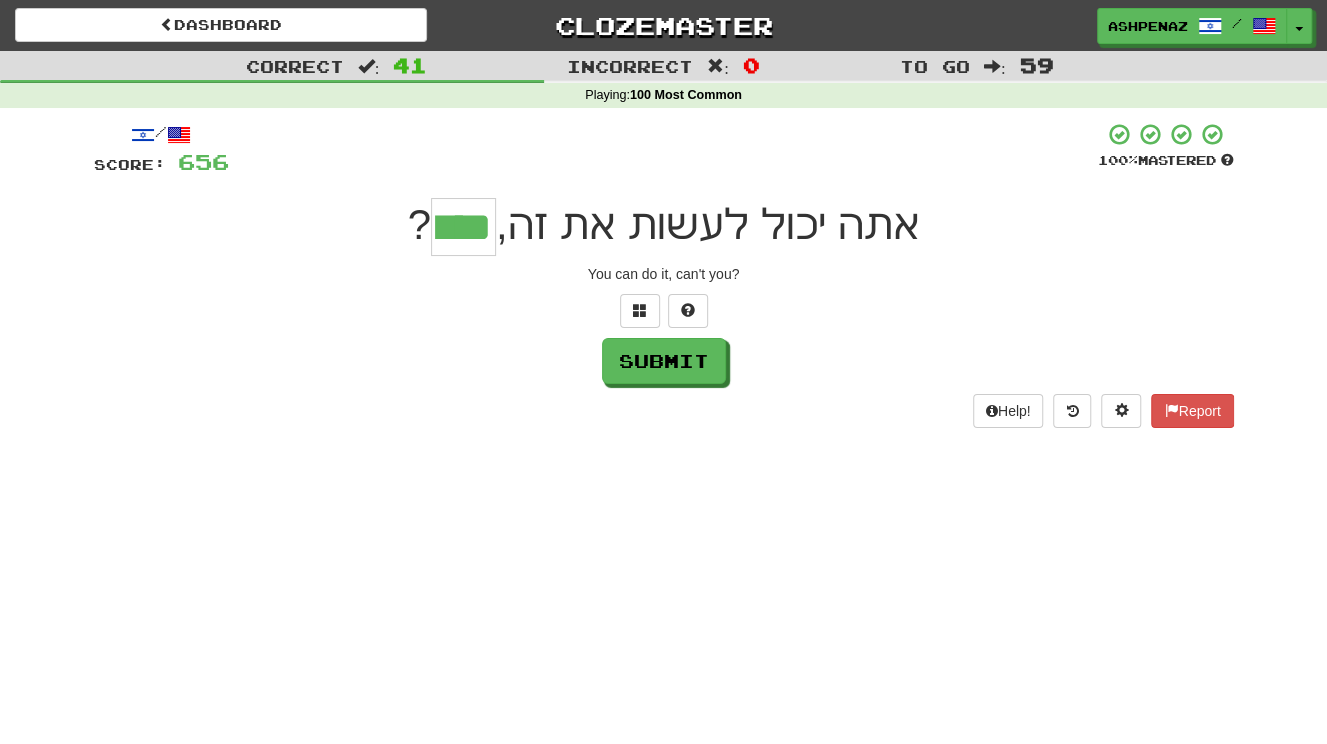 type on "****" 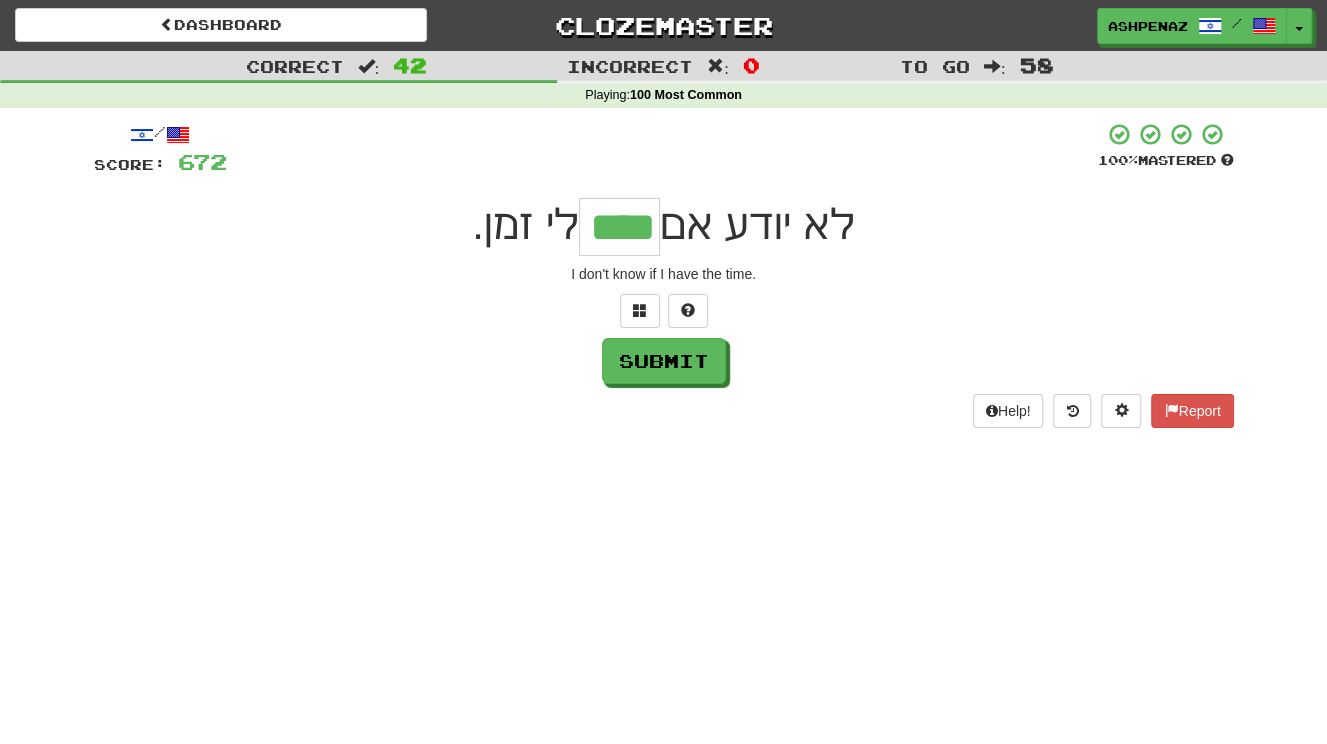 type on "****" 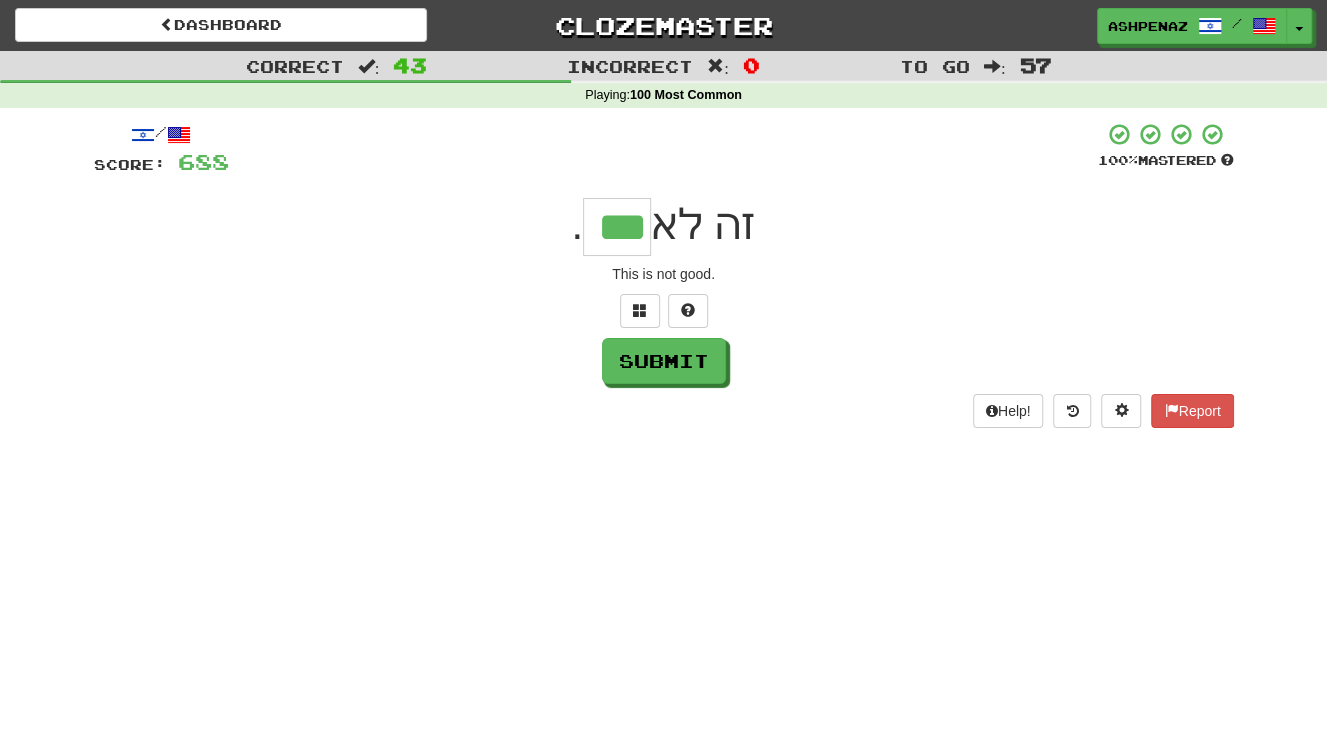 type on "***" 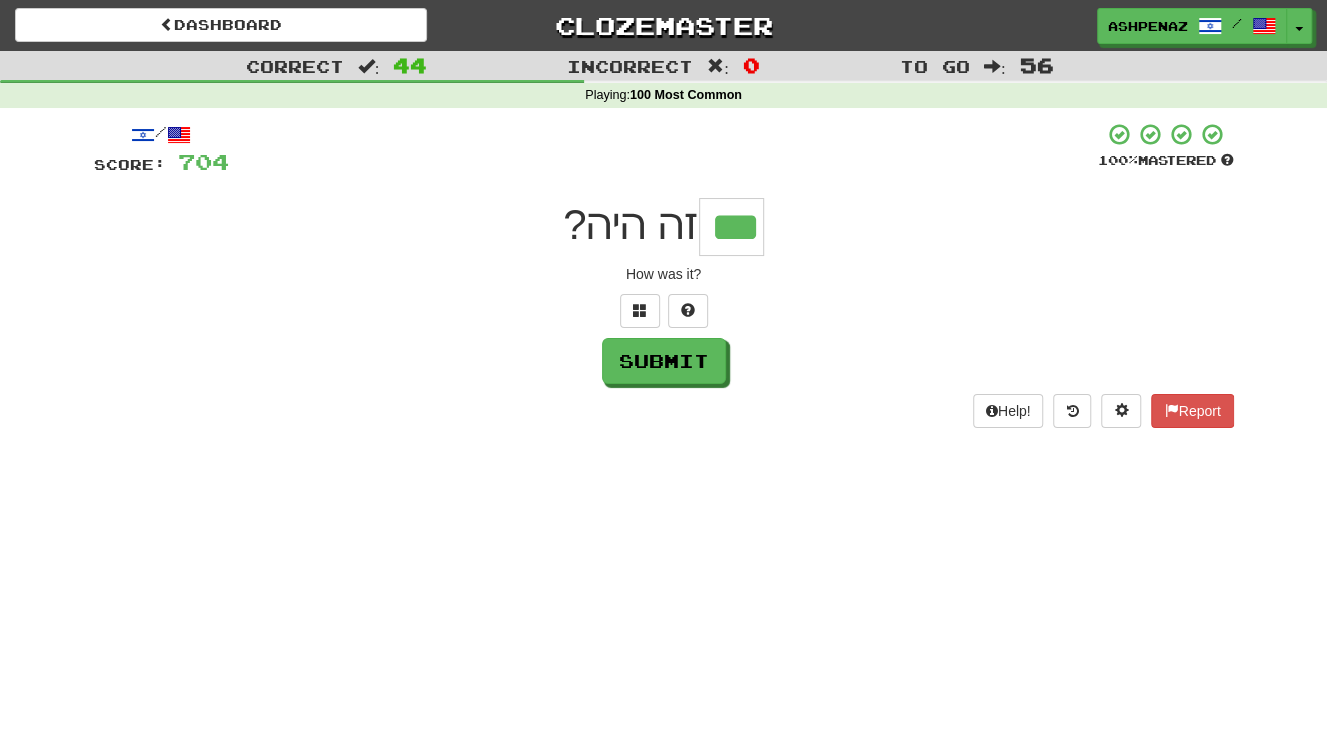 type on "***" 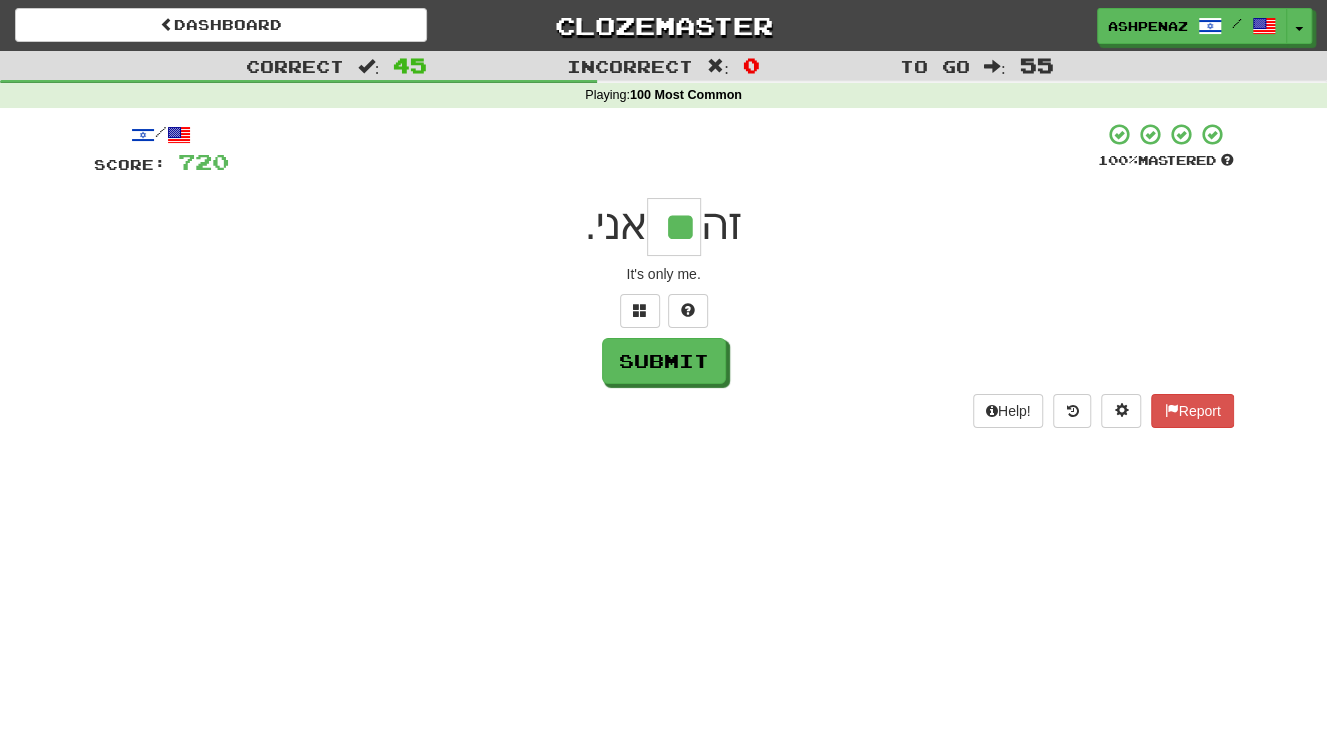 type on "**" 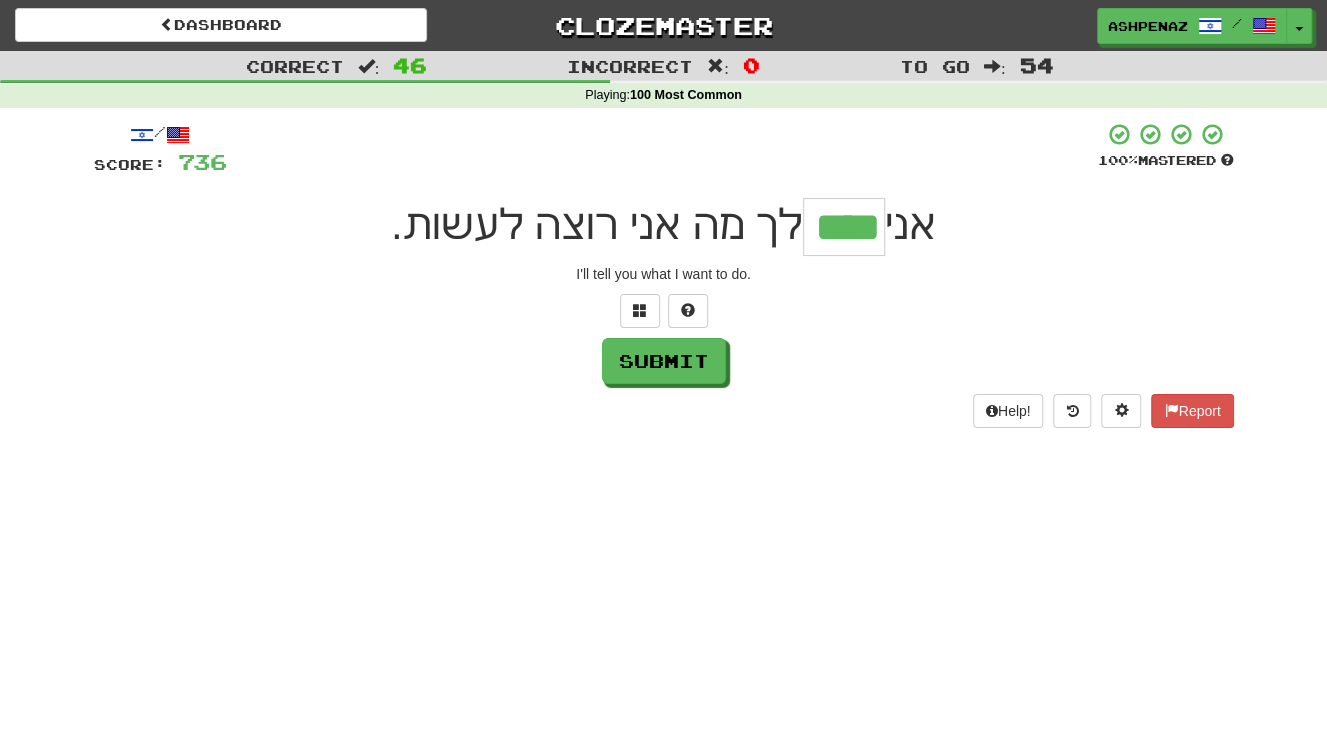type on "****" 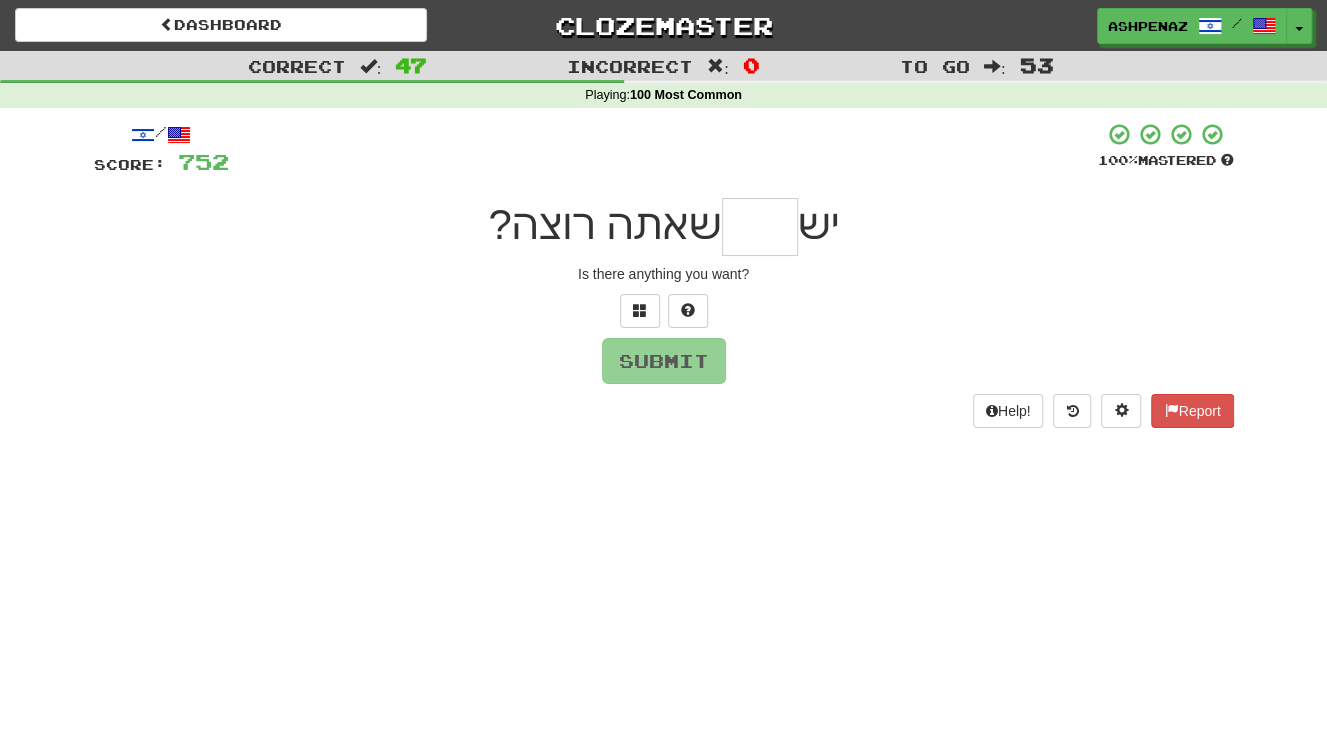 type on "*" 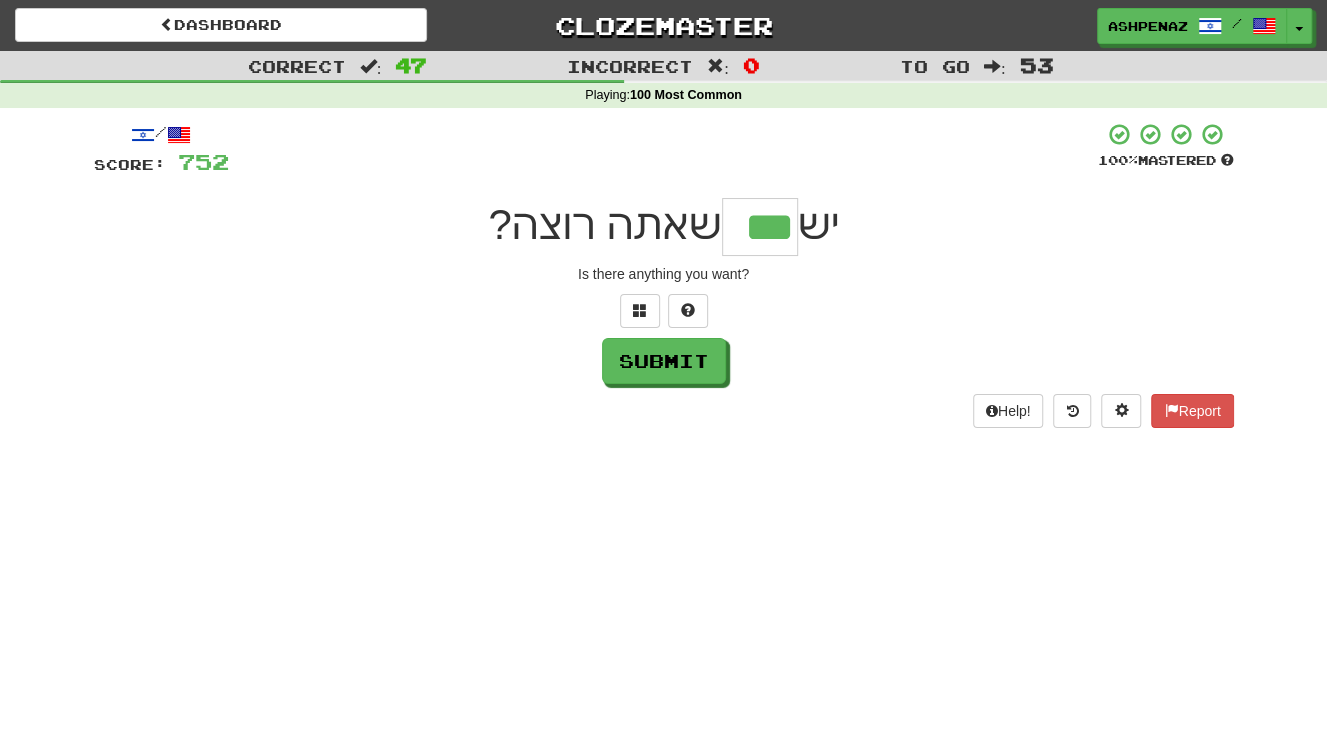 type on "***" 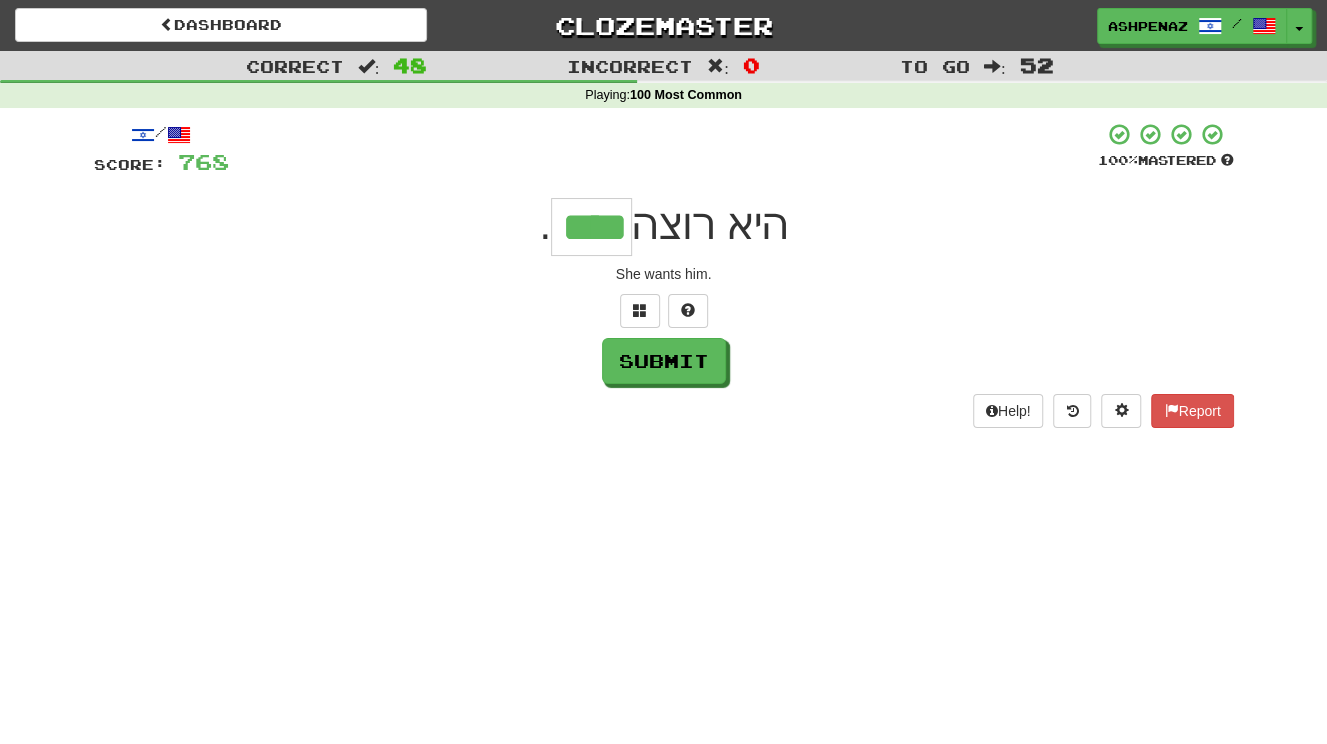 type on "****" 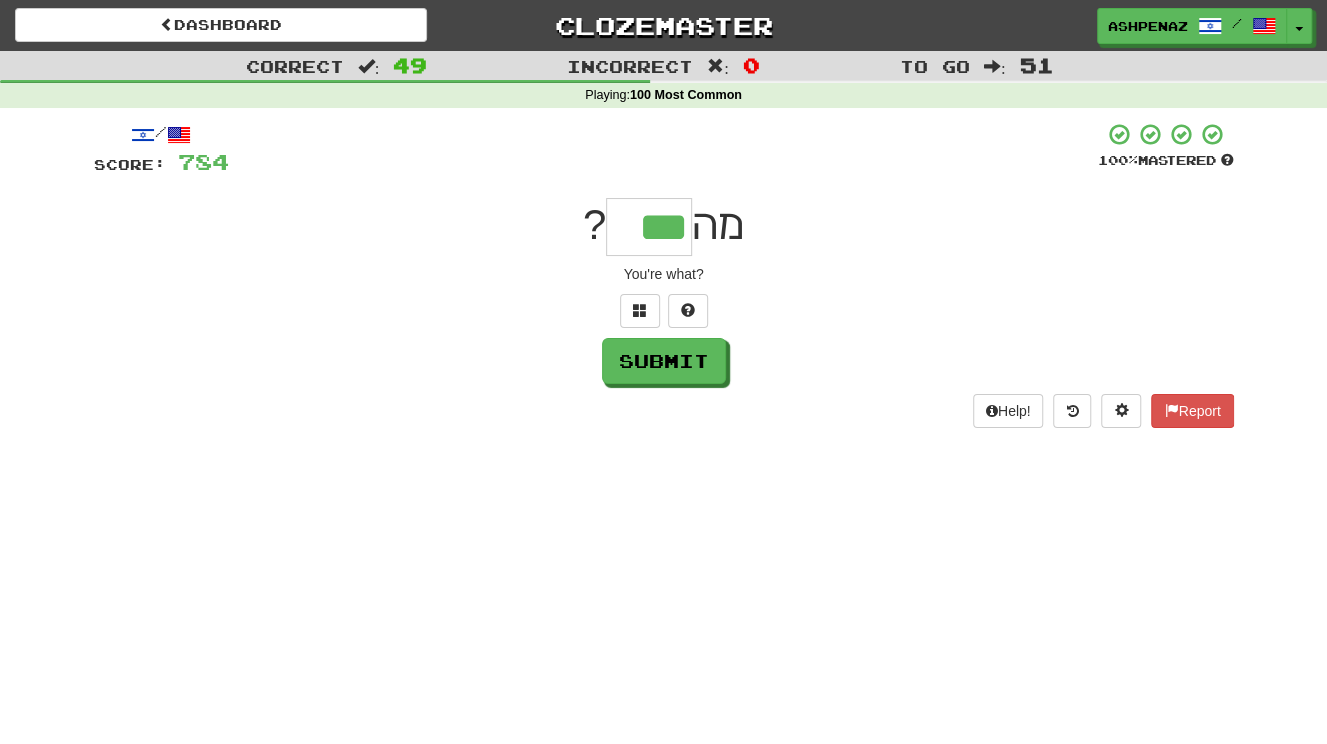 type on "***" 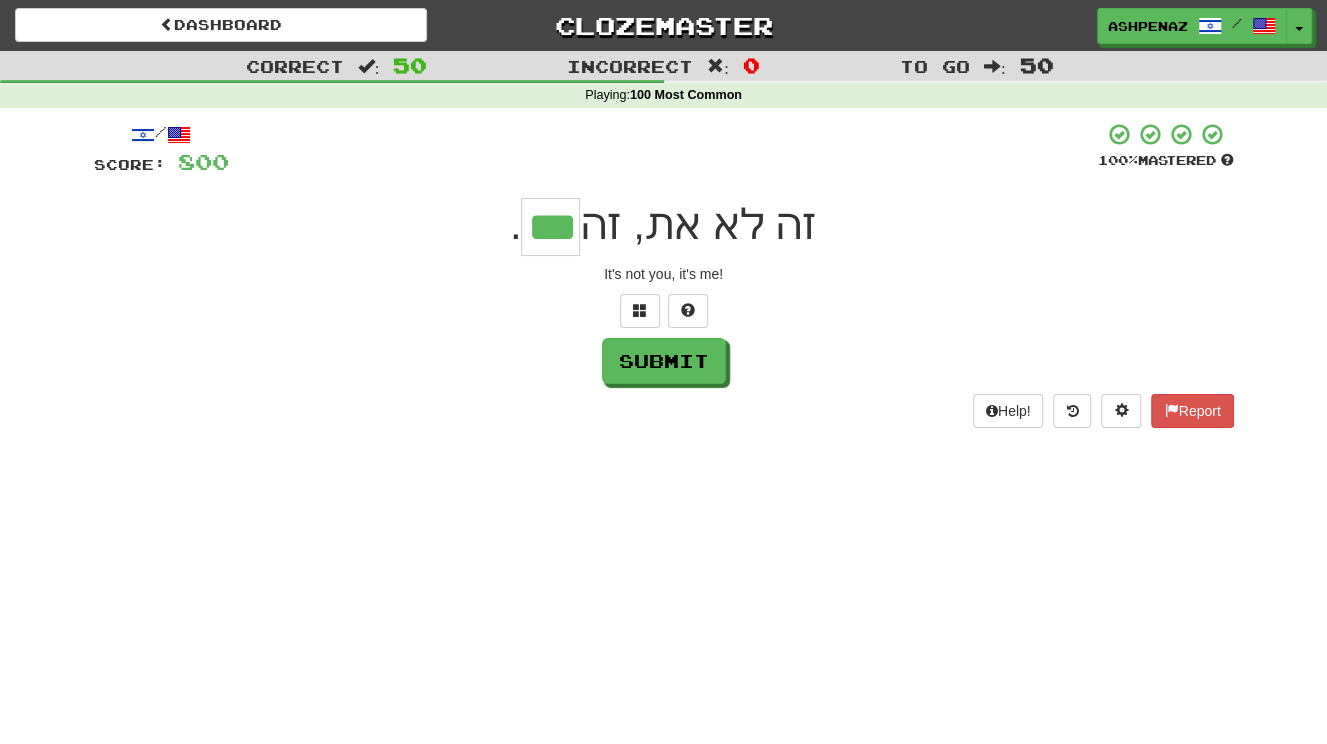 type on "***" 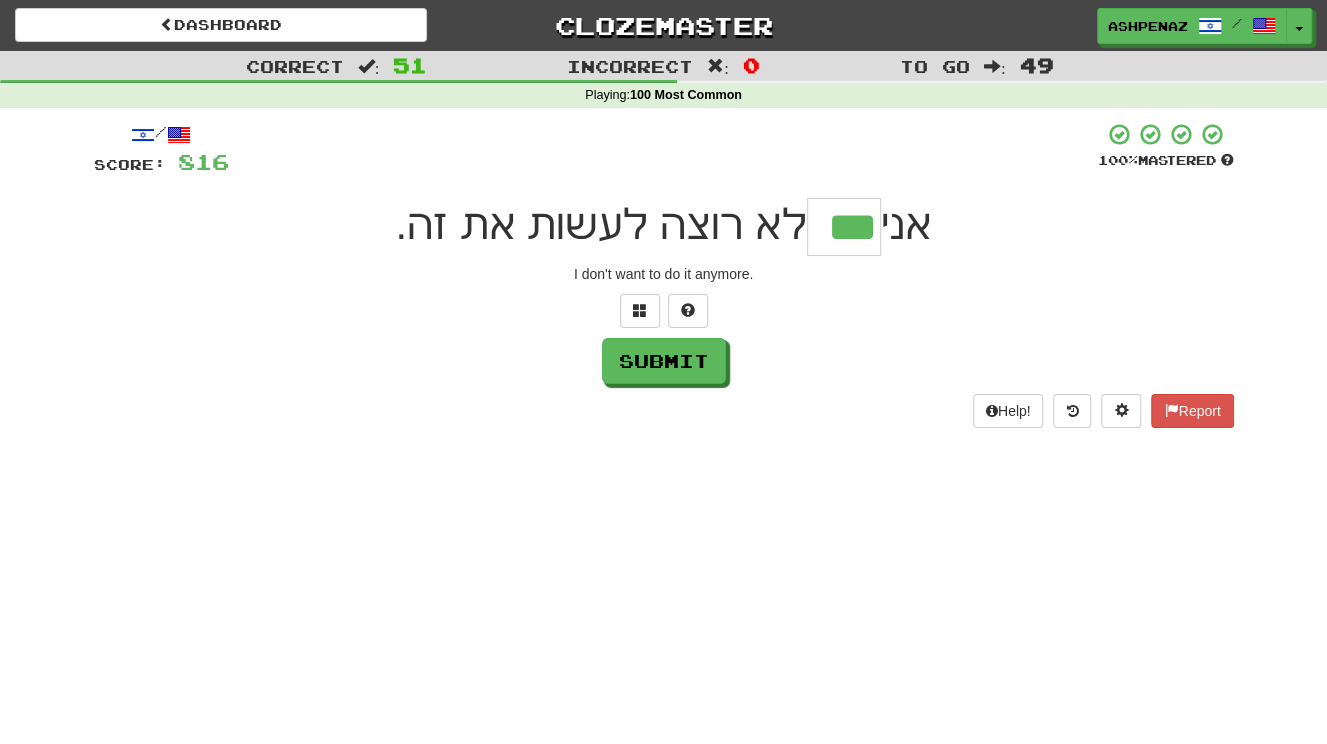 type on "***" 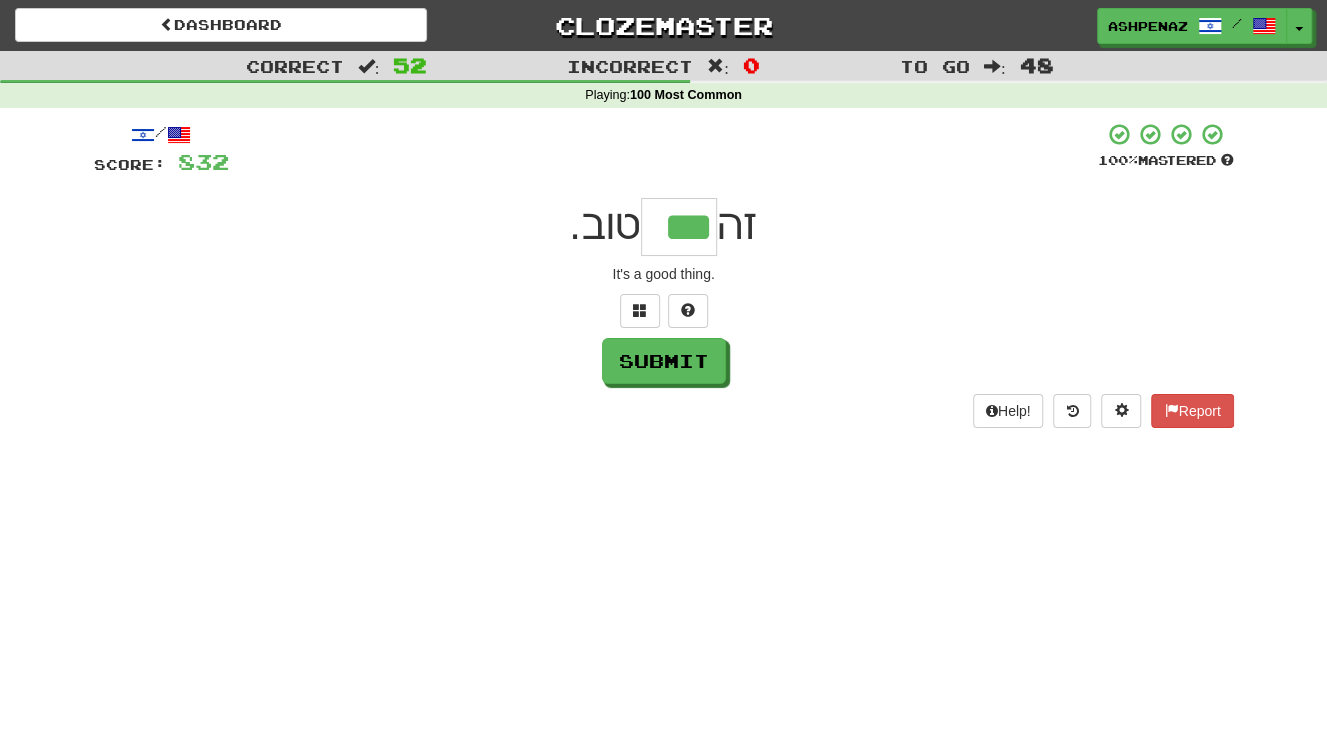 type on "***" 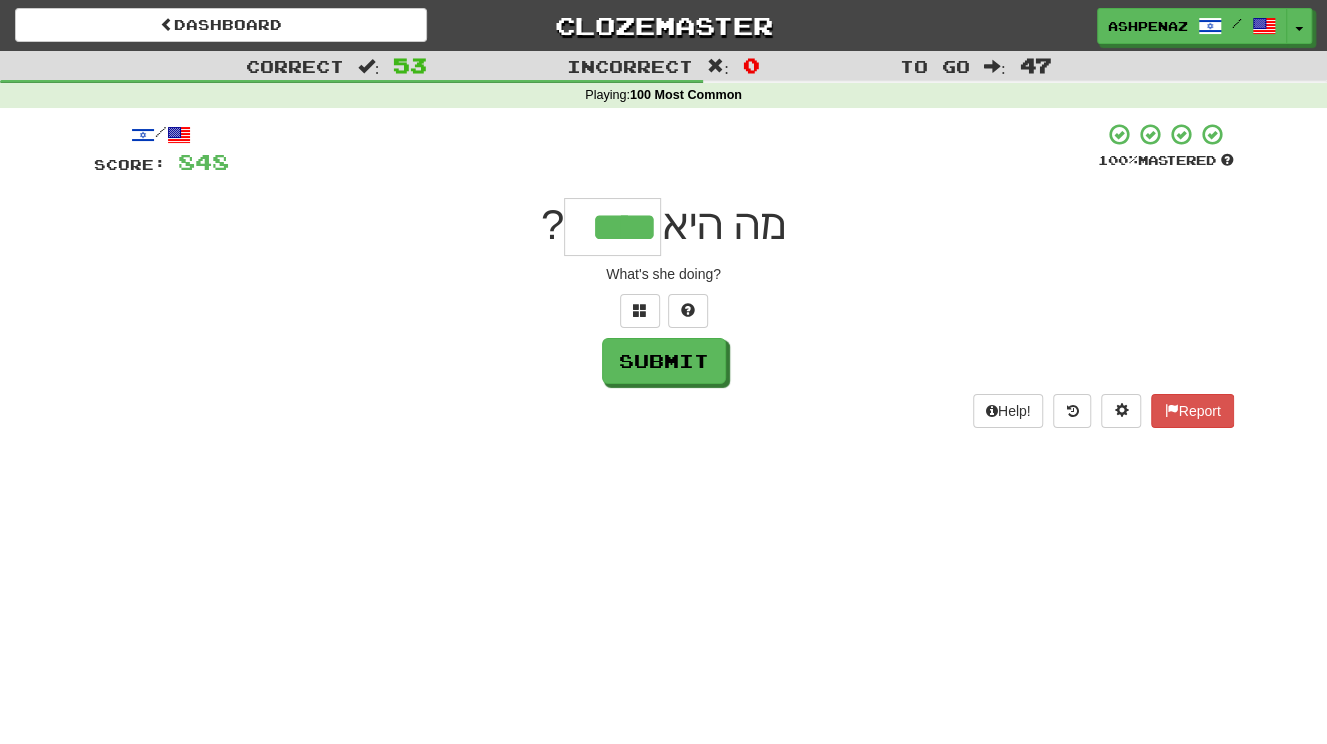type on "****" 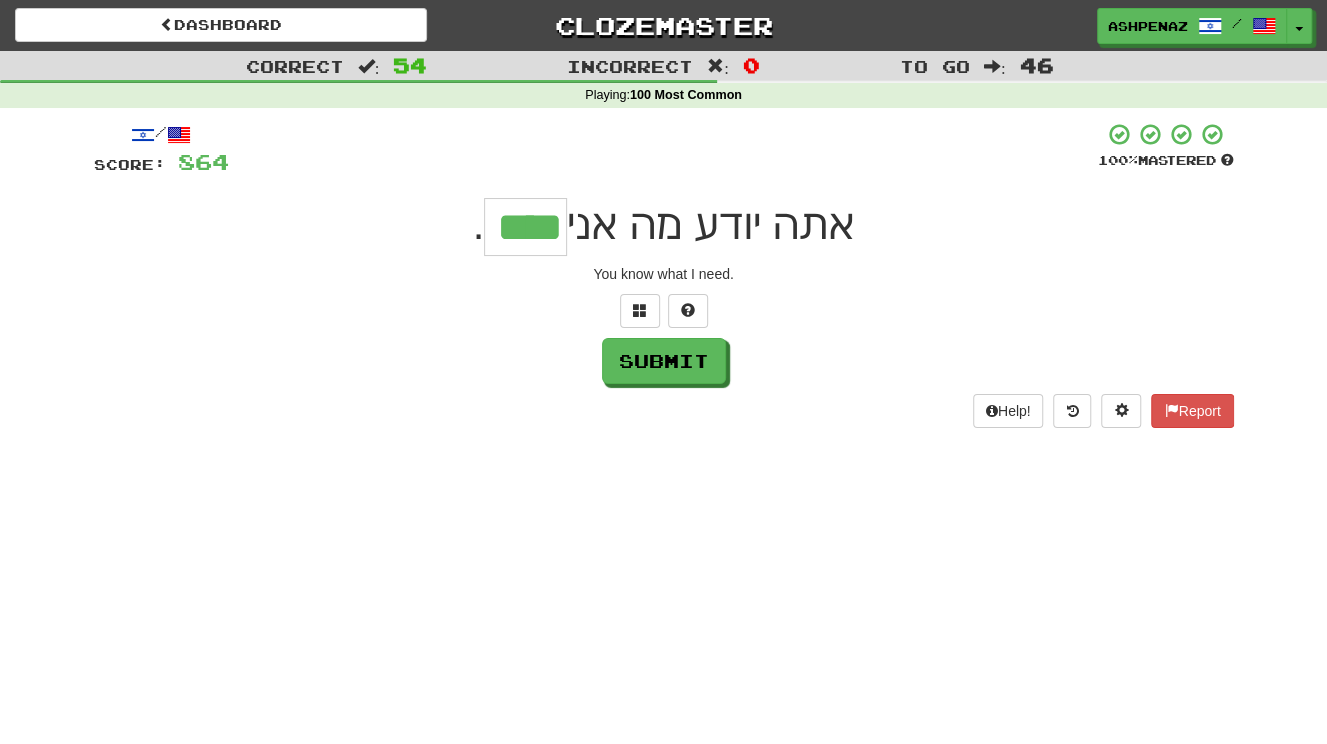 type on "****" 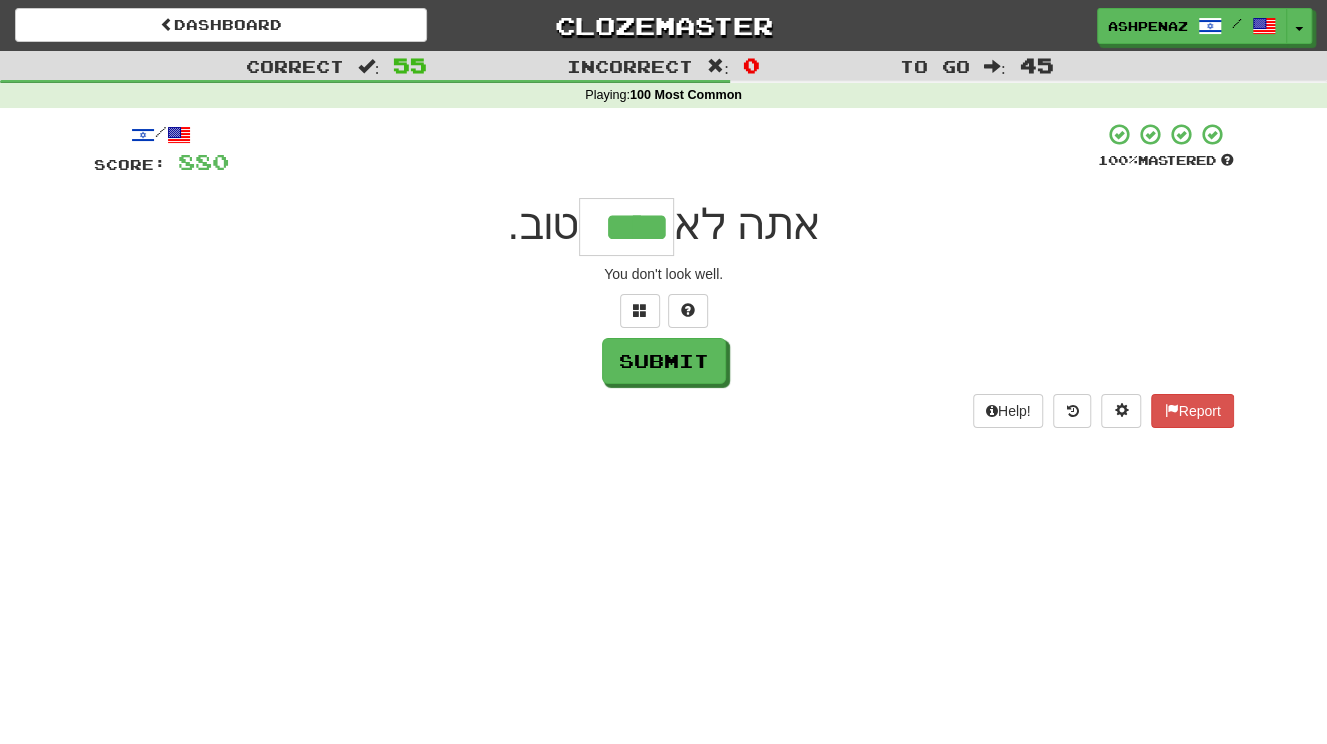 type on "****" 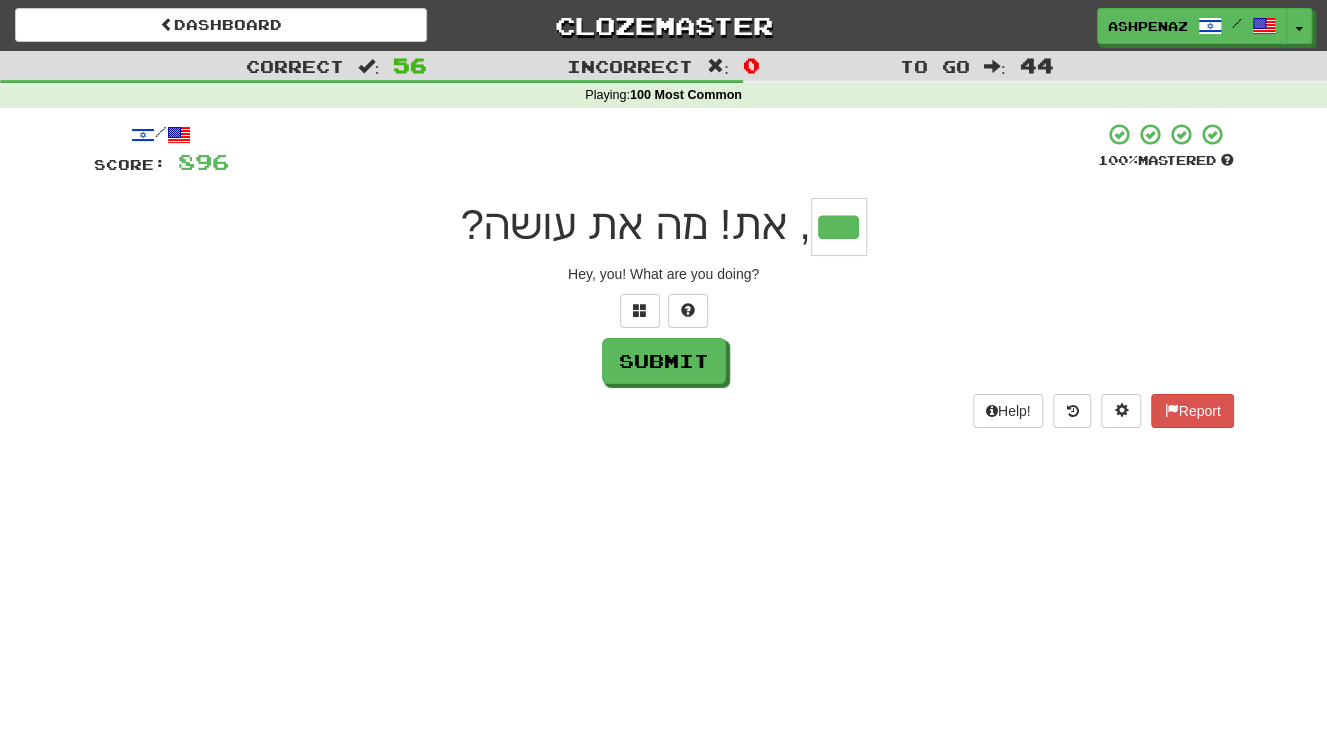 type on "***" 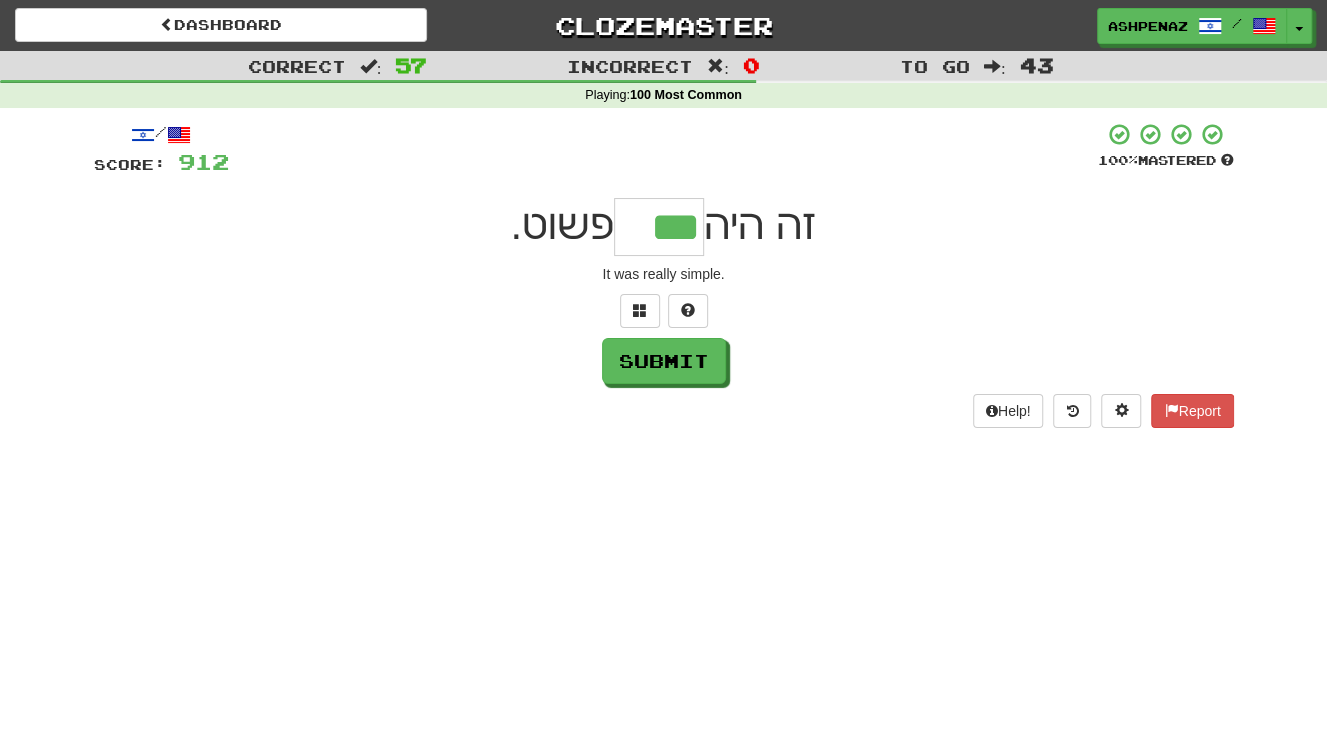 type on "***" 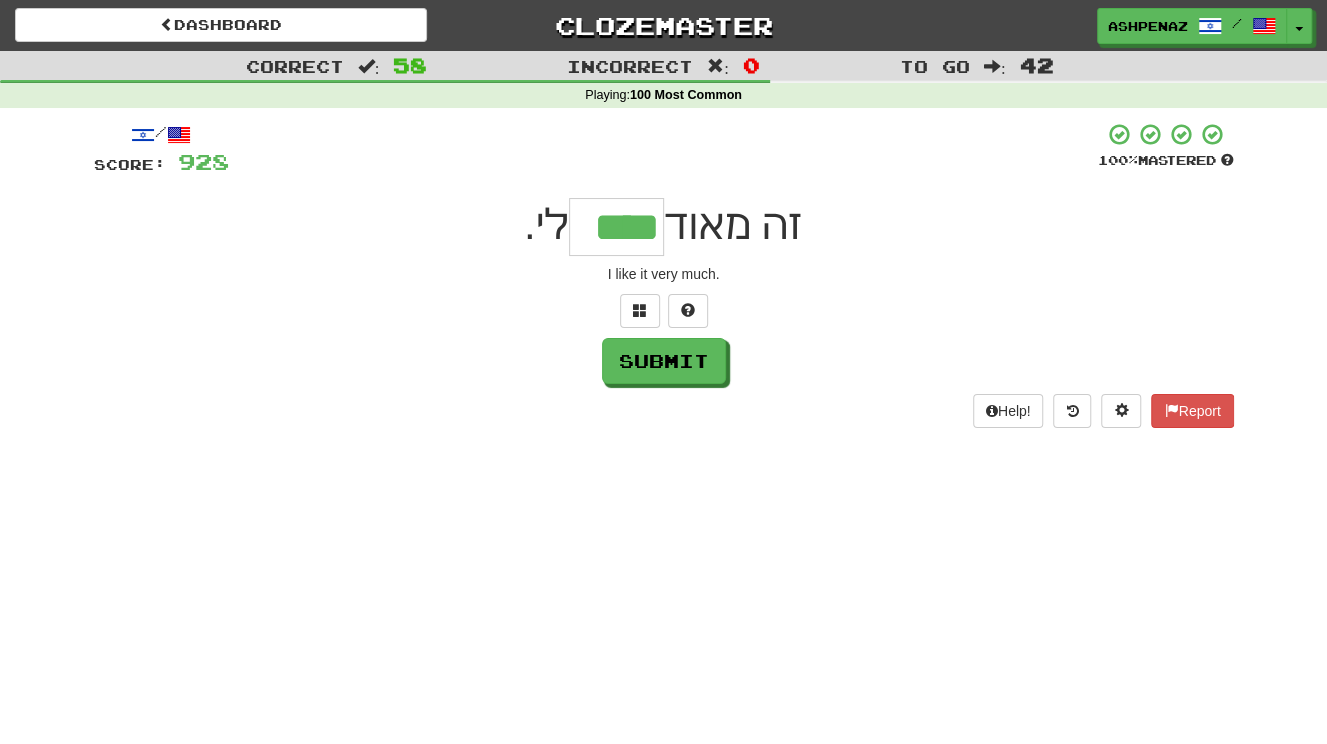 type on "****" 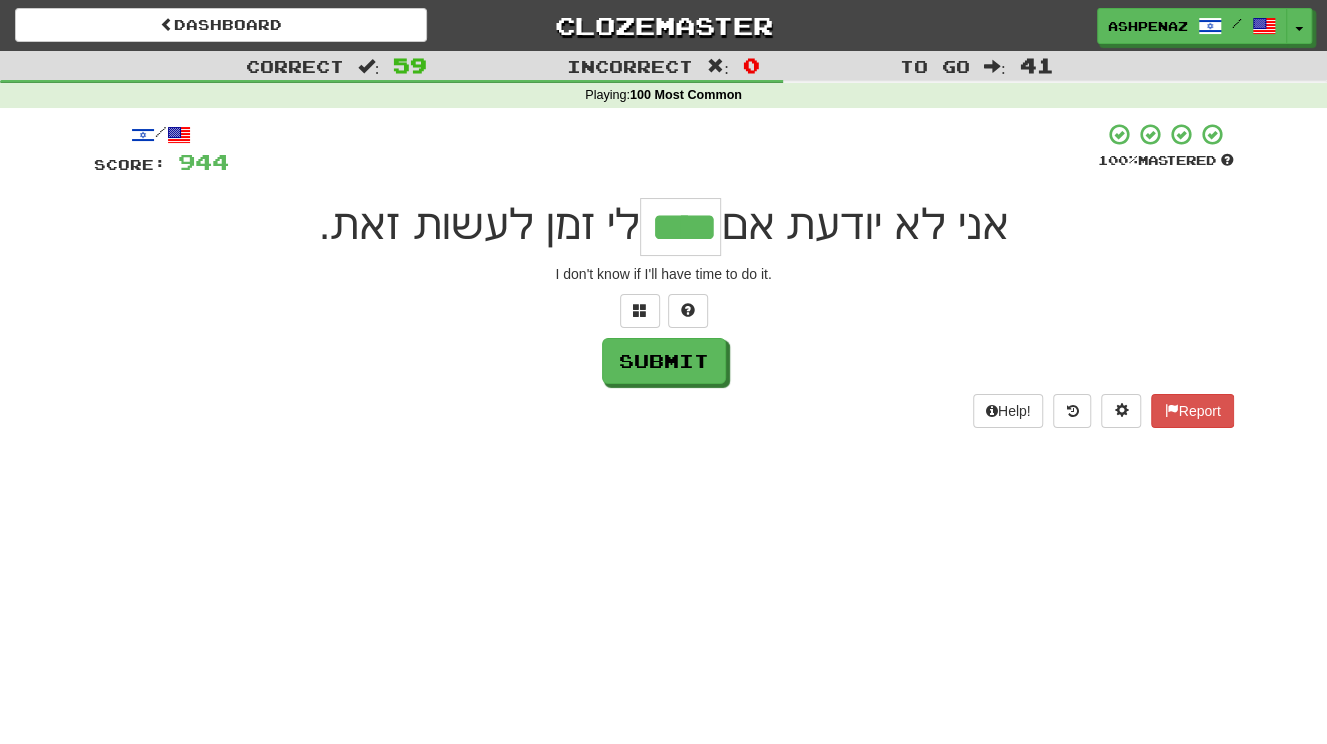 type on "****" 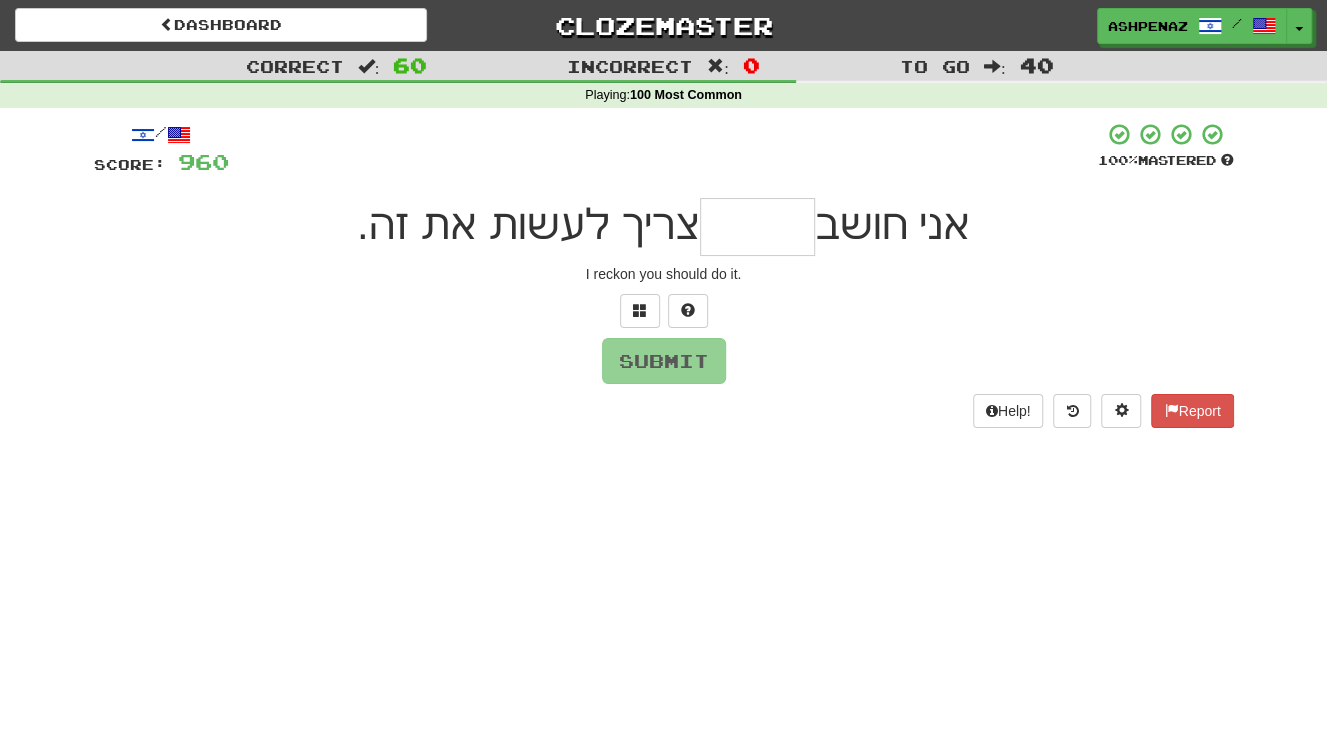 click on "Correct   :   60 Incorrect   :   0 To go   :   40 Playing :  100 Most Common  /  Score:   960 100 %  Mastered אני חושב   צריך לעשות את זה. I reckon you should do it. Submit  Help!  Report" at bounding box center (663, 253) 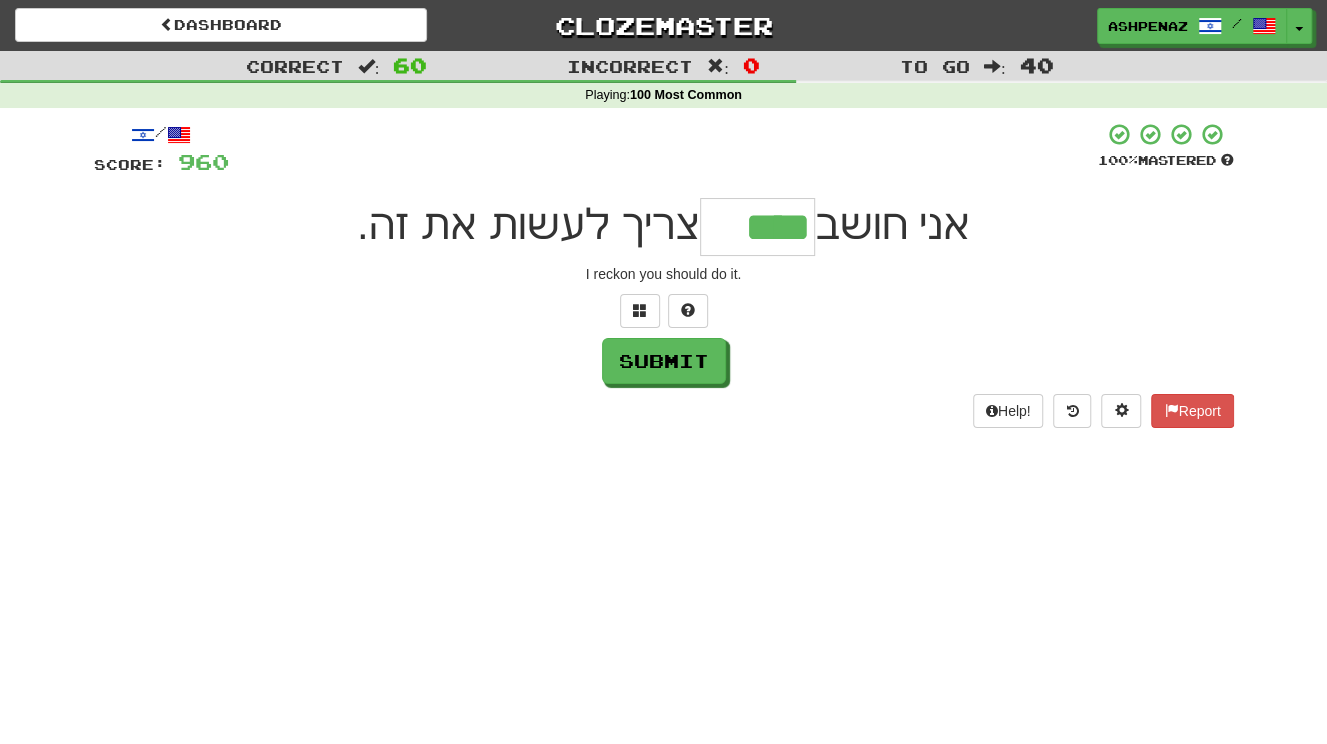type on "****" 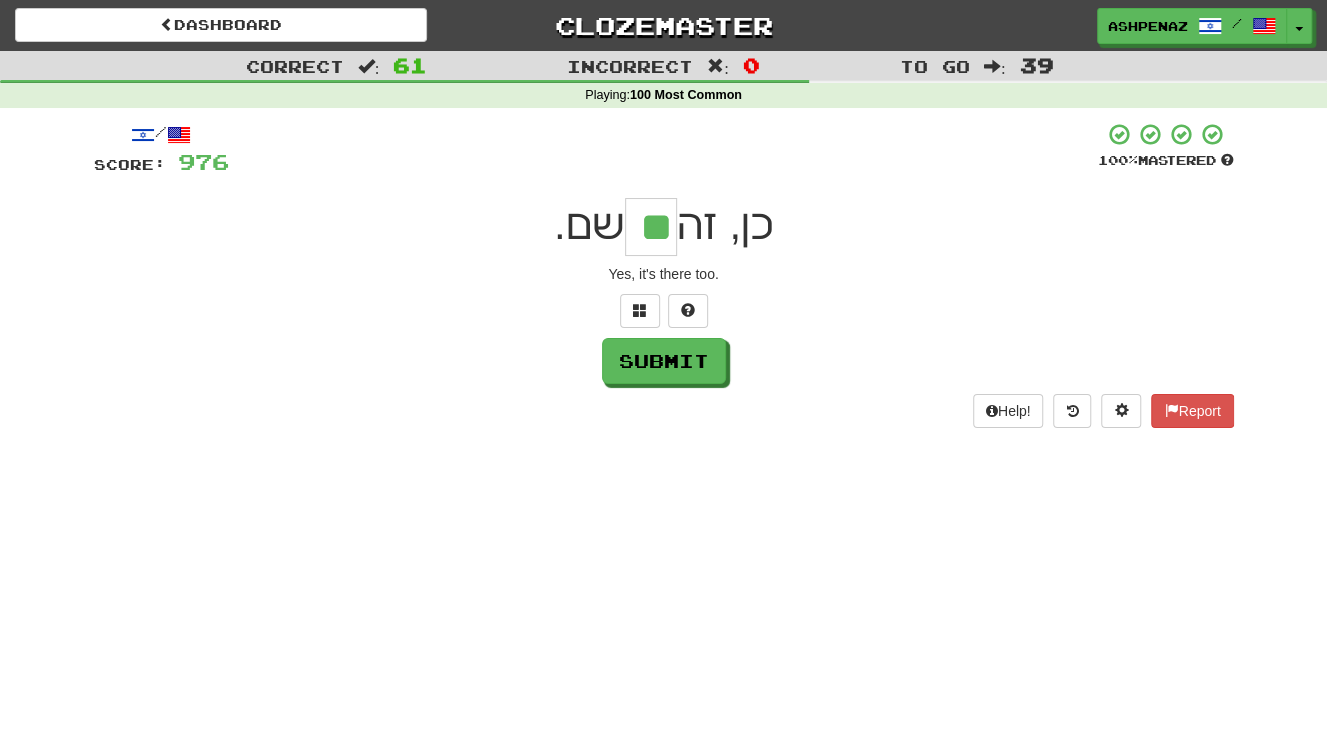 type on "**" 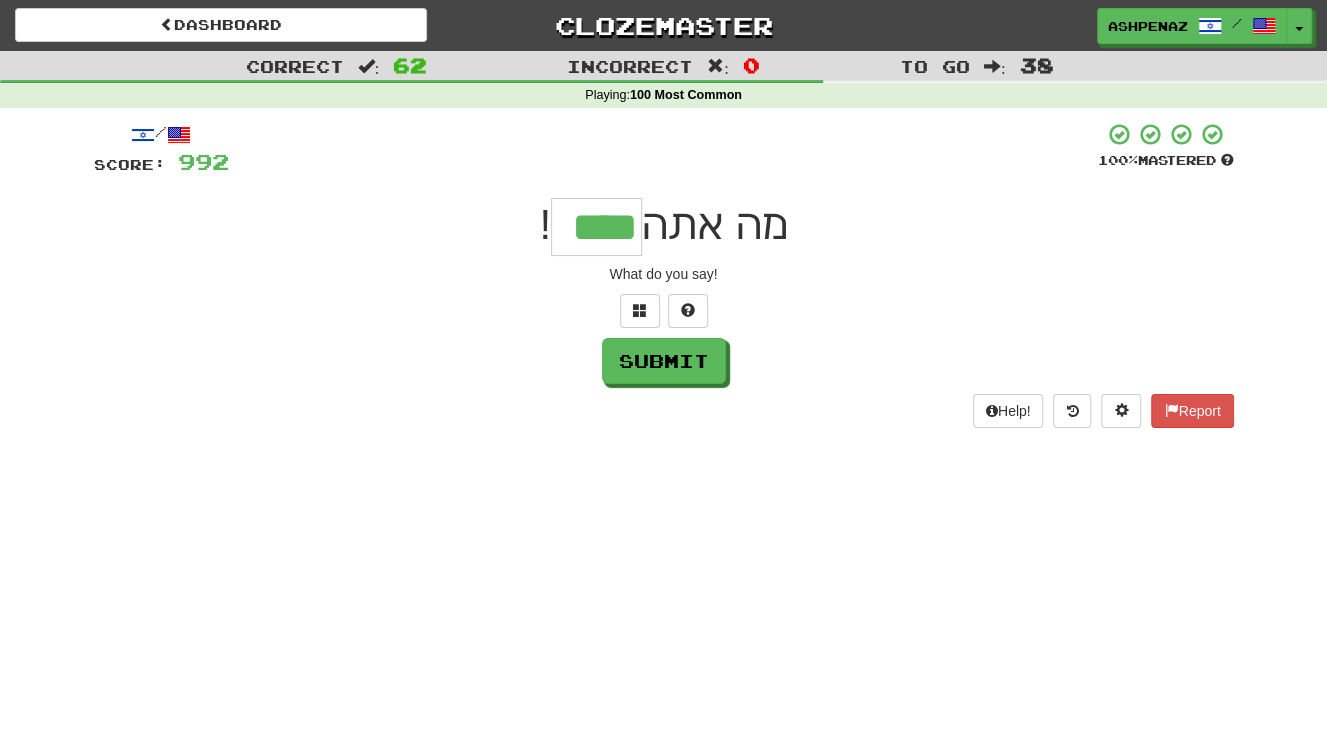 type on "****" 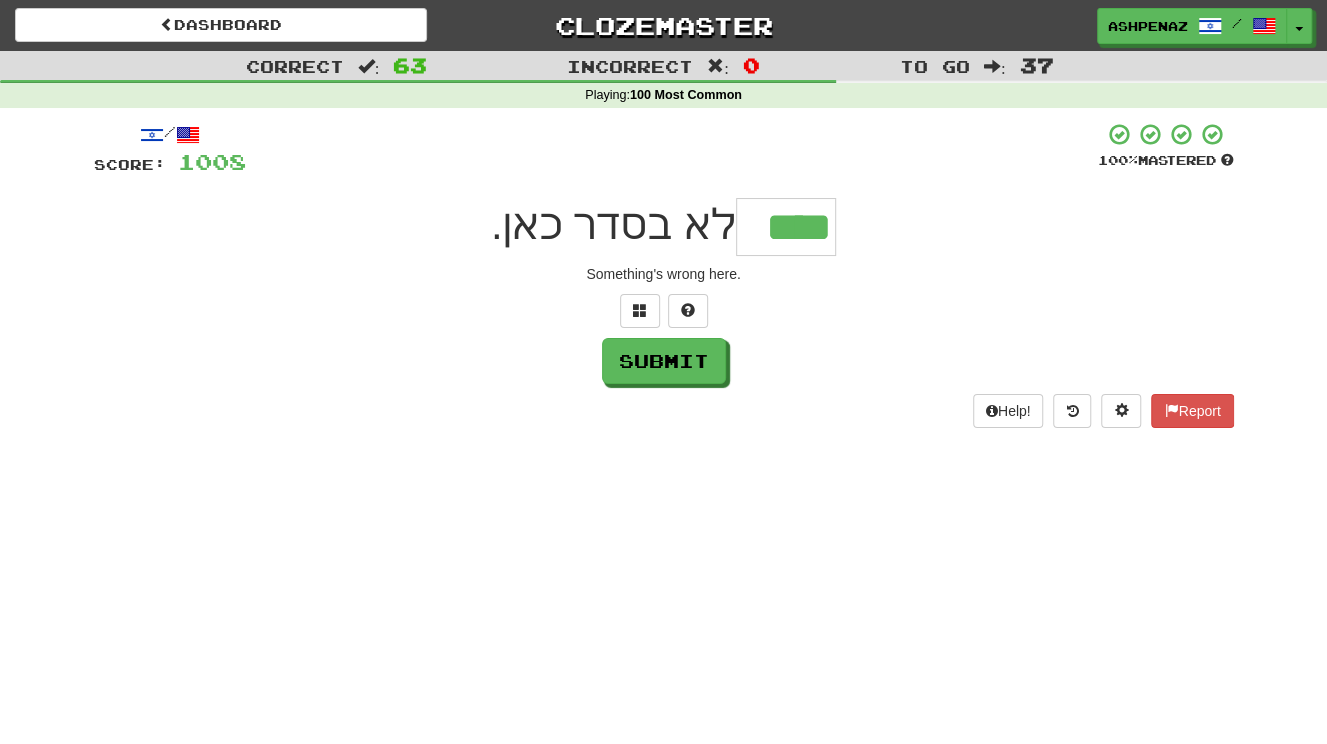 type on "****" 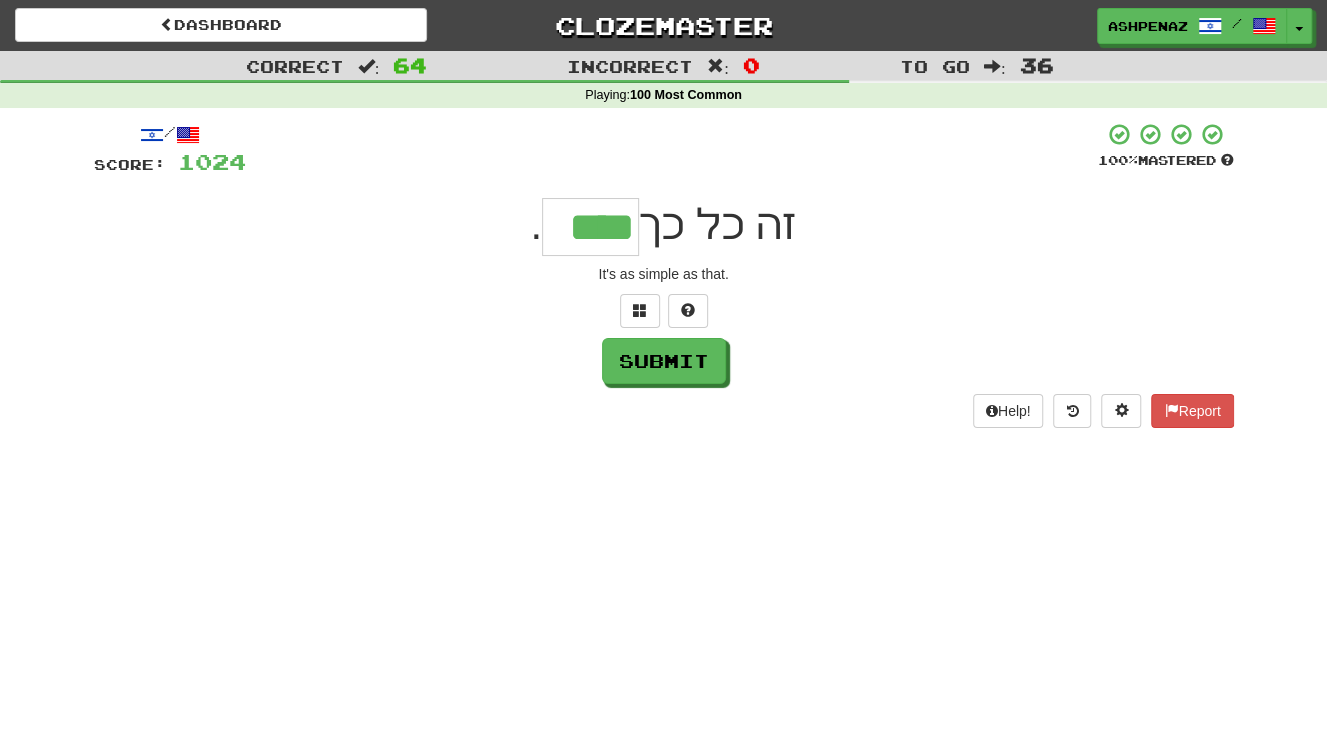 type on "****" 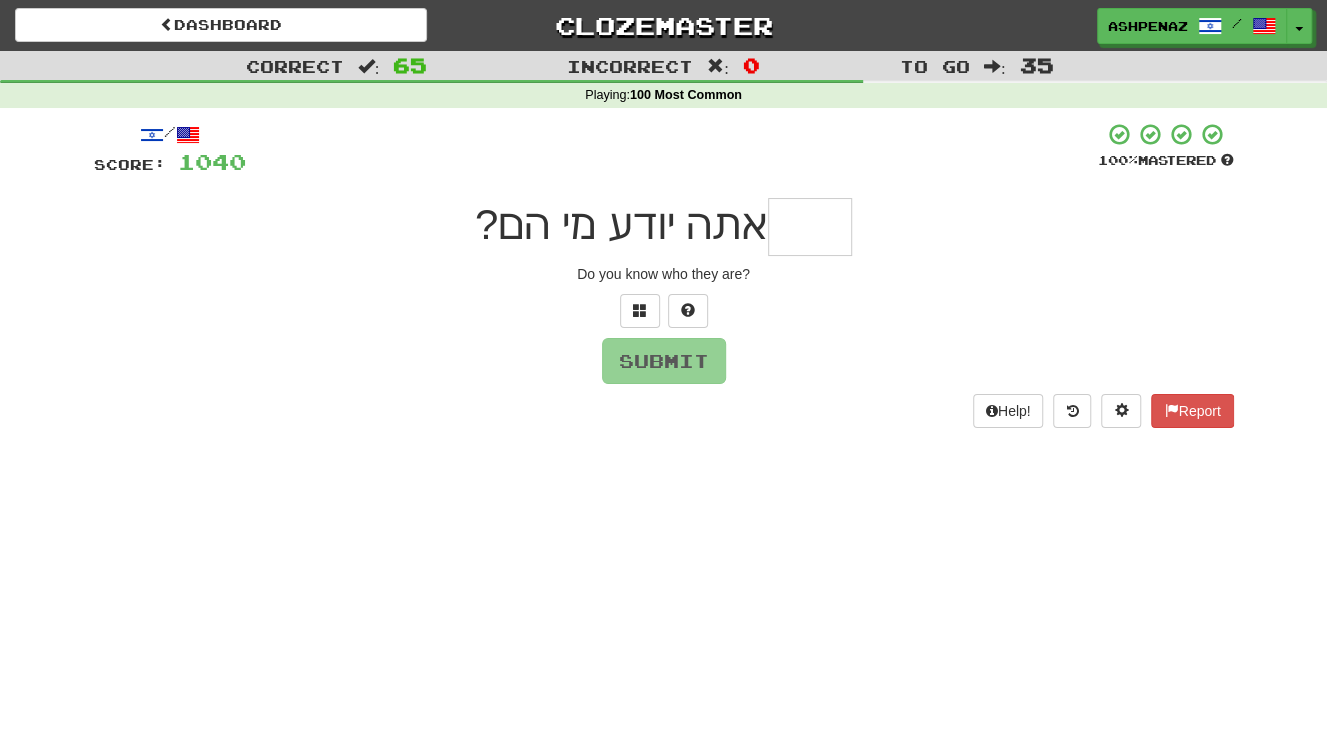 type on "*" 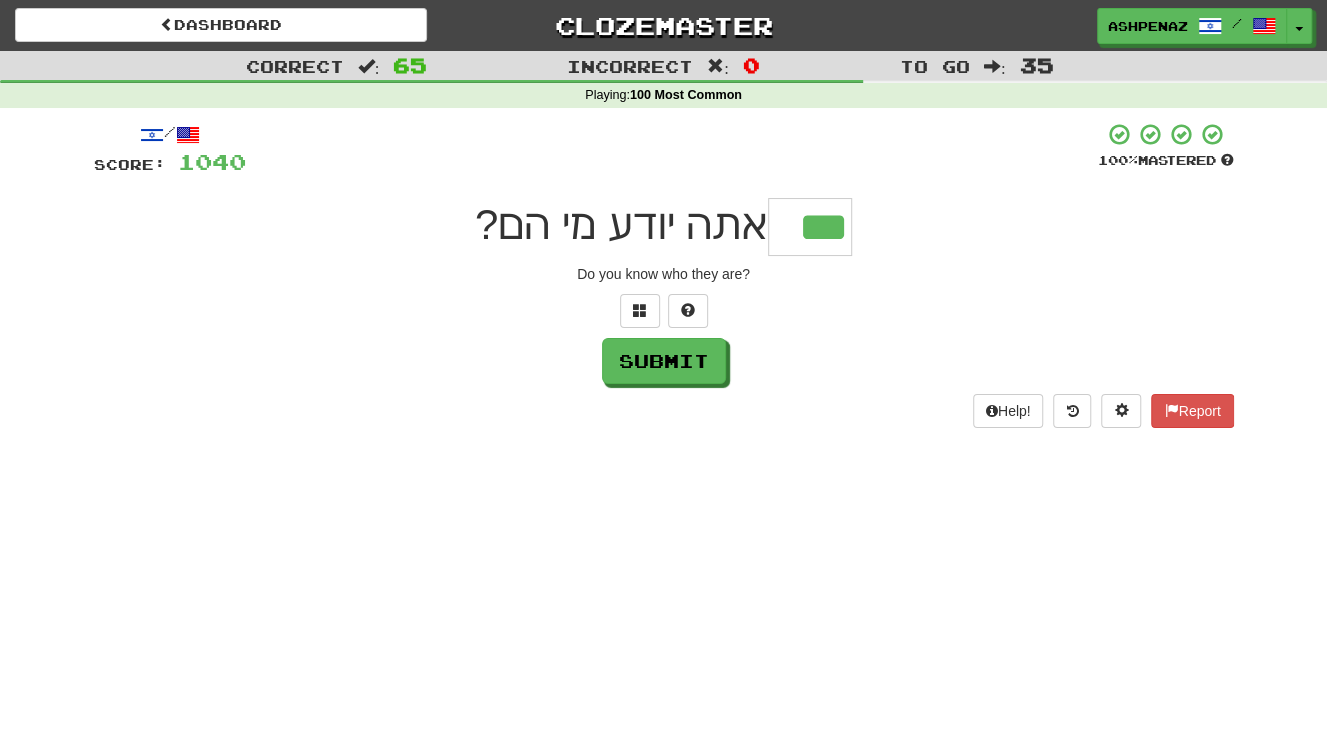 type on "***" 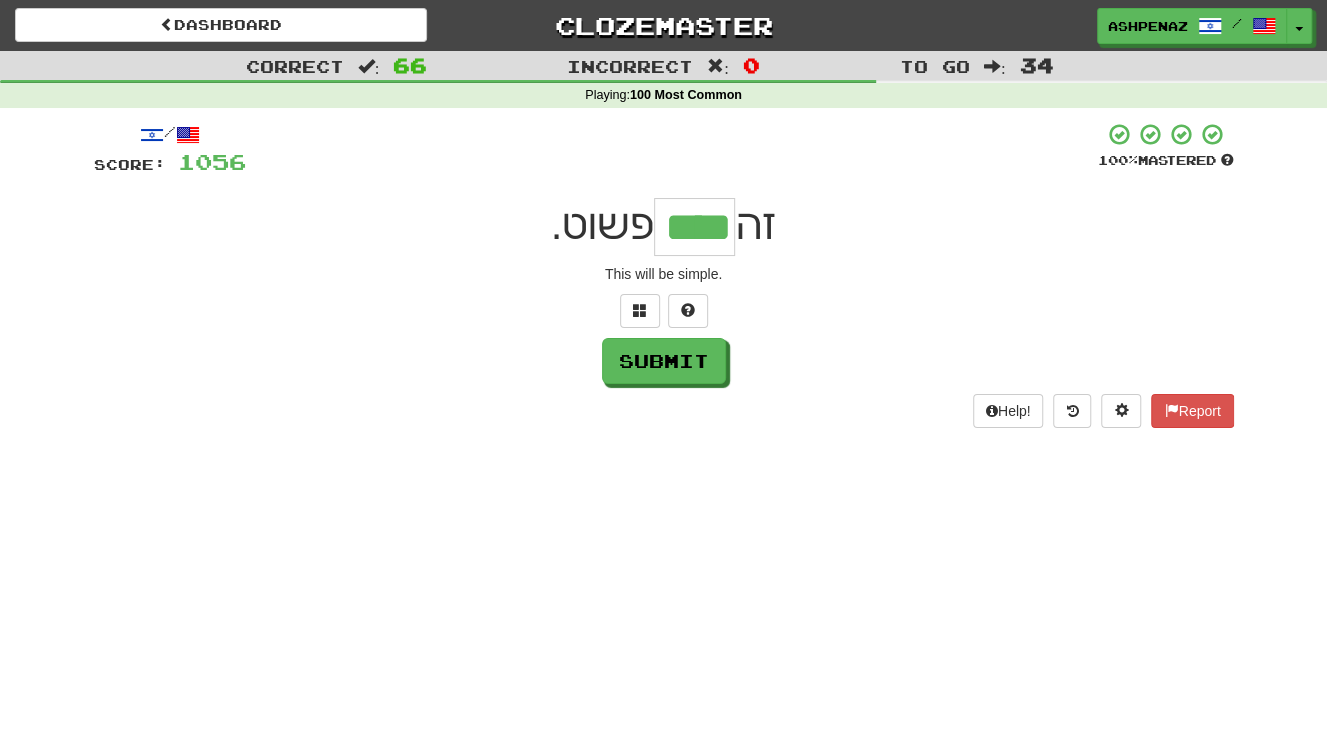 type on "****" 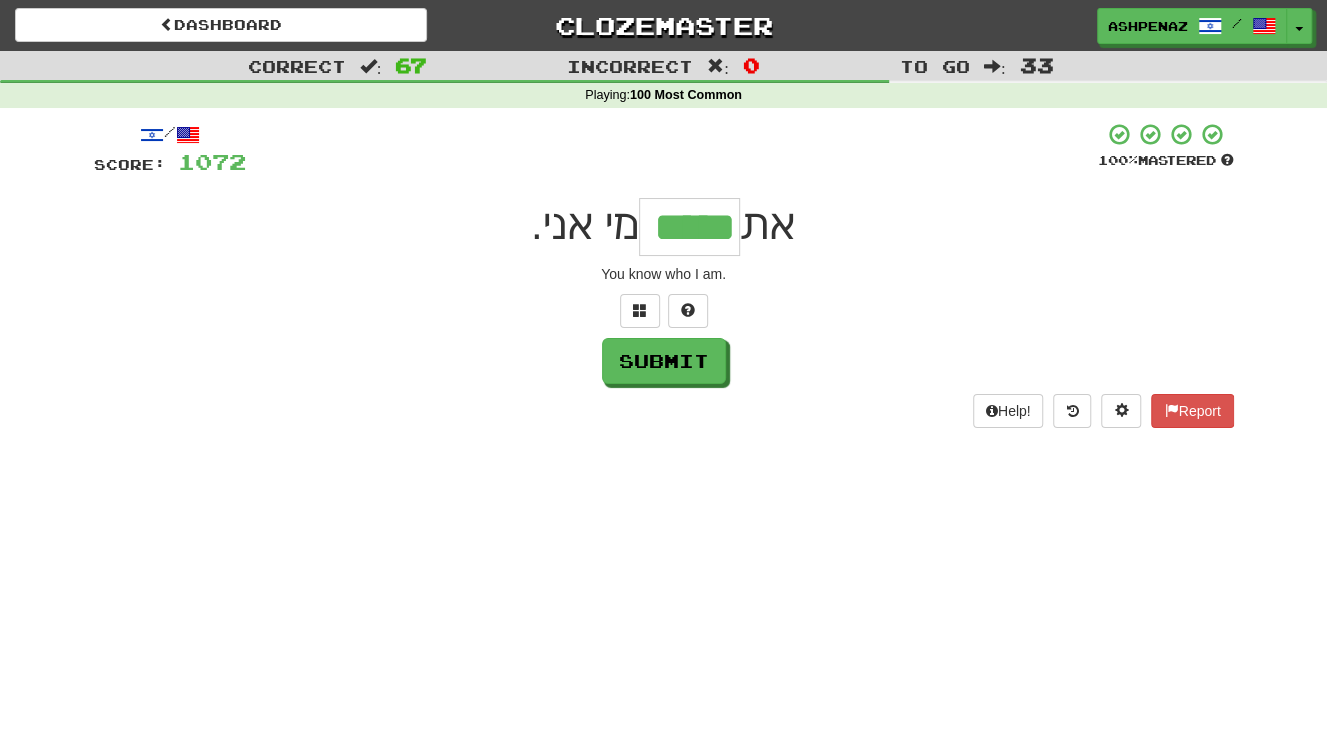 type on "*****" 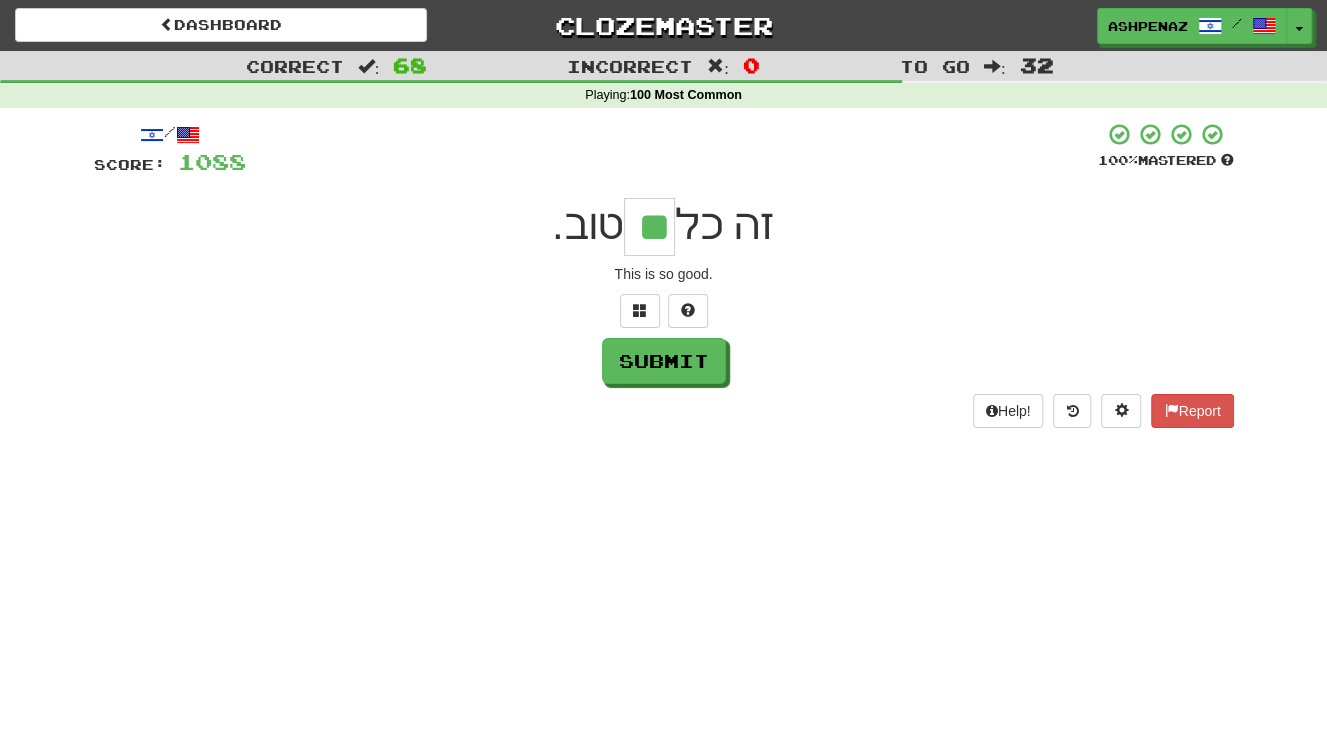 type on "**" 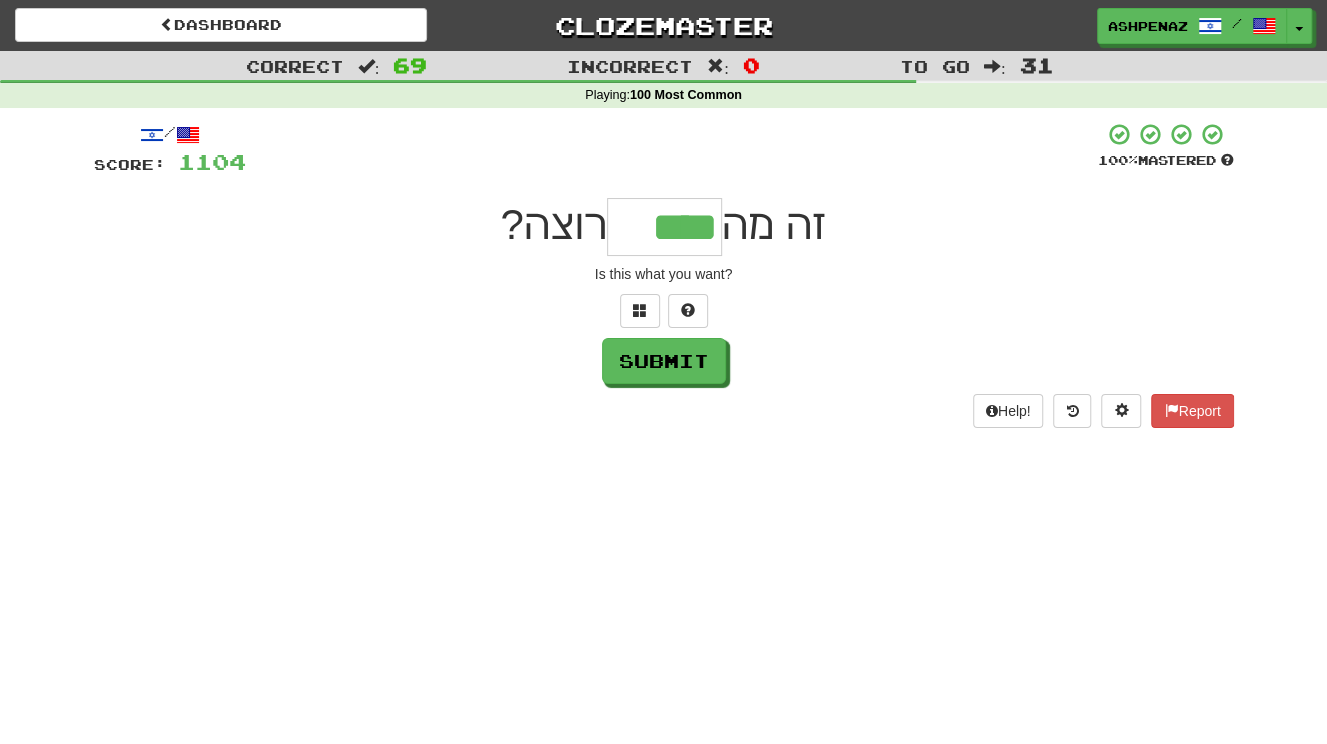 type on "****" 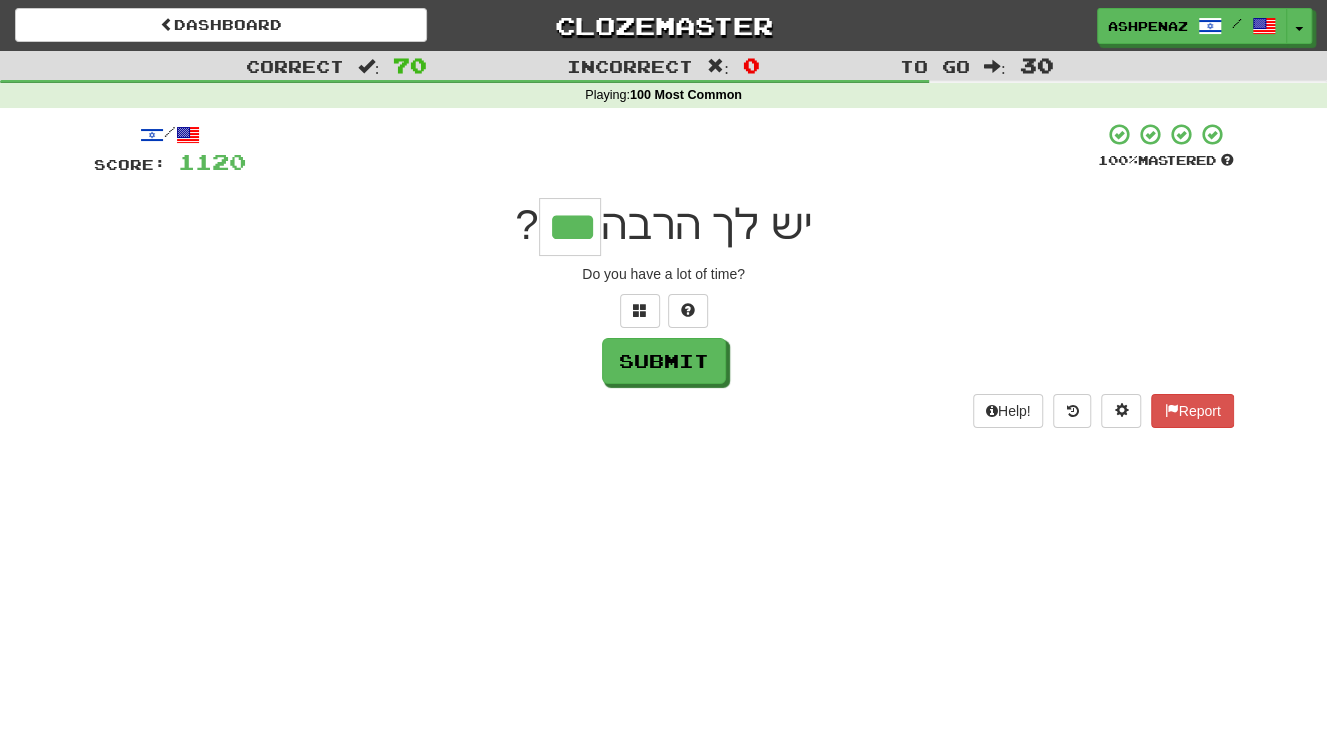 type on "***" 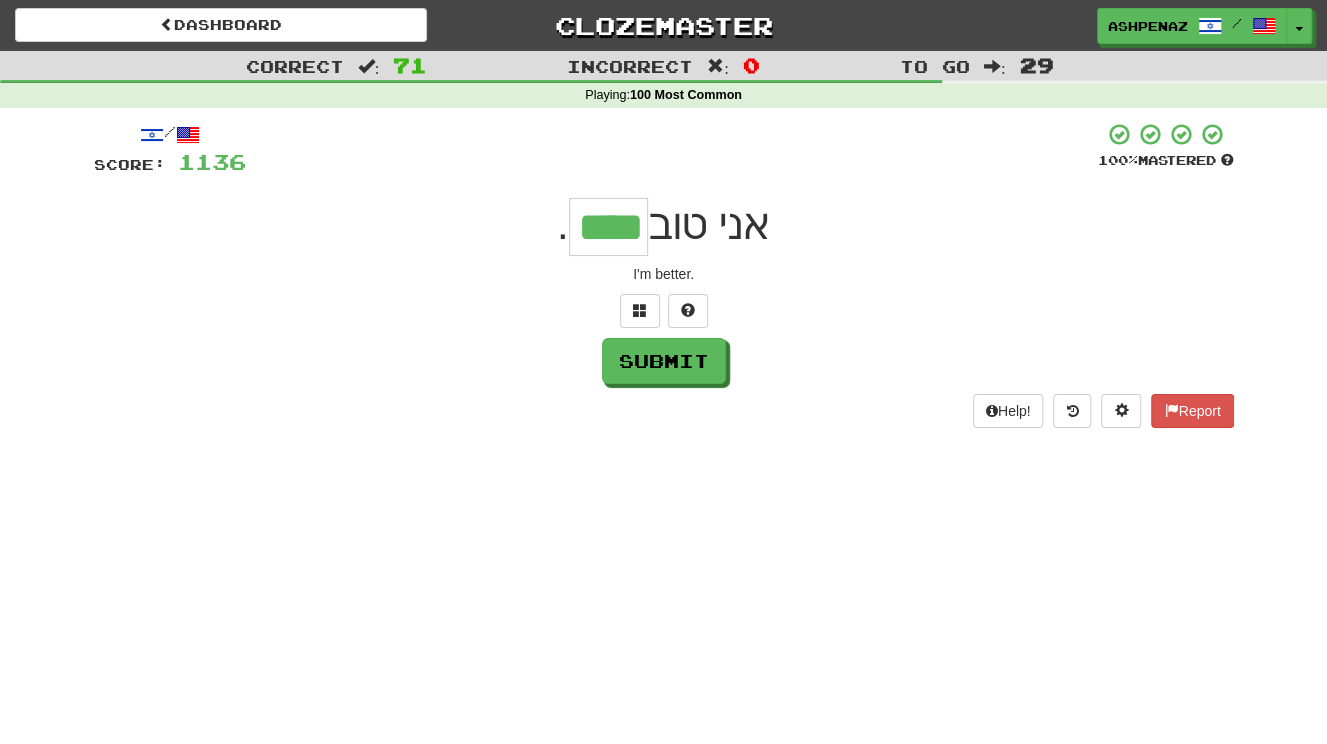 type on "****" 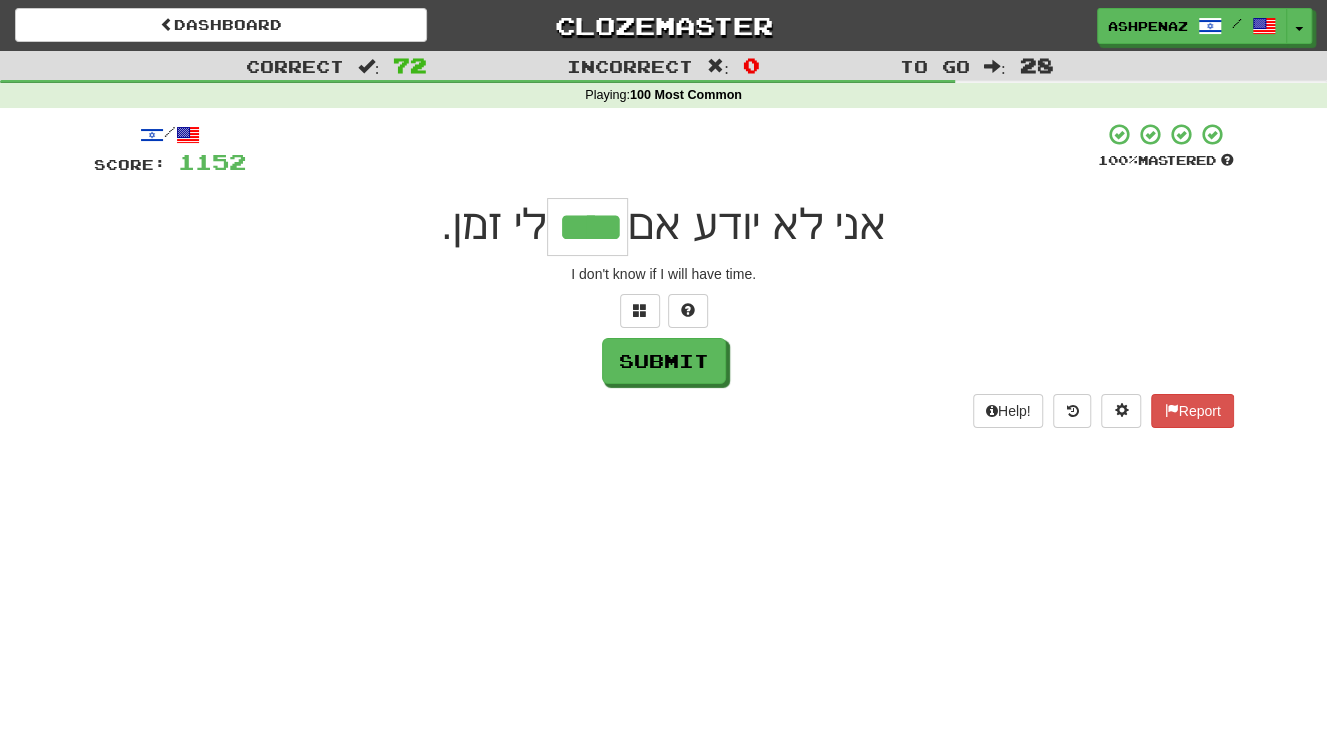 type on "****" 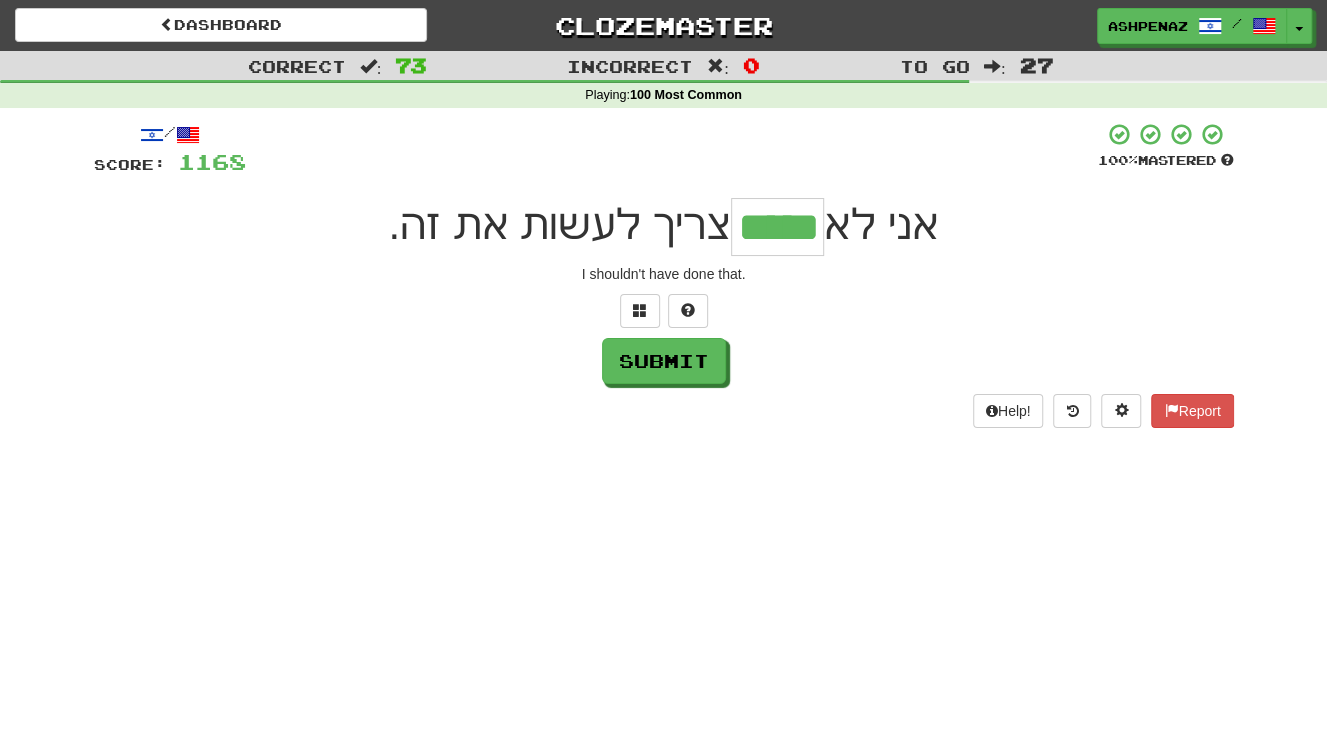 type on "*****" 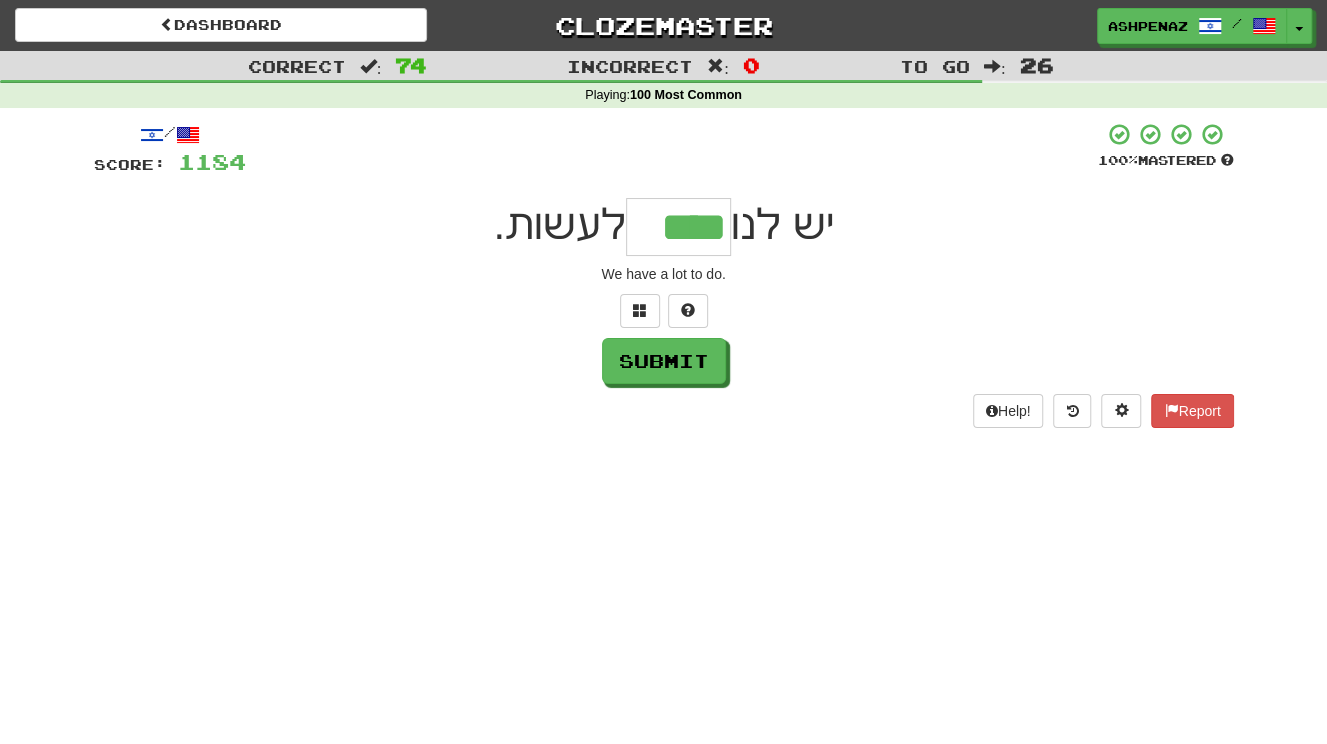 type on "****" 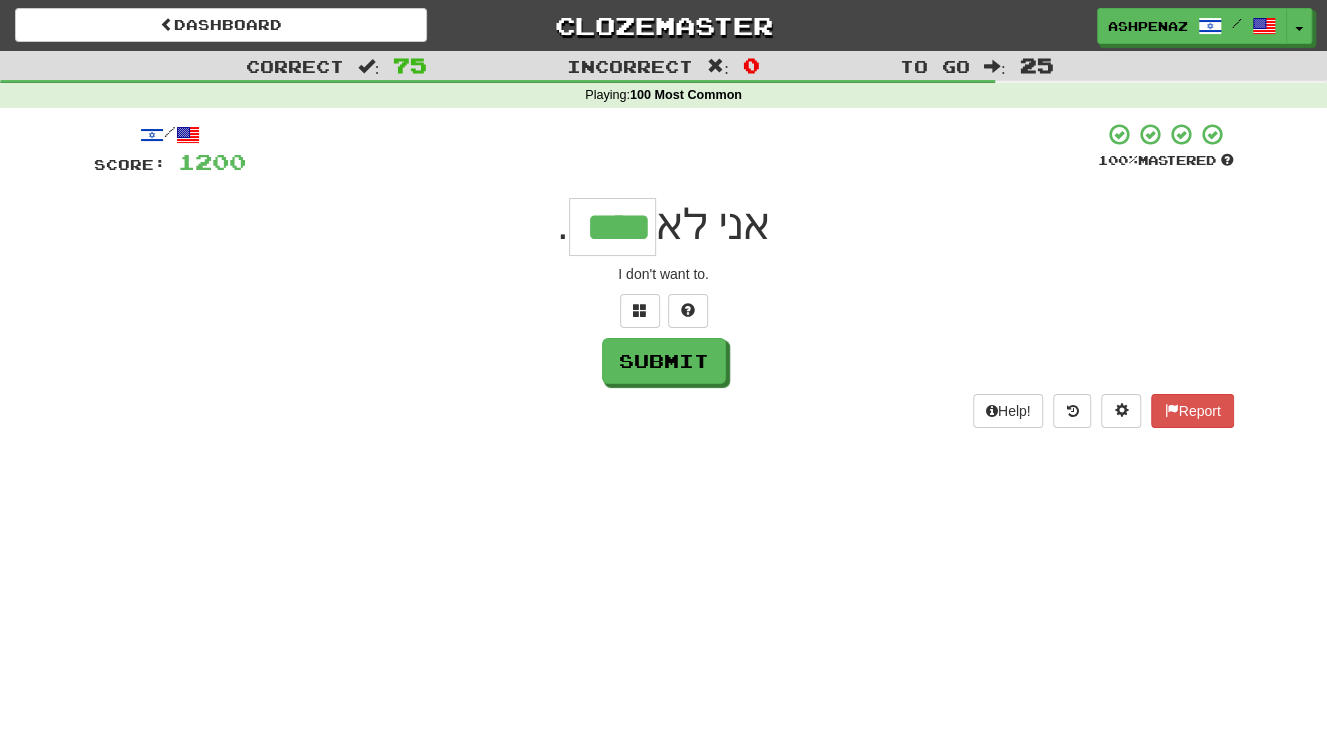 type on "****" 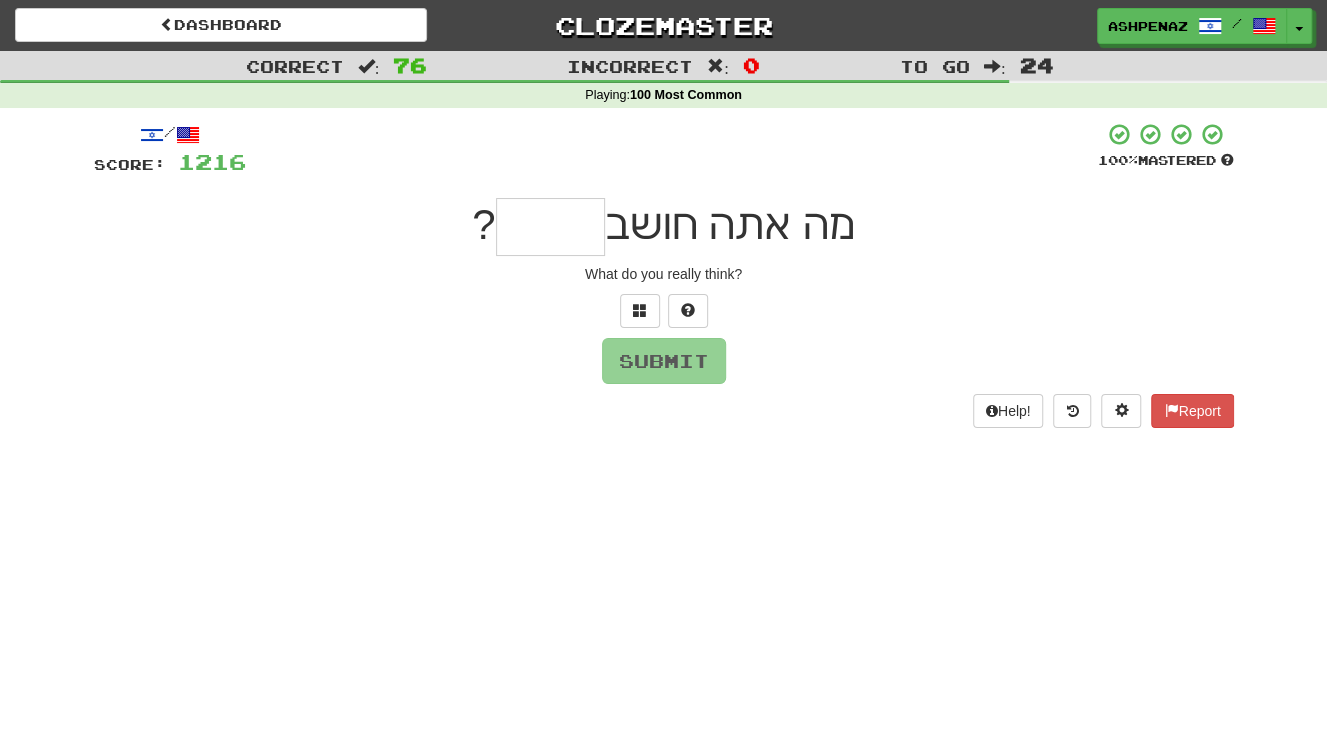 type on "*" 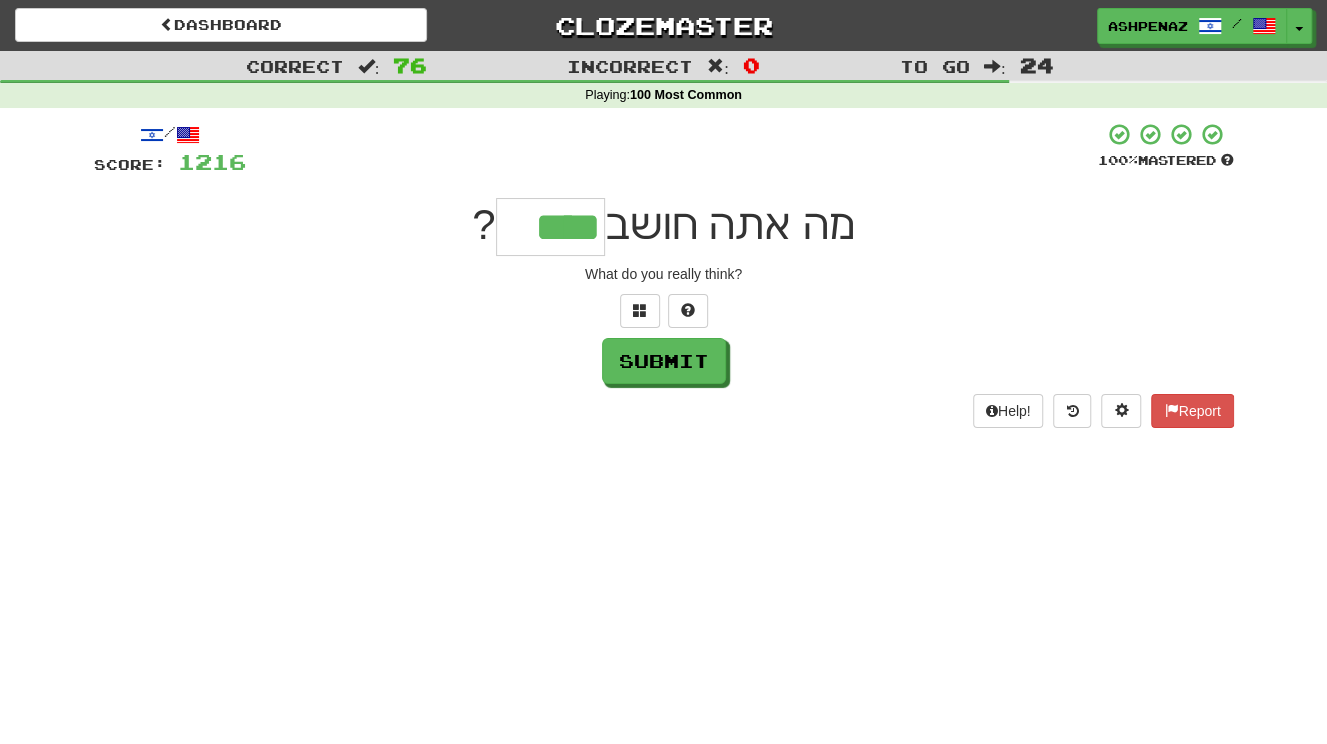 type on "****" 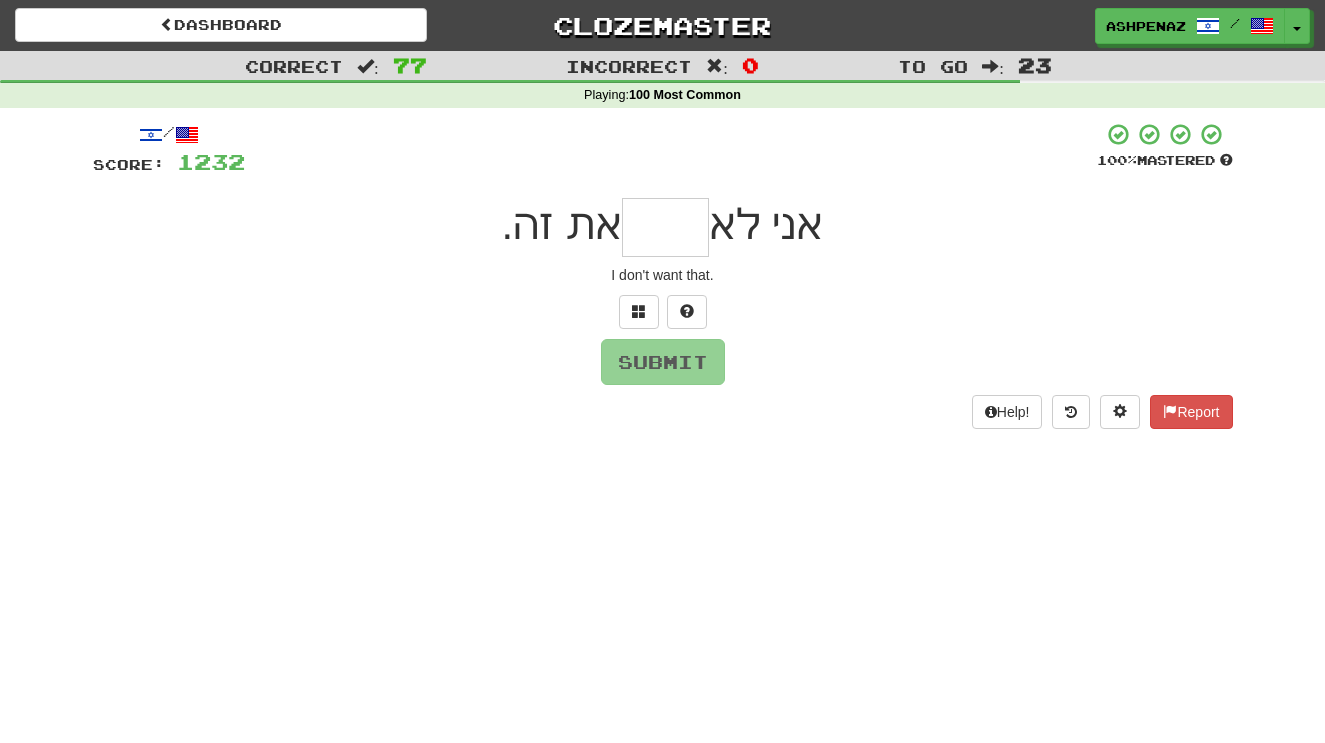 click at bounding box center (665, 227) 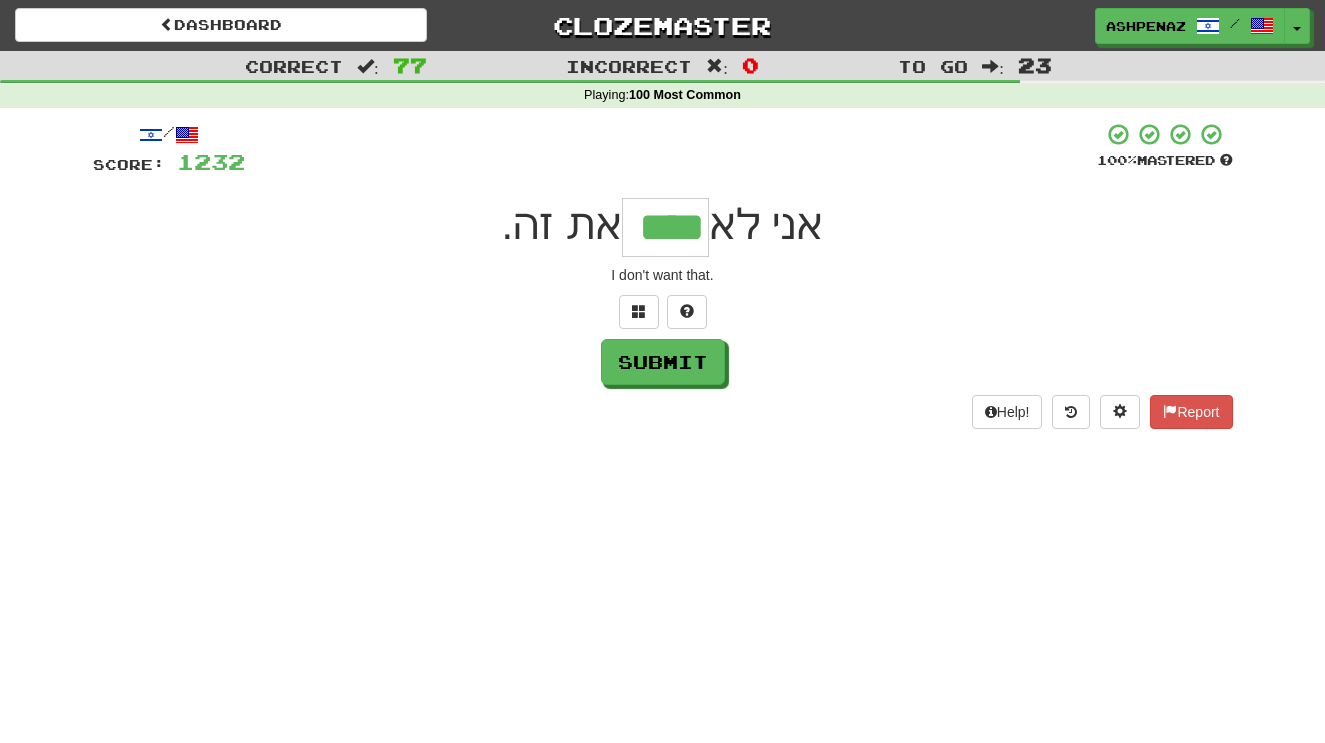 type on "****" 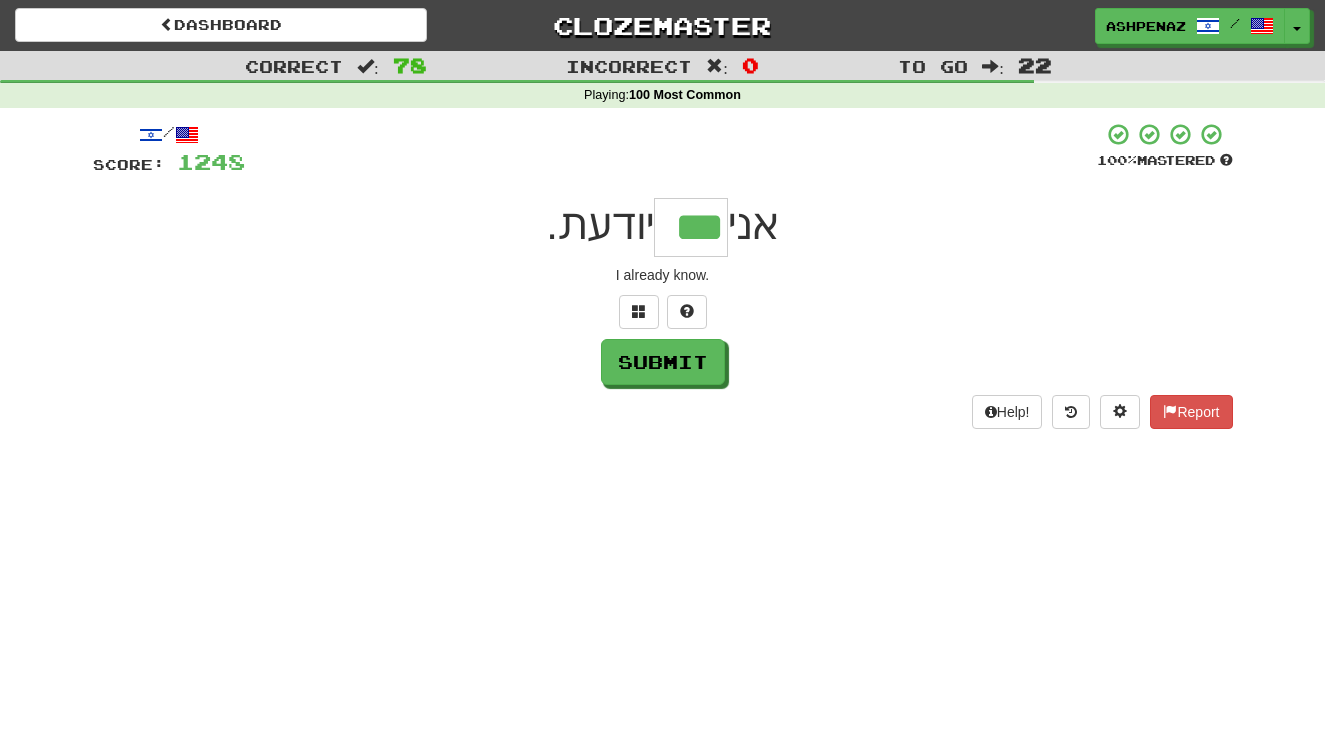 type on "***" 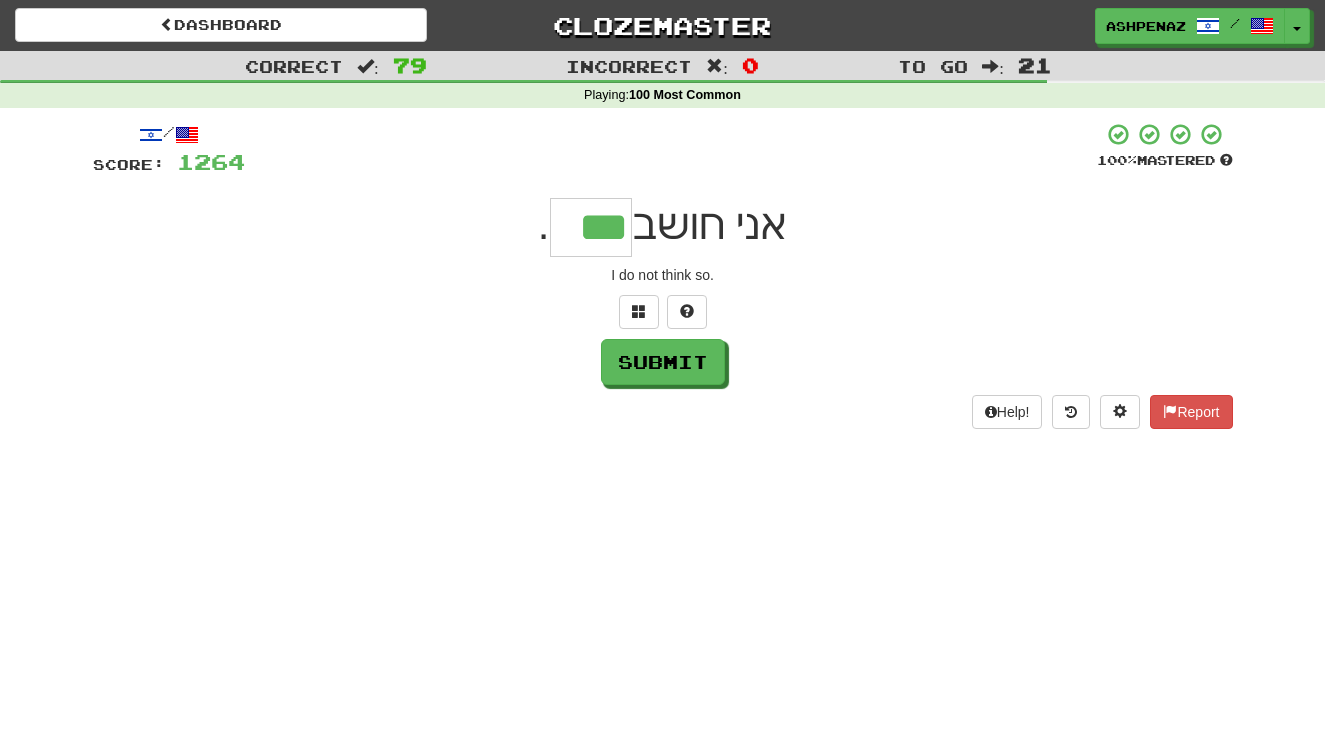 type on "***" 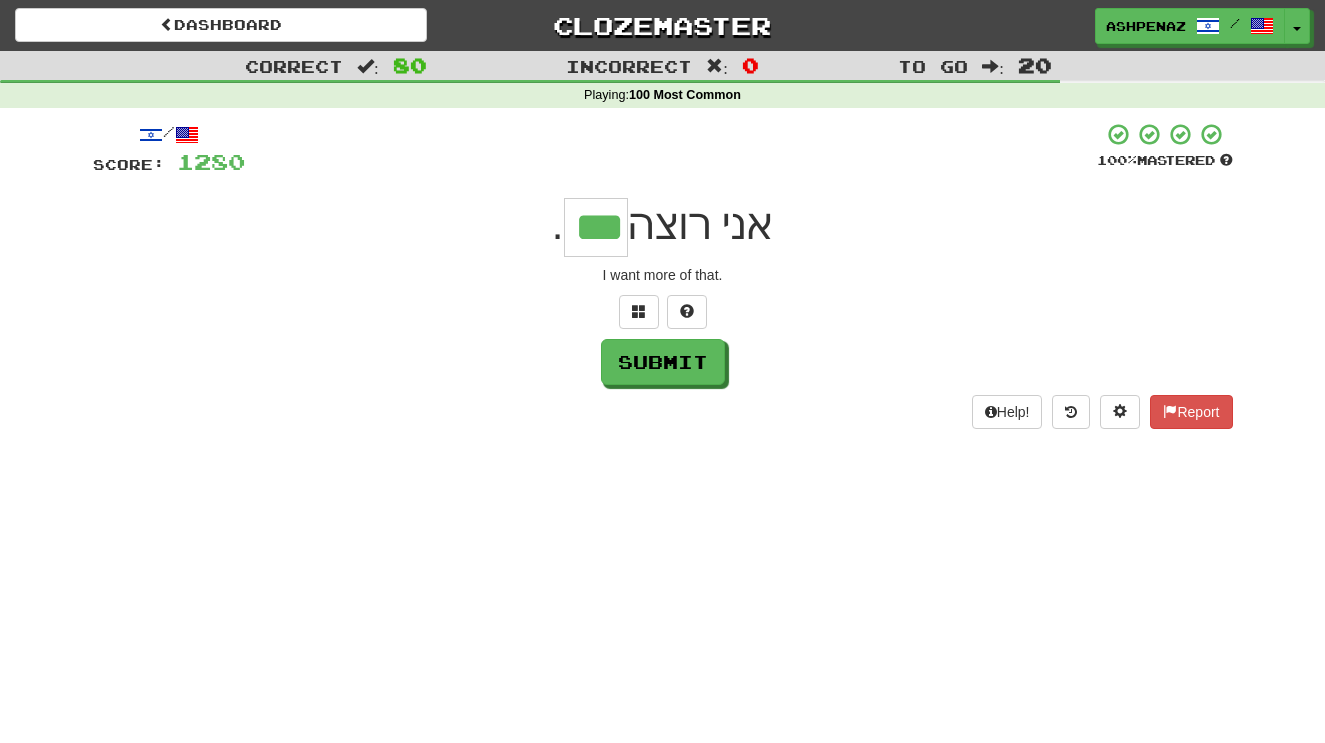 type on "***" 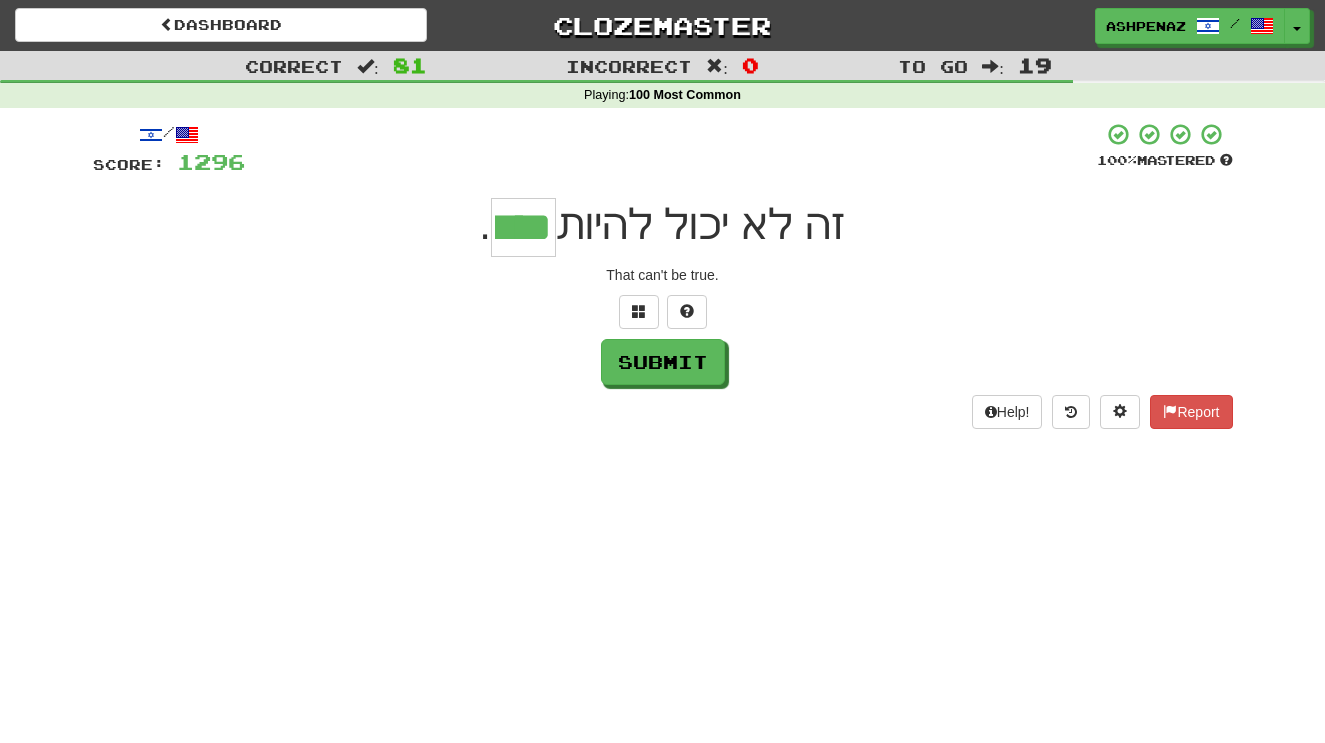 type on "****" 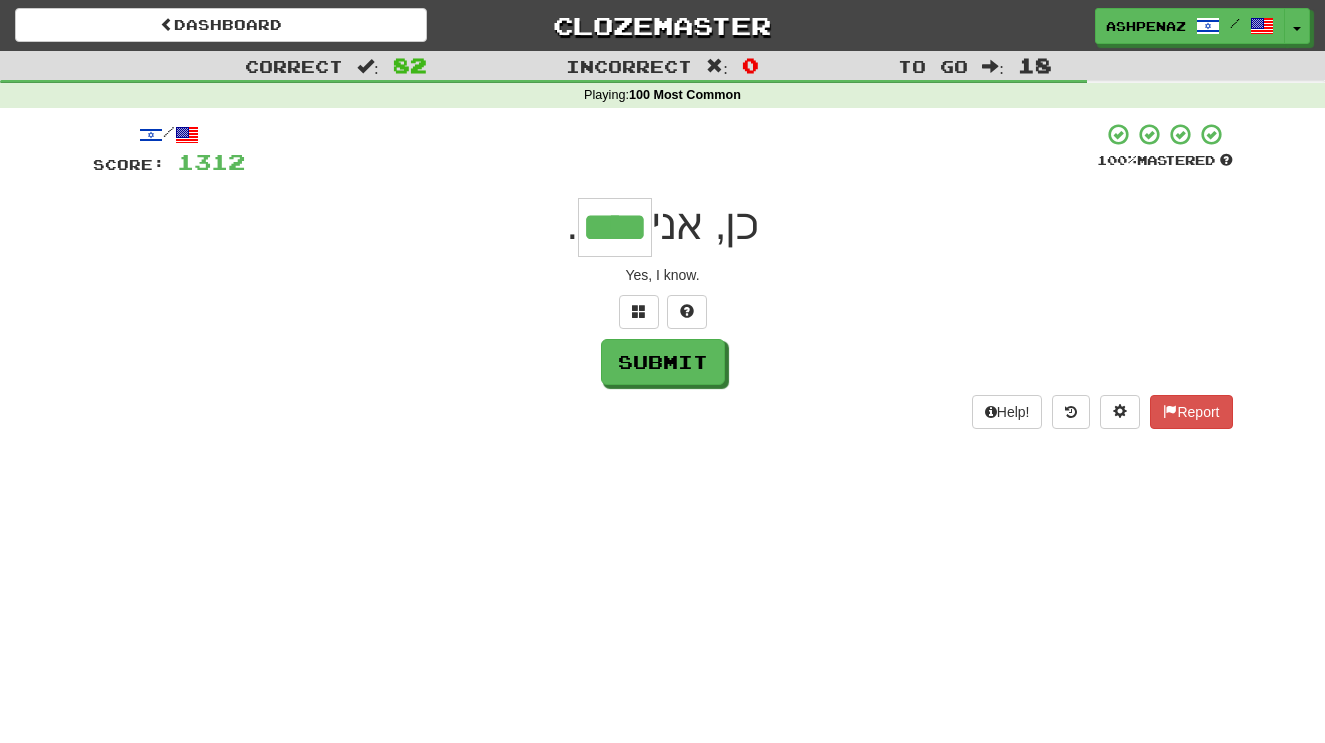 type on "****" 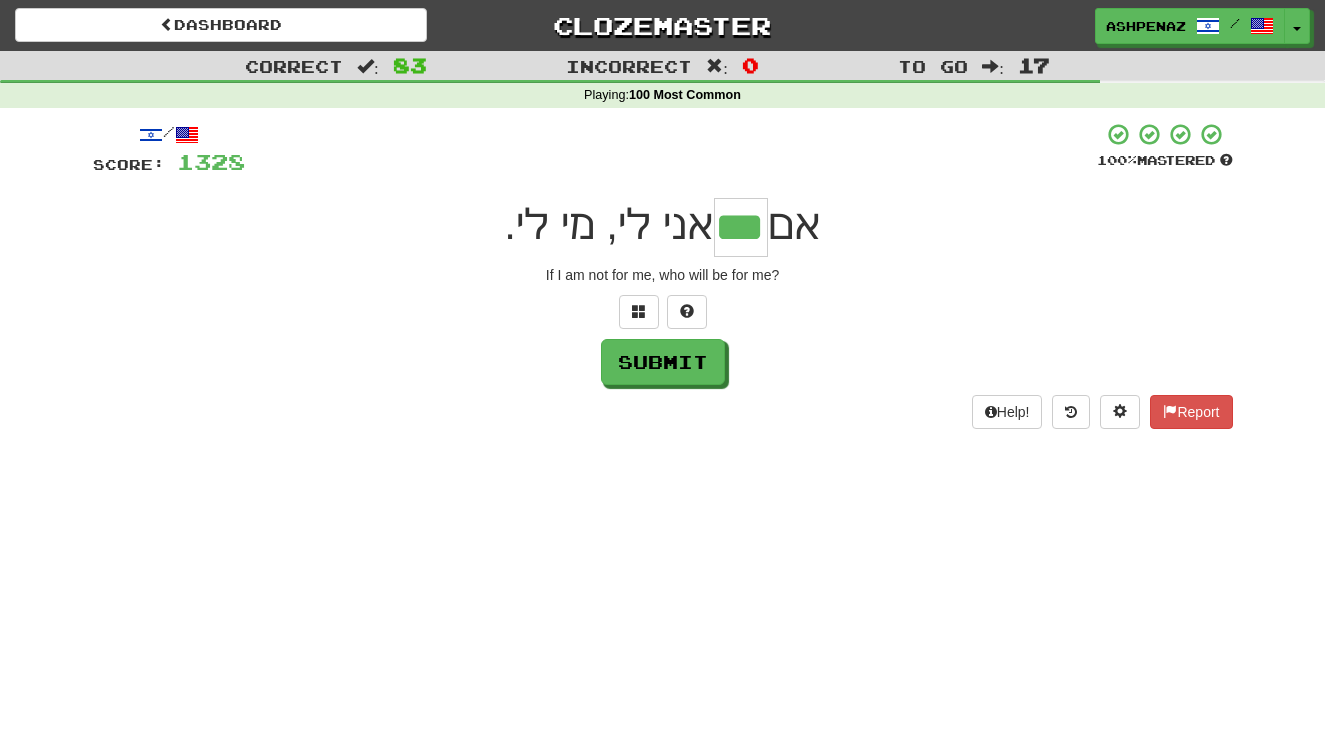 type on "***" 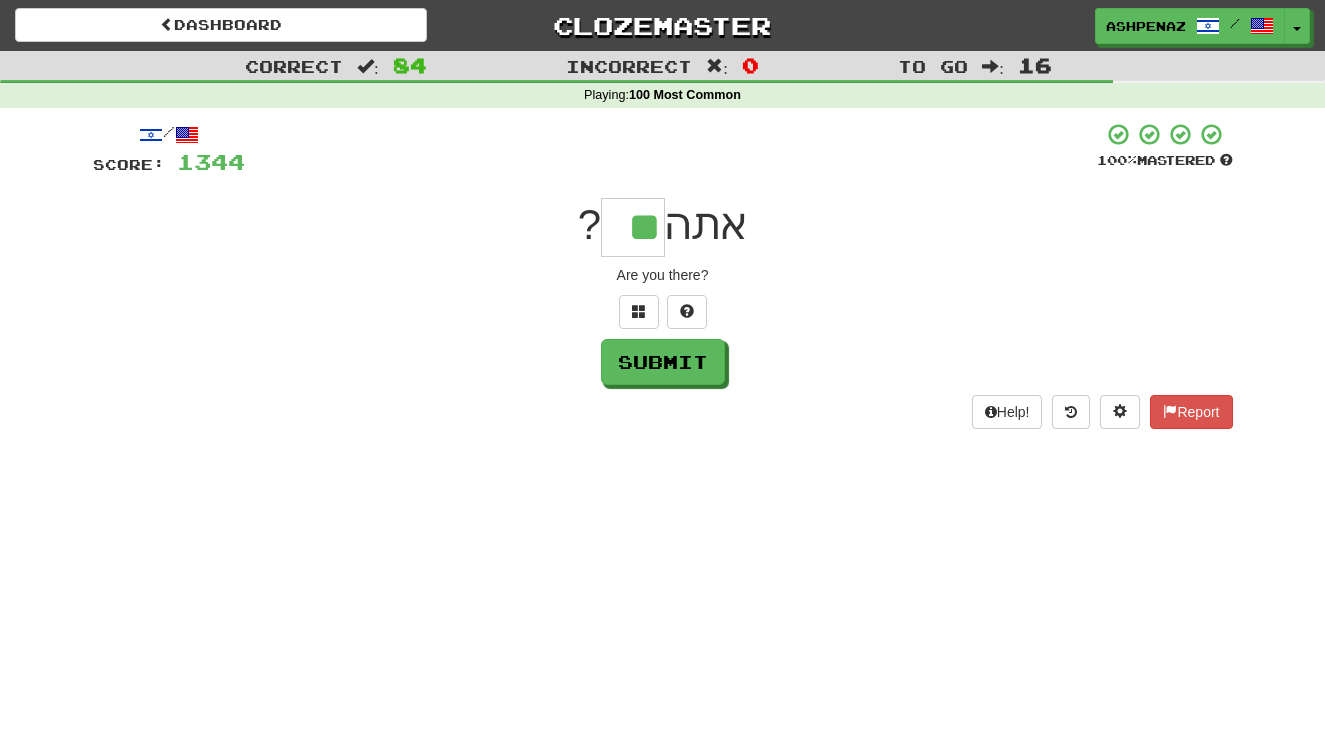 type on "**" 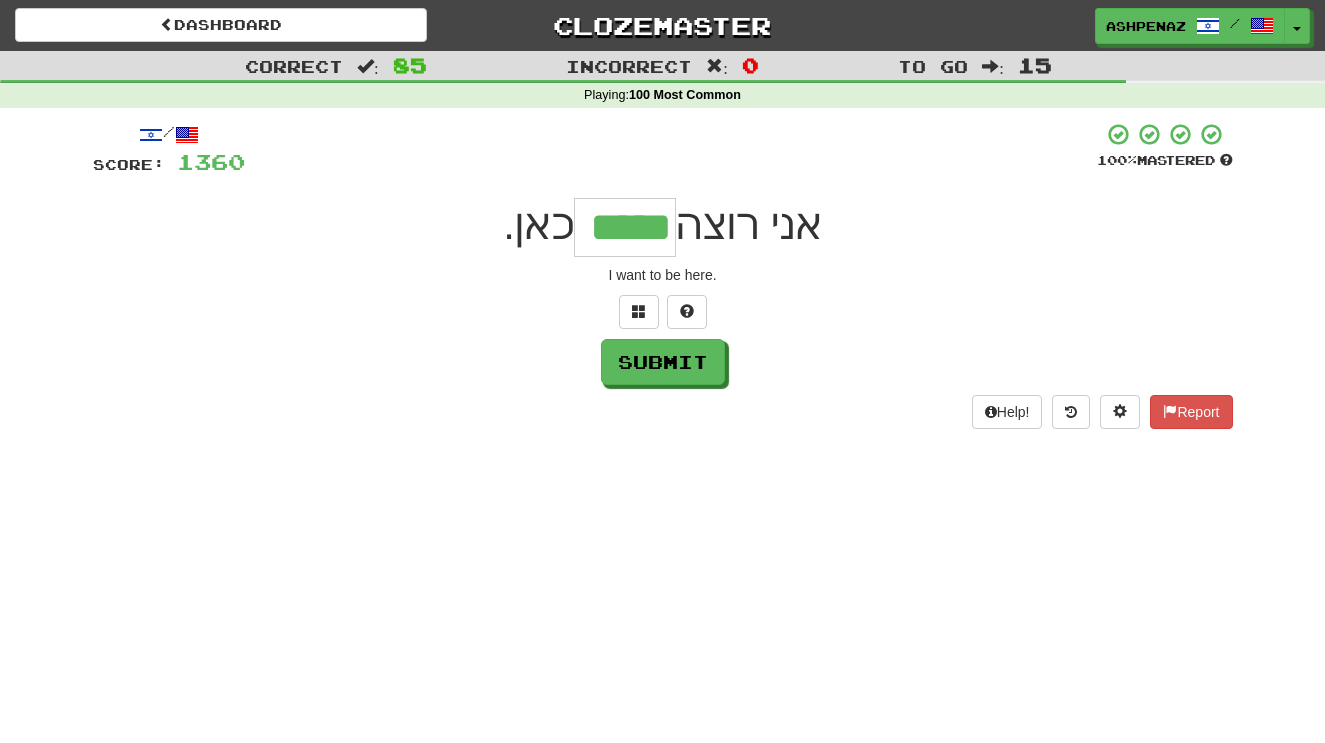 type on "*****" 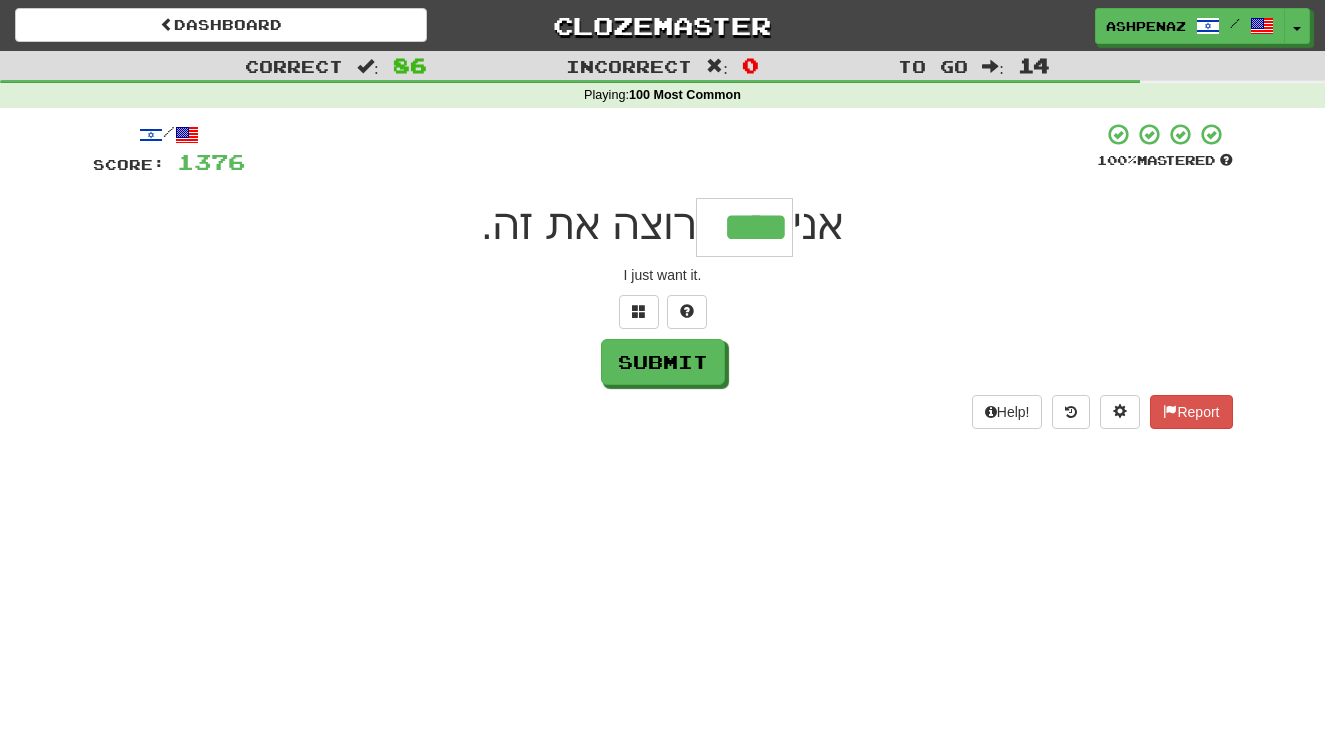 type on "****" 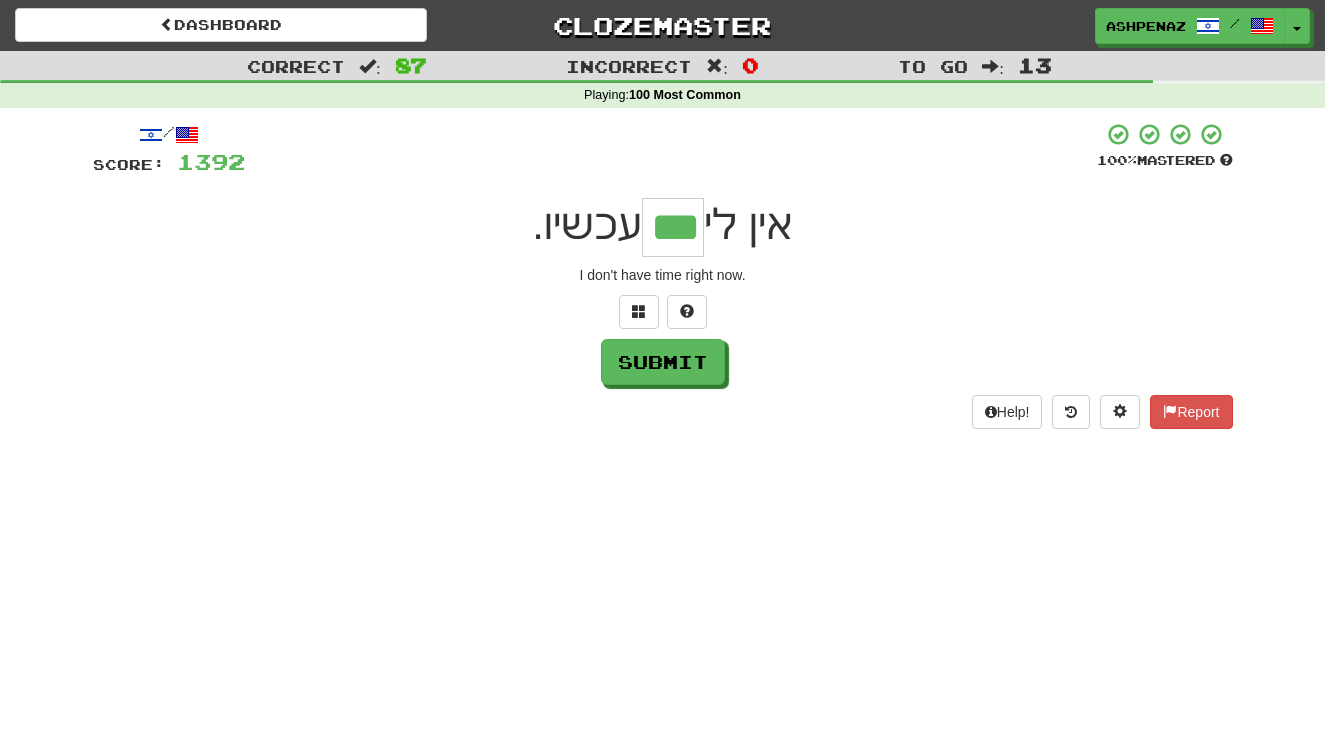 type on "***" 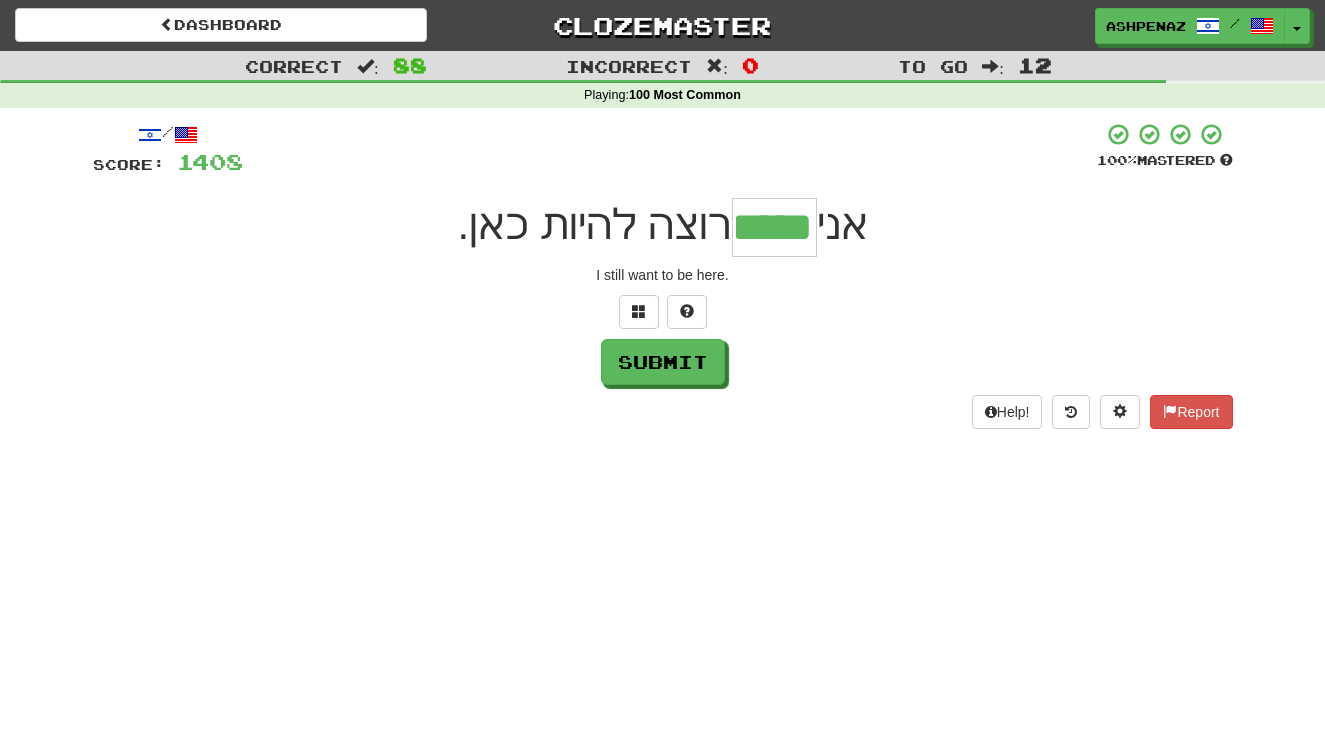 type on "*****" 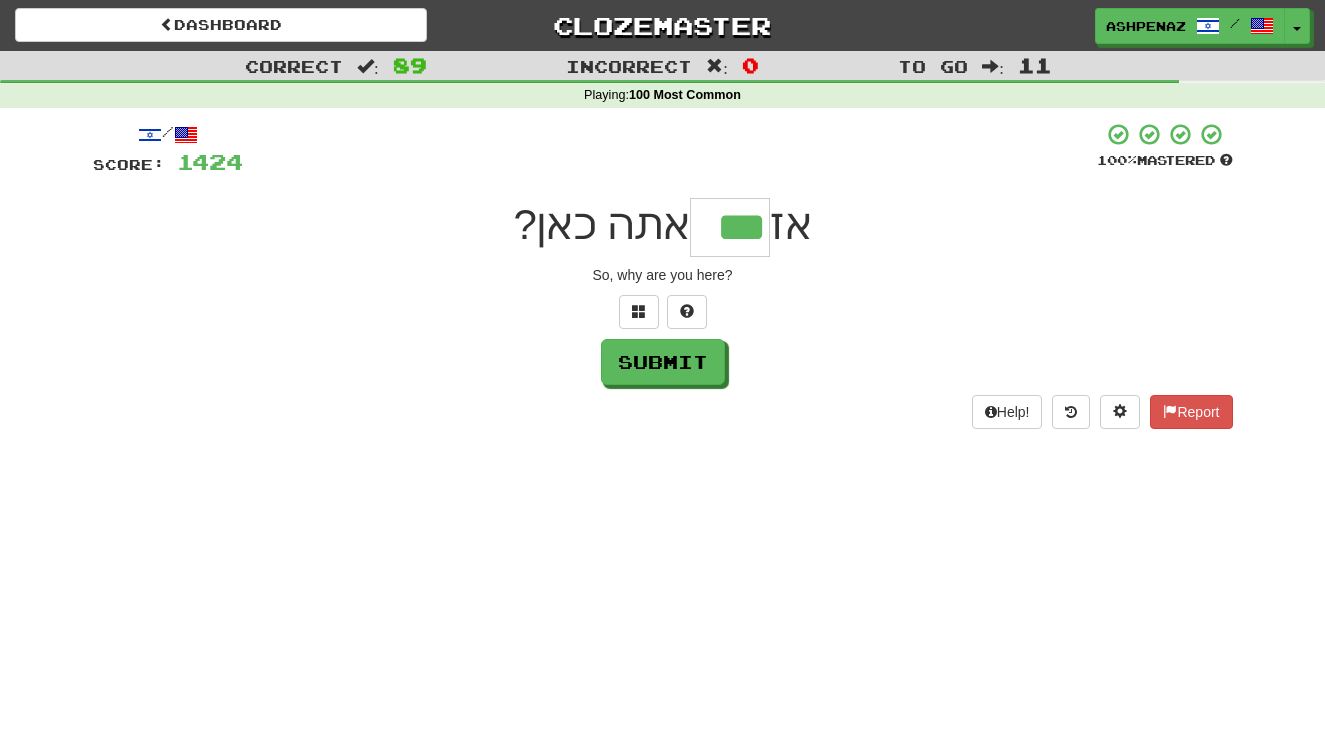 type on "***" 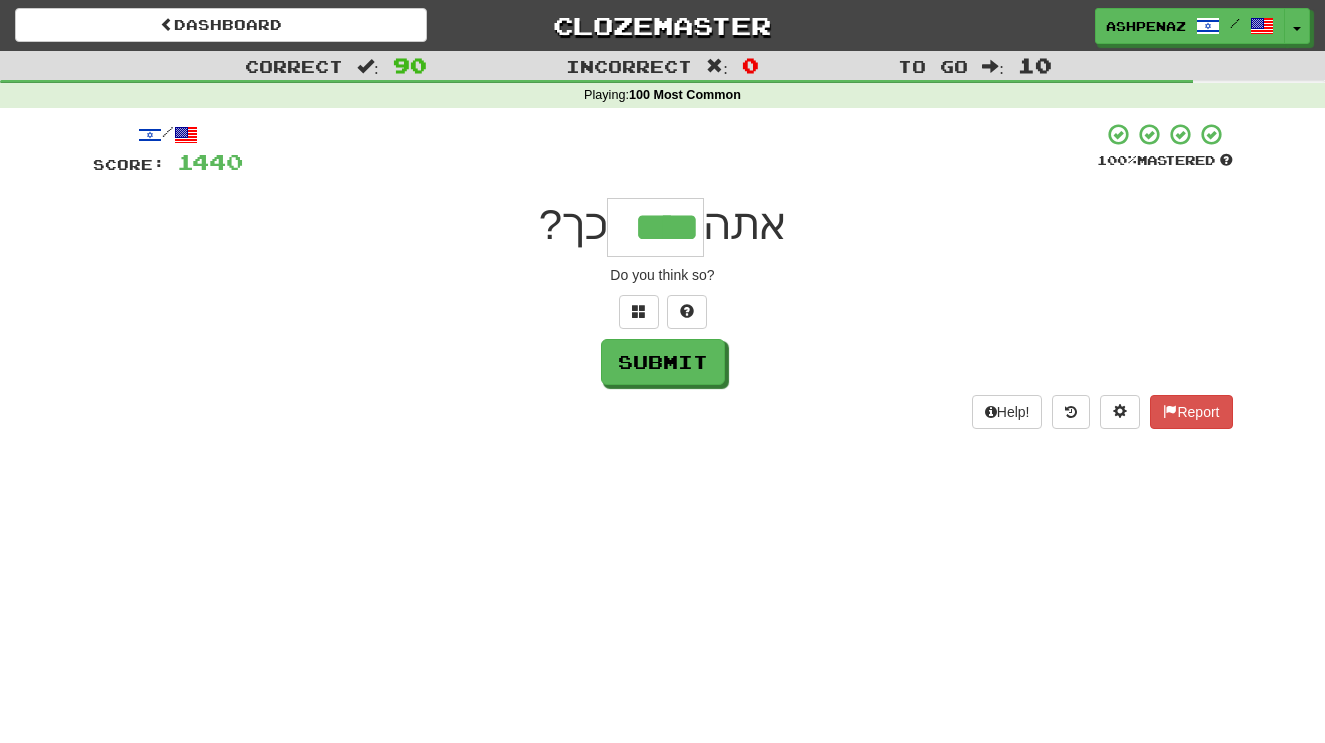 type on "****" 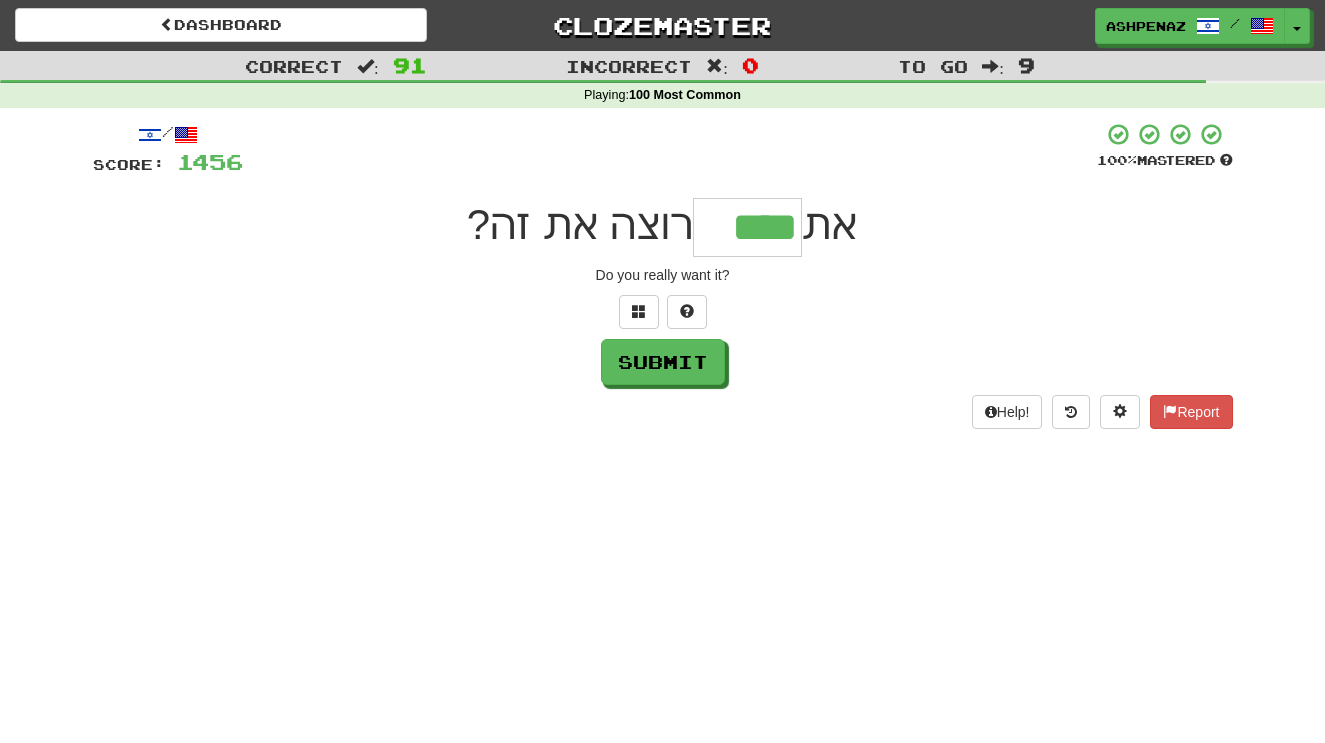 type on "****" 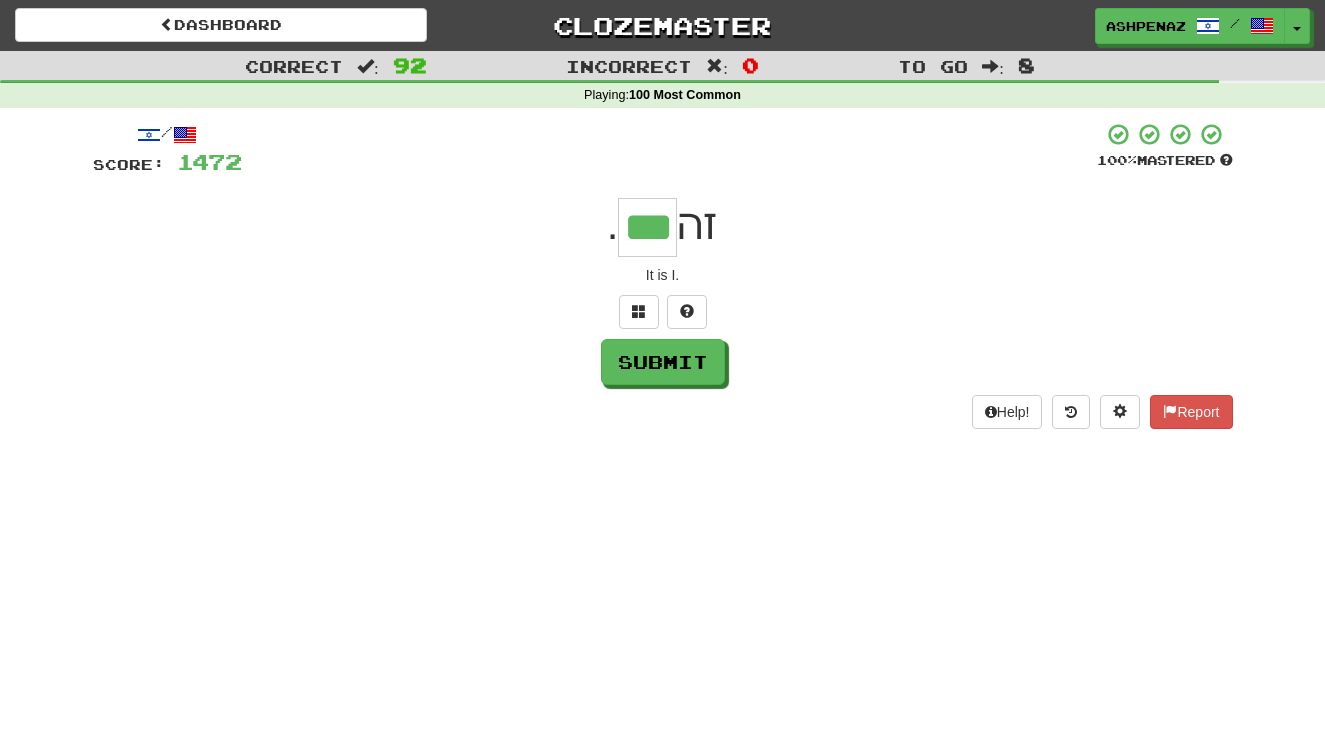 type on "***" 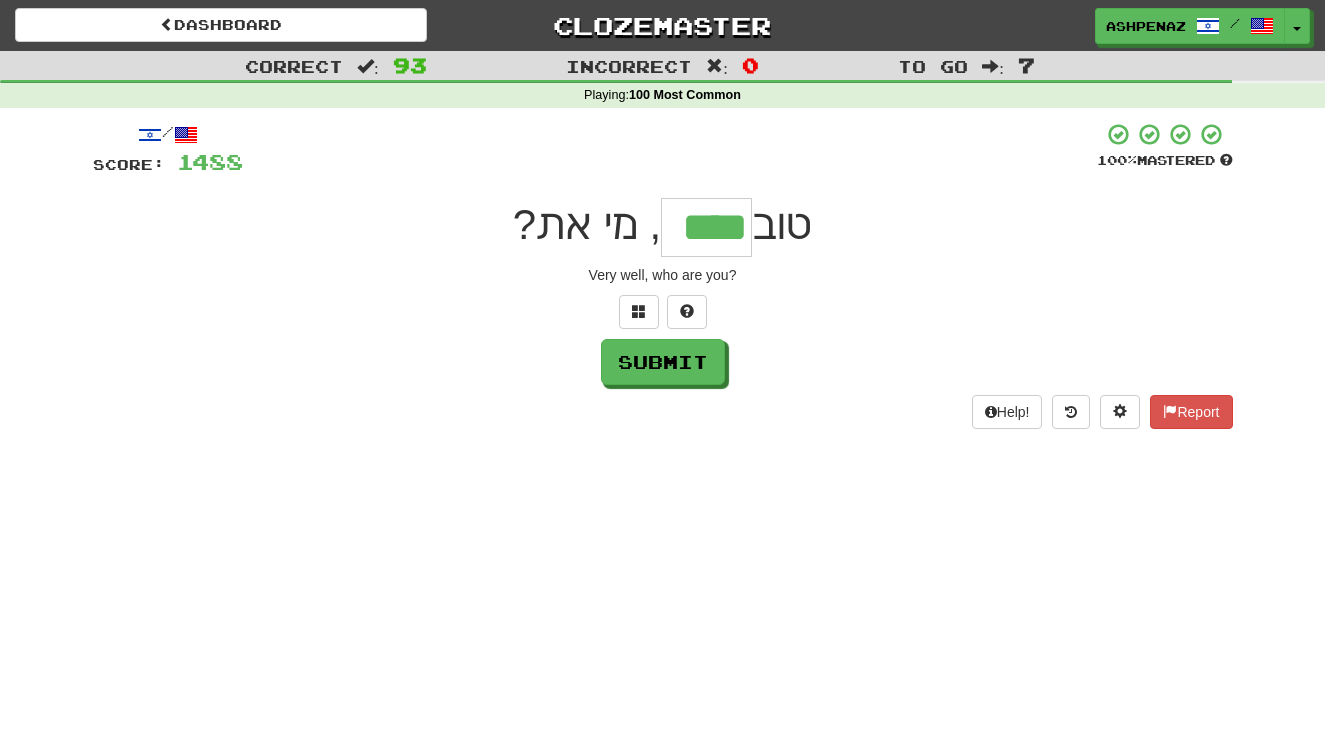 type on "****" 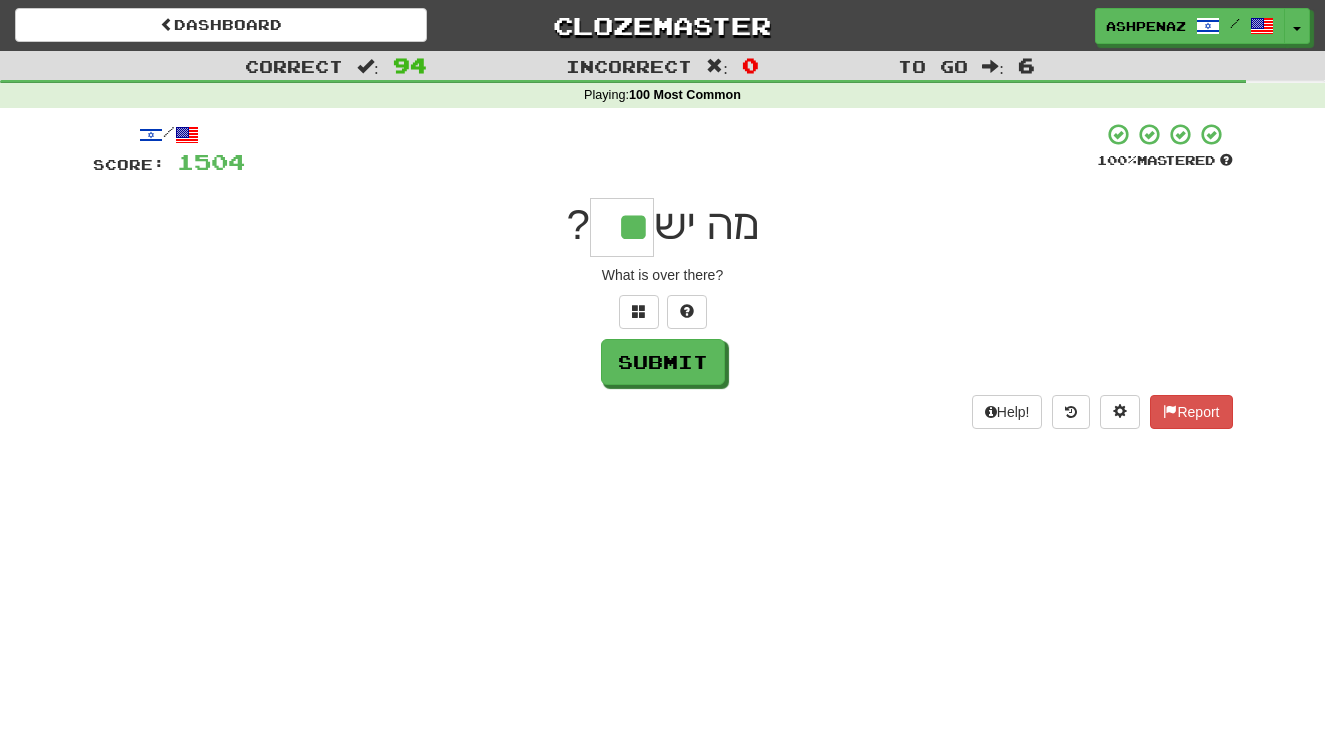 type on "**" 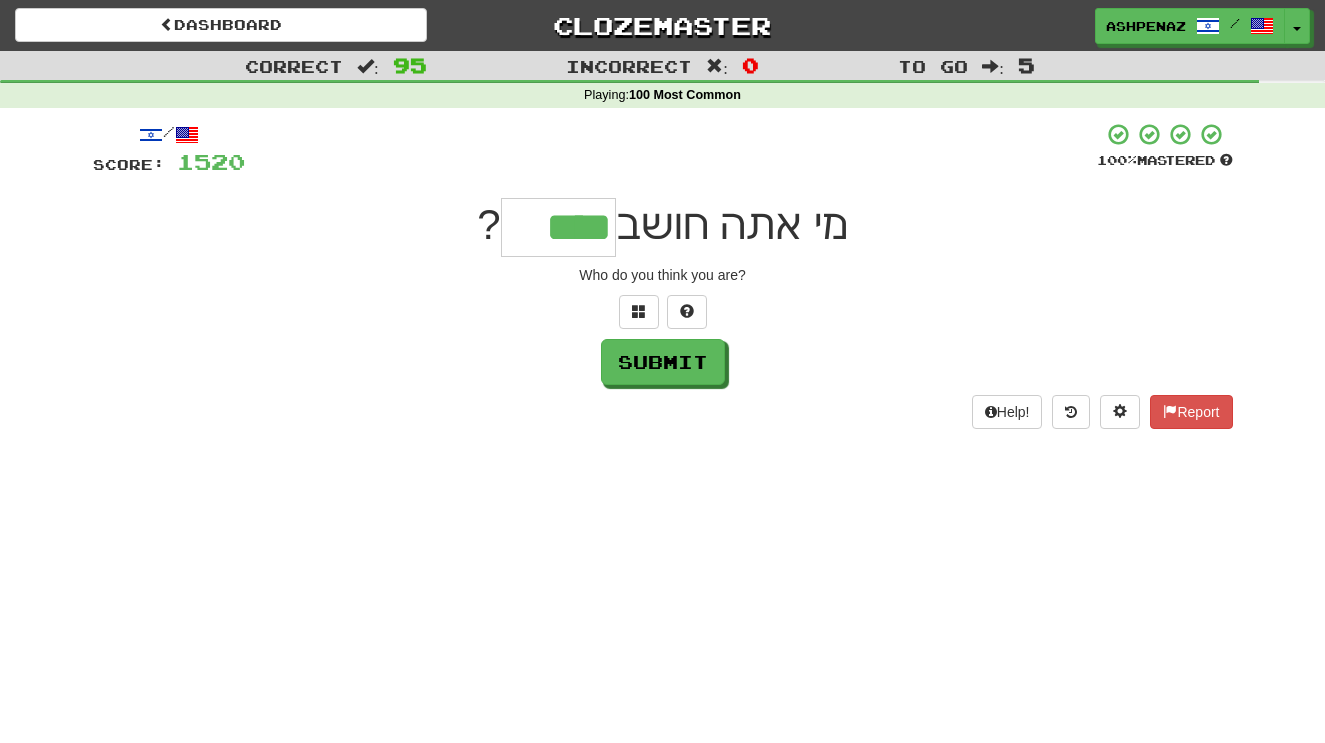 type on "****" 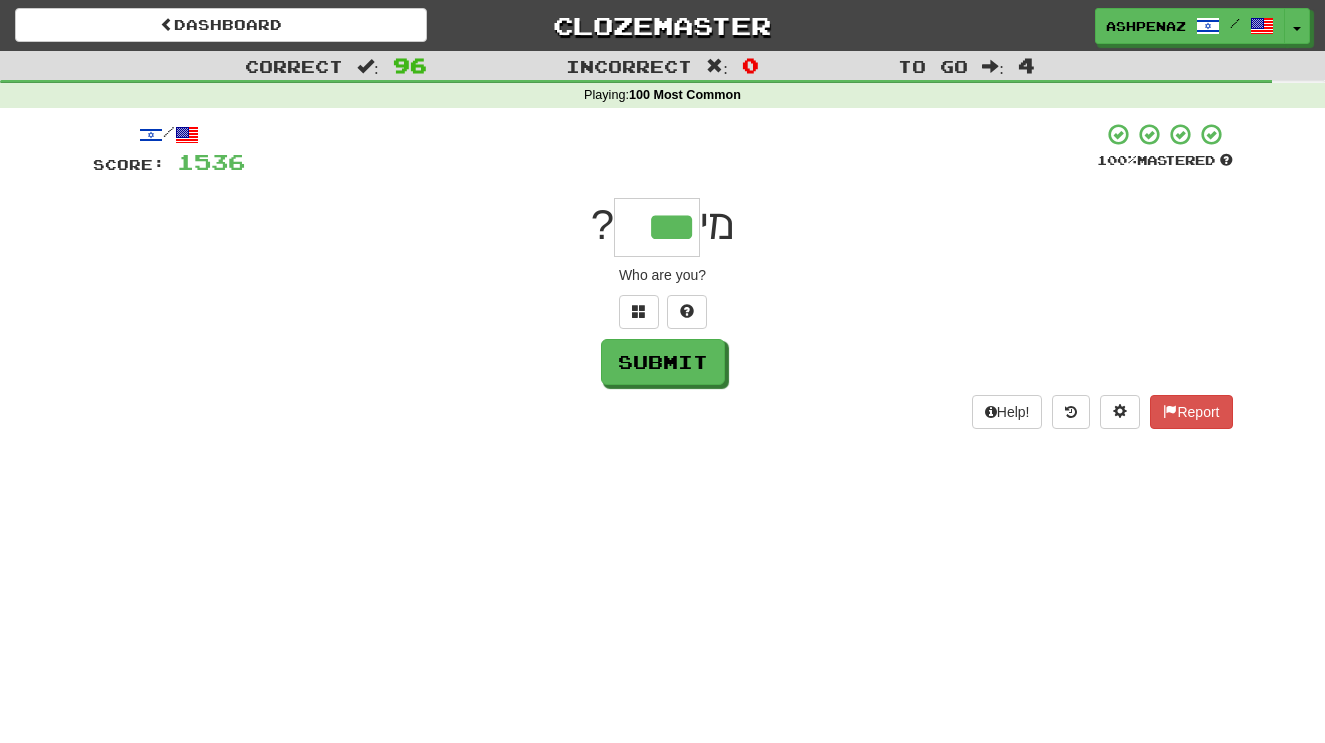 type on "***" 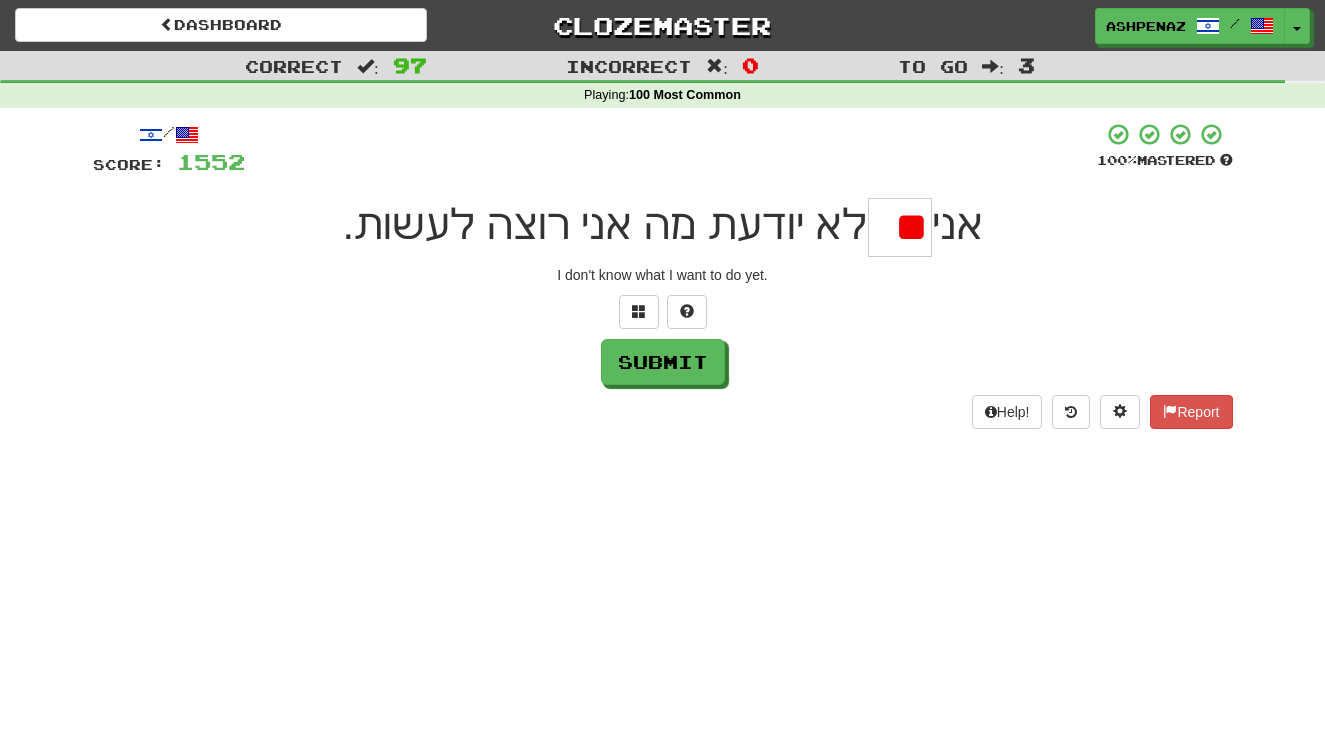 type on "*" 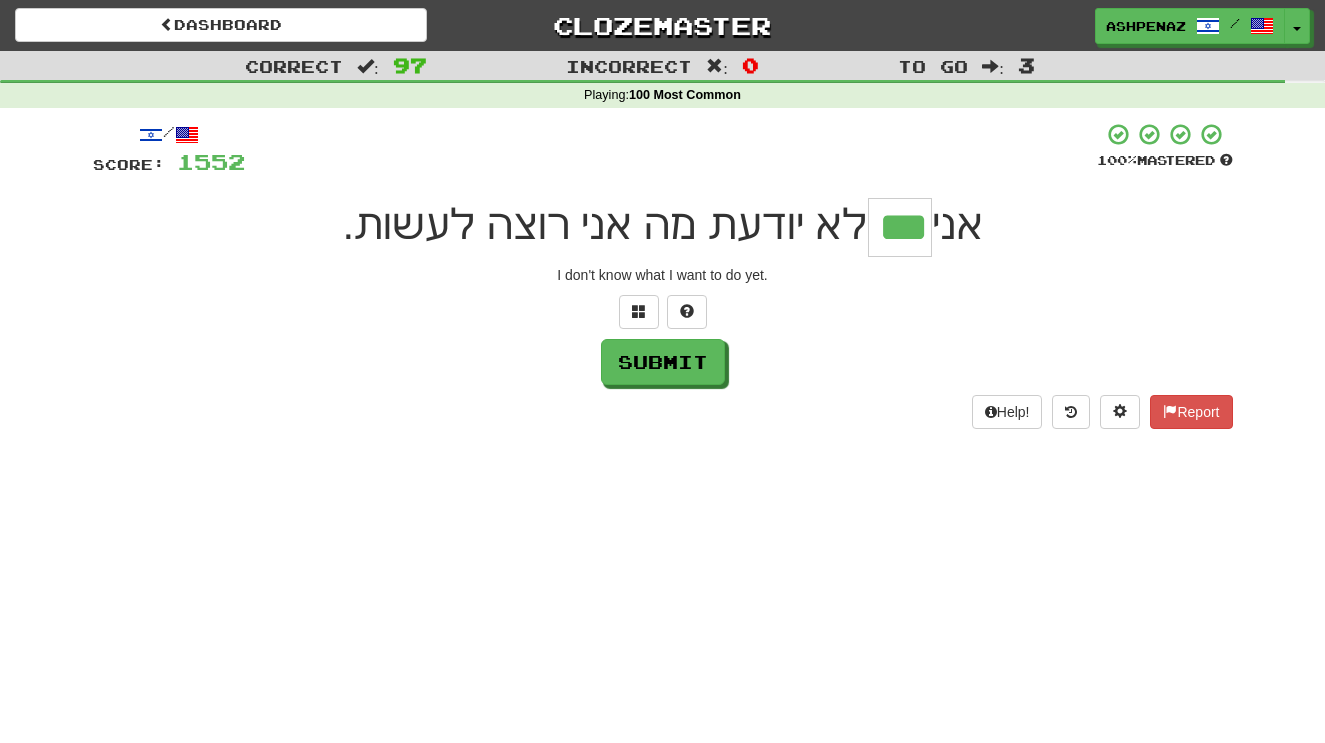 type on "***" 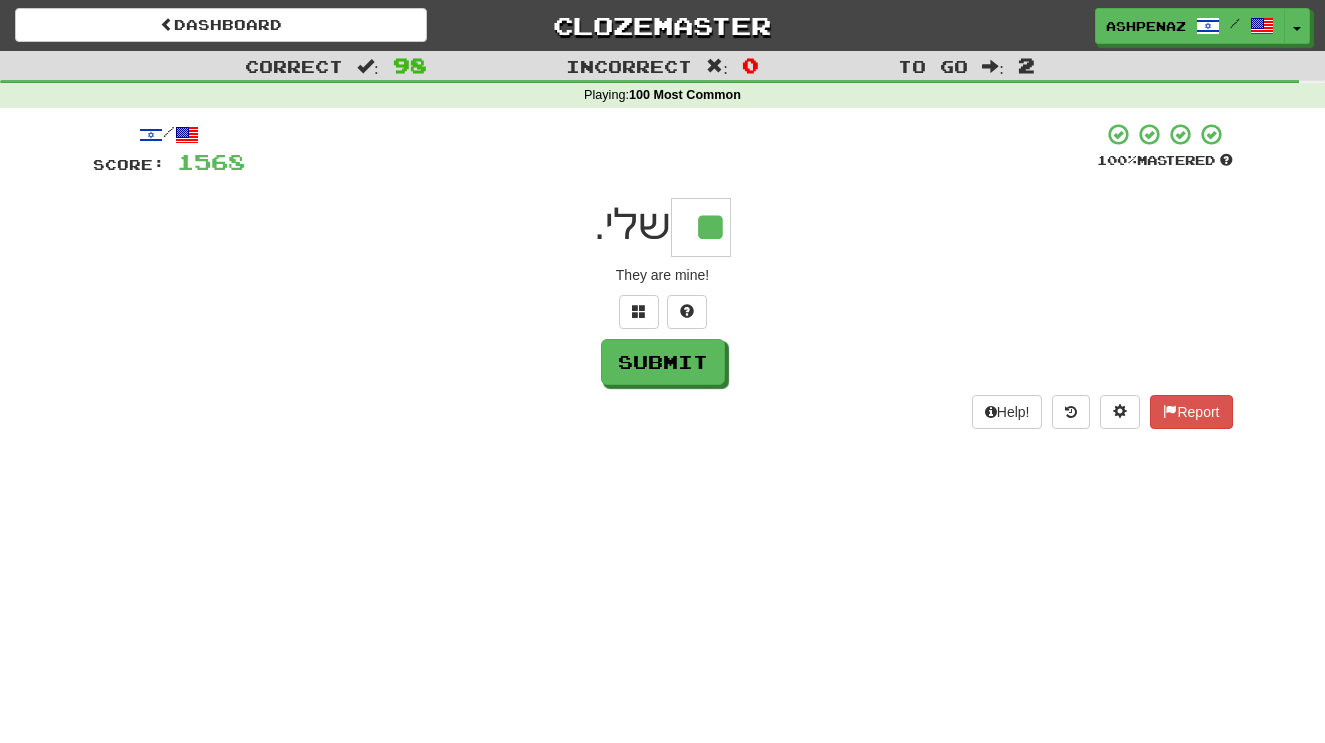 type on "**" 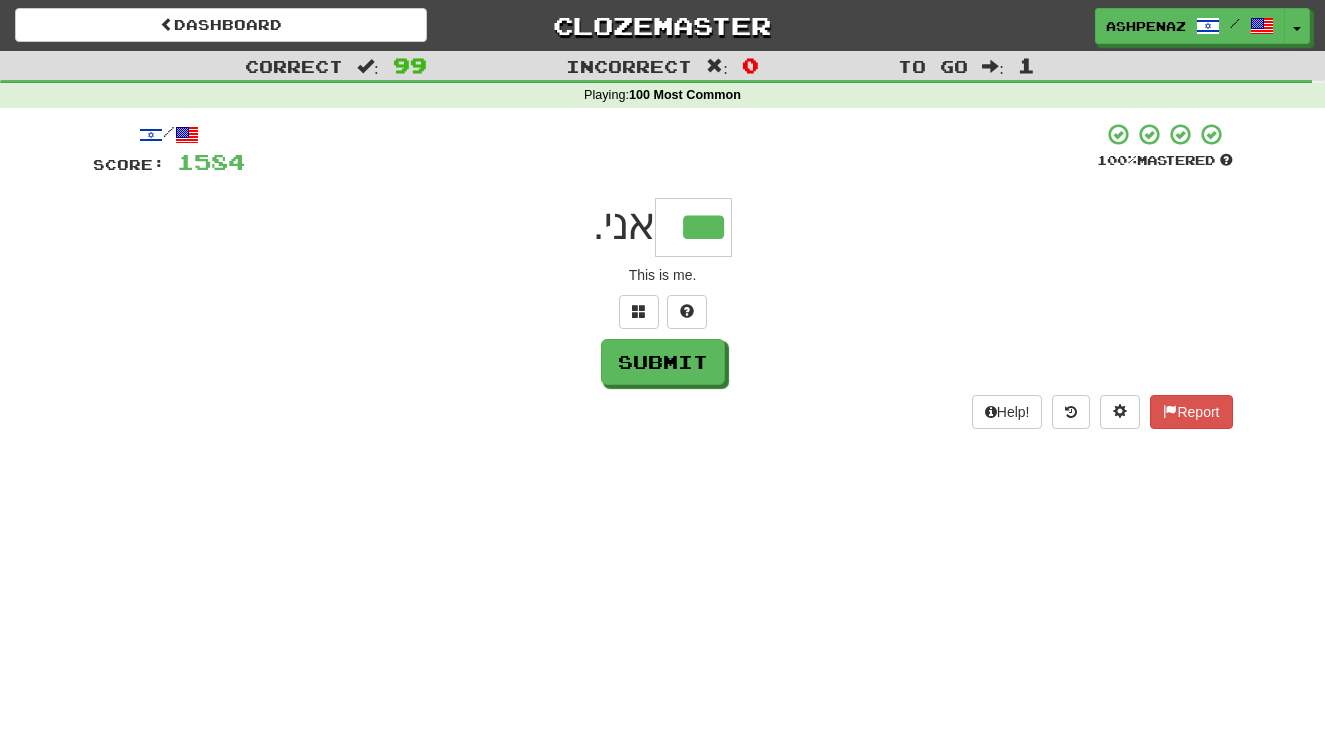 type on "***" 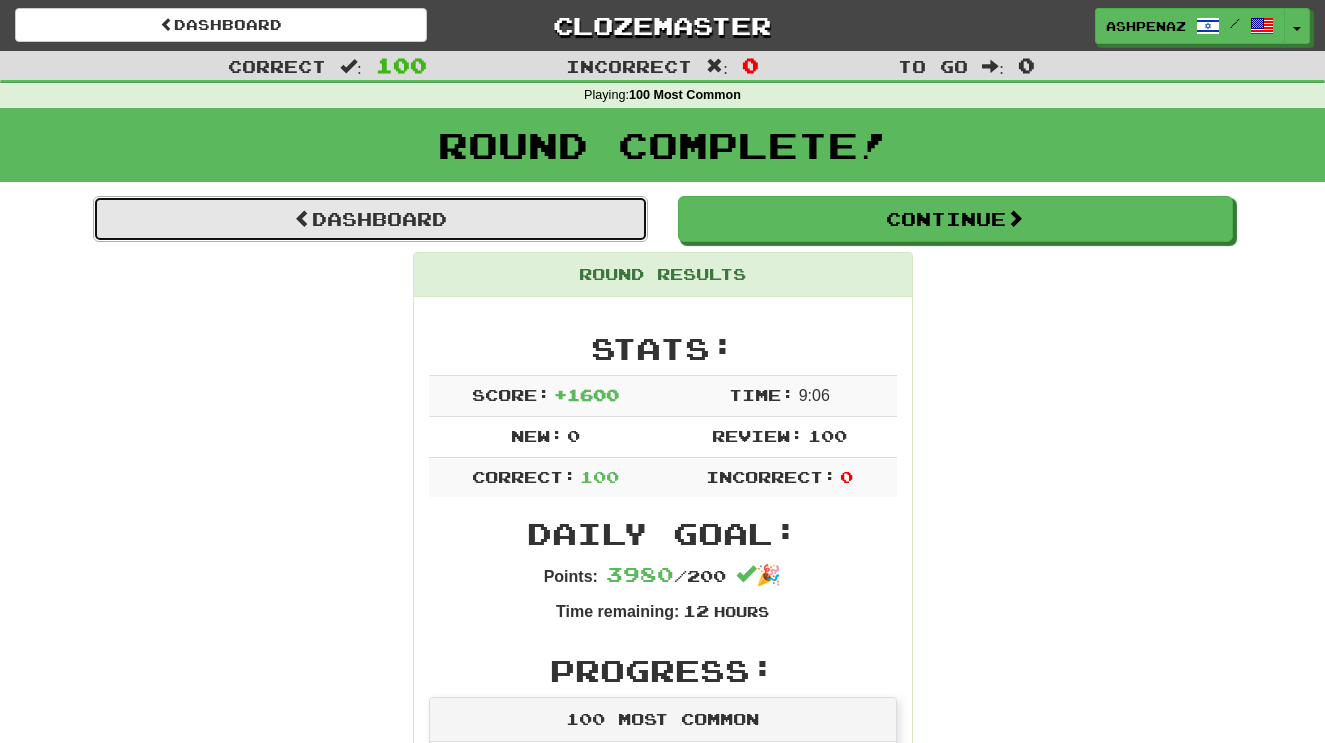 click on "Dashboard" at bounding box center (370, 219) 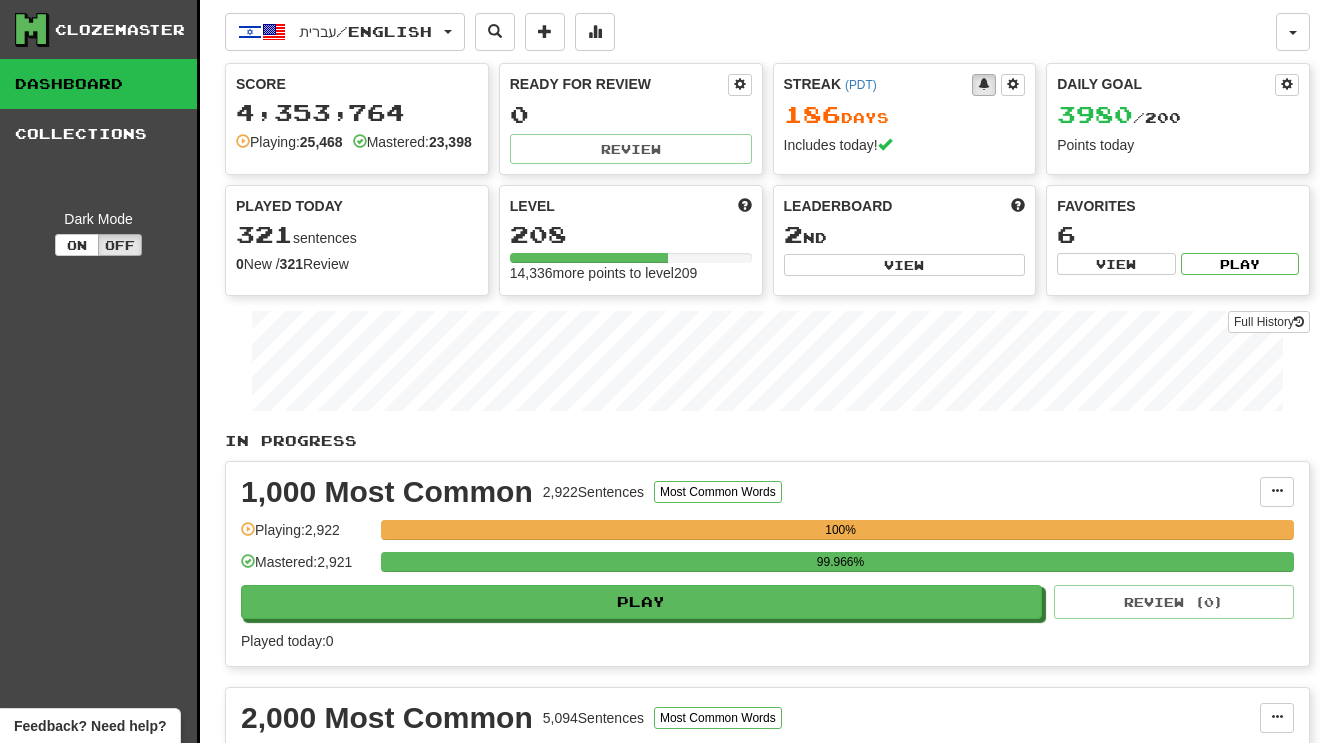 scroll, scrollTop: 0, scrollLeft: 0, axis: both 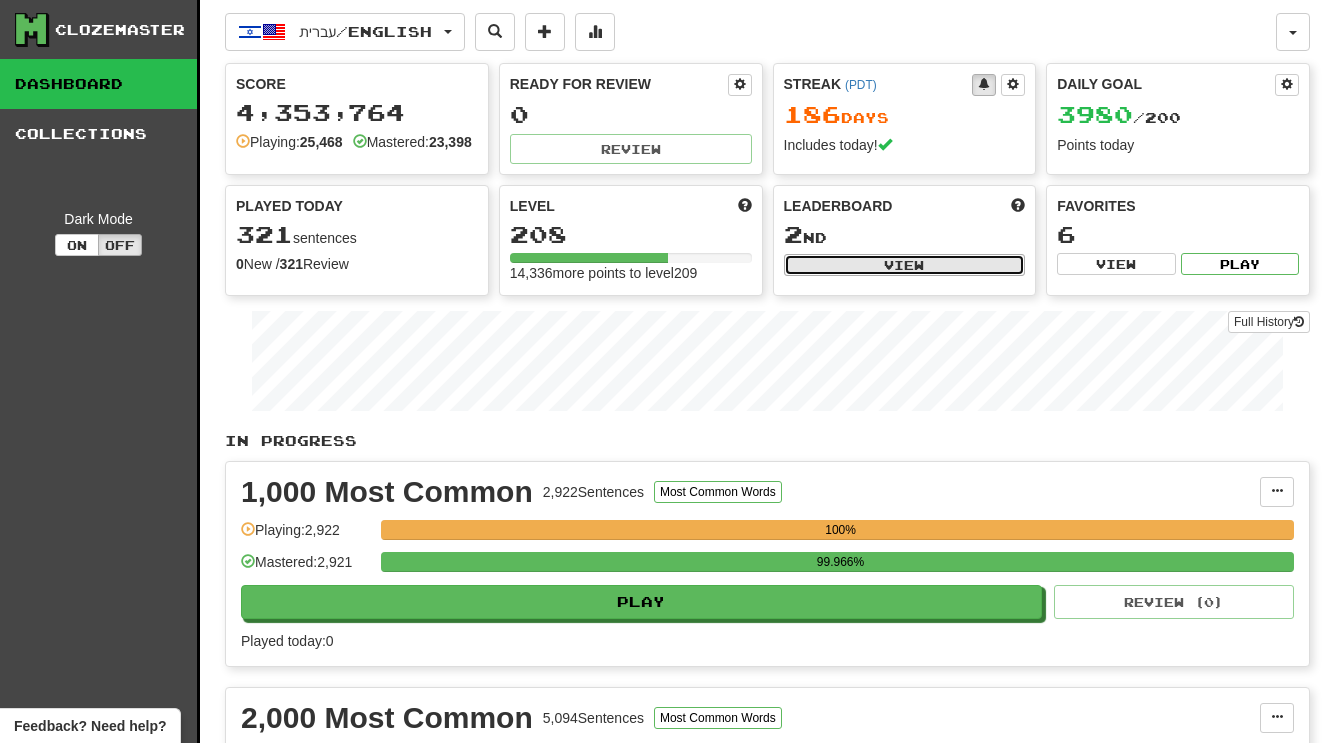 click on "View" at bounding box center (905, 265) 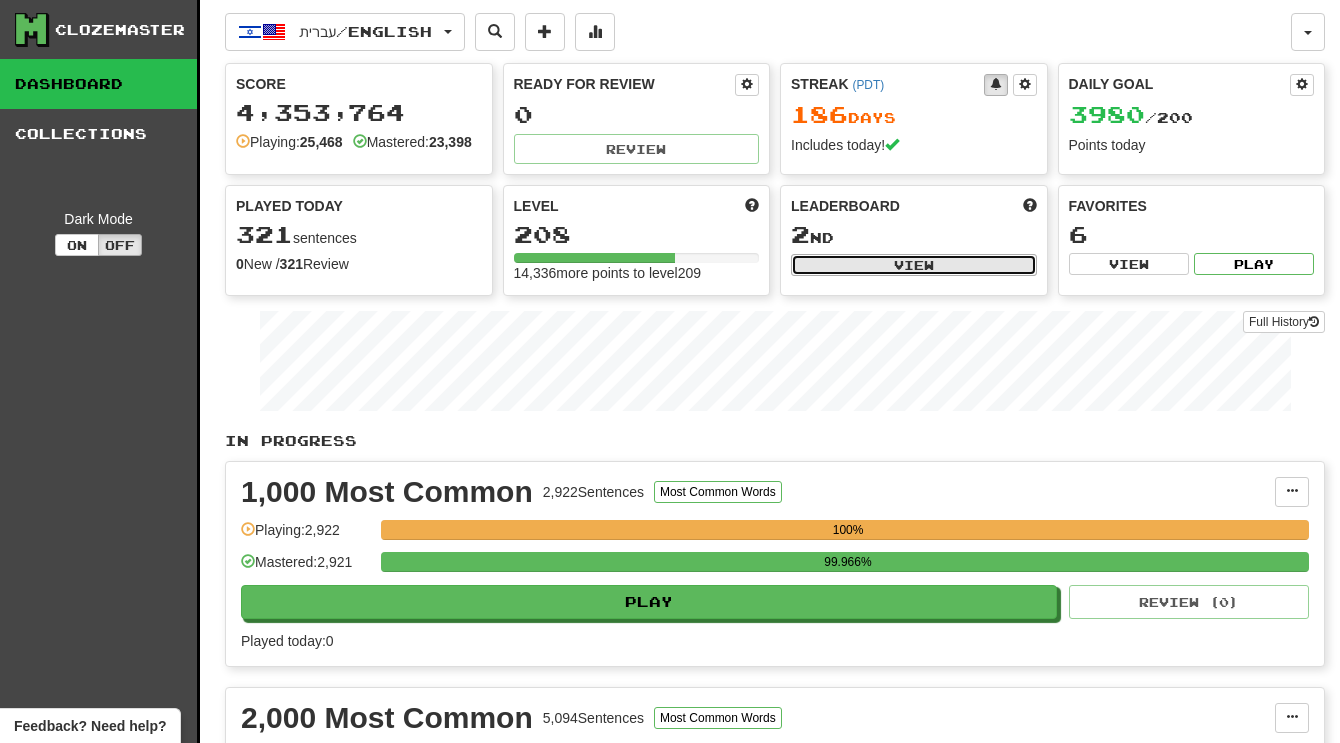select on "**********" 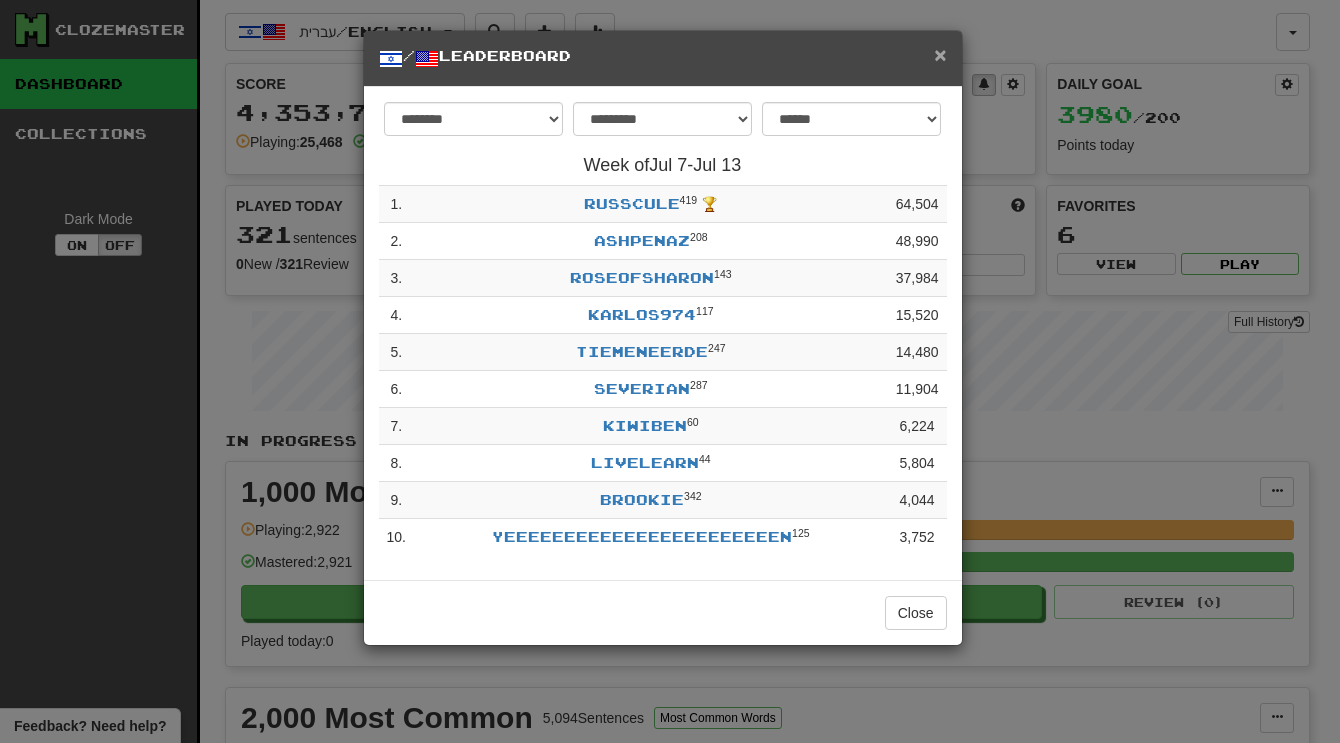click on "×" at bounding box center (940, 54) 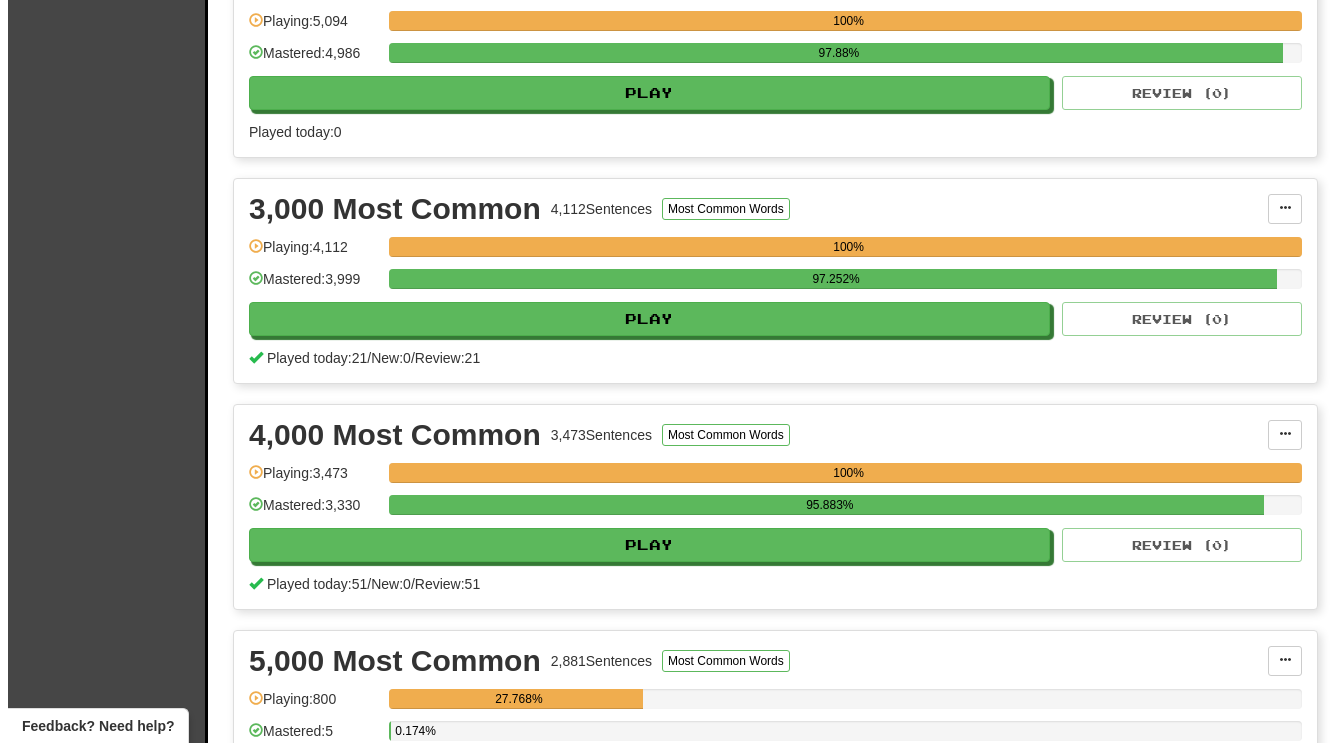 scroll, scrollTop: 800, scrollLeft: 0, axis: vertical 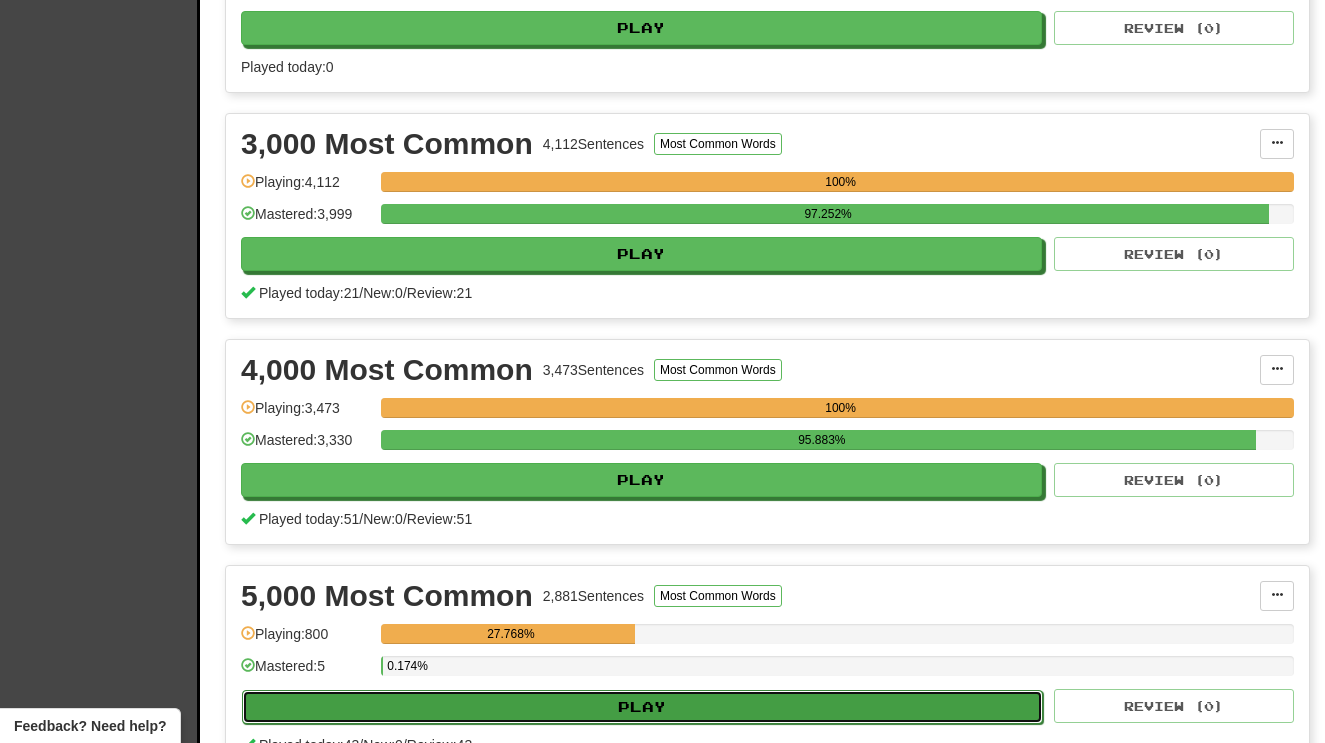 click on "Play" at bounding box center (642, 707) 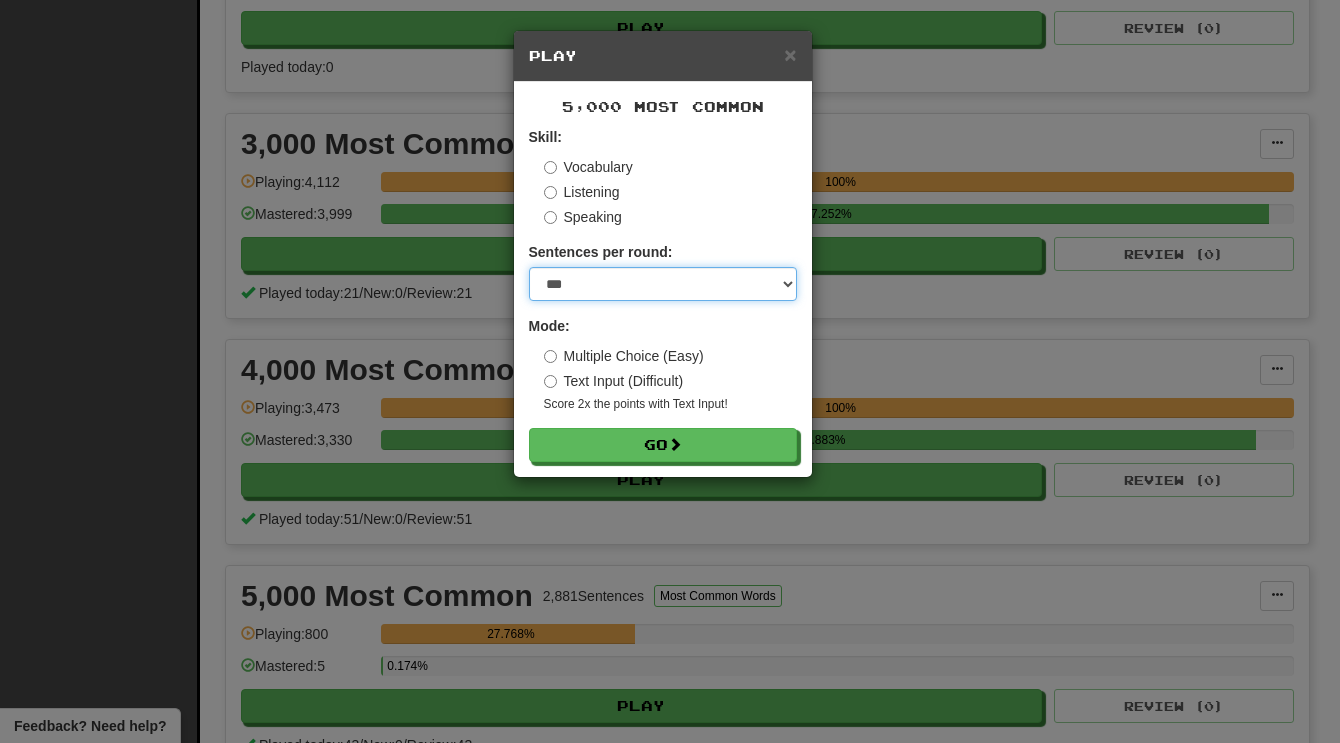 click on "* ** ** ** ** ** *** ********" at bounding box center (663, 284) 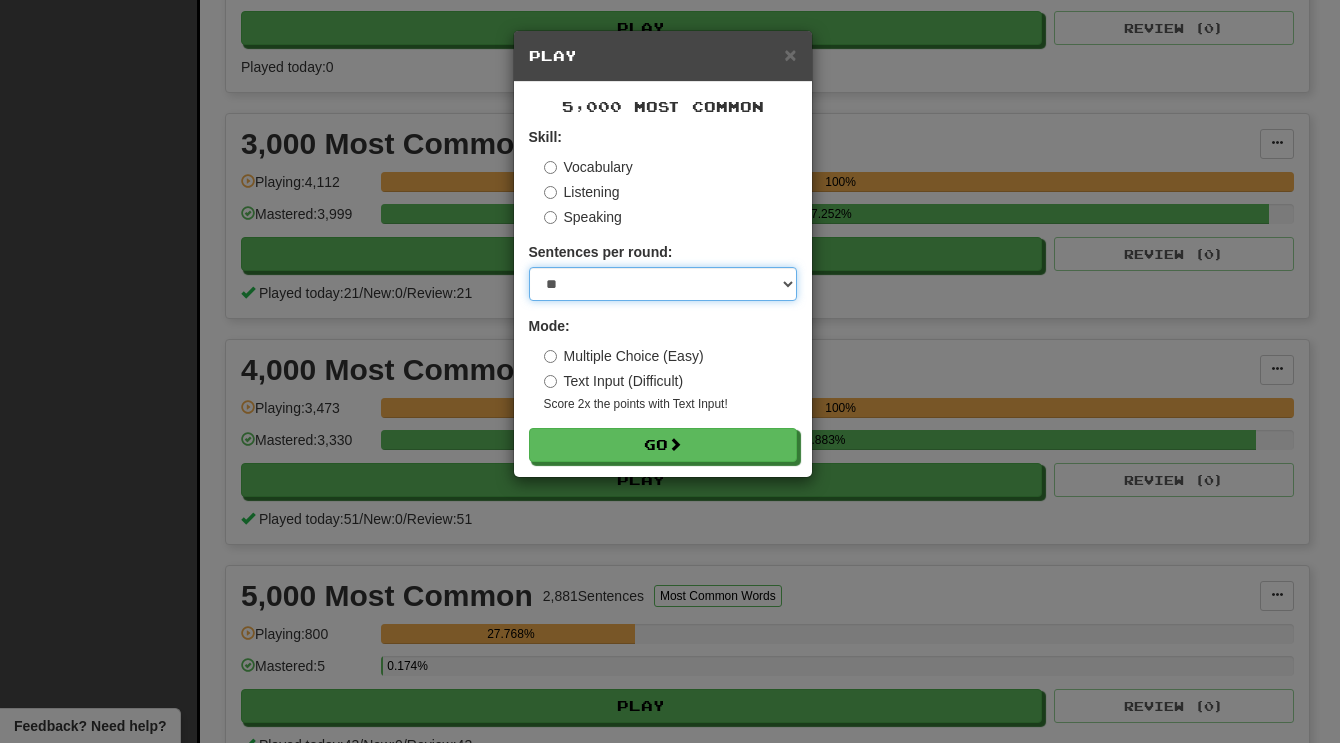 click on "* ** ** ** ** ** *** ********" at bounding box center [663, 284] 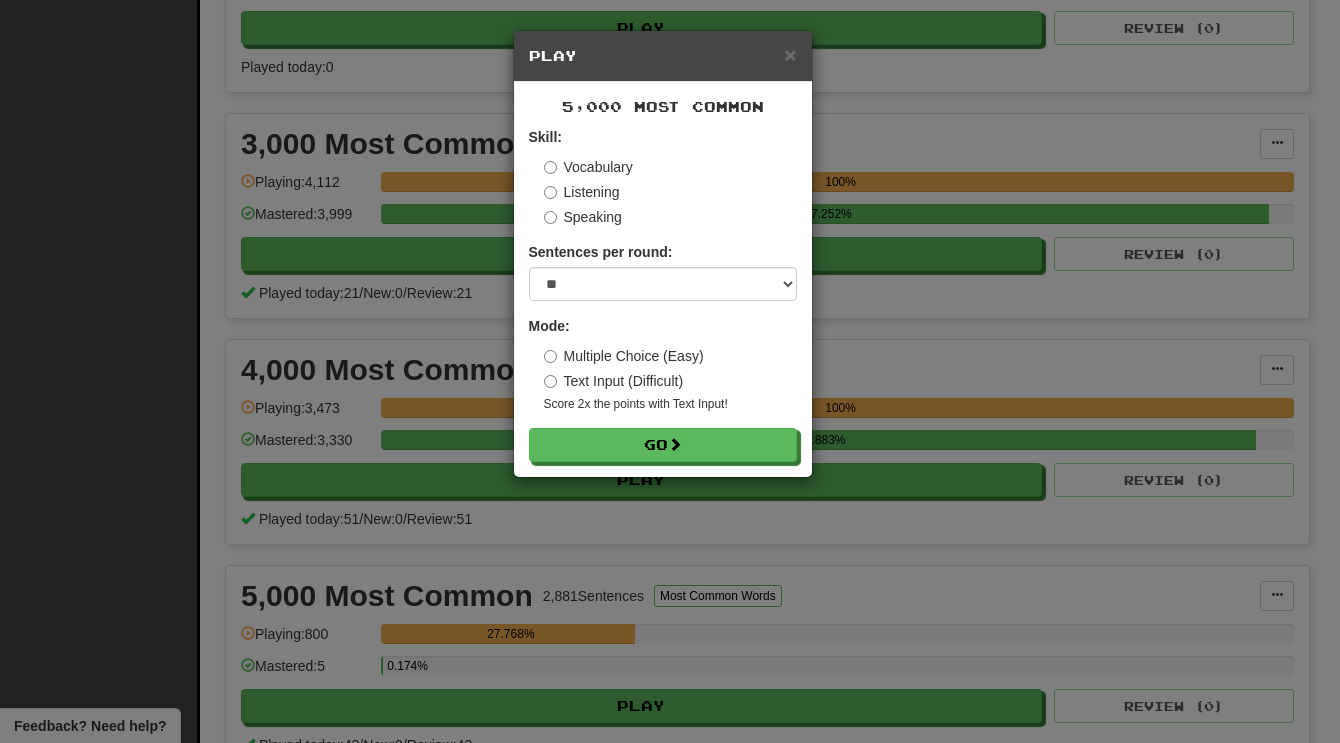 click on "Multiple Choice (Easy)" at bounding box center (624, 356) 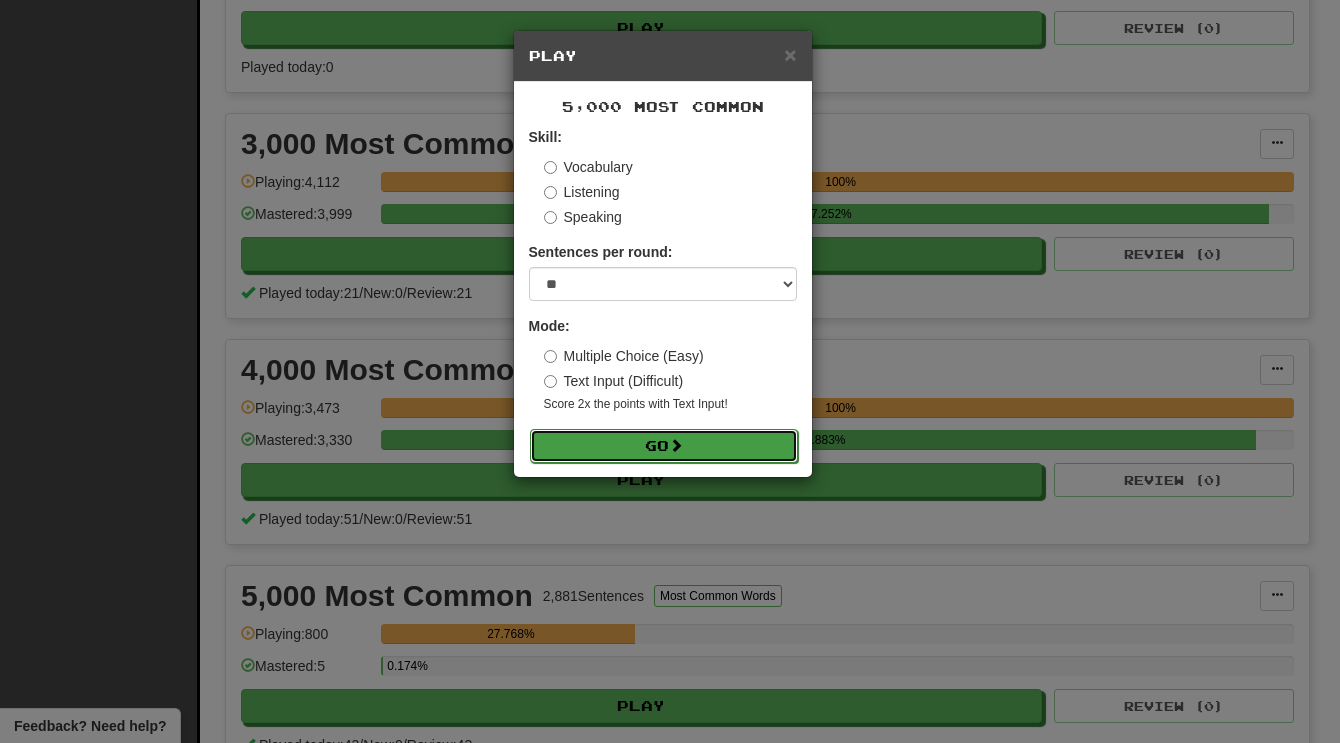 click on "Go" at bounding box center (664, 446) 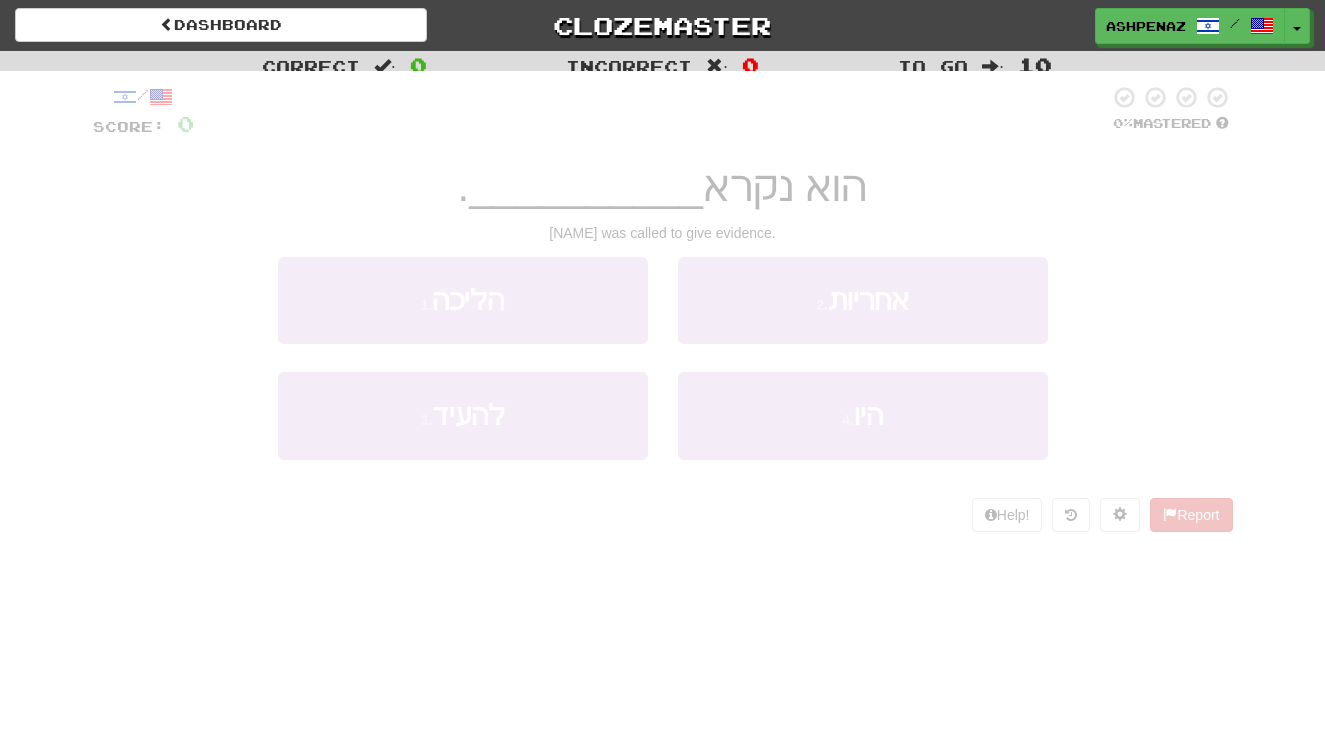 scroll, scrollTop: 0, scrollLeft: 0, axis: both 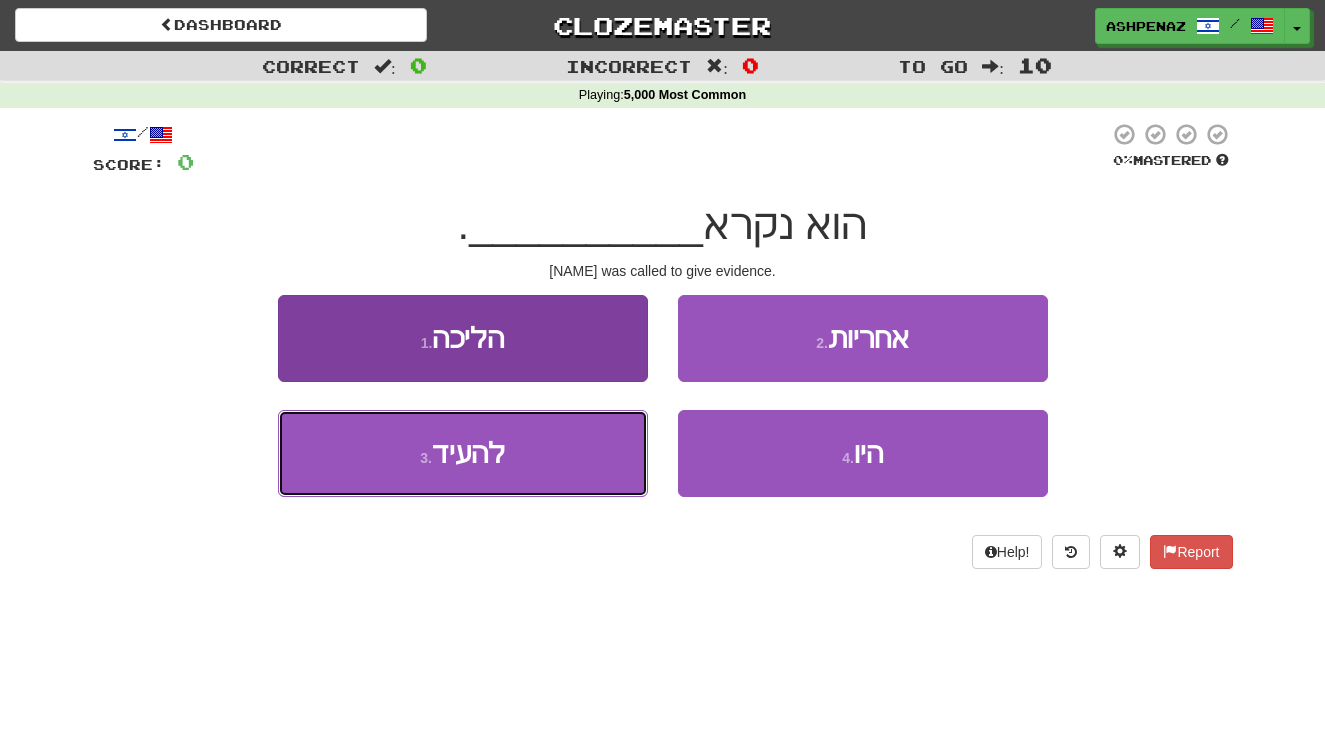 click on "3 .  להעיד" at bounding box center (463, 453) 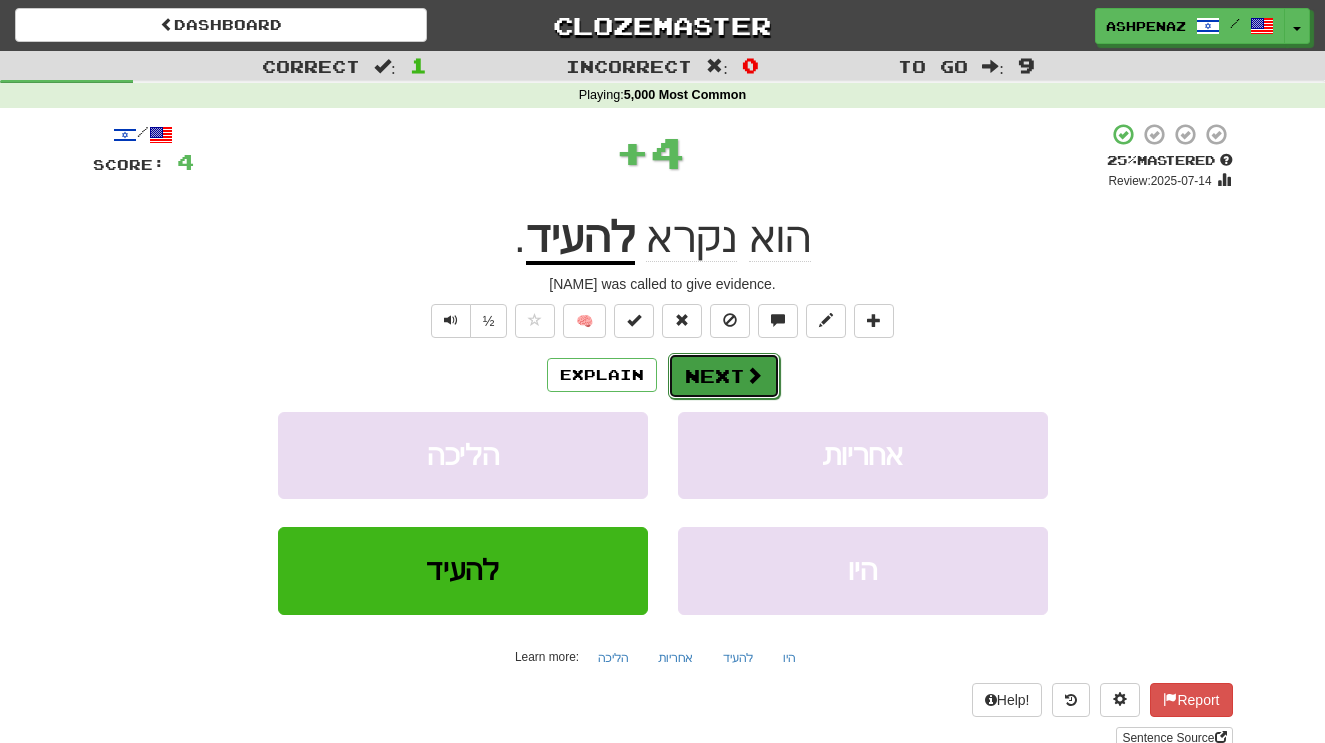 click on "Next" at bounding box center [724, 376] 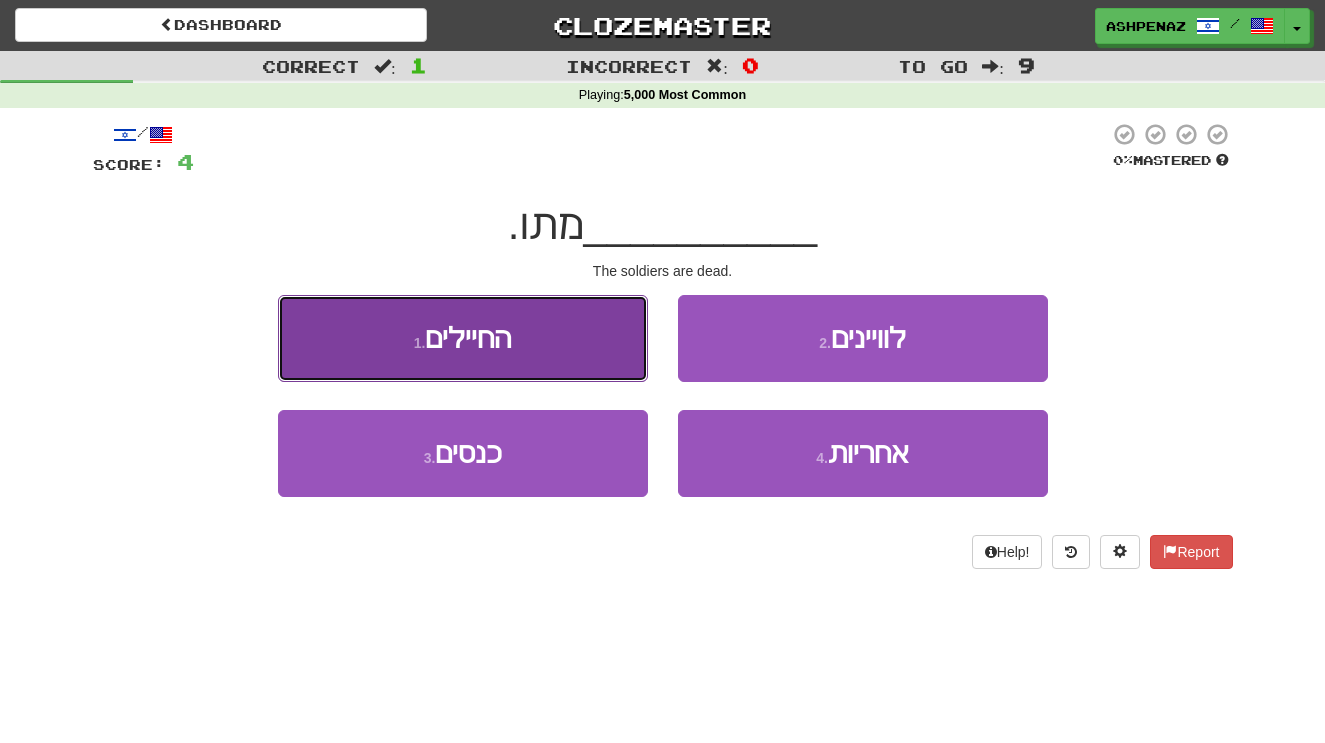 click on "1 .  החיילים" at bounding box center [463, 338] 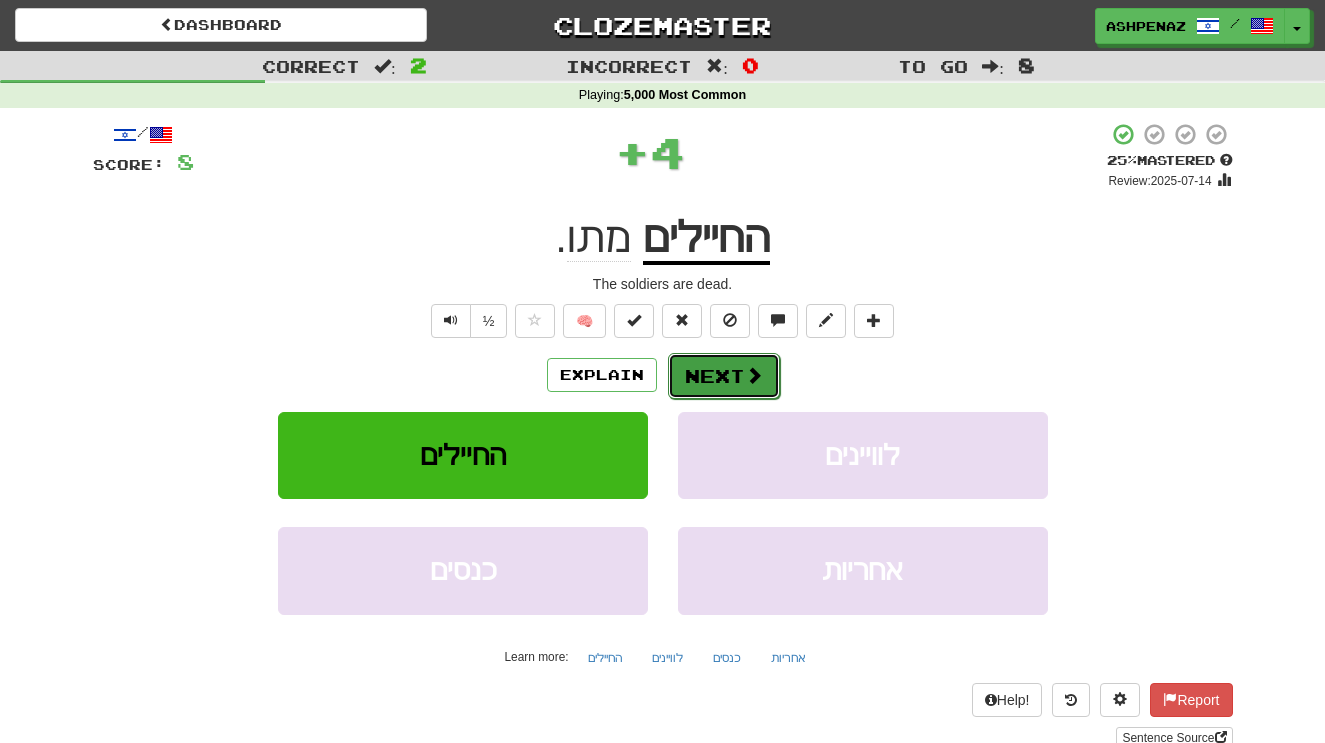 click on "Next" at bounding box center (724, 376) 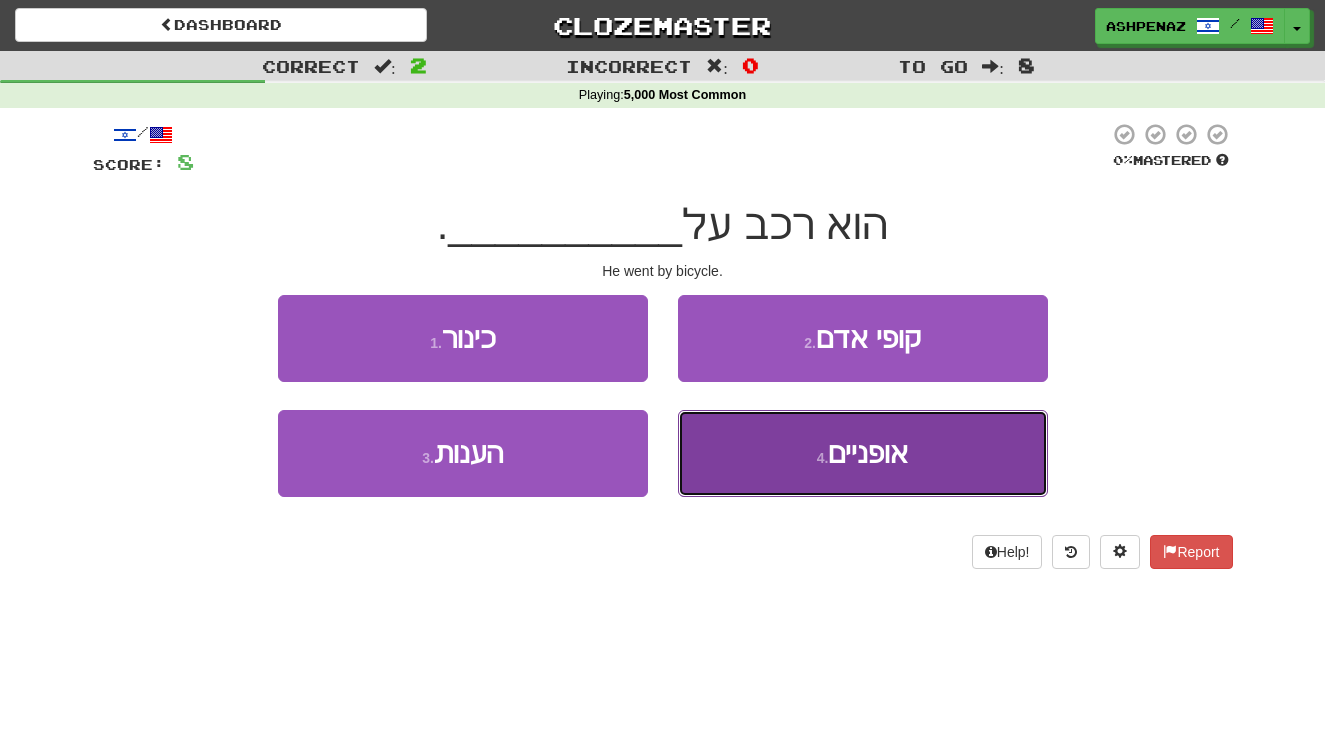 click on "4 .  אופניים" at bounding box center (863, 453) 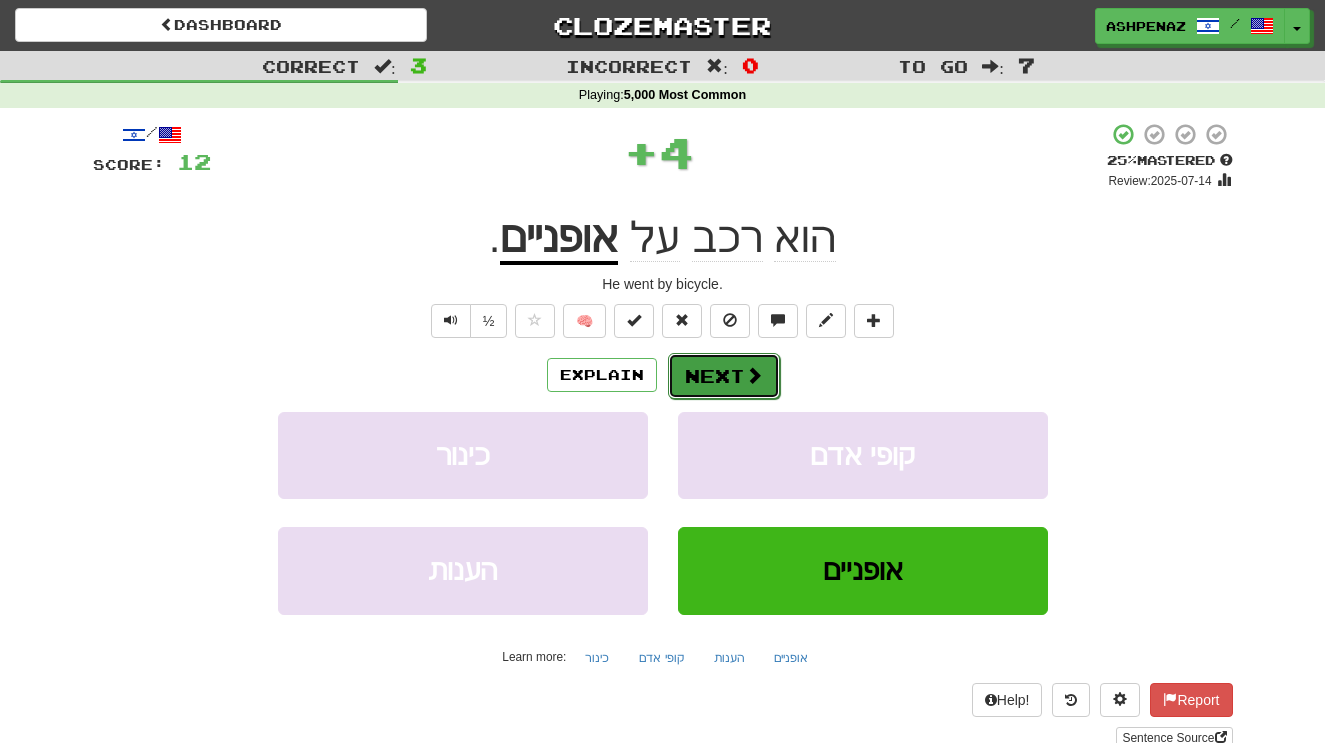 click on "Next" at bounding box center [724, 376] 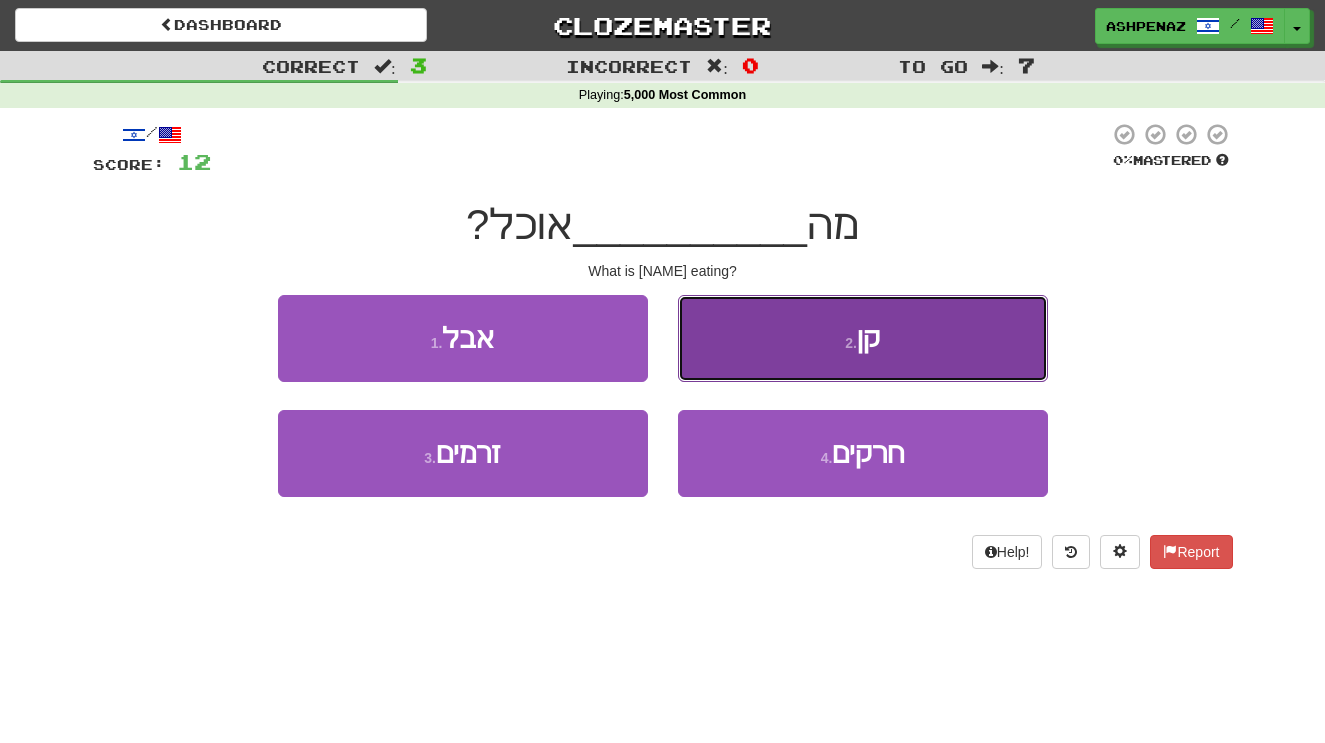click on "2 .  קן" at bounding box center [863, 338] 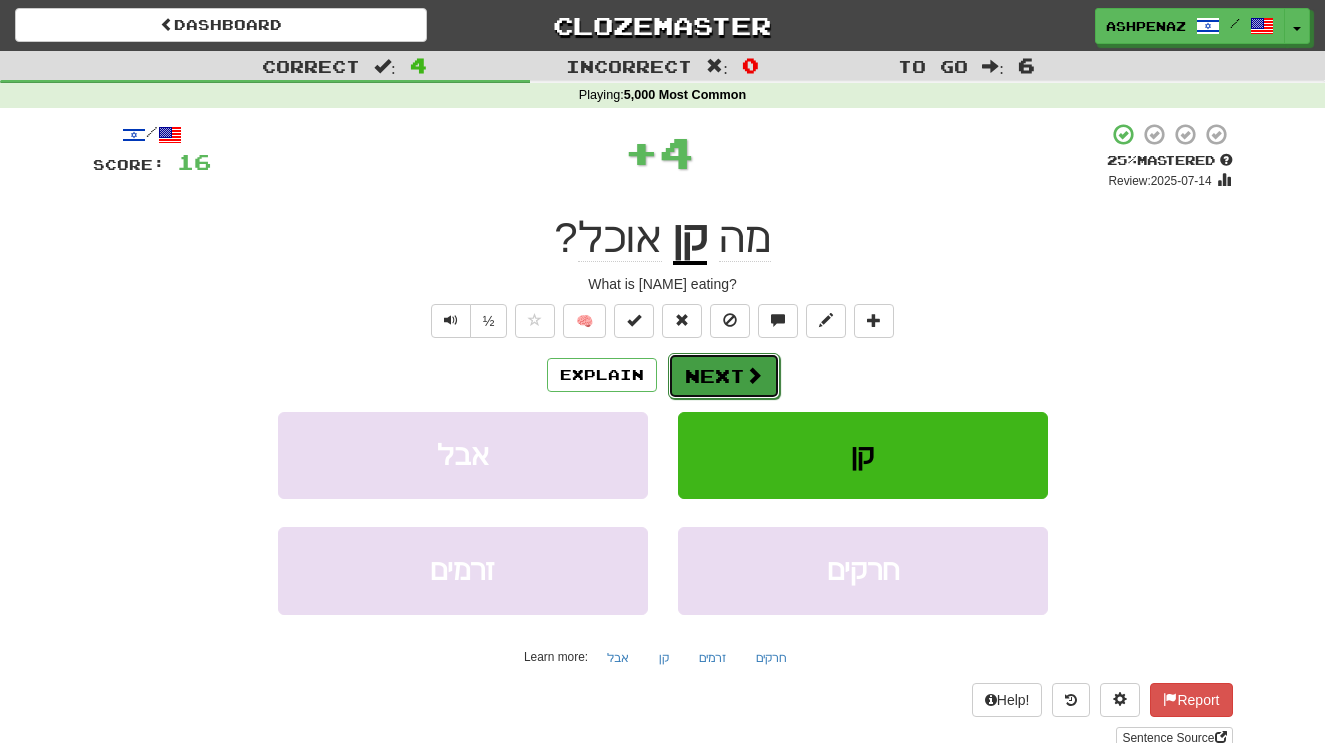click on "Next" at bounding box center (724, 376) 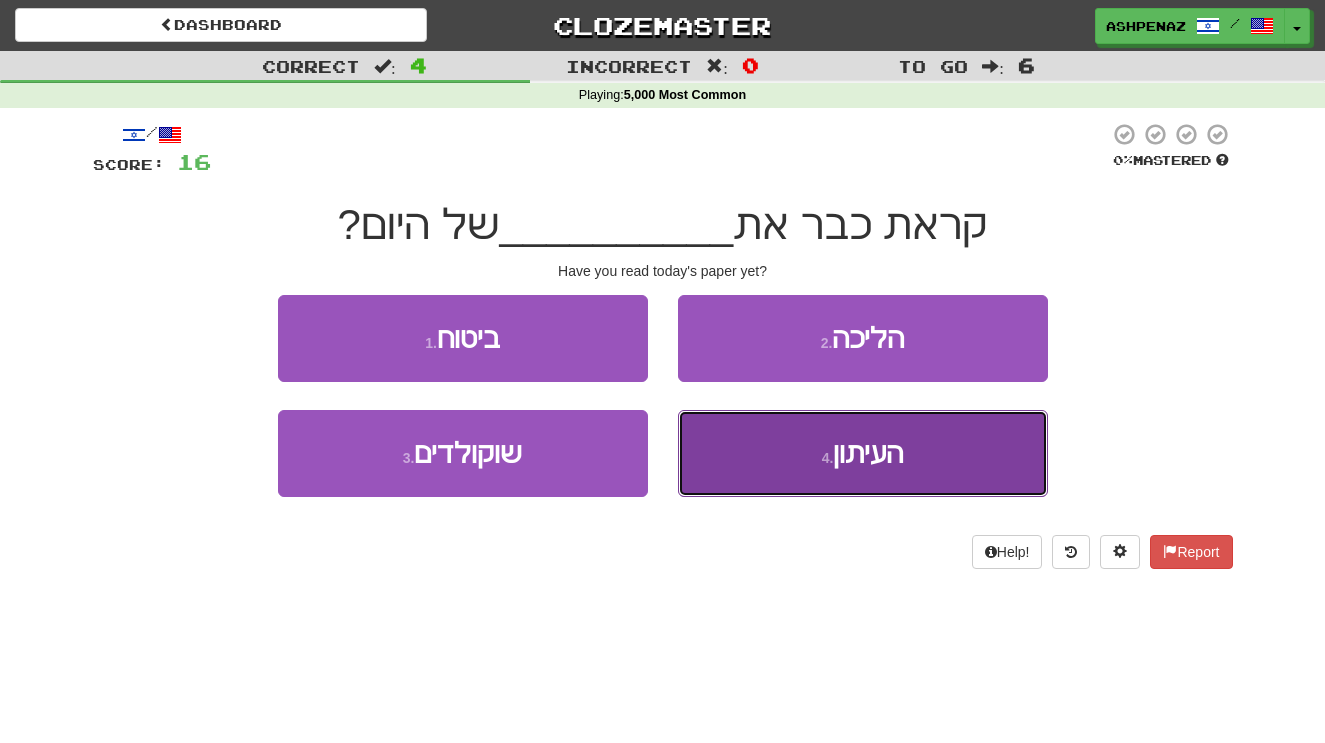 click on "4 .  העיתון" at bounding box center [863, 453] 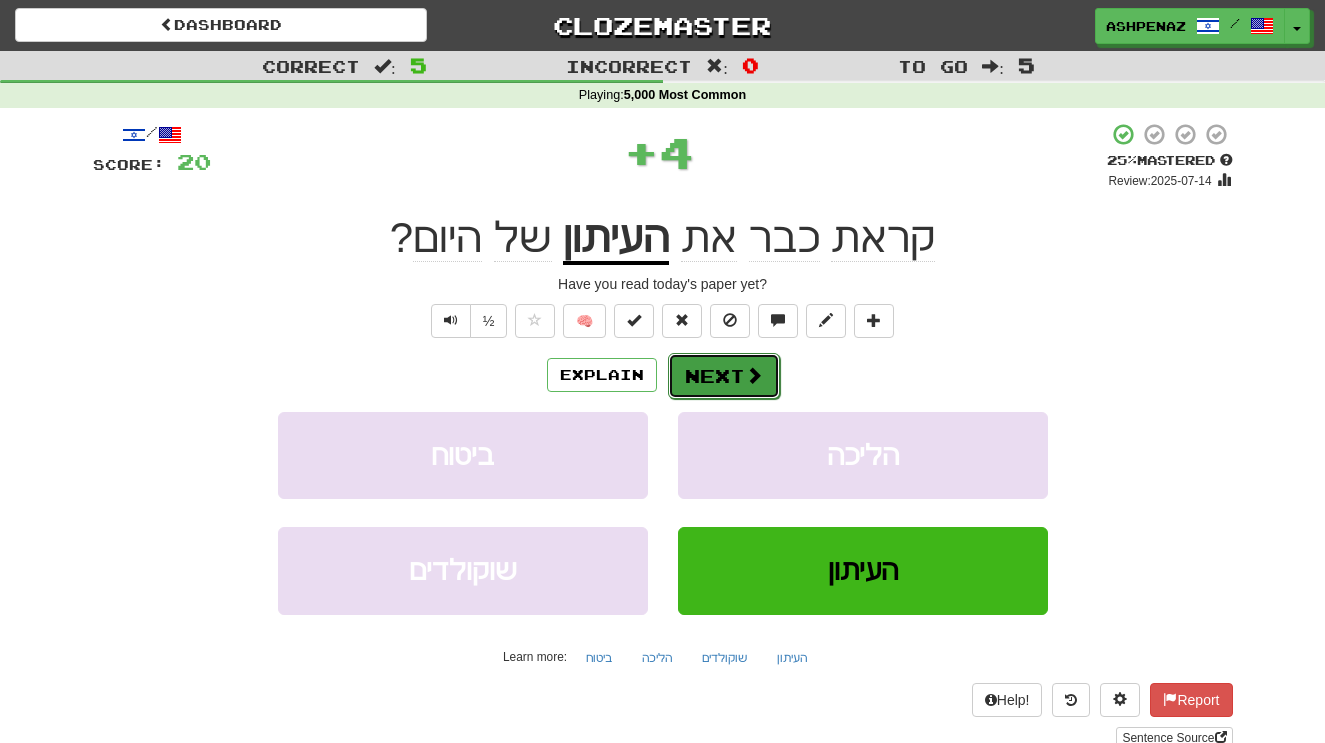 click on "Next" at bounding box center [724, 376] 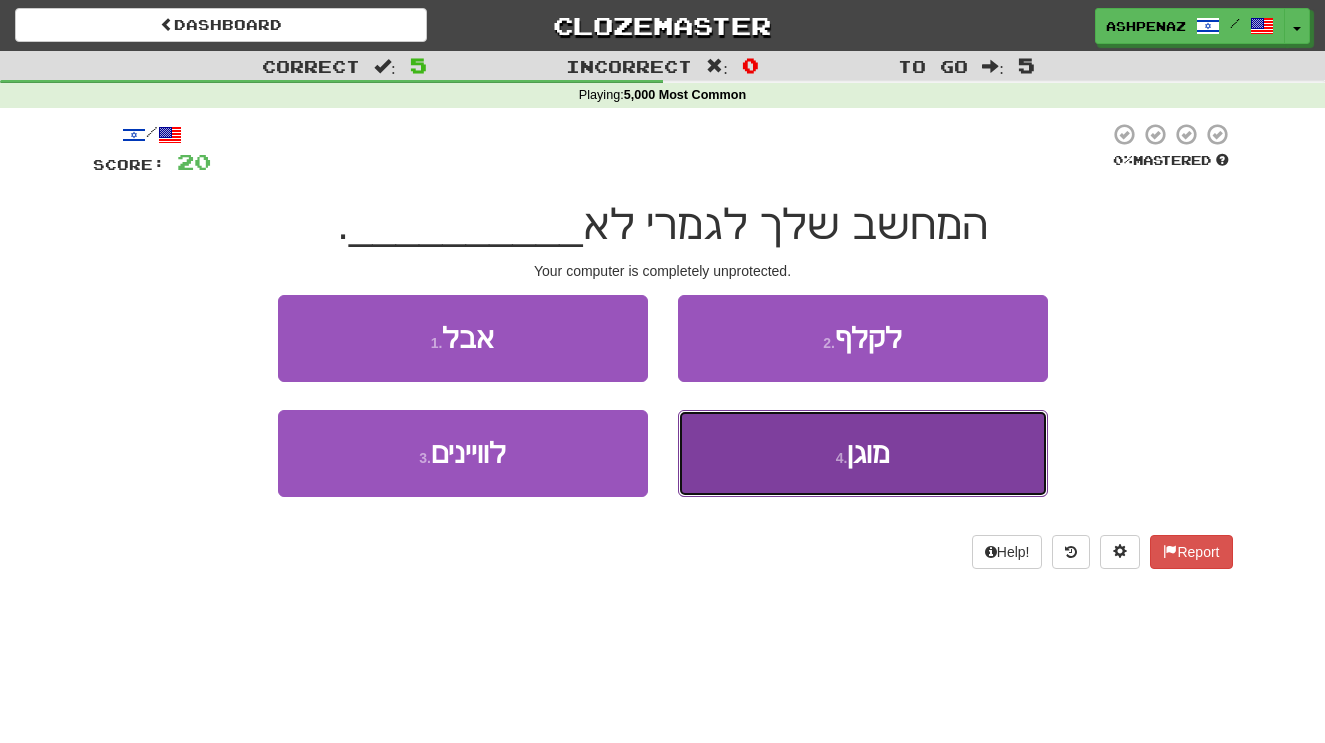 click on "4 .  מוגן" at bounding box center (863, 453) 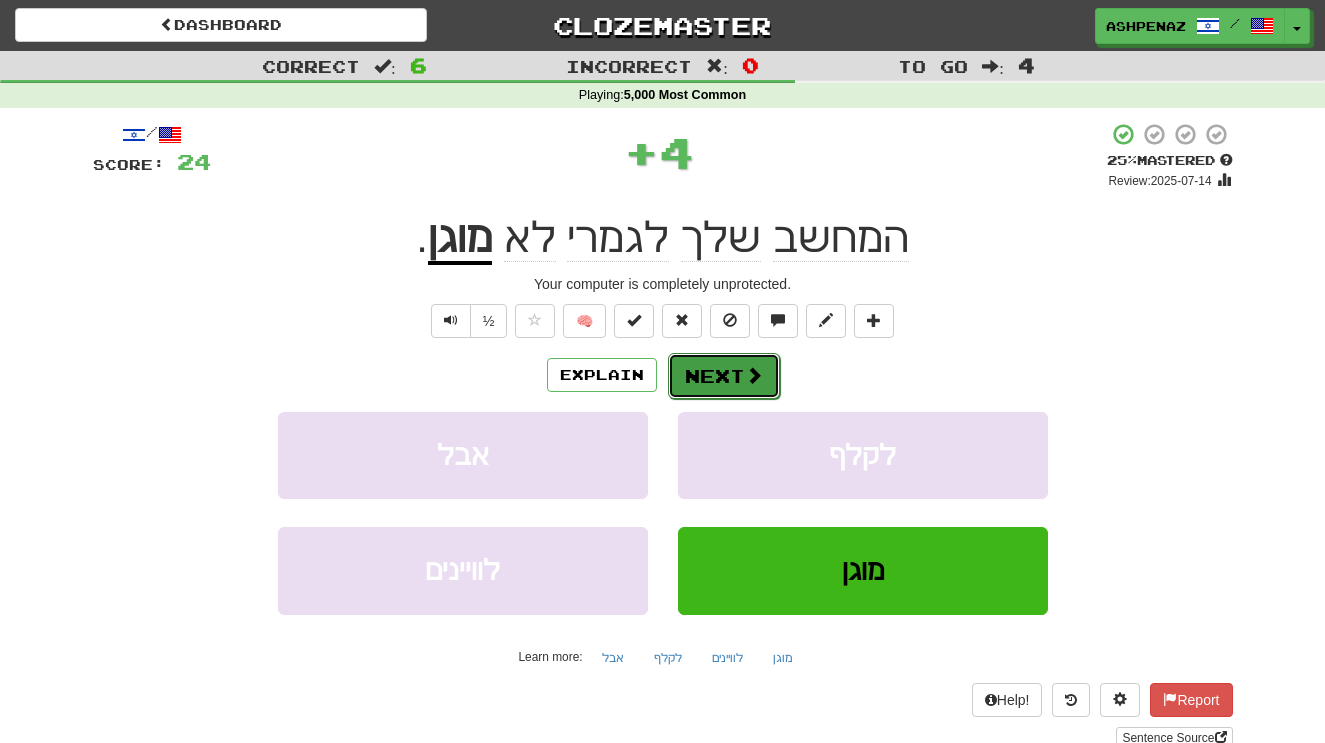 click on "Next" at bounding box center (724, 376) 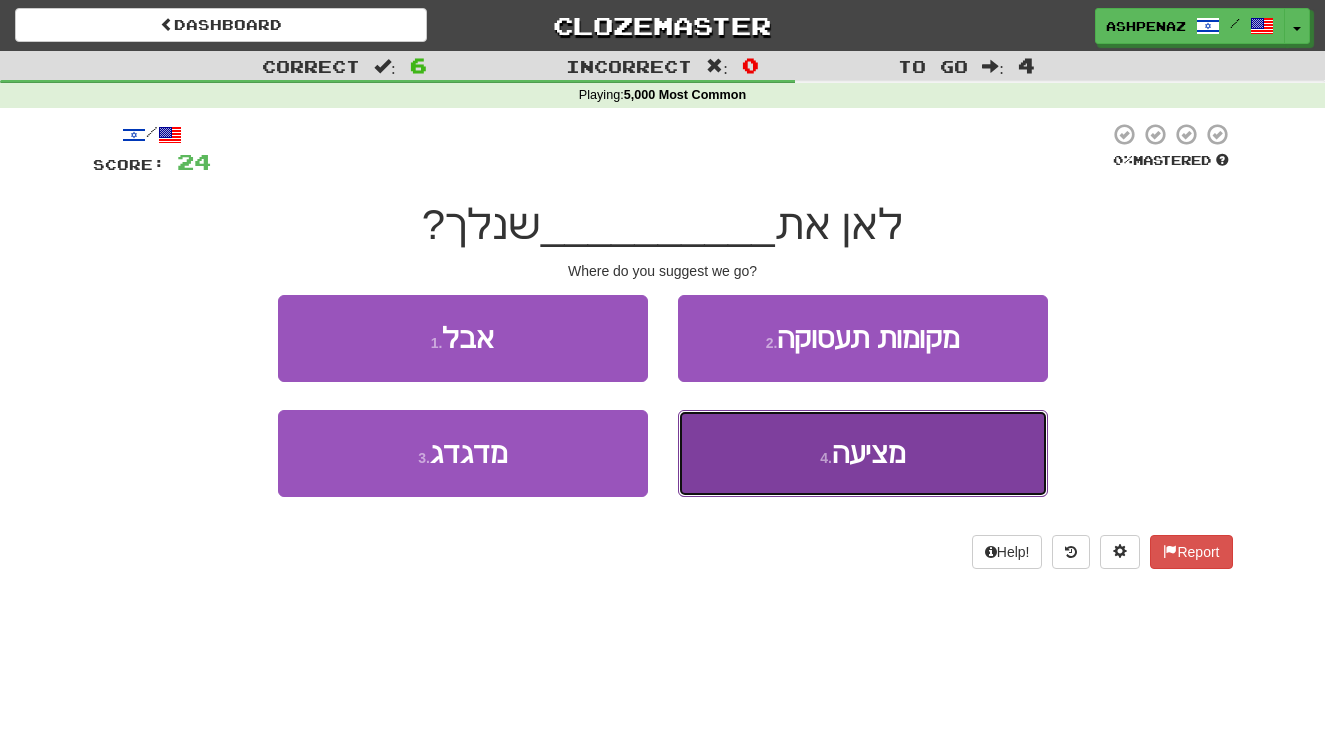 click on "4 ." at bounding box center (826, 458) 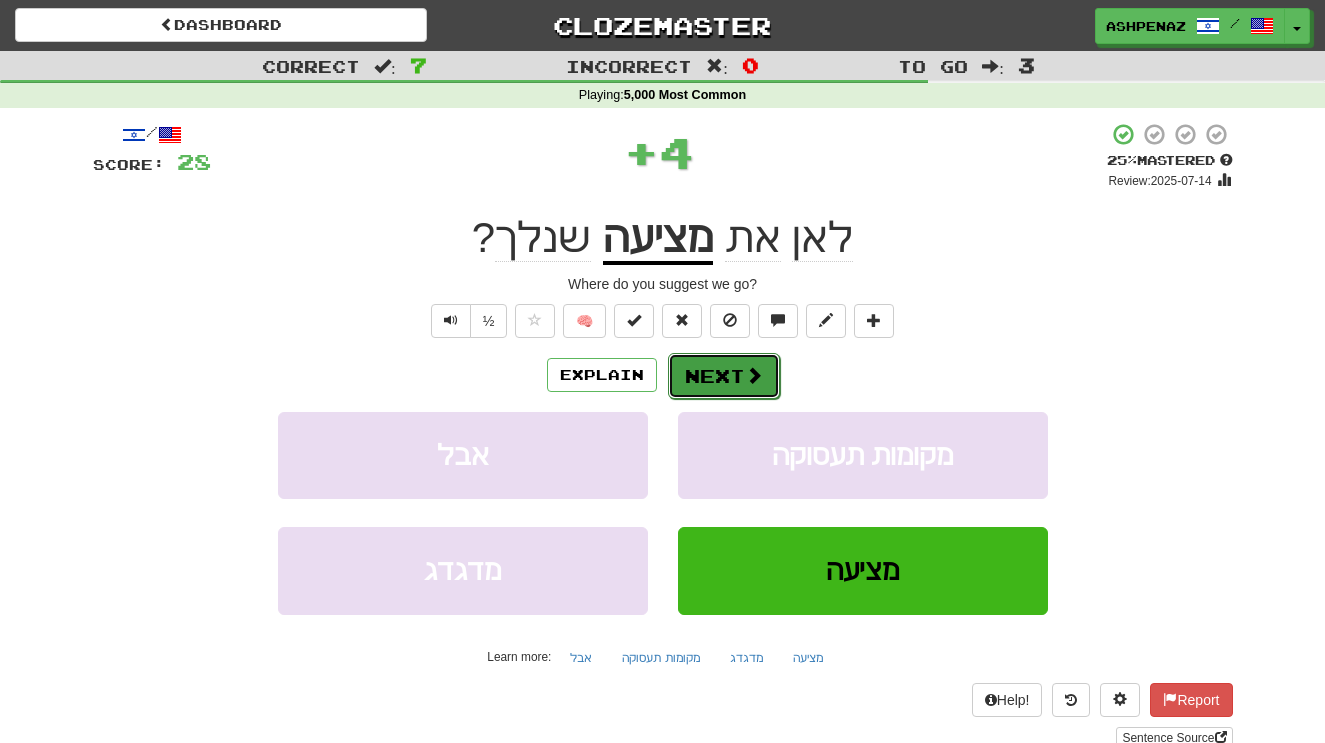 click at bounding box center [754, 375] 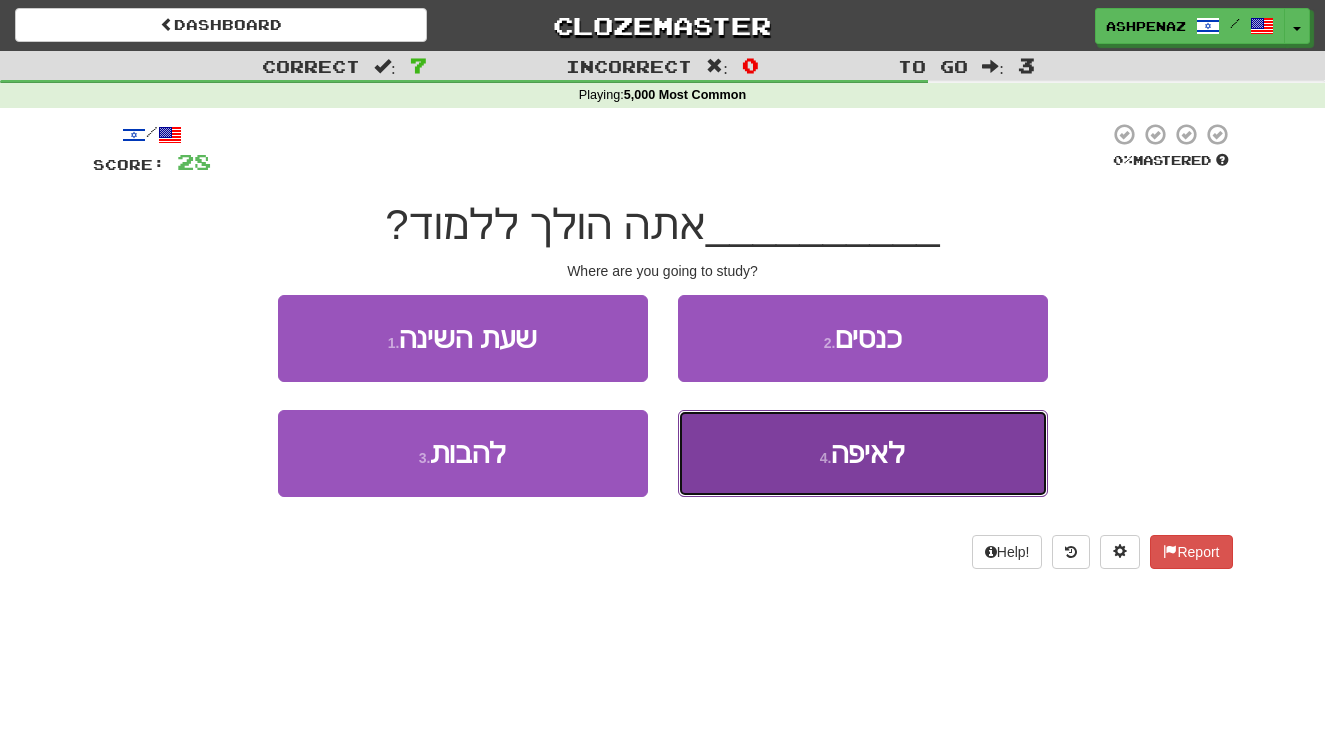 click on "4 .  לאיפה" at bounding box center [863, 453] 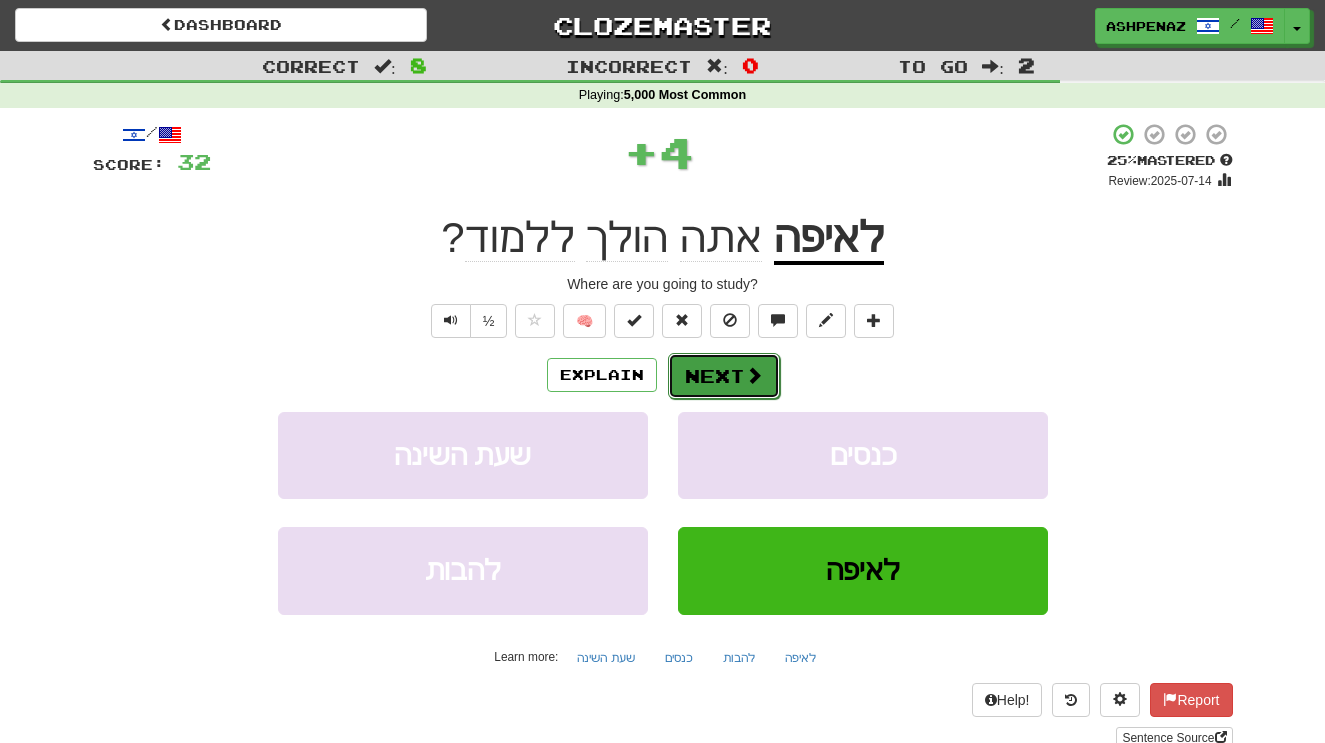 click on "Next" at bounding box center (724, 376) 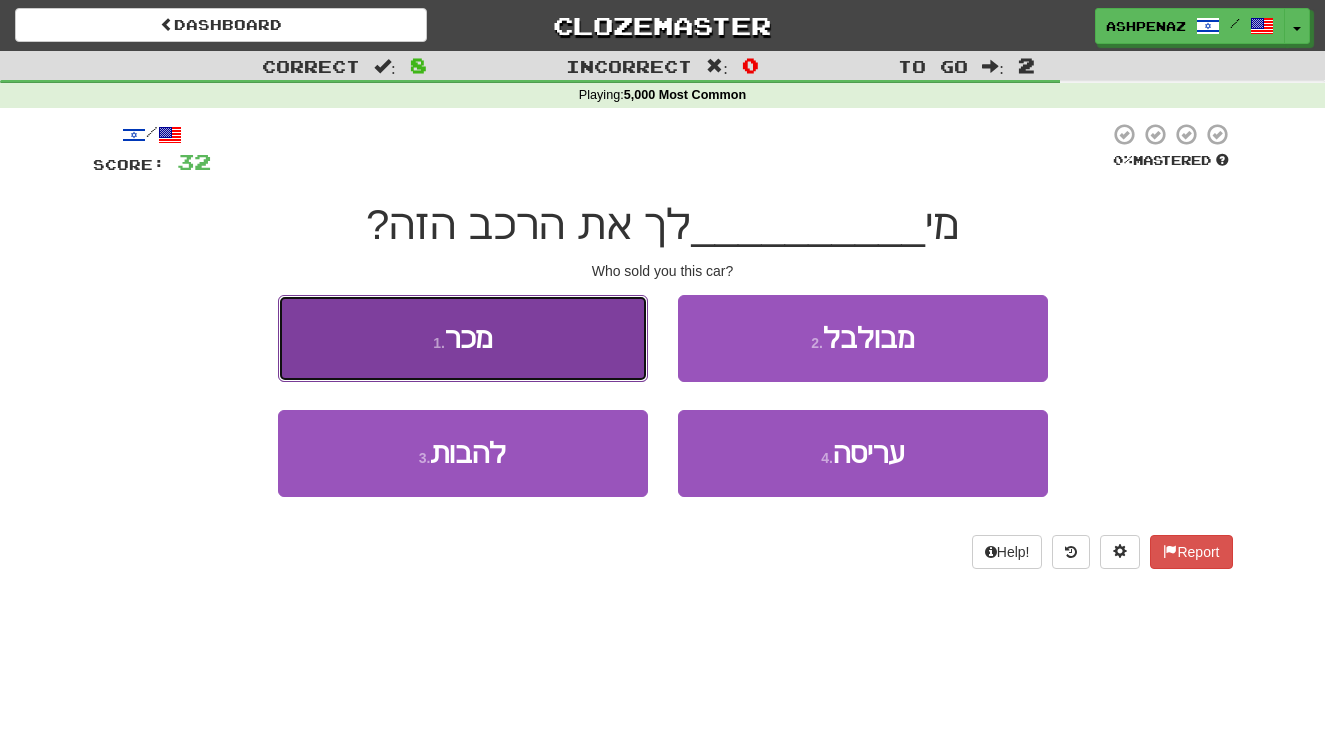 click on "1 .  מכר" at bounding box center [463, 338] 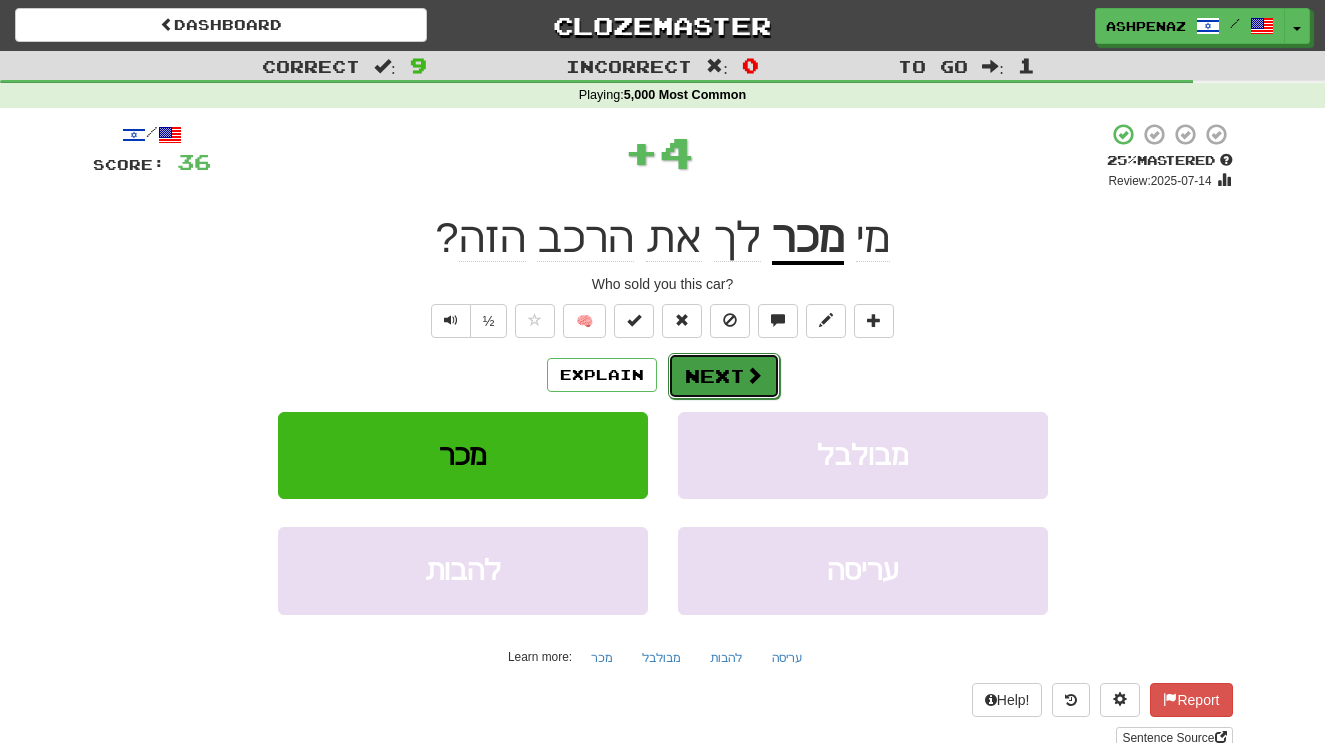click on "Next" at bounding box center [724, 376] 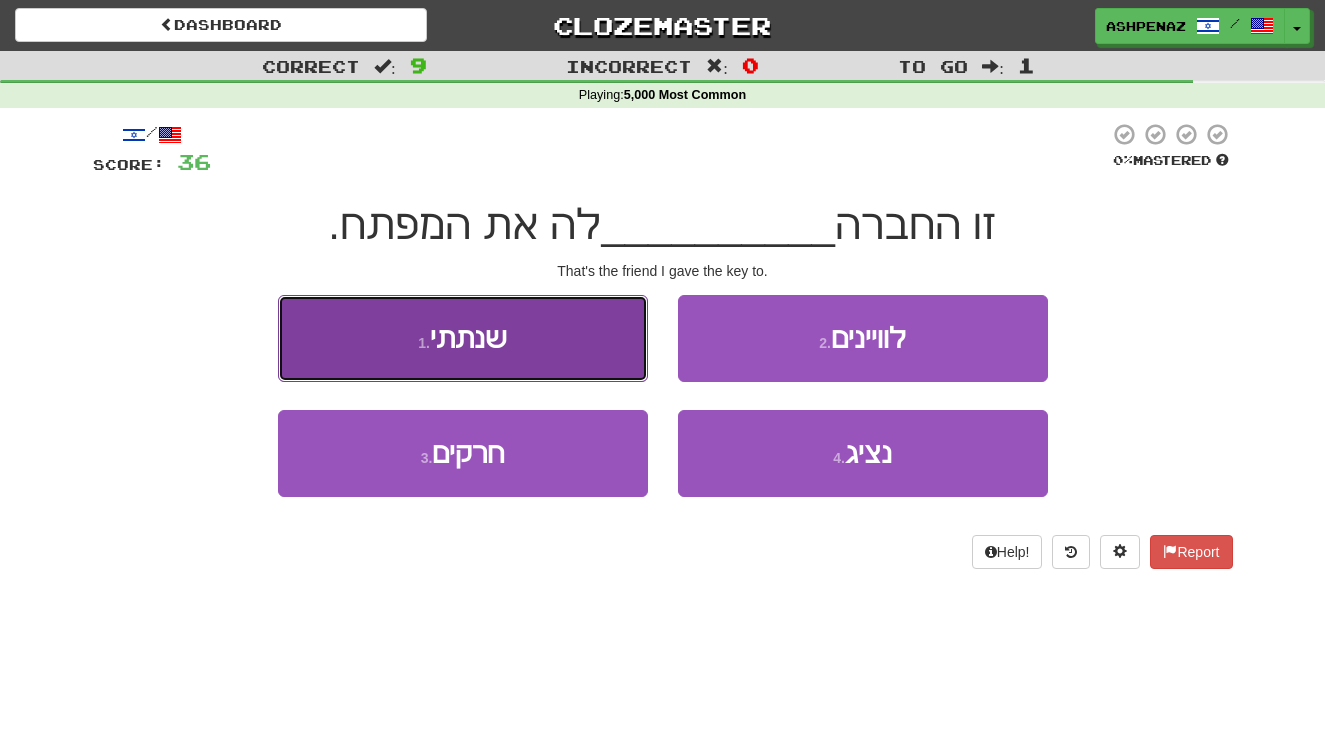 click on "1 .  שנתתי" at bounding box center [463, 338] 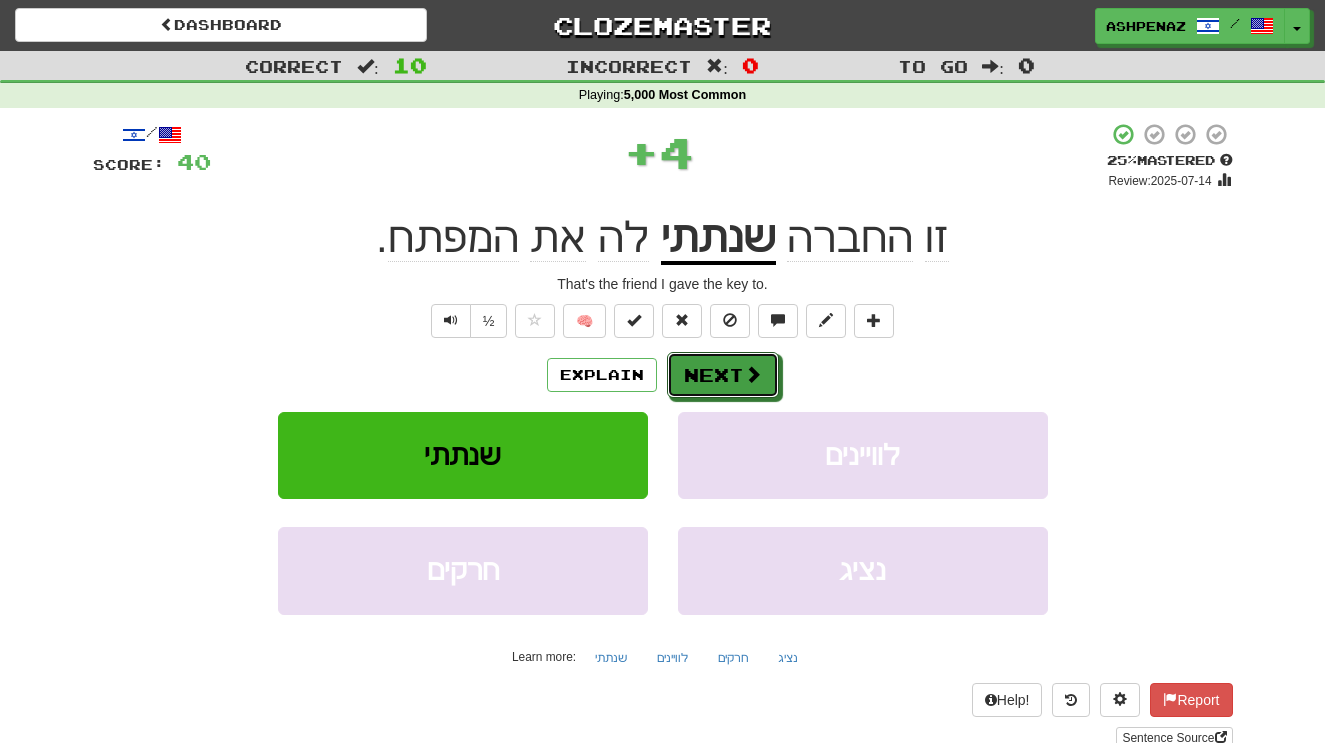 click on "Next" at bounding box center [723, 375] 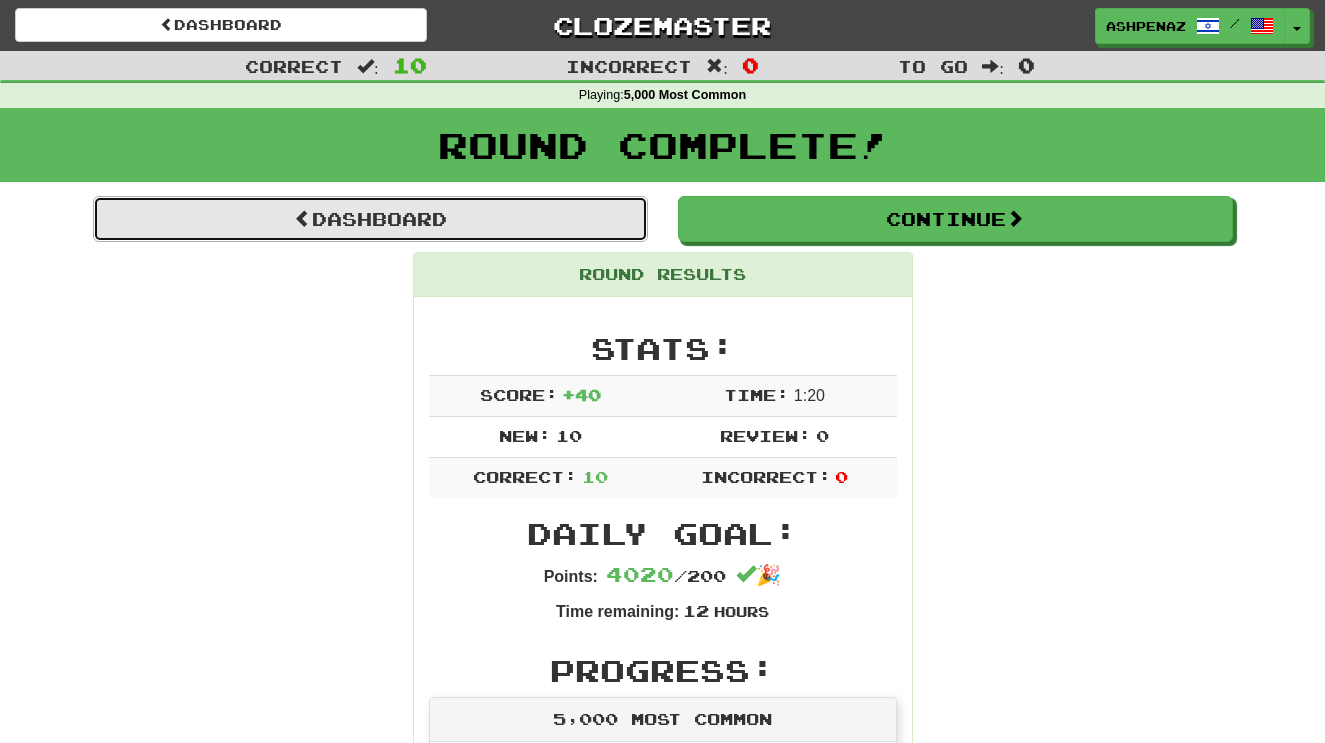 click on "Dashboard" at bounding box center [370, 219] 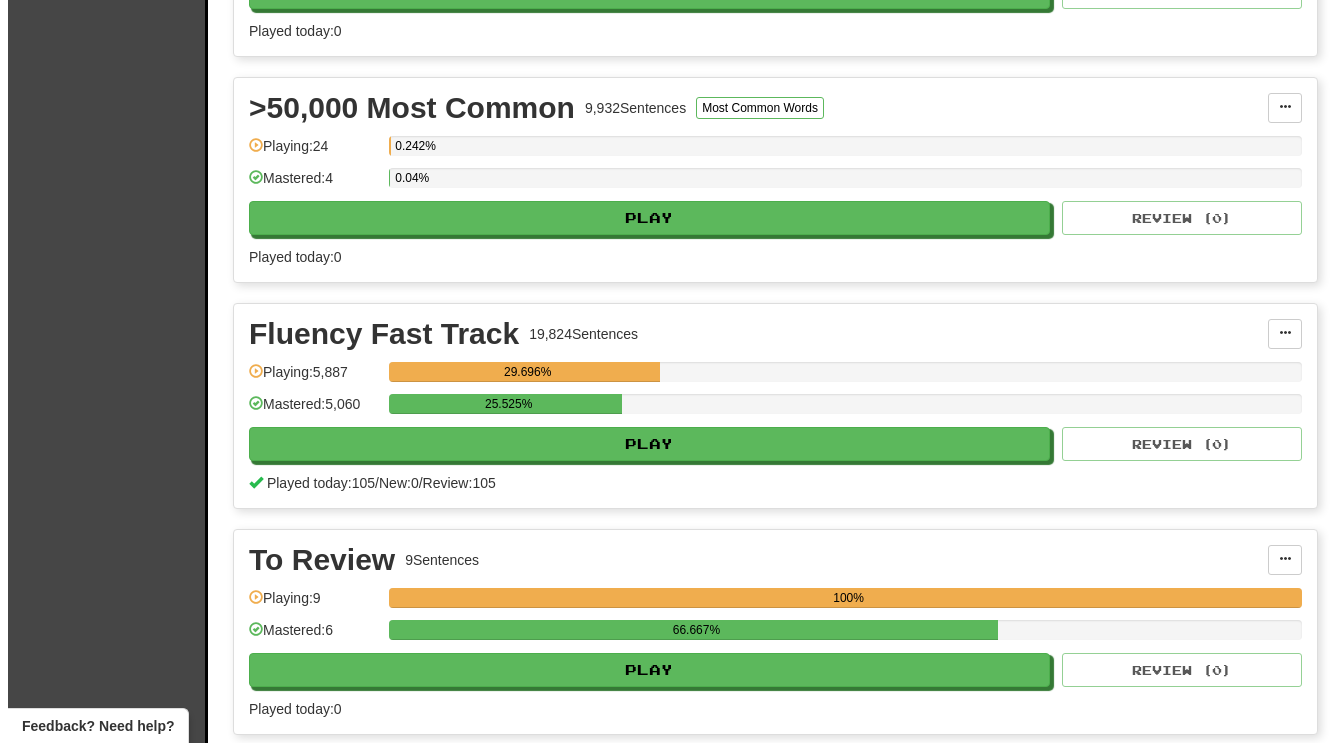 scroll, scrollTop: 2700, scrollLeft: 0, axis: vertical 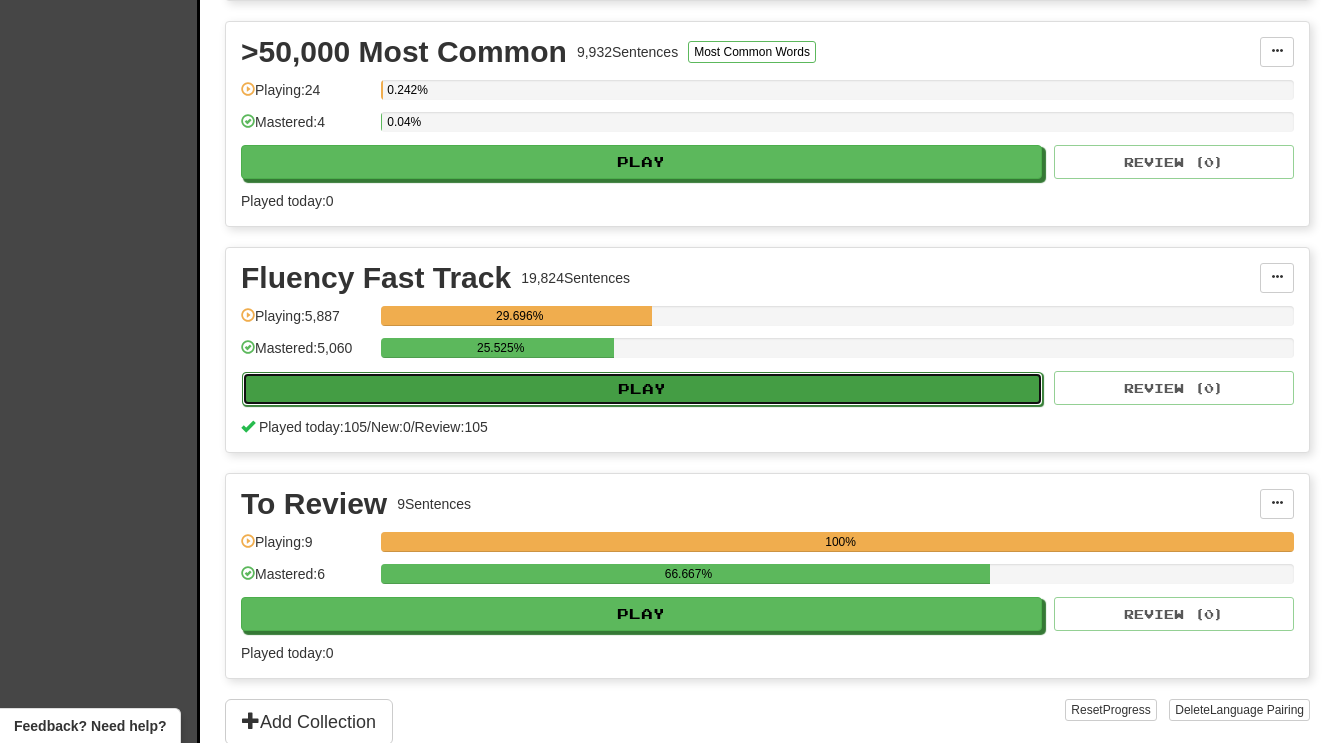 click on "Play" at bounding box center [642, 389] 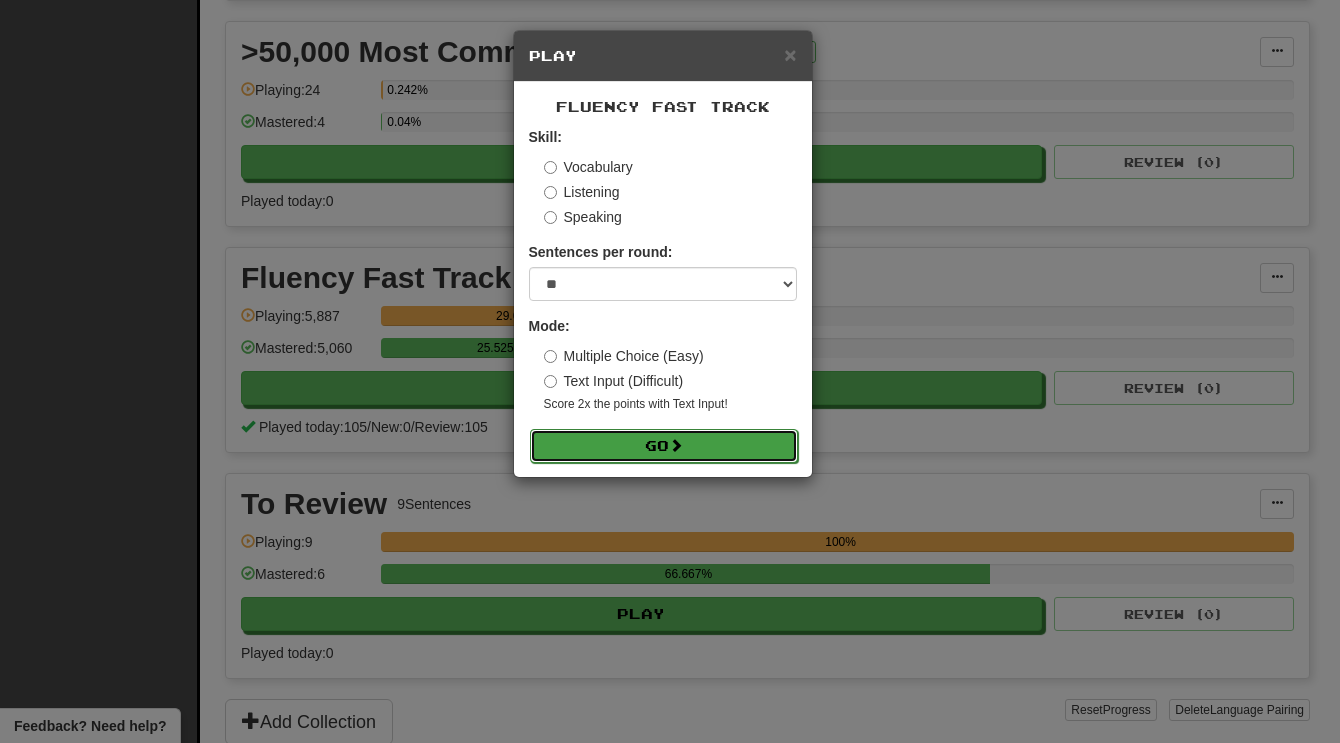click on "Go" at bounding box center [664, 446] 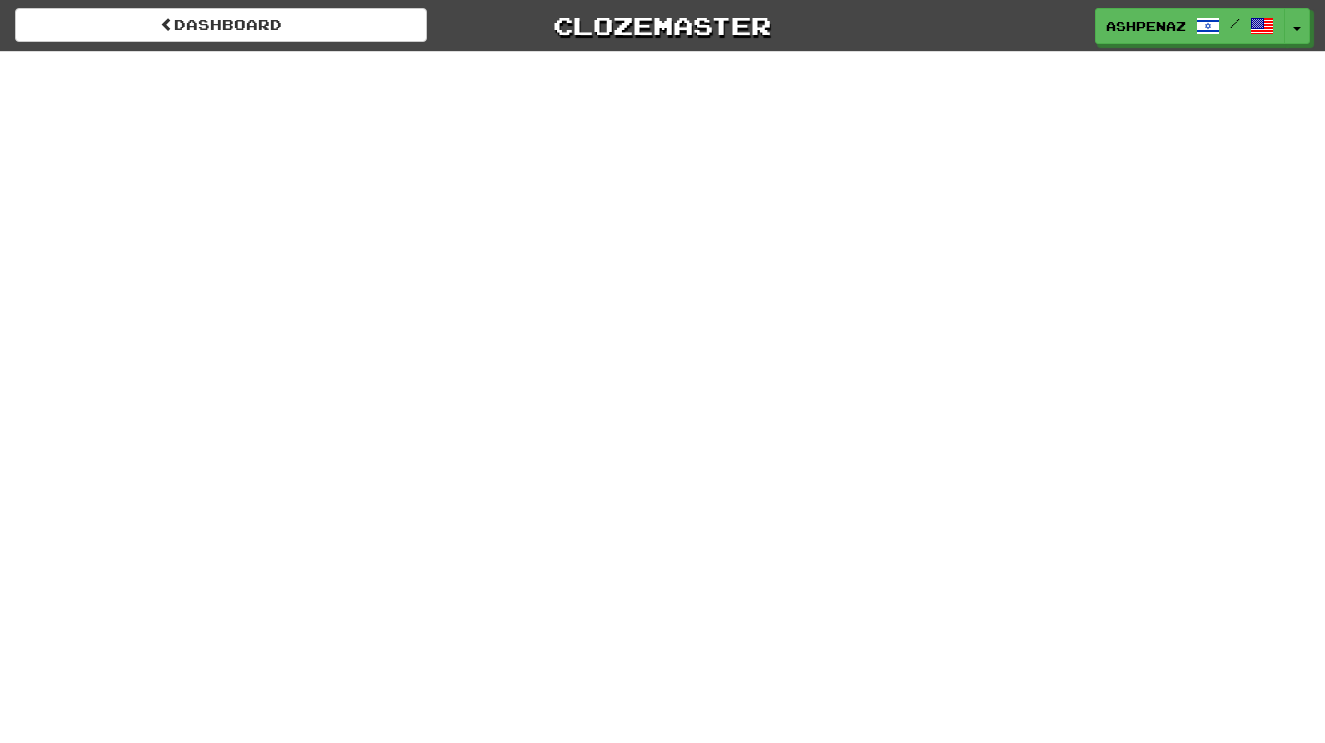 scroll, scrollTop: 0, scrollLeft: 0, axis: both 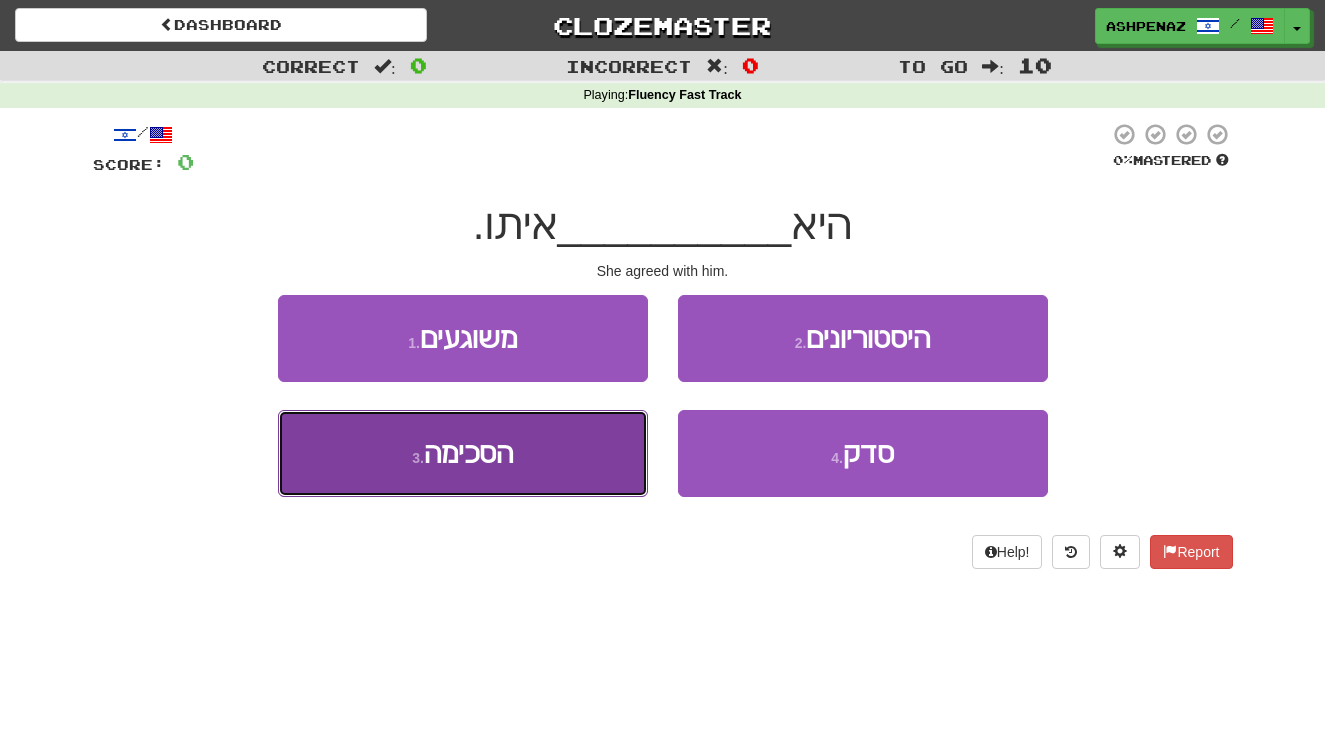 click on "3 .  הסכימה" at bounding box center [463, 453] 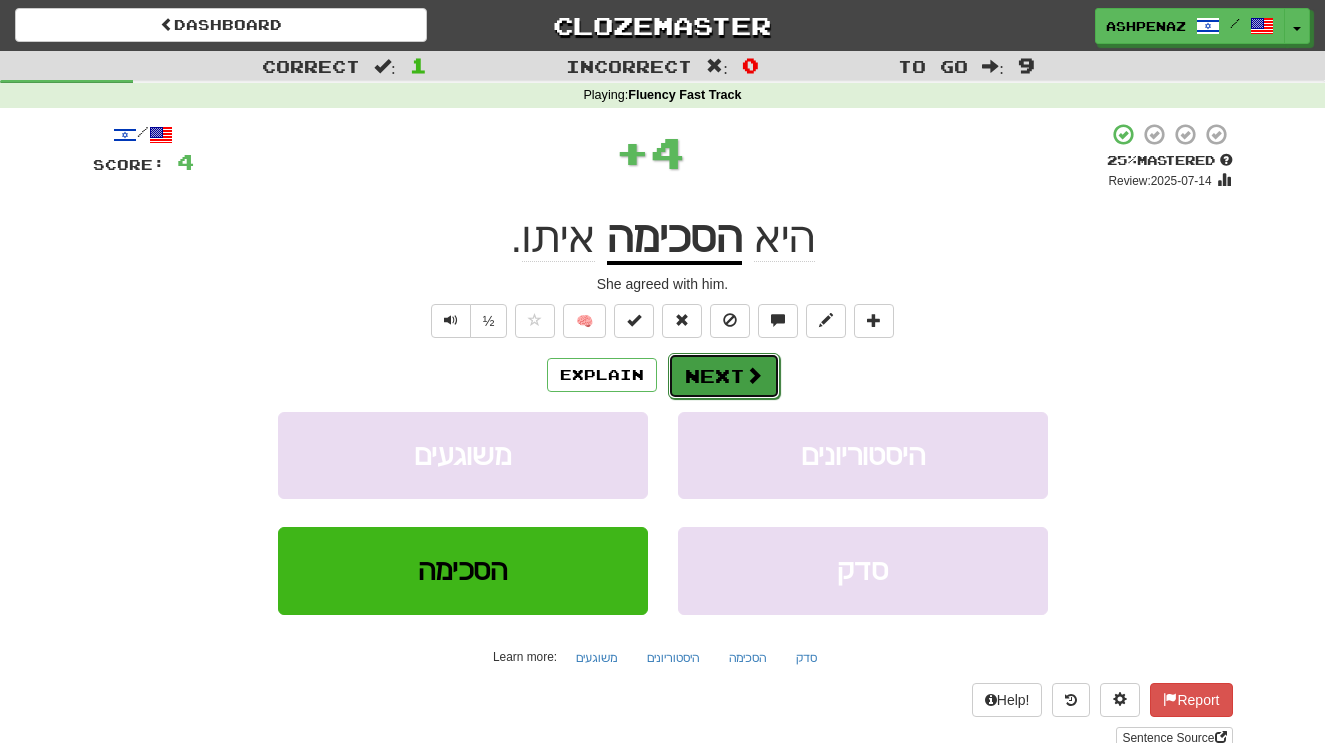 click on "Next" at bounding box center (724, 376) 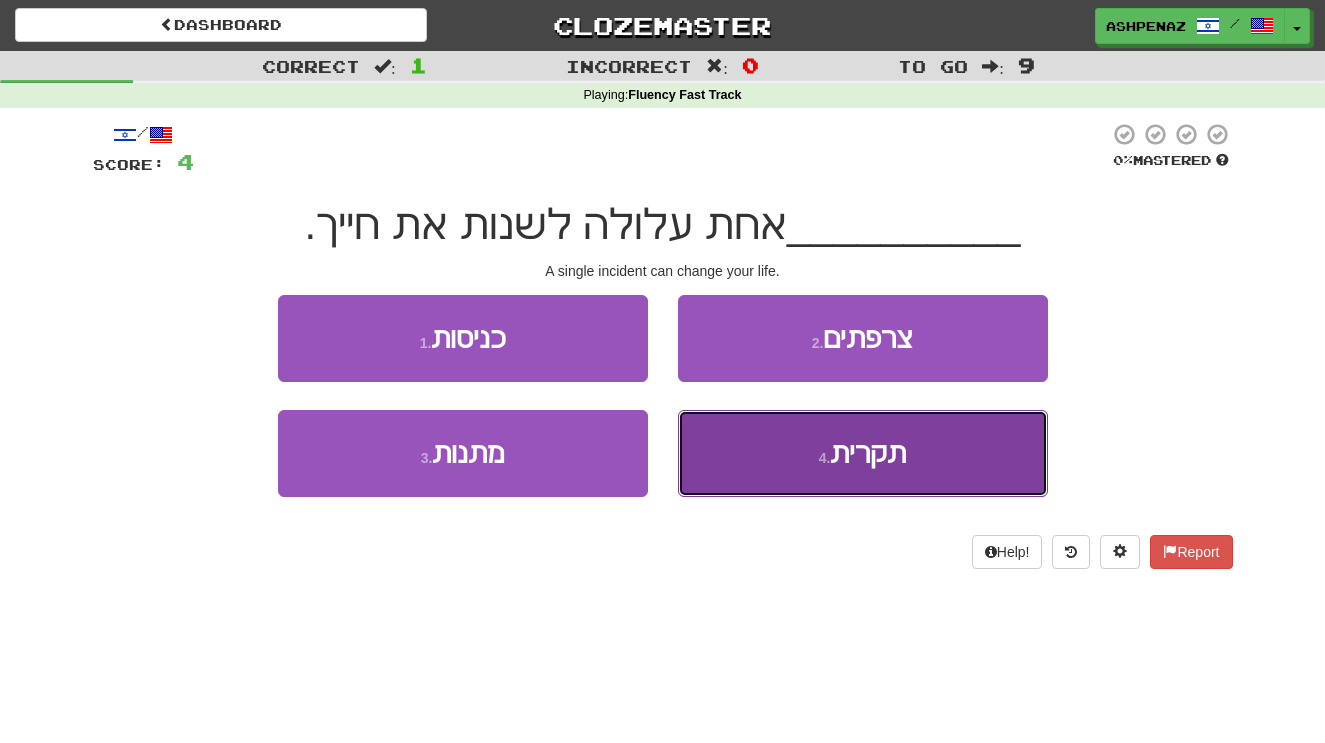 click on "4 .  תקרית" at bounding box center [863, 453] 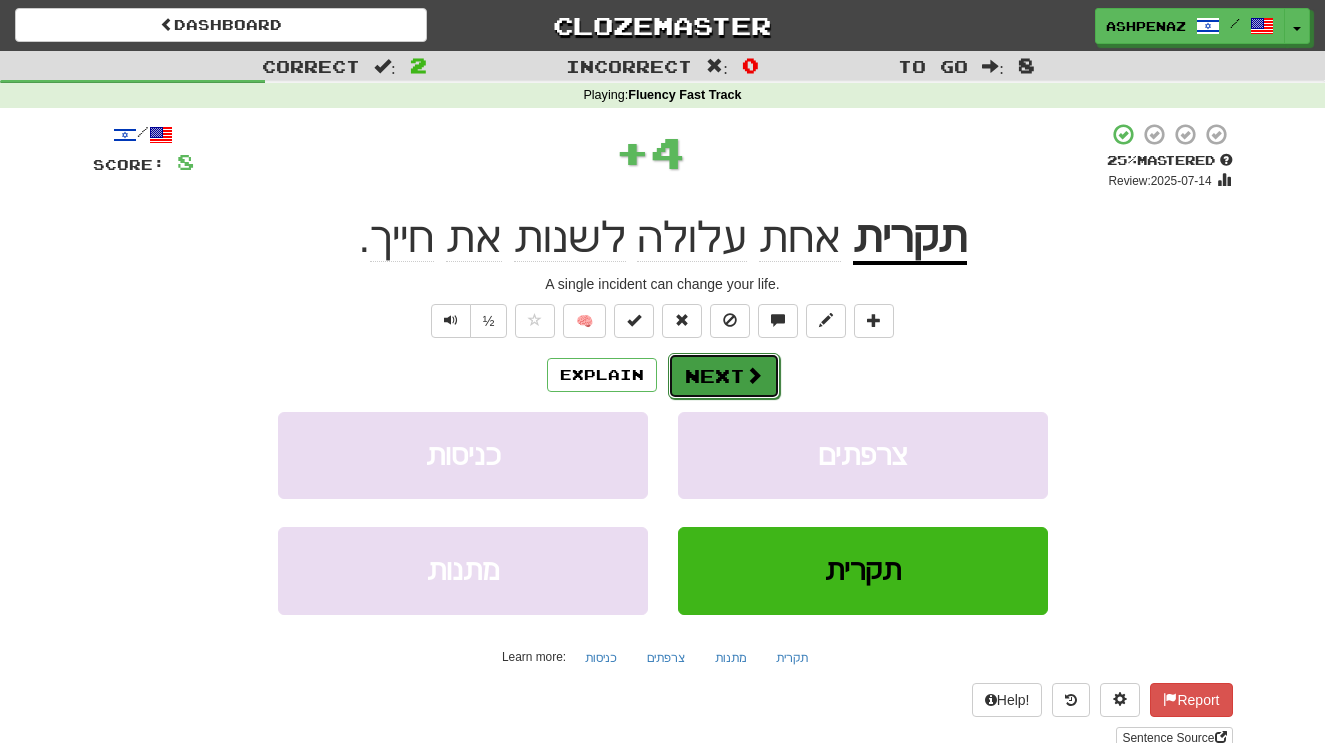 click at bounding box center [754, 375] 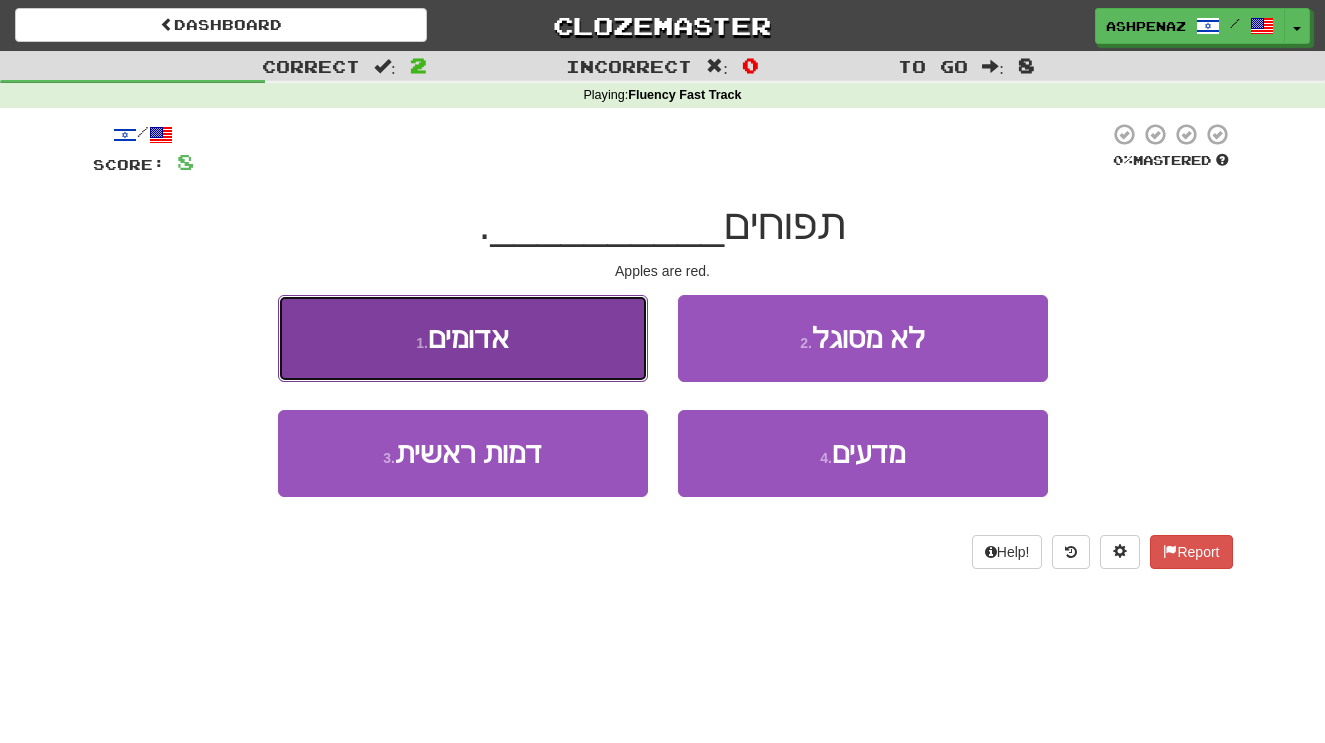 click on "1 .  אדומים" at bounding box center [463, 338] 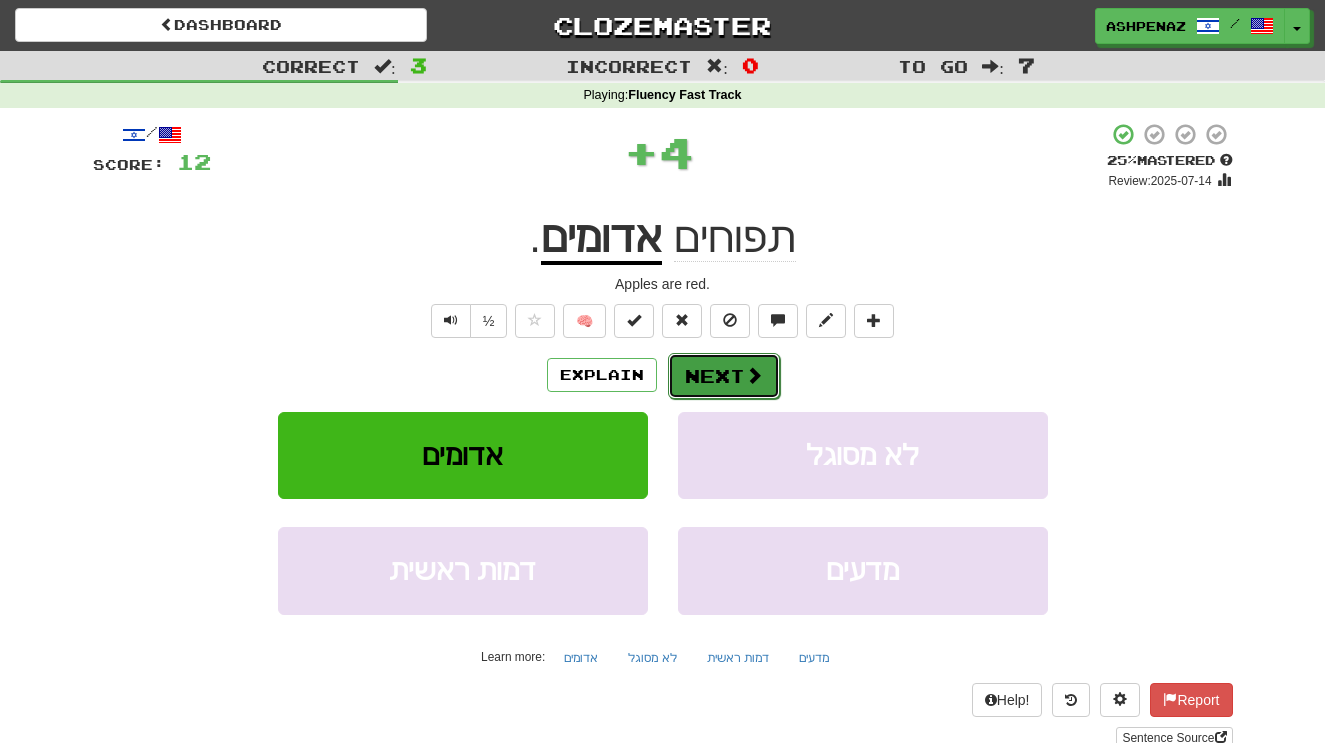 click on "Next" at bounding box center (724, 376) 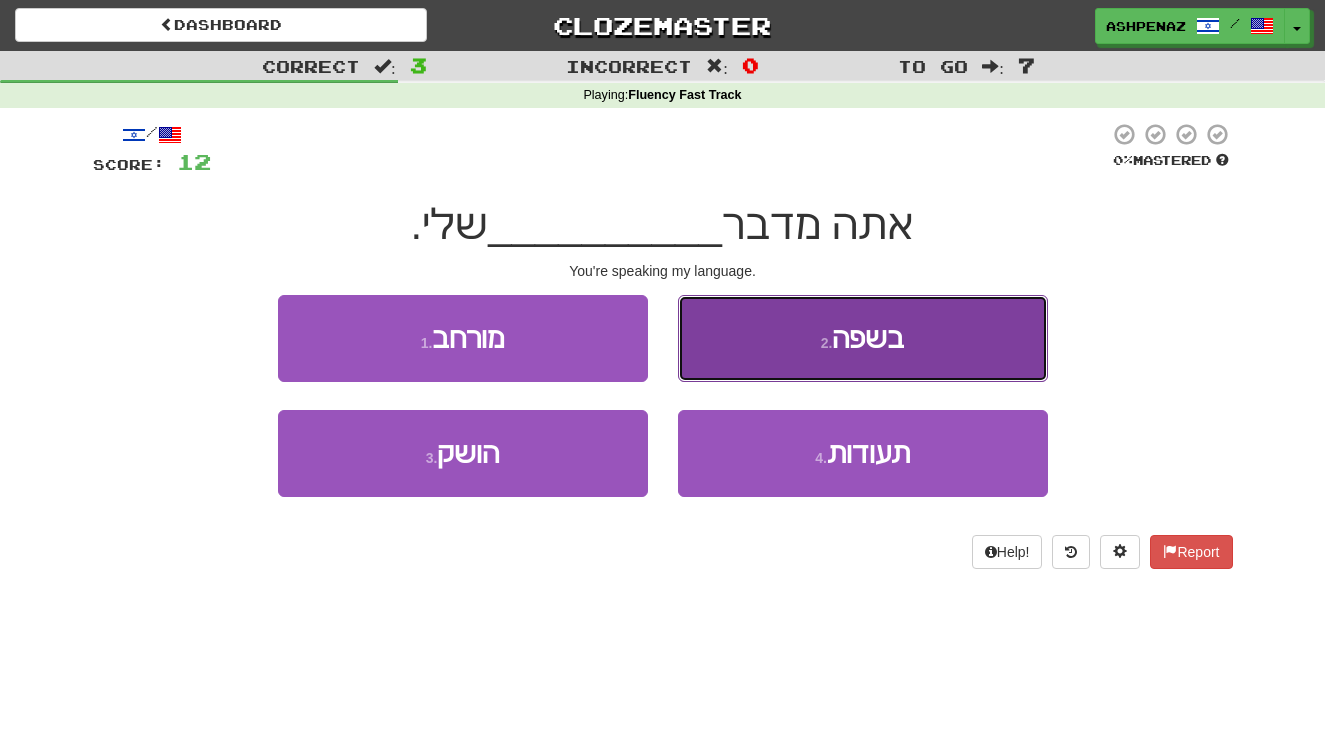 click on "2 .  בשפה" at bounding box center [863, 338] 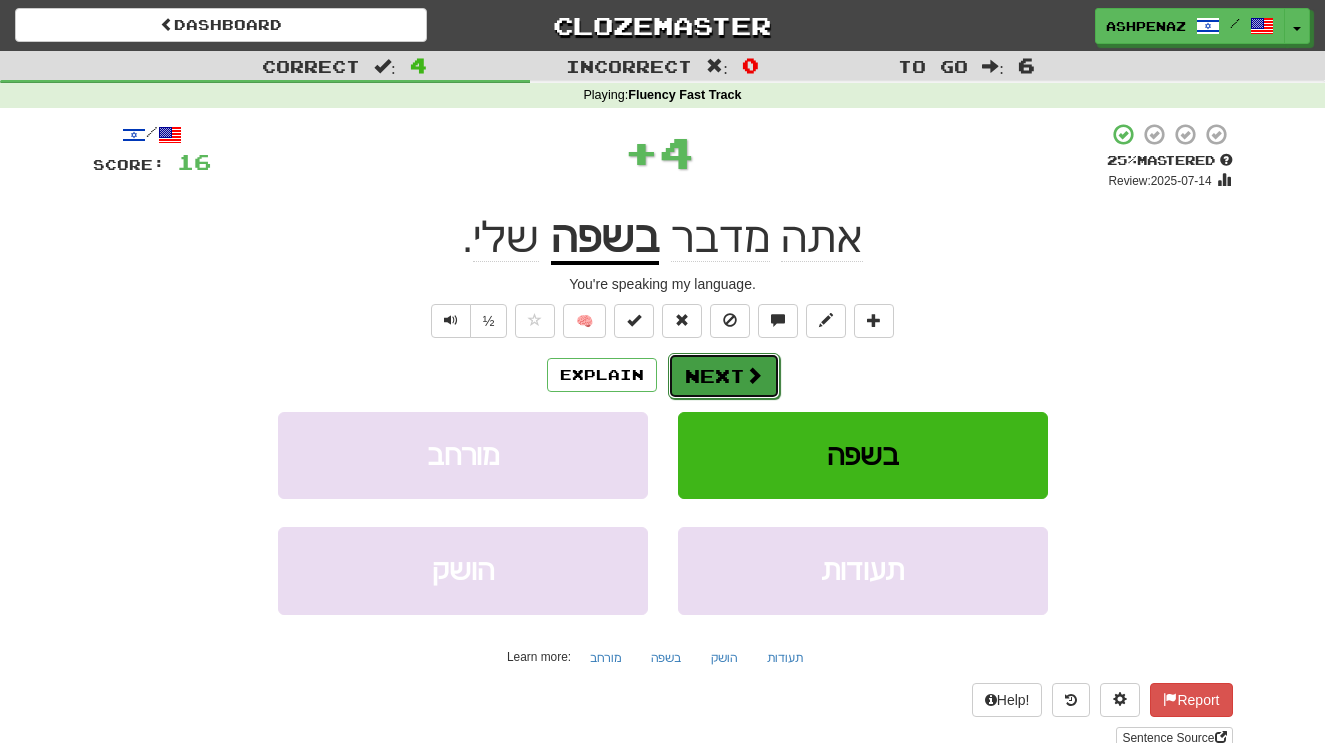 click on "Next" at bounding box center [724, 376] 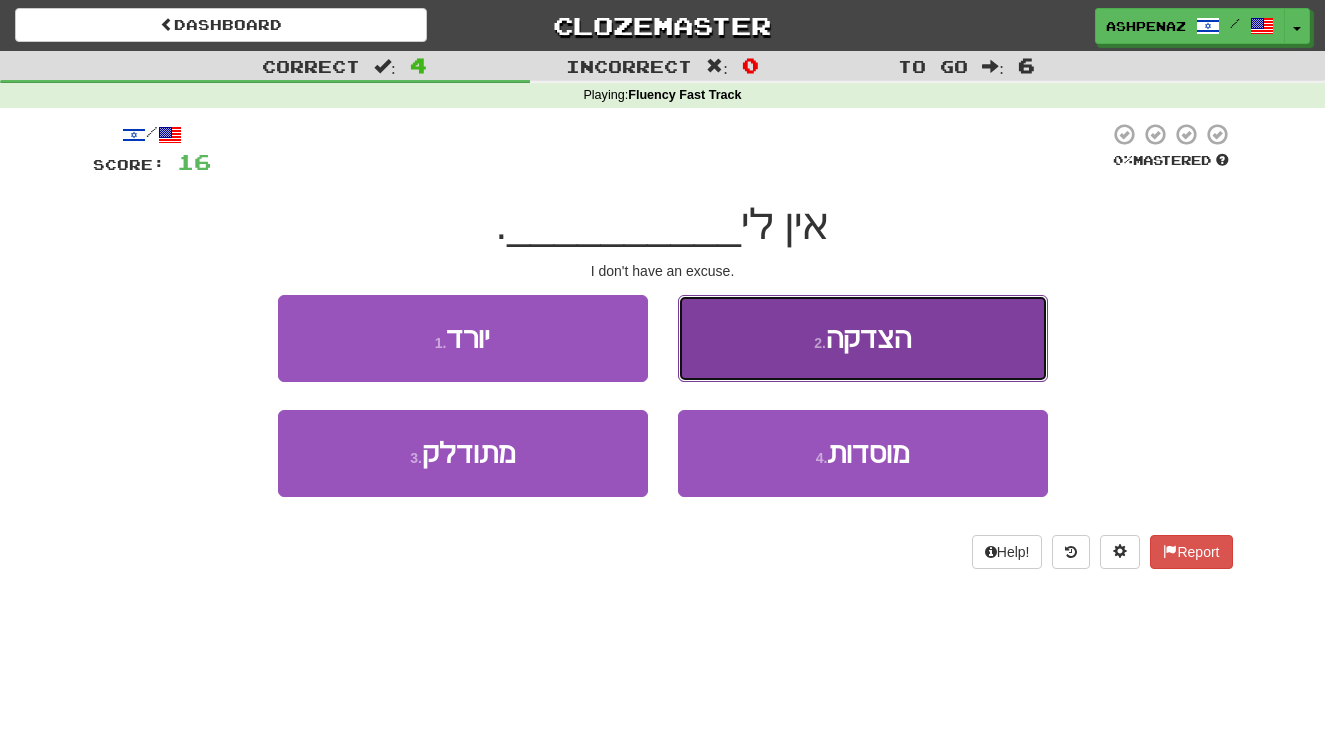 click on "2 .  הצדקה" at bounding box center (863, 338) 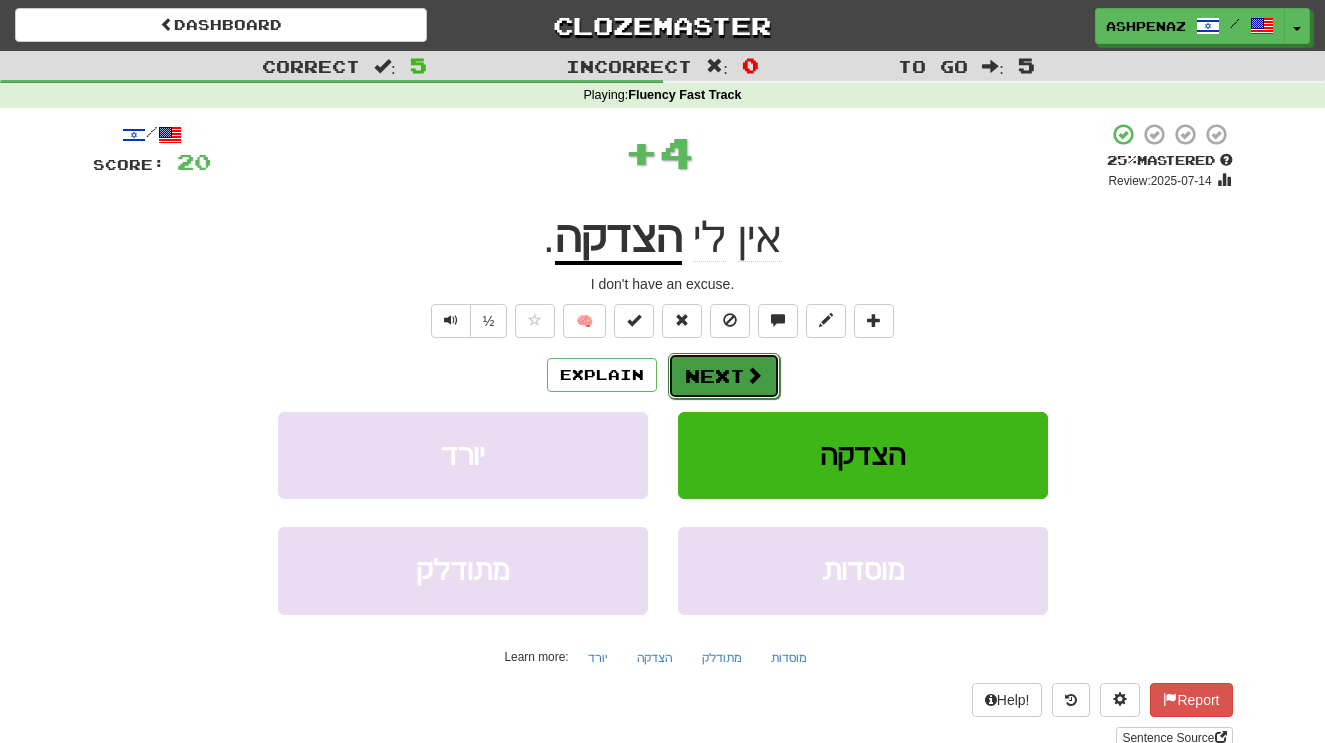 click at bounding box center [754, 375] 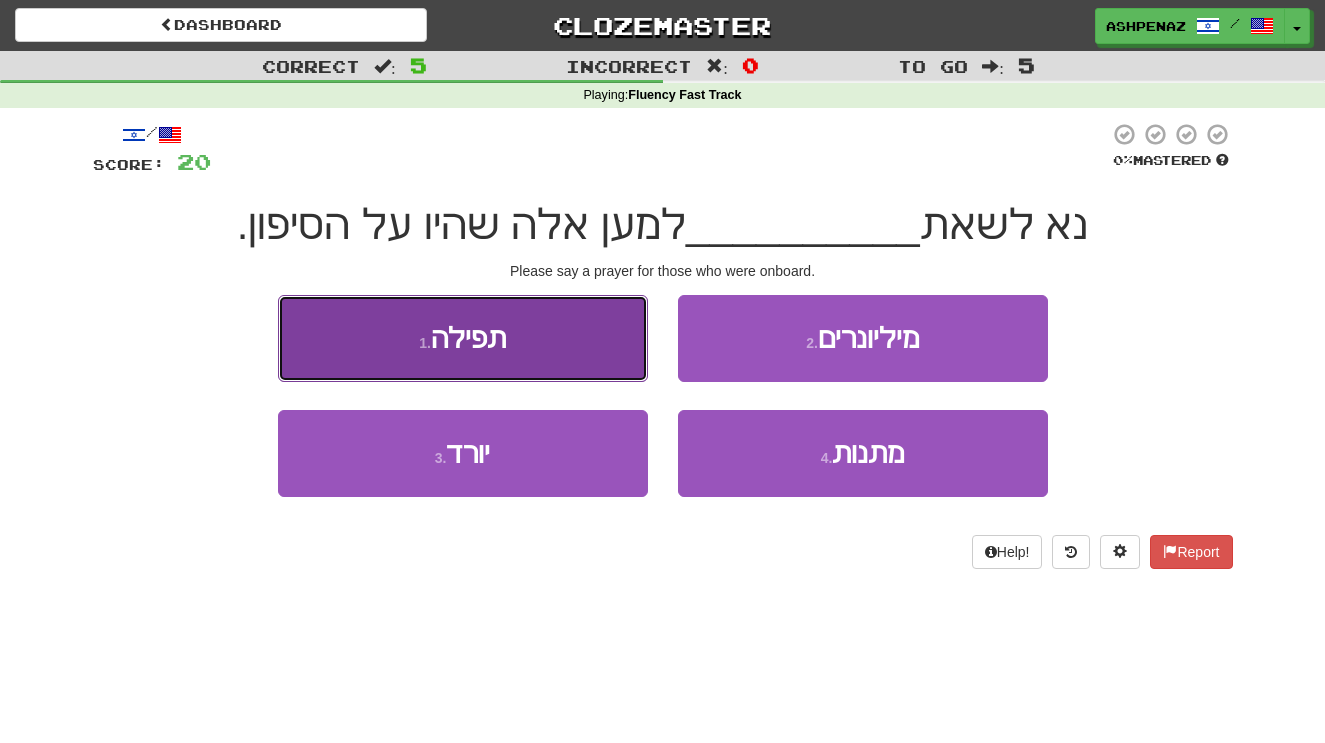 click on "1 .  תפילה" at bounding box center (463, 338) 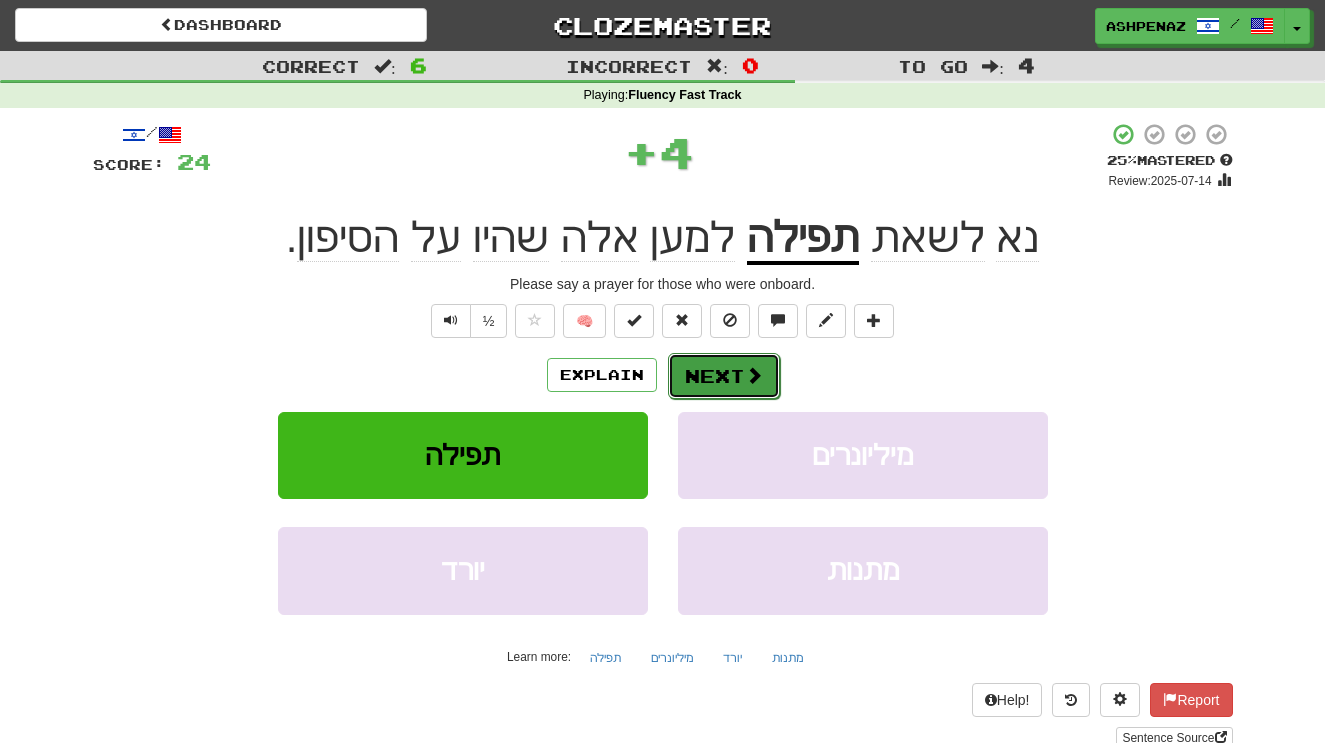 click at bounding box center (754, 375) 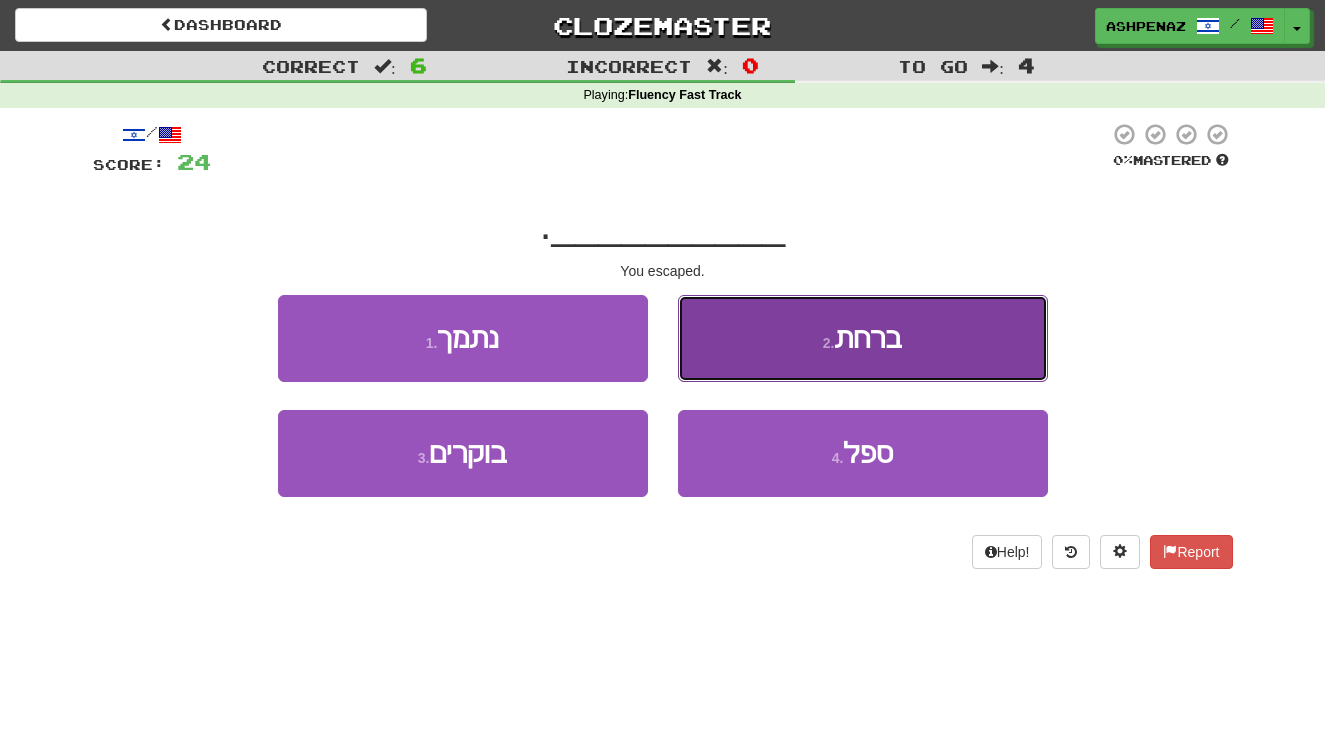 click on "2 .  ברחת" at bounding box center (863, 338) 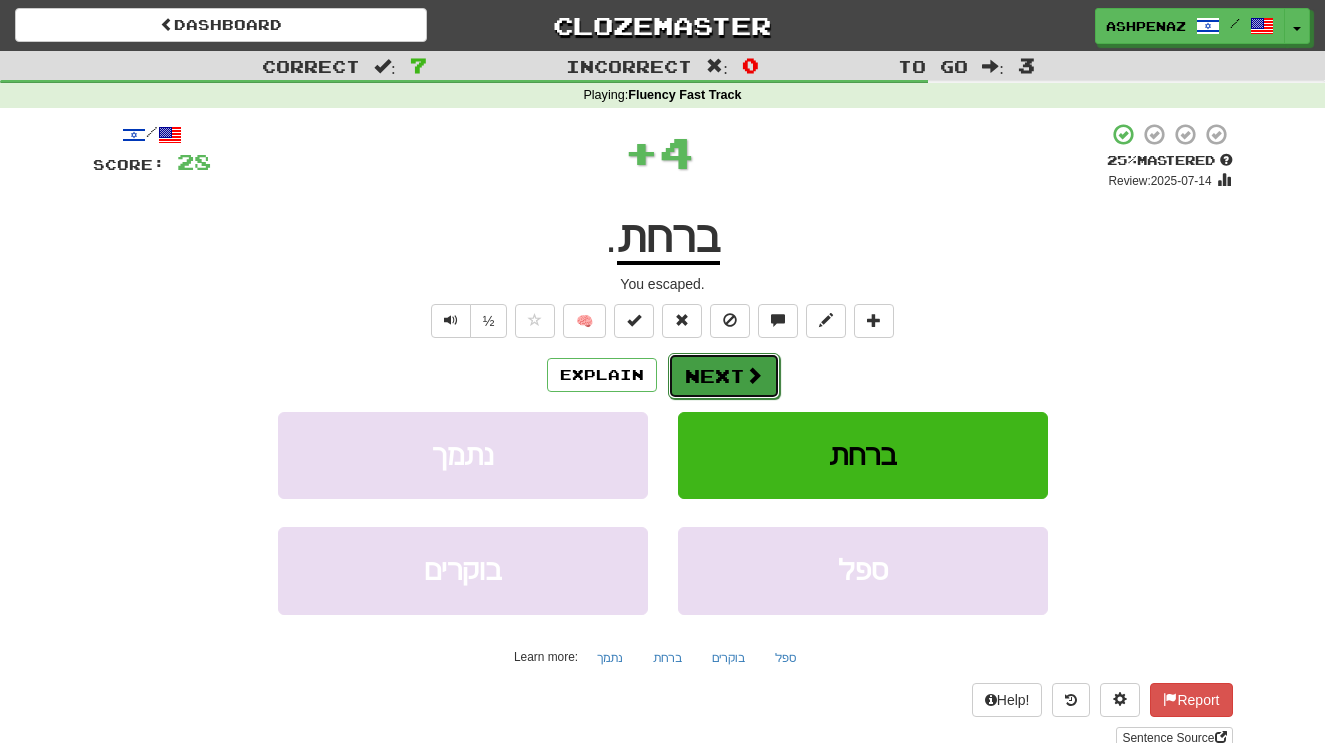 click on "Next" at bounding box center [724, 376] 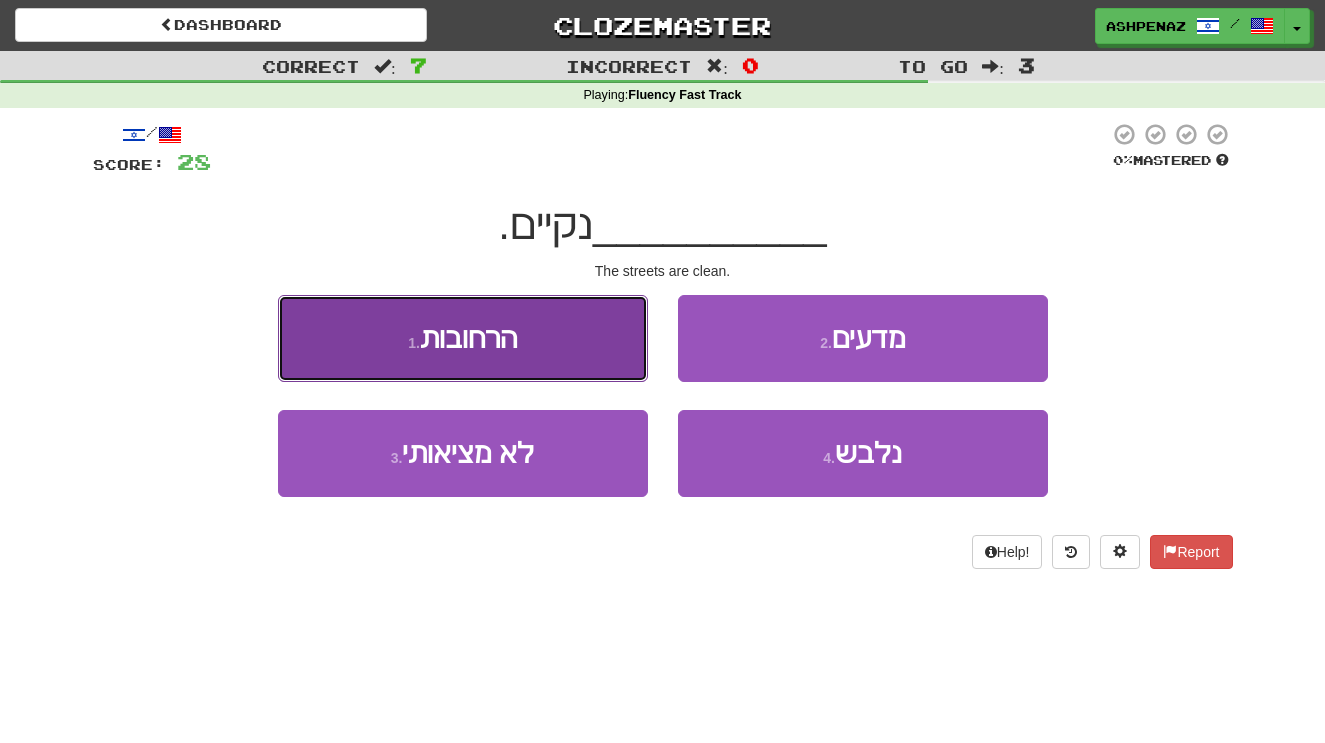 click on "1 .  הרחובות" at bounding box center [463, 338] 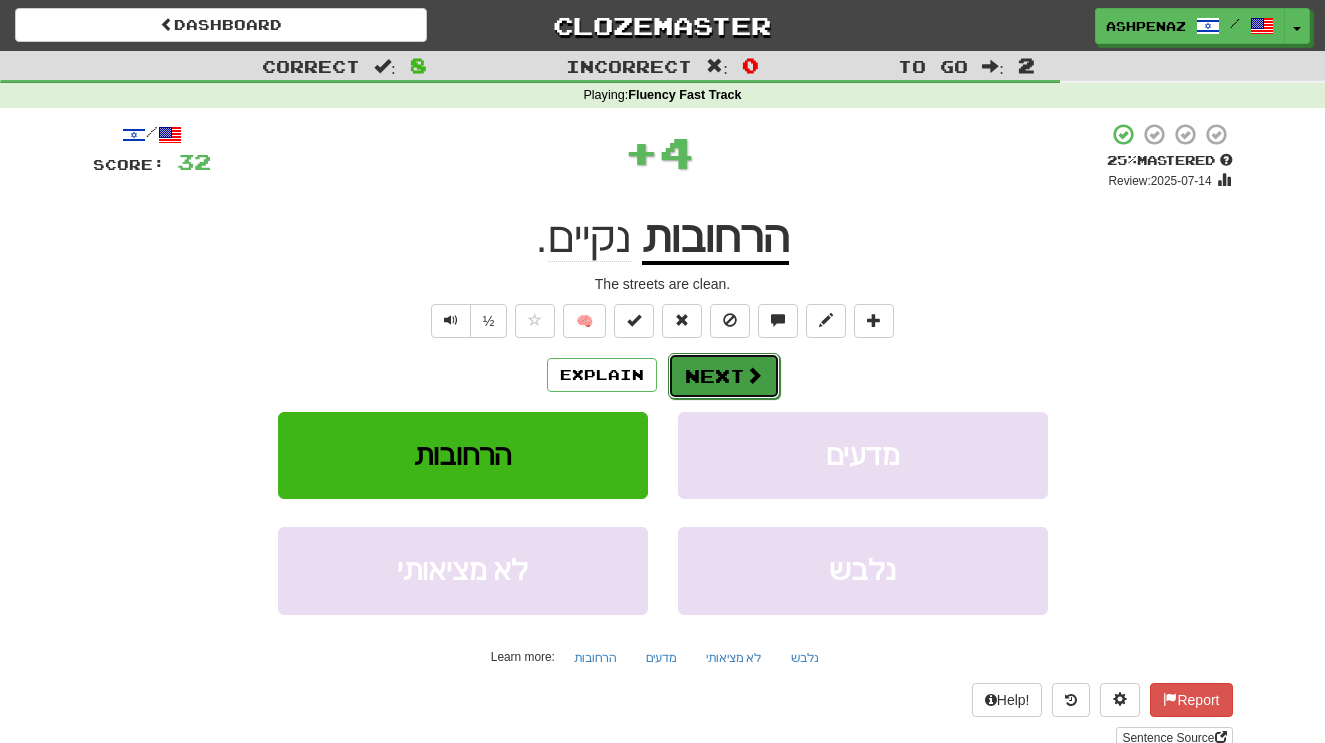 click on "Next" at bounding box center (724, 376) 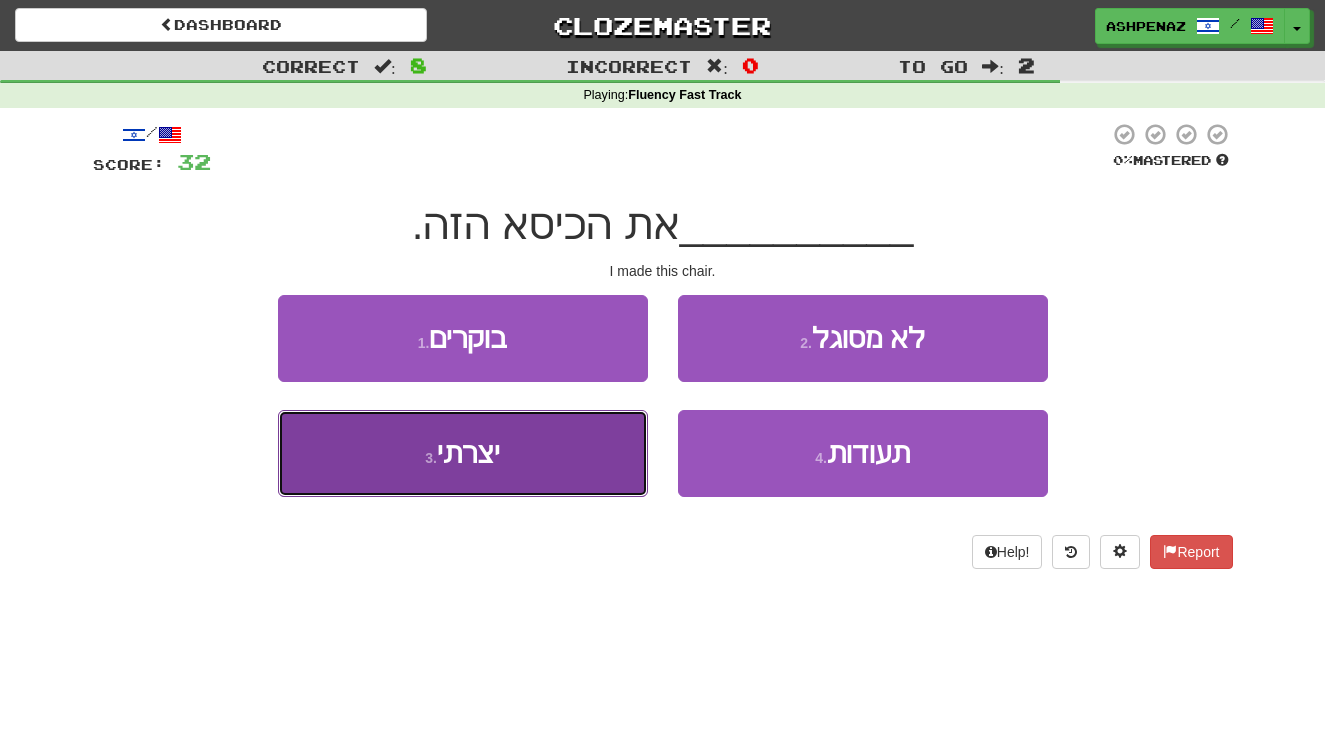 click on "3 .  יצרתי" at bounding box center (463, 453) 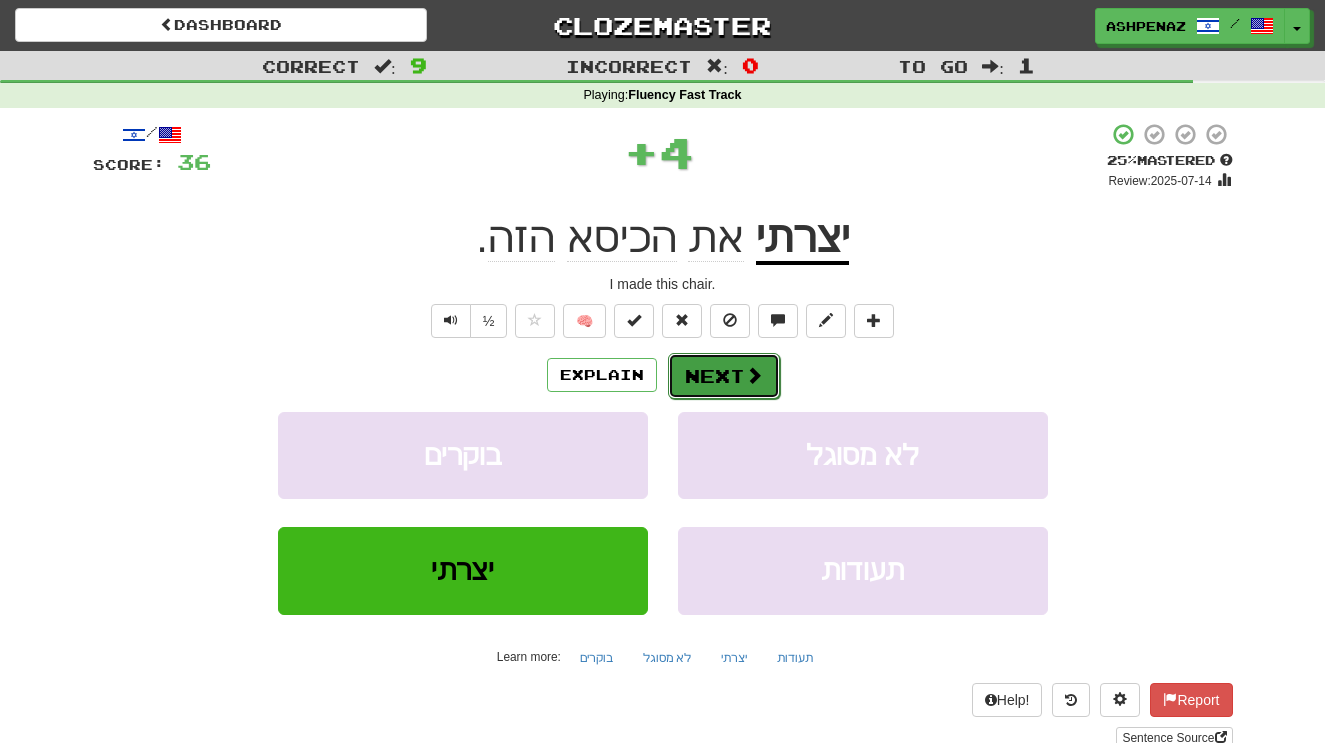 click on "Next" at bounding box center (724, 376) 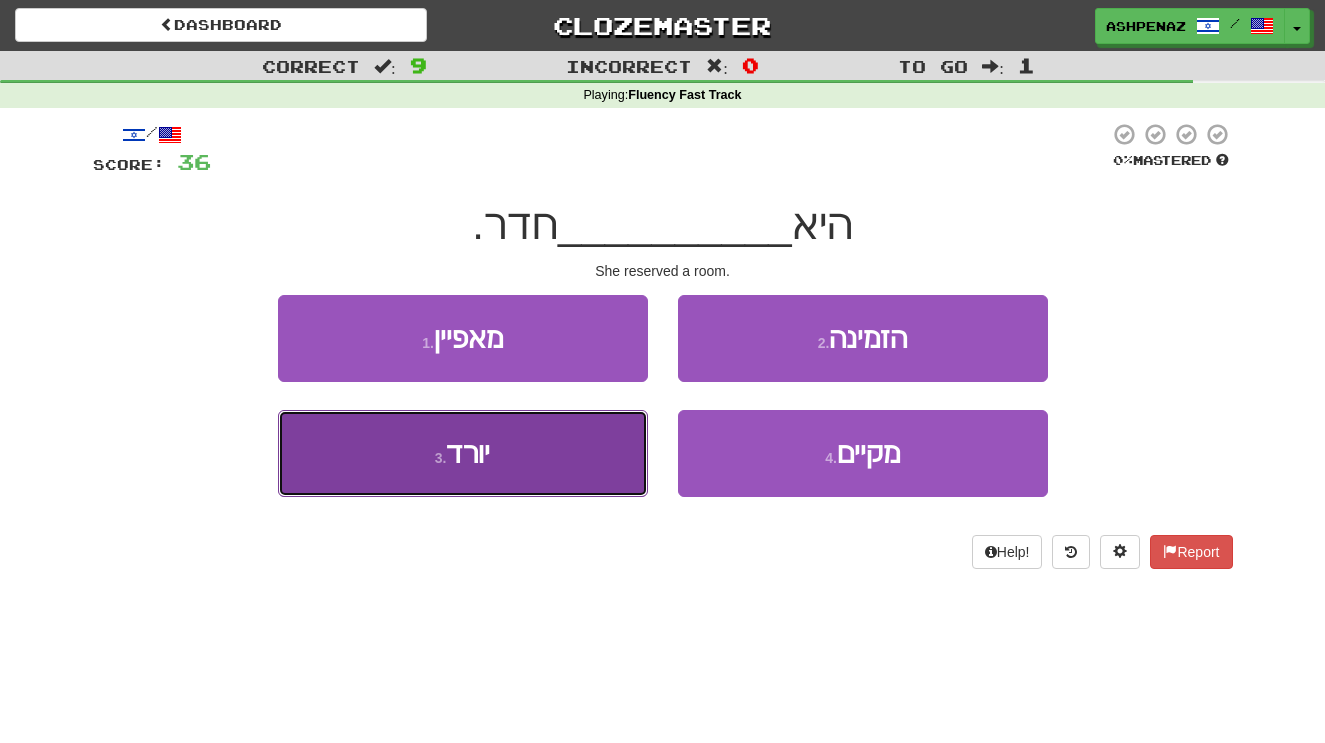 click on "3 .  יורד" at bounding box center (463, 453) 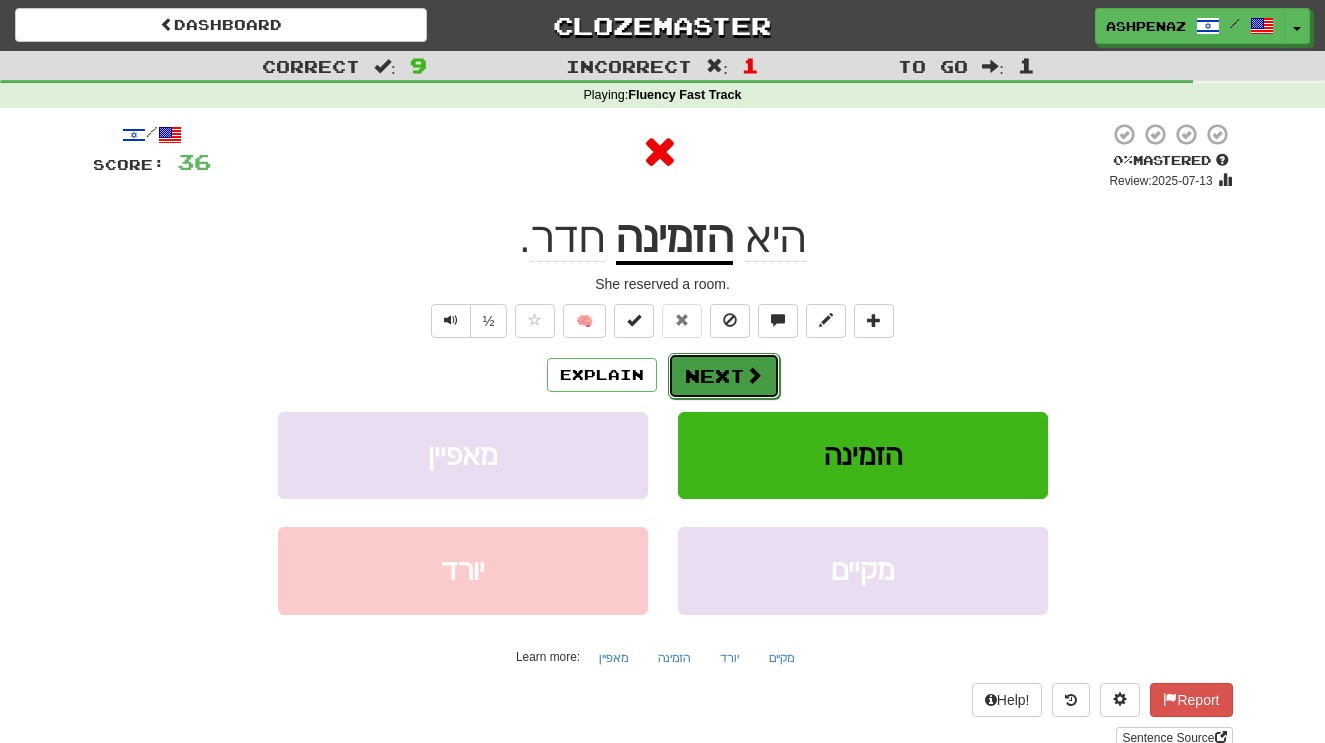 click on "Next" at bounding box center [724, 376] 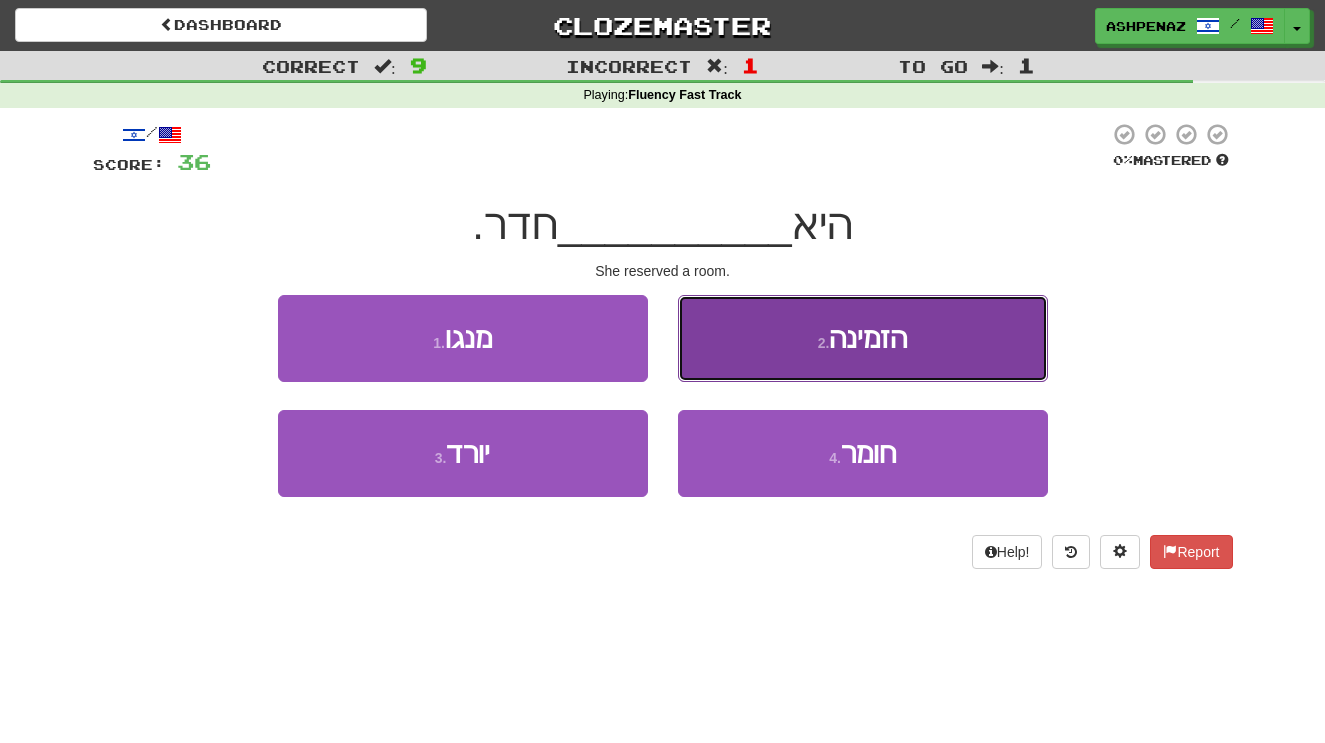 click on "2 .  הזמינה" at bounding box center (863, 338) 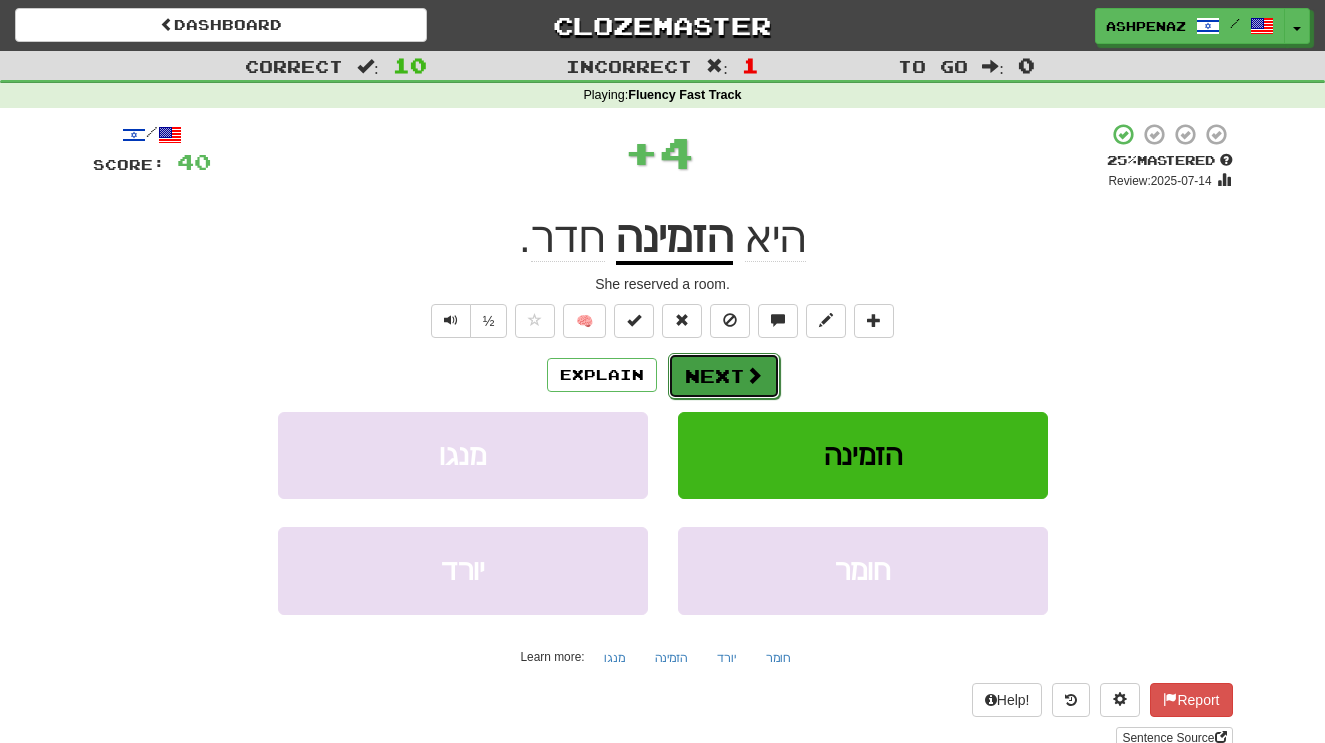 click on "Next" at bounding box center [724, 376] 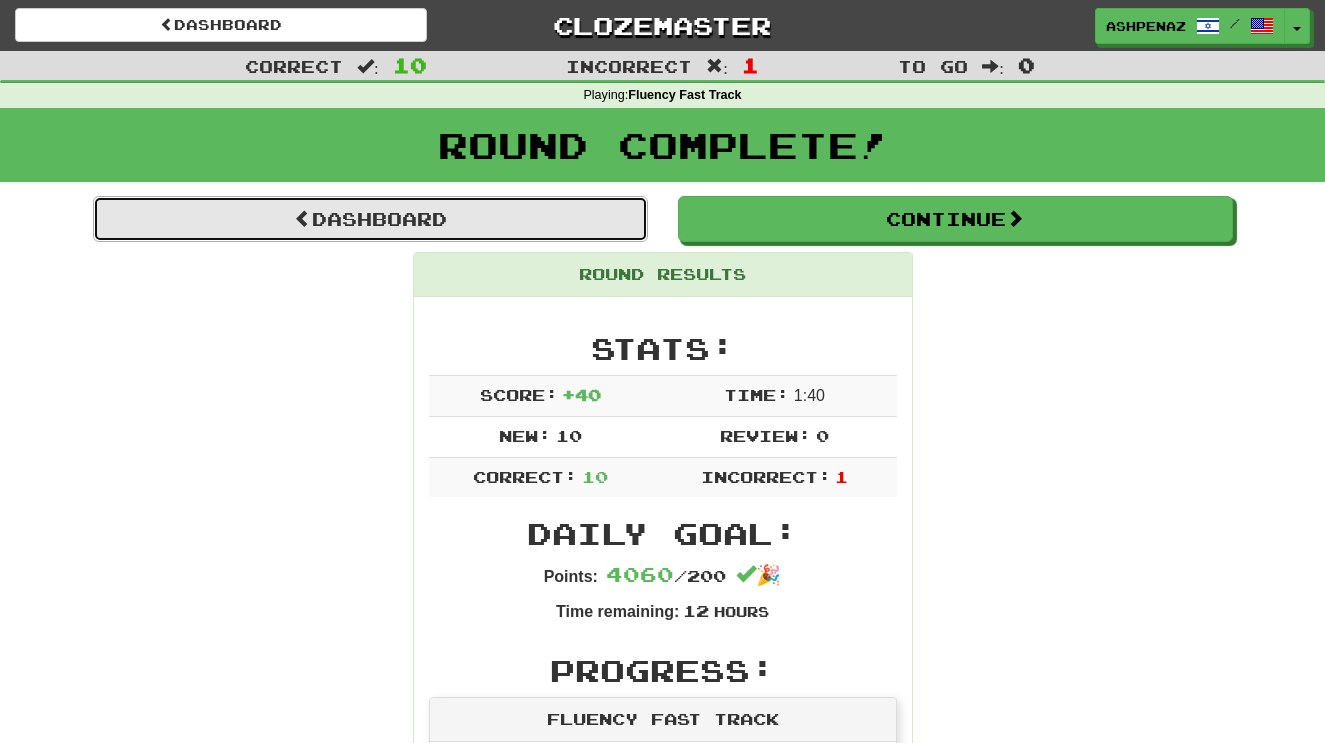 click on "Dashboard" at bounding box center (370, 219) 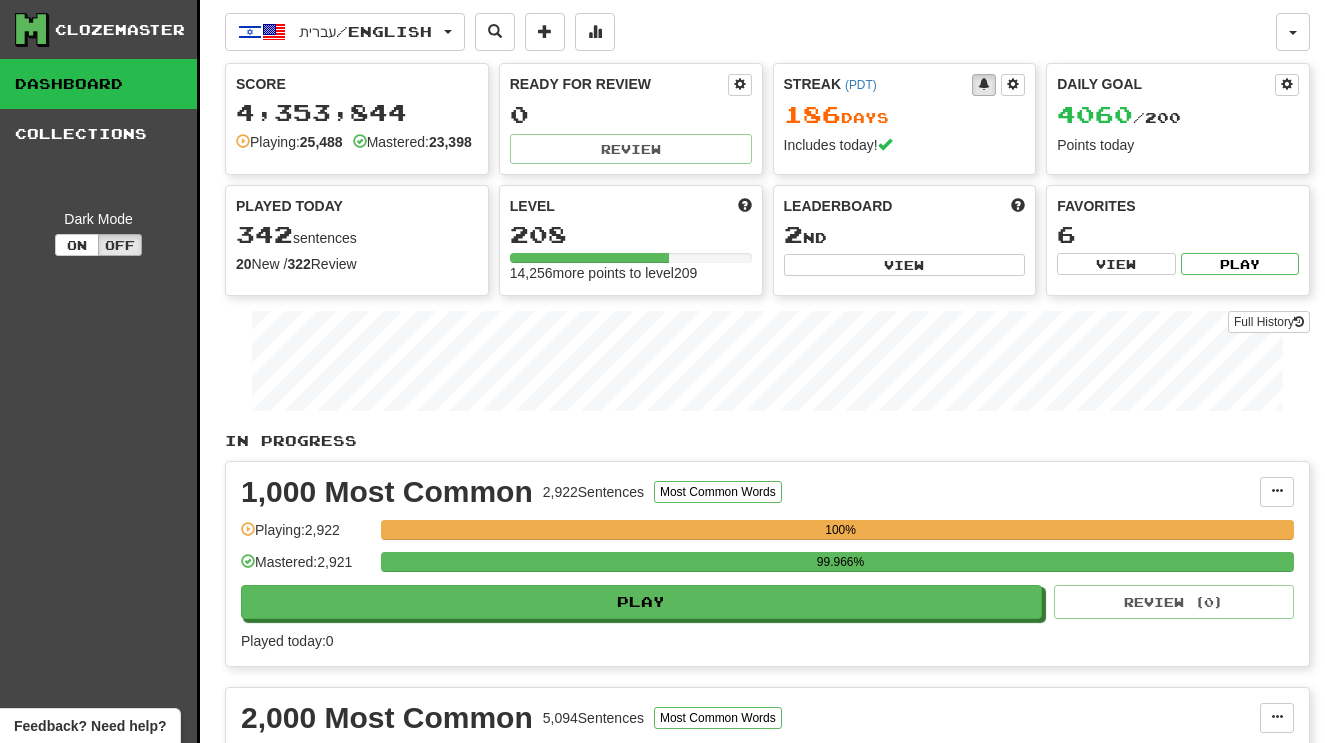 scroll, scrollTop: 0, scrollLeft: 0, axis: both 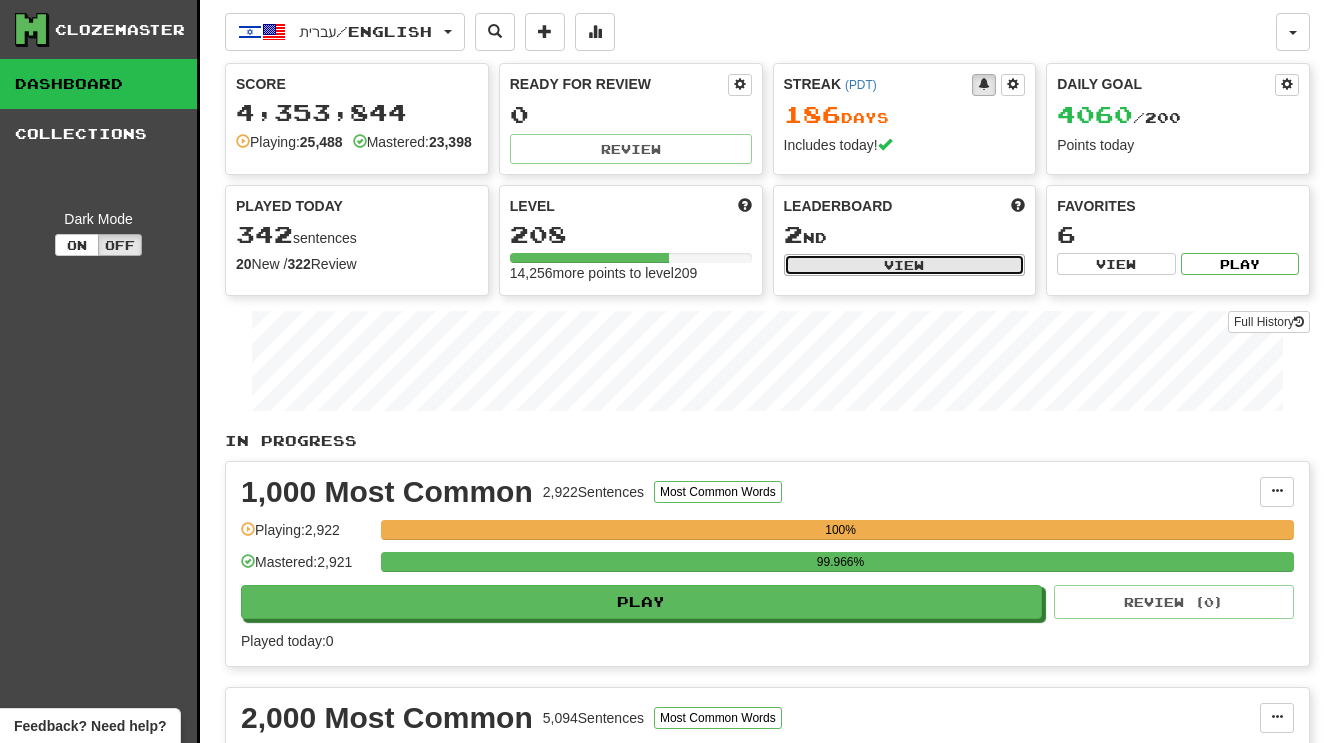click on "View" at bounding box center [905, 265] 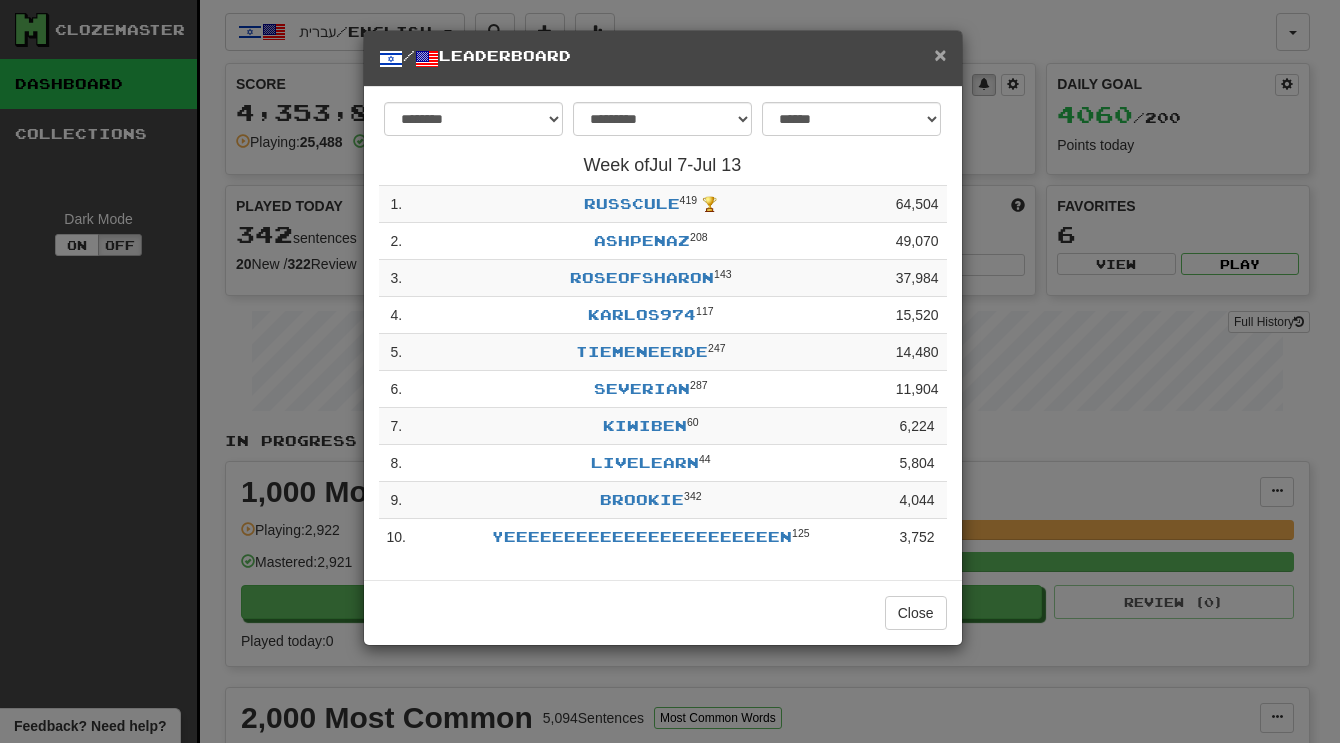 click on "×" at bounding box center [940, 54] 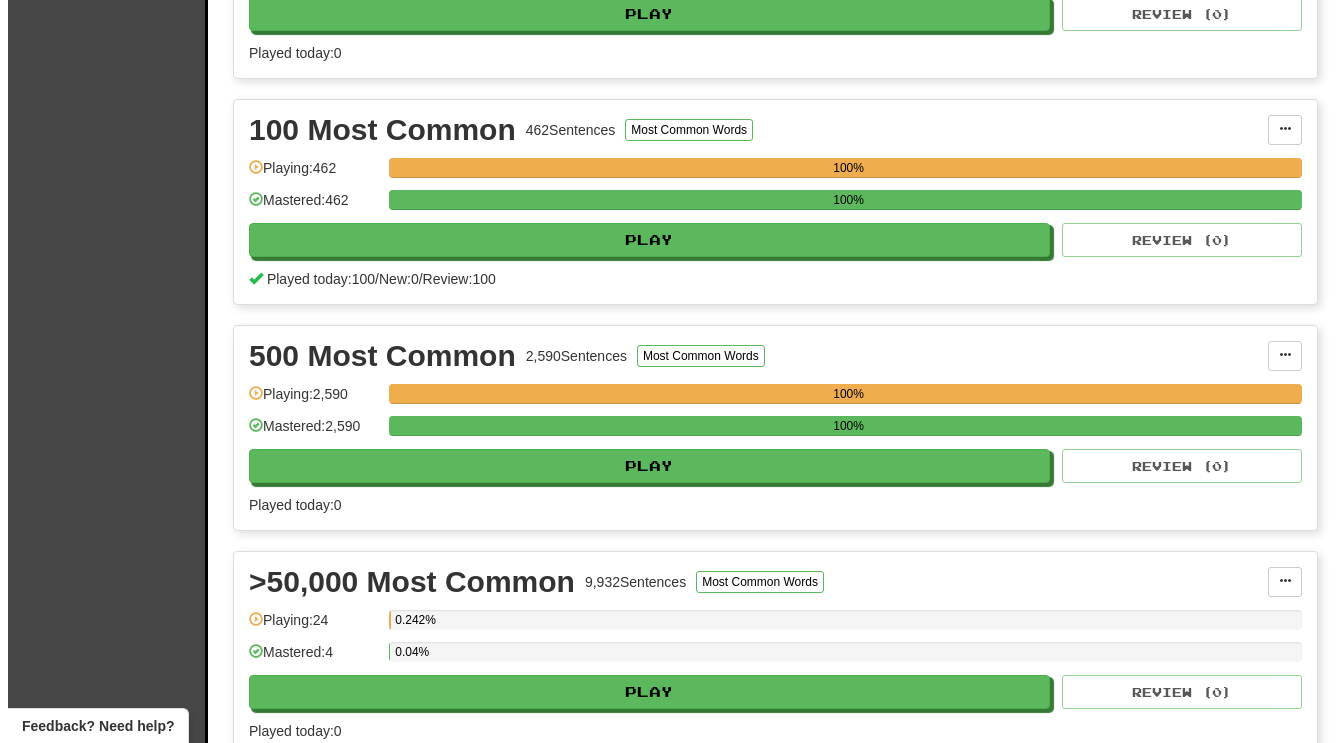 scroll, scrollTop: 2200, scrollLeft: 0, axis: vertical 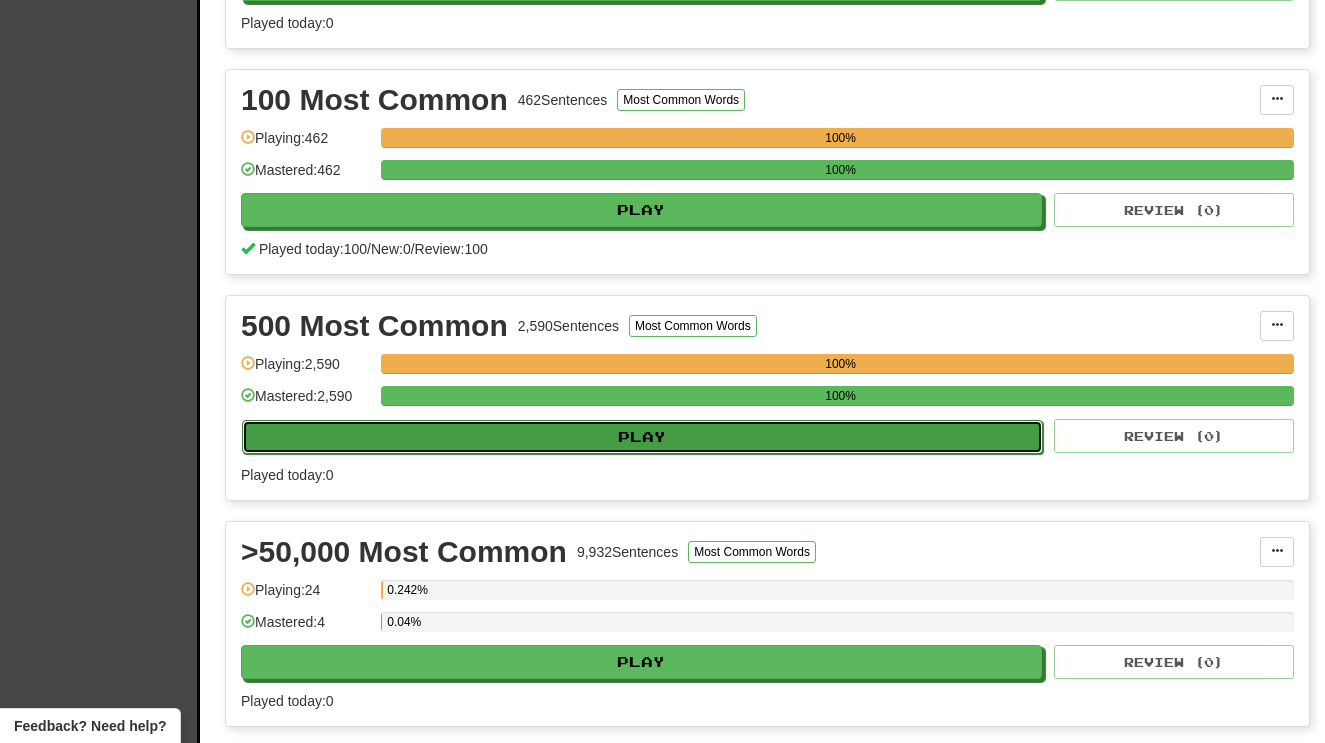 click on "Play" at bounding box center (642, 437) 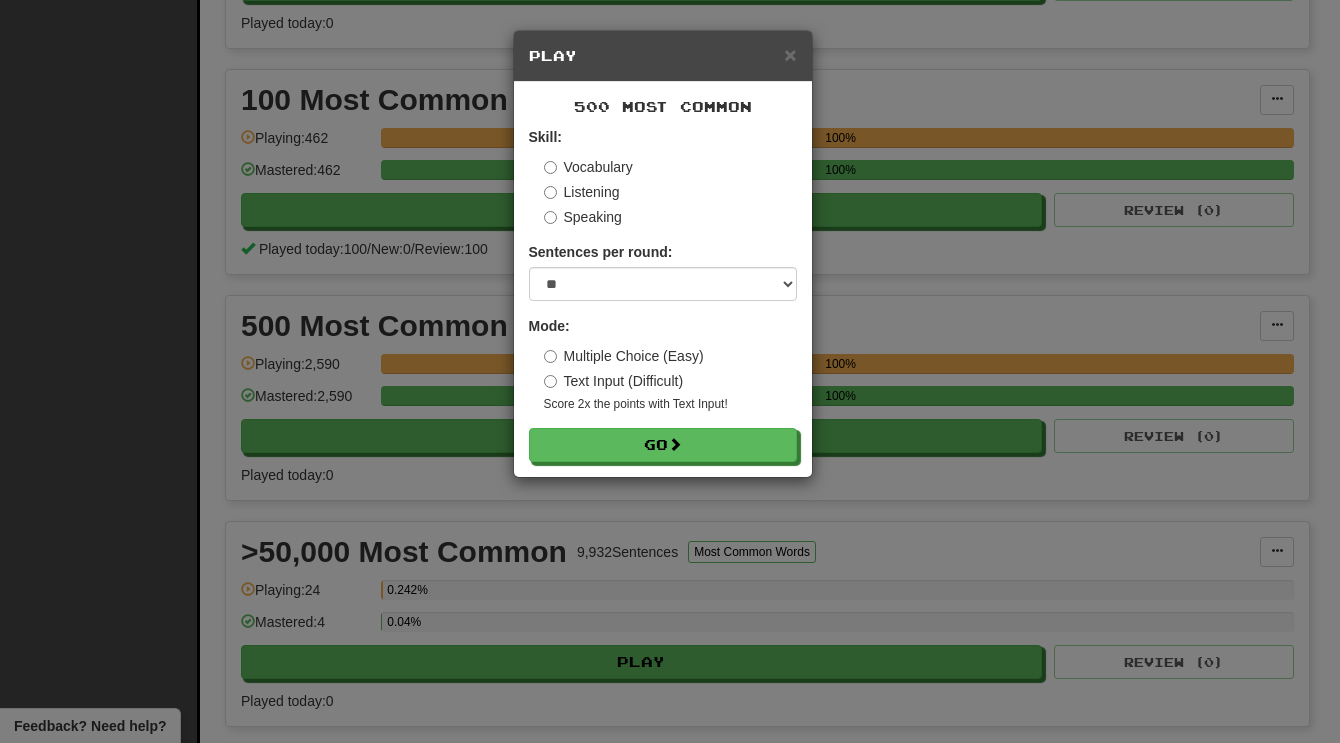 click on "Text Input (Difficult)" at bounding box center [614, 381] 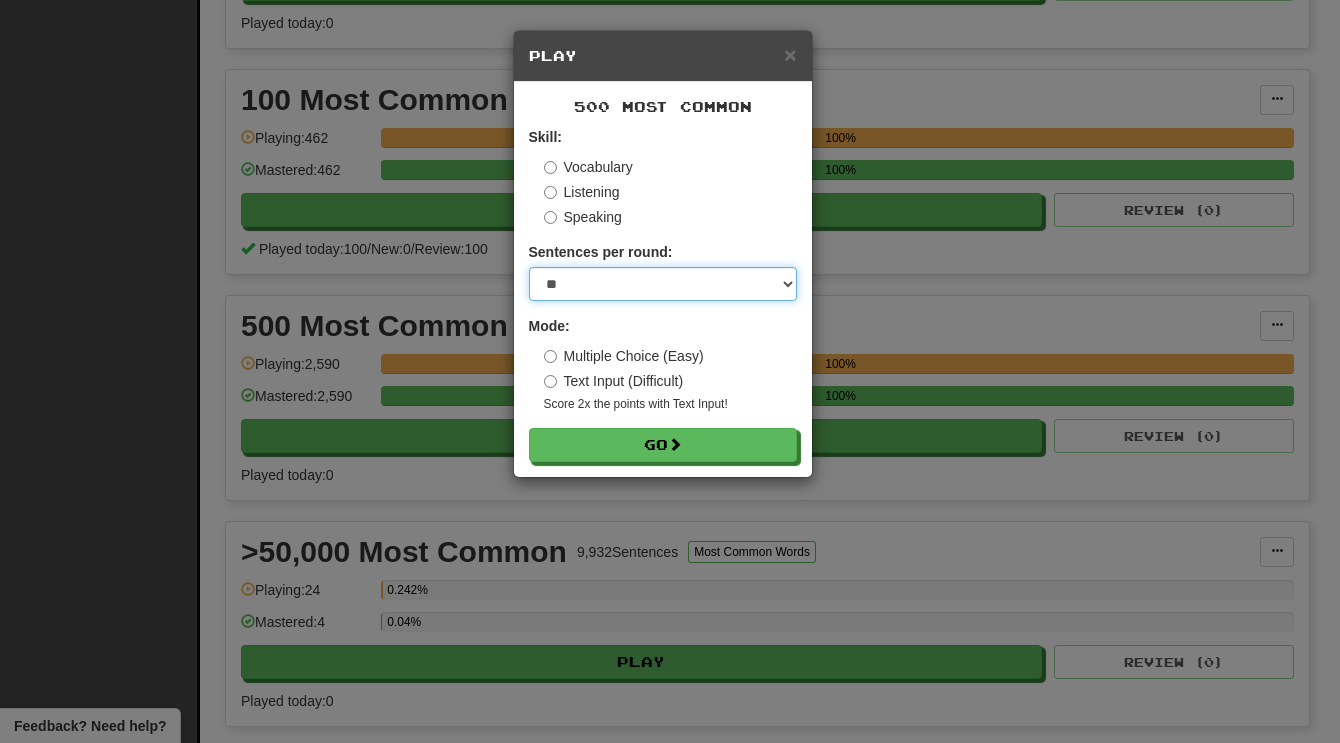 click on "* ** ** ** ** ** *** ********" at bounding box center (663, 284) 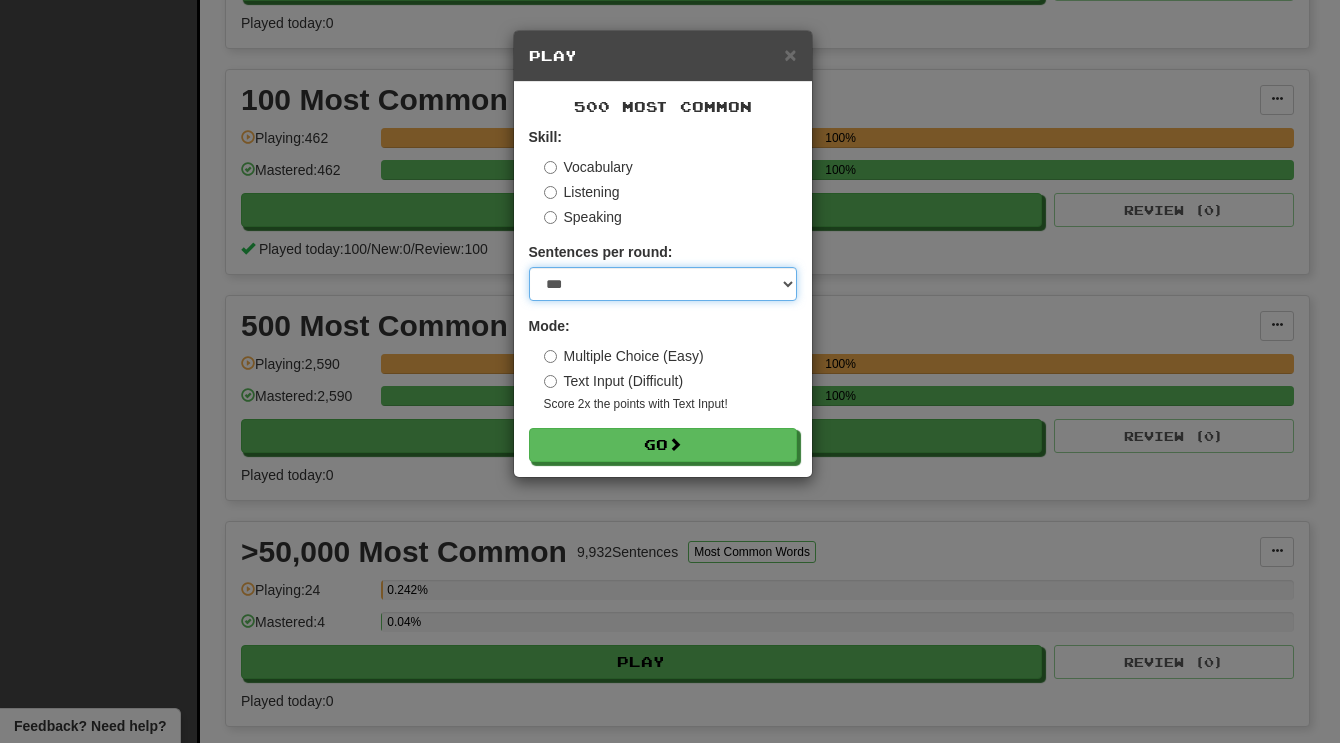 click on "* ** ** ** ** ** *** ********" at bounding box center [663, 284] 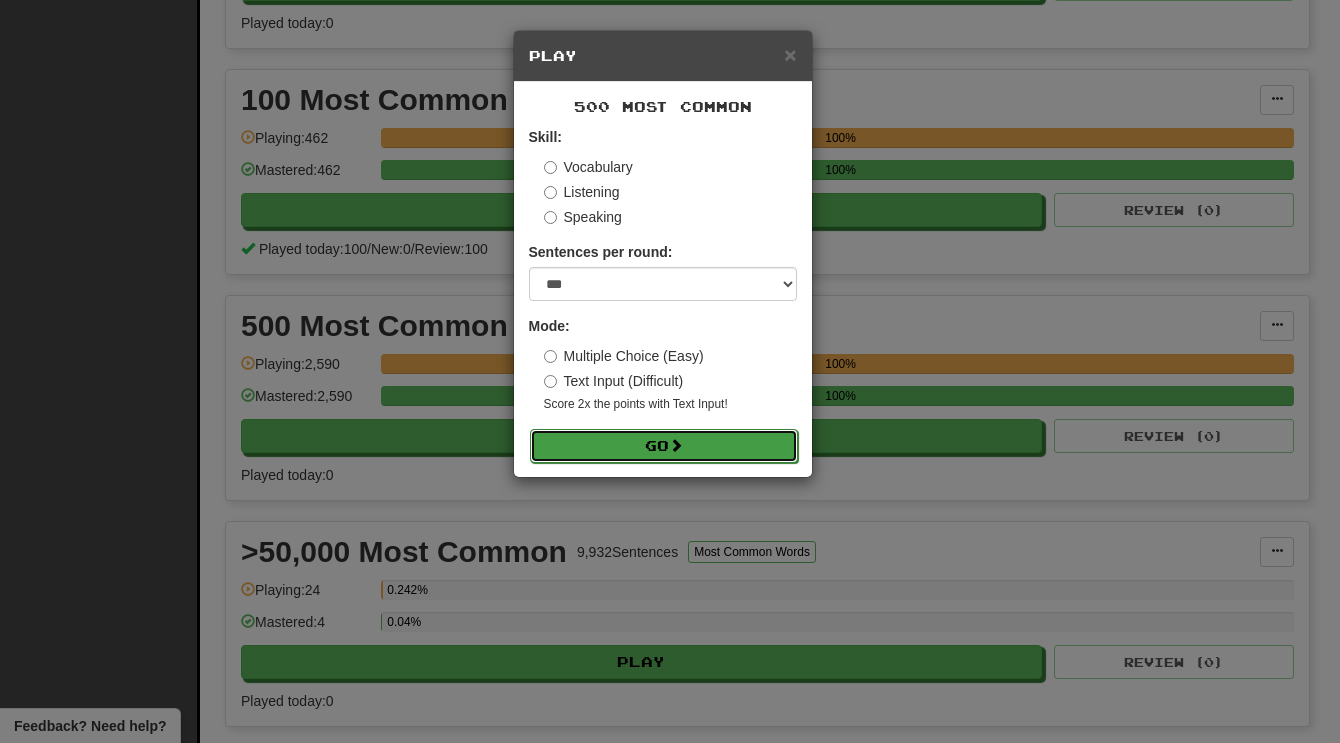 click on "Go" at bounding box center [664, 446] 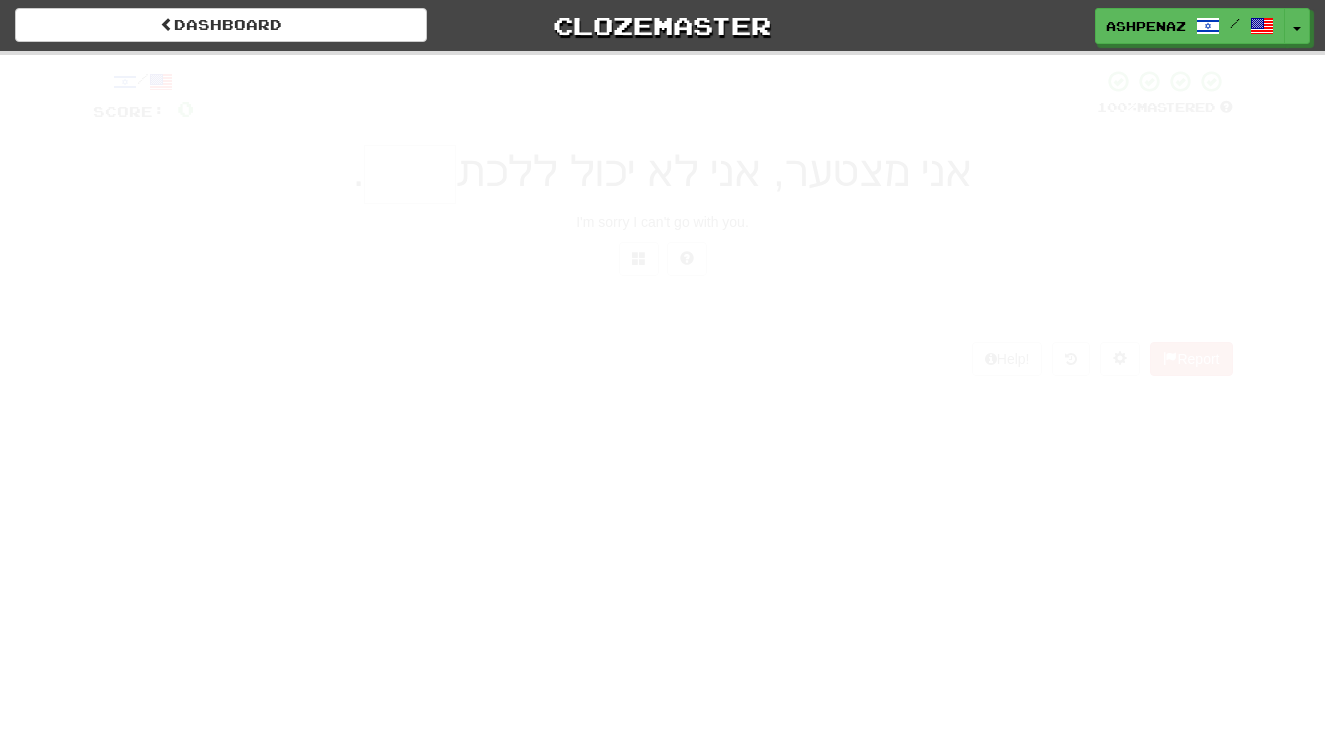 scroll, scrollTop: 0, scrollLeft: 0, axis: both 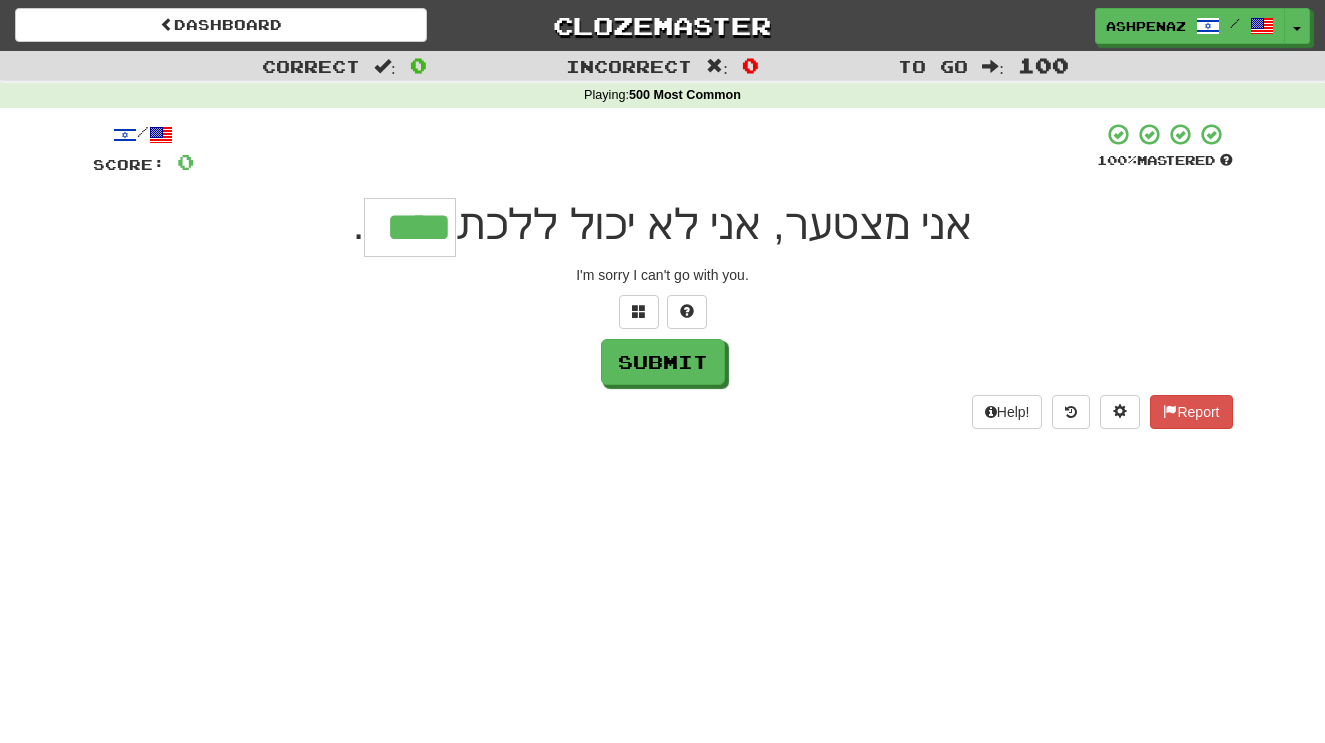 type on "****" 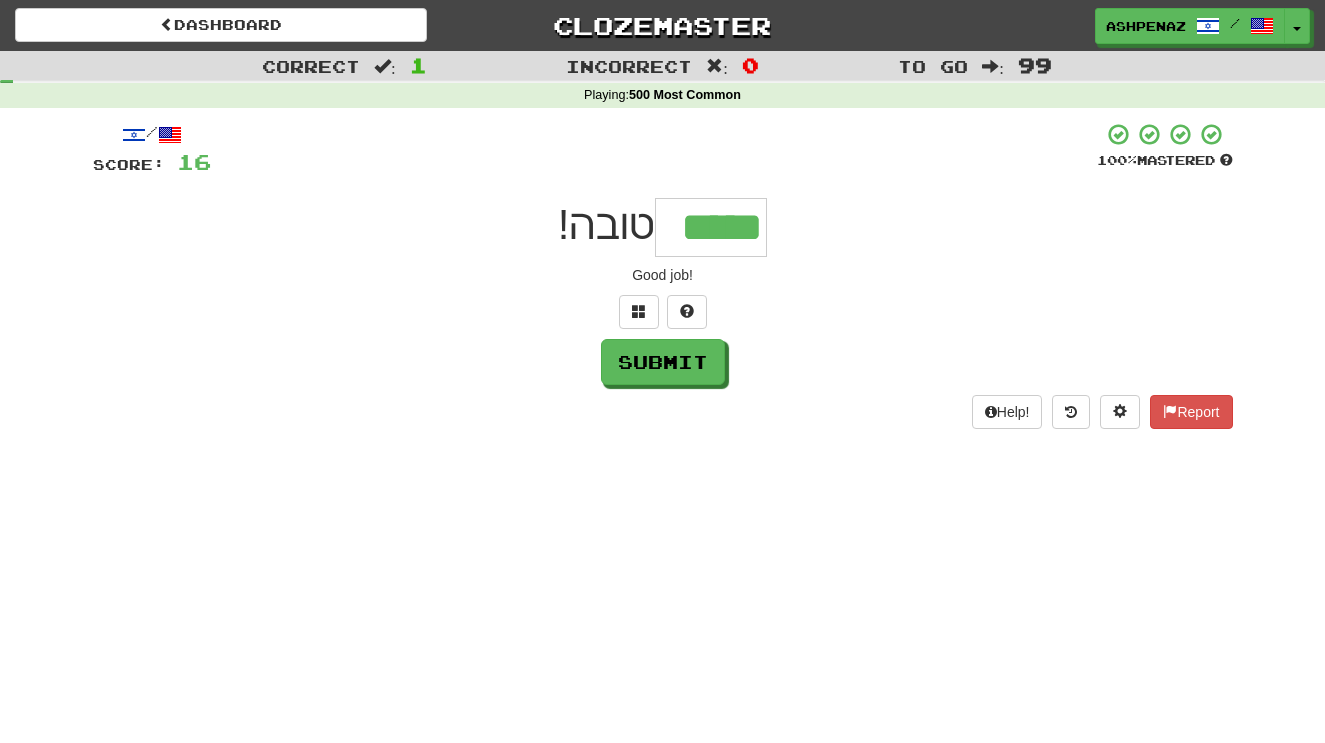type on "*****" 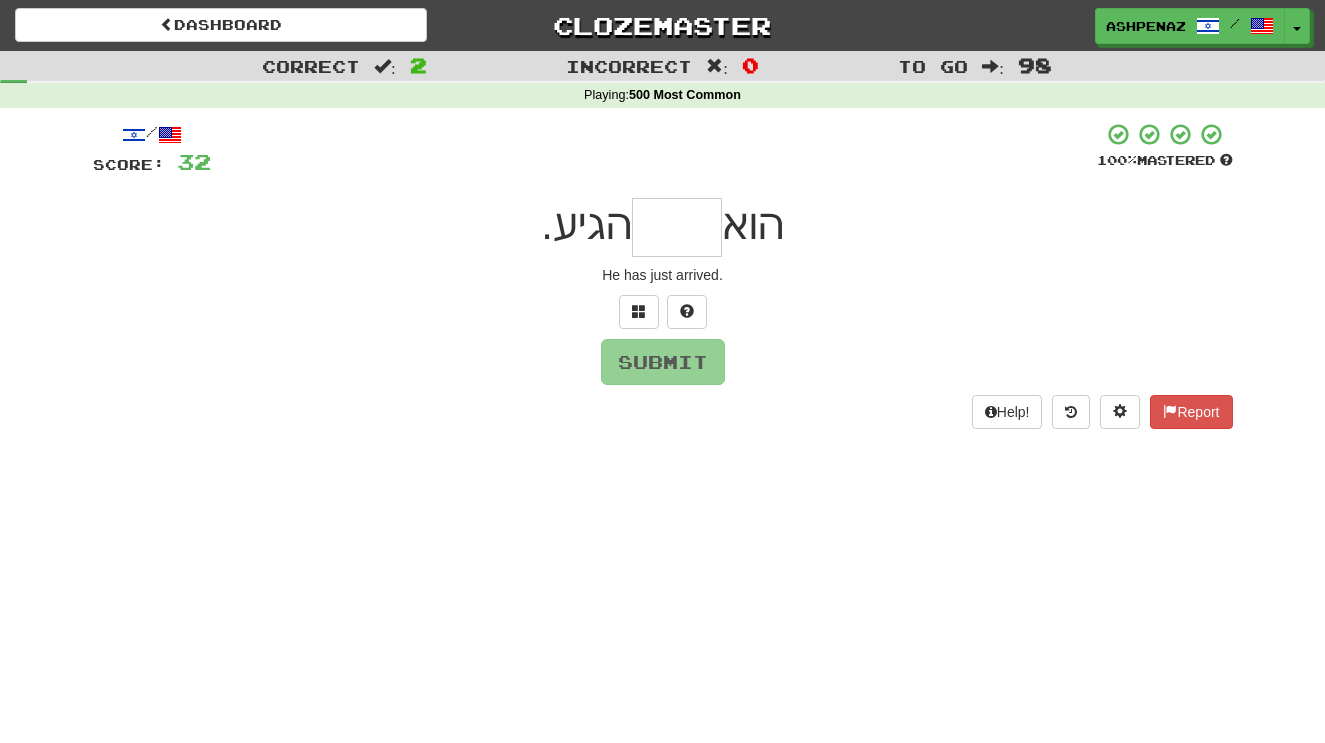 type on "*" 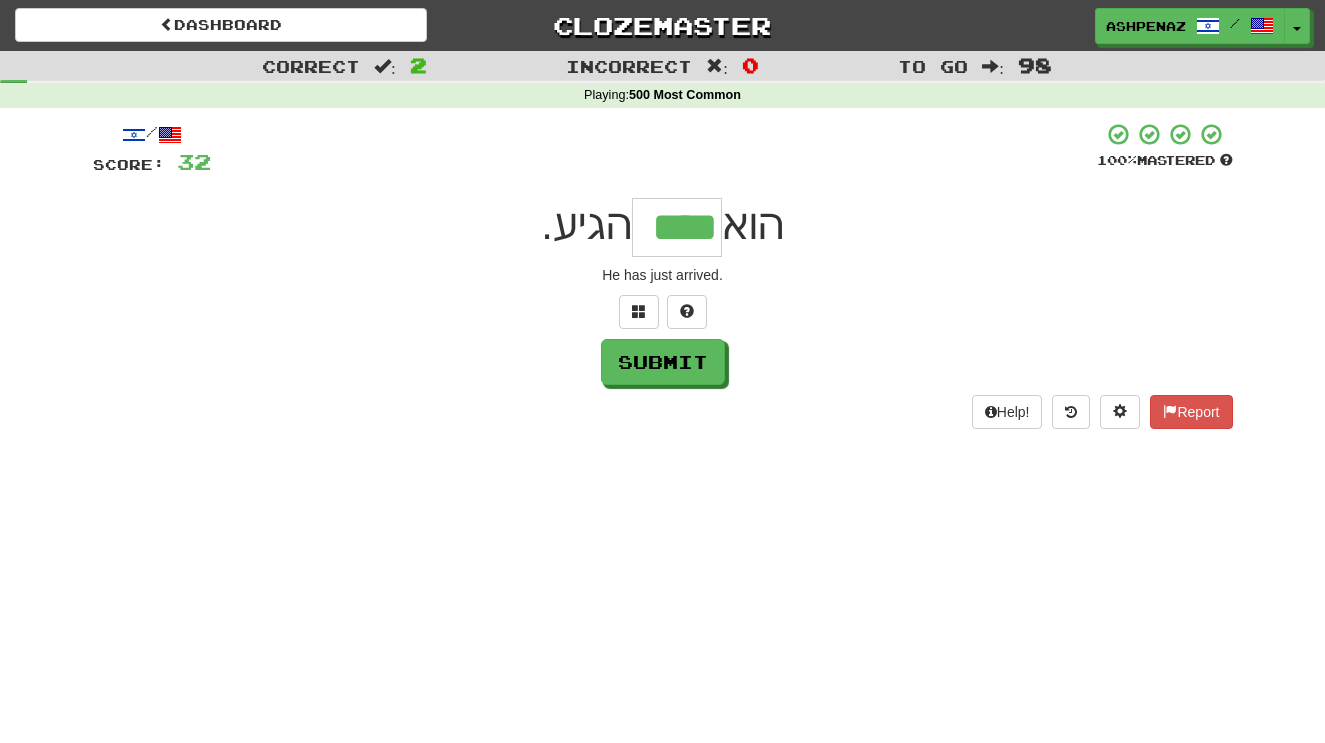 type on "****" 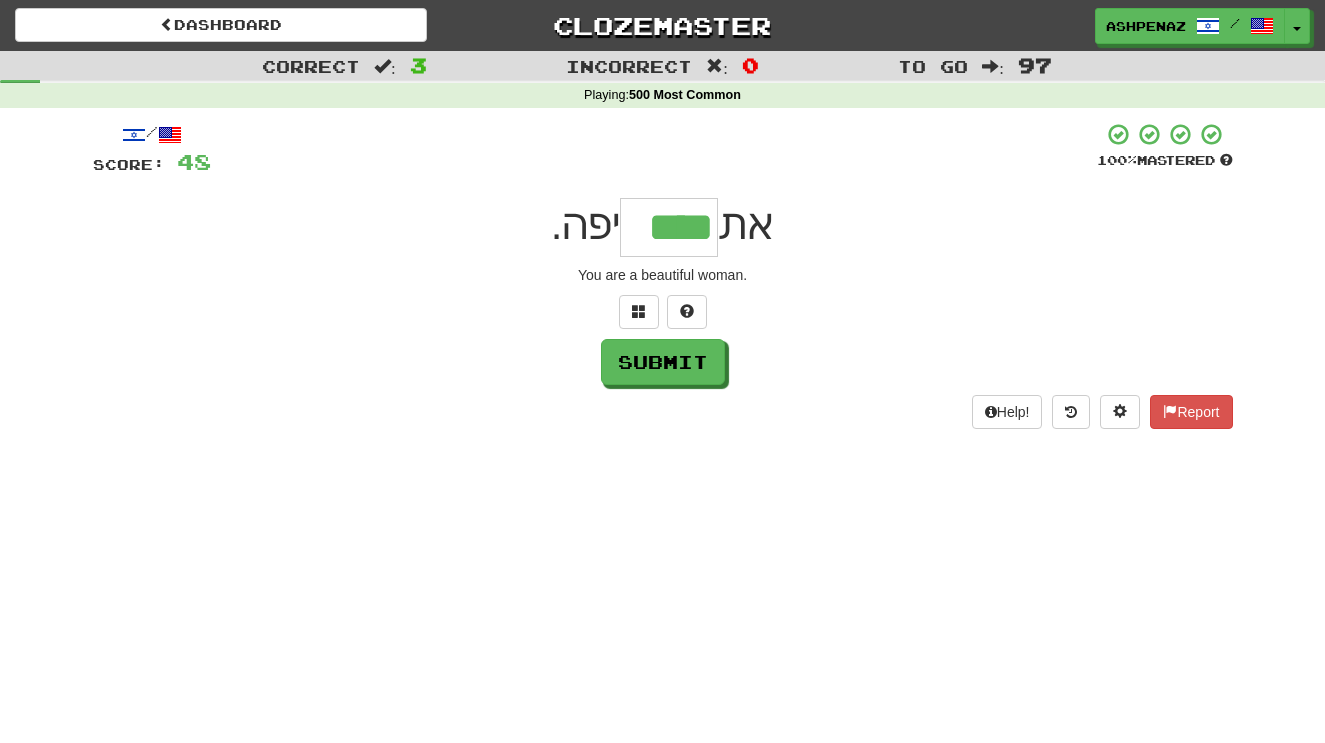 type on "****" 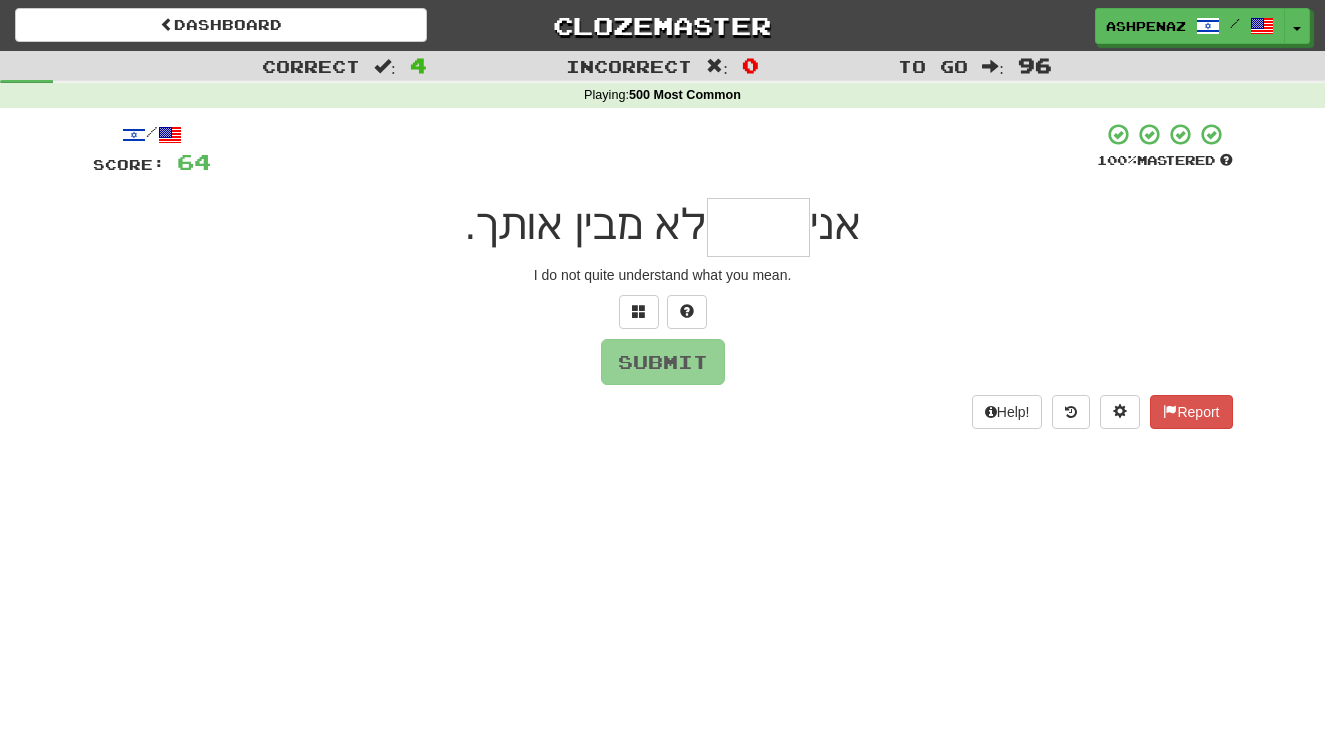 type on "*" 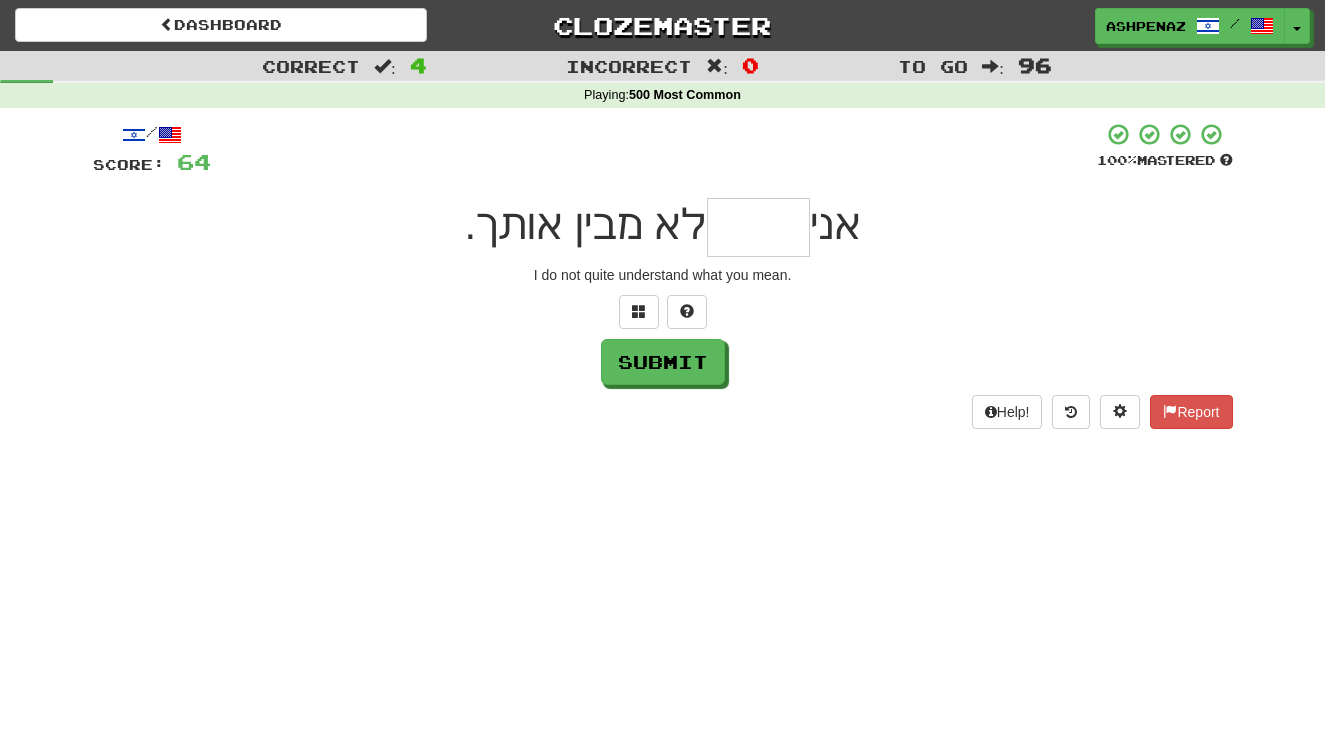 type on "*" 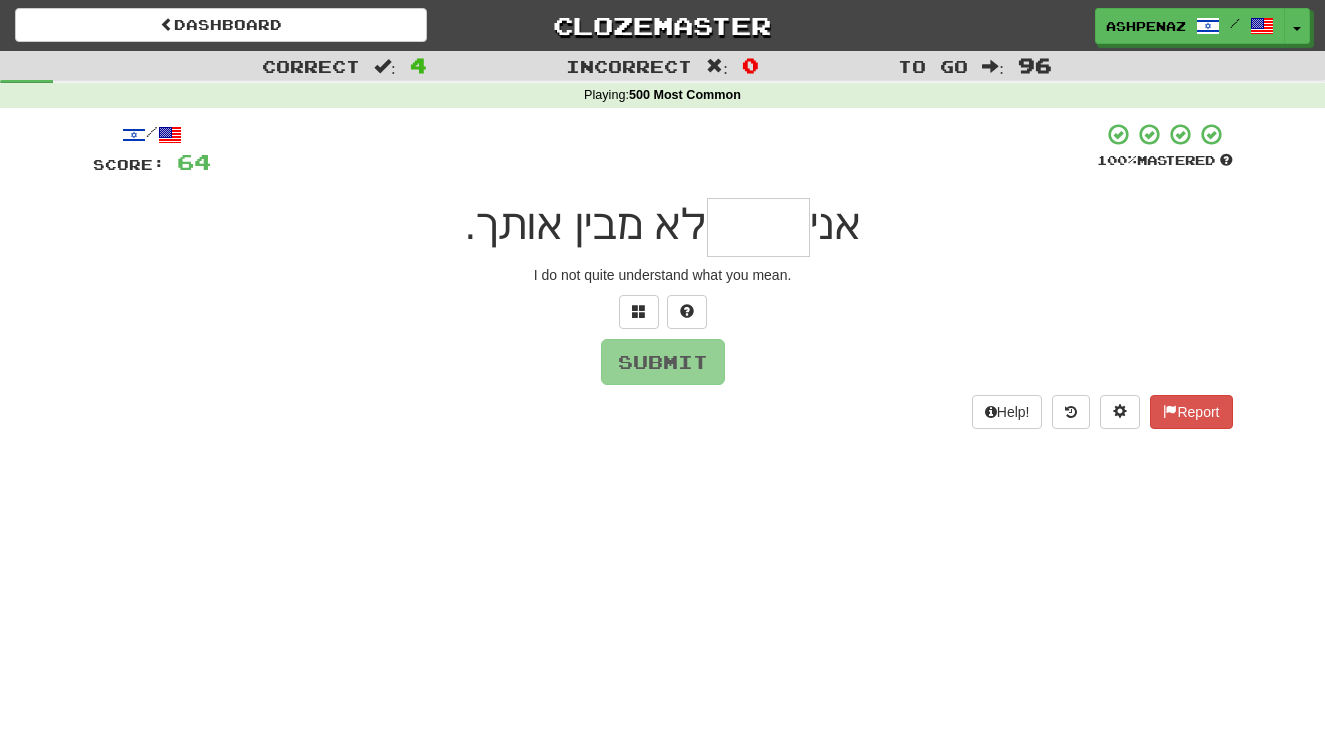 type on "*" 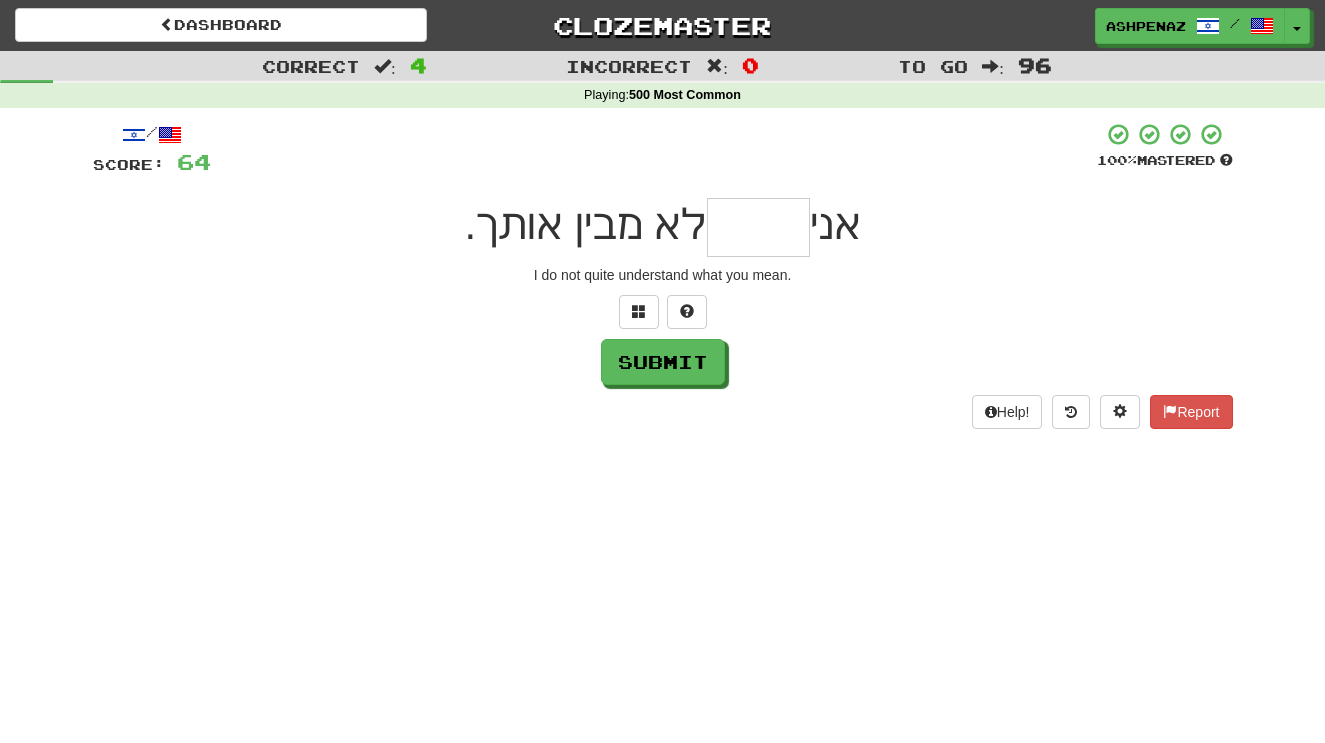 type on "*" 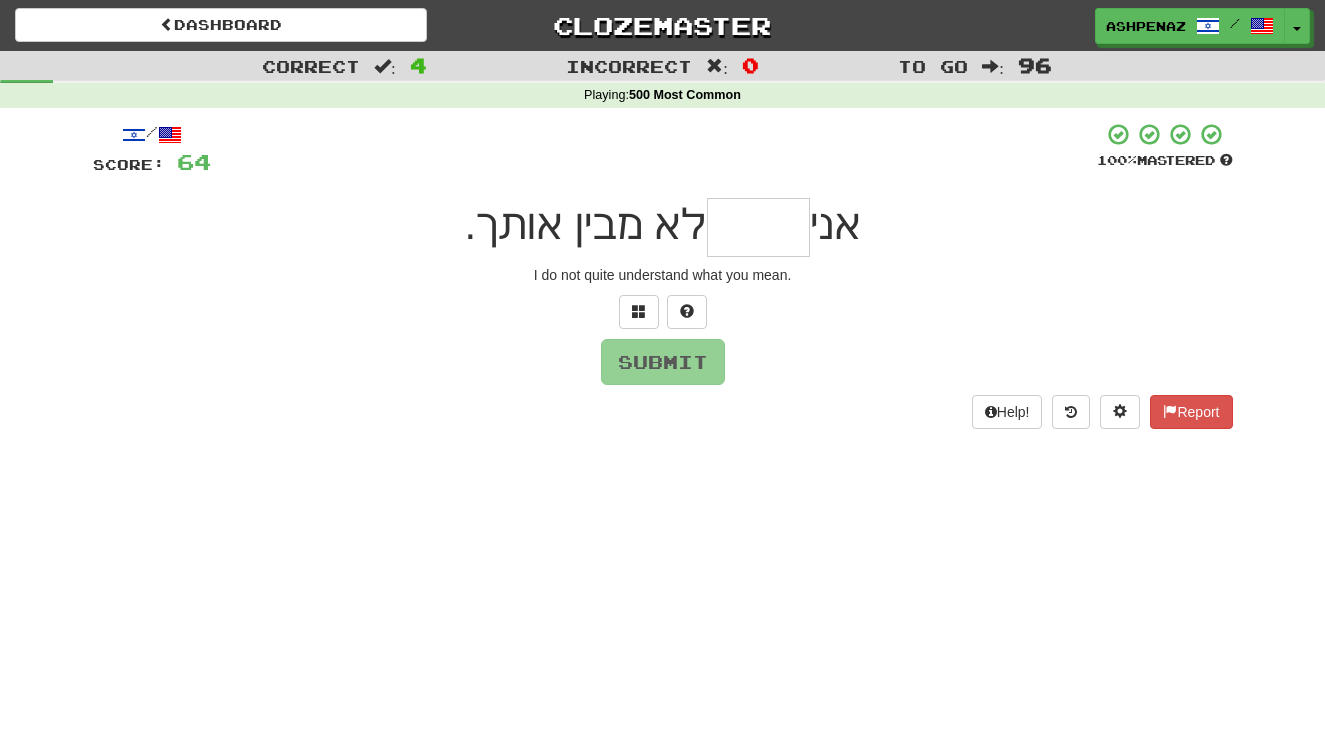 type on "*" 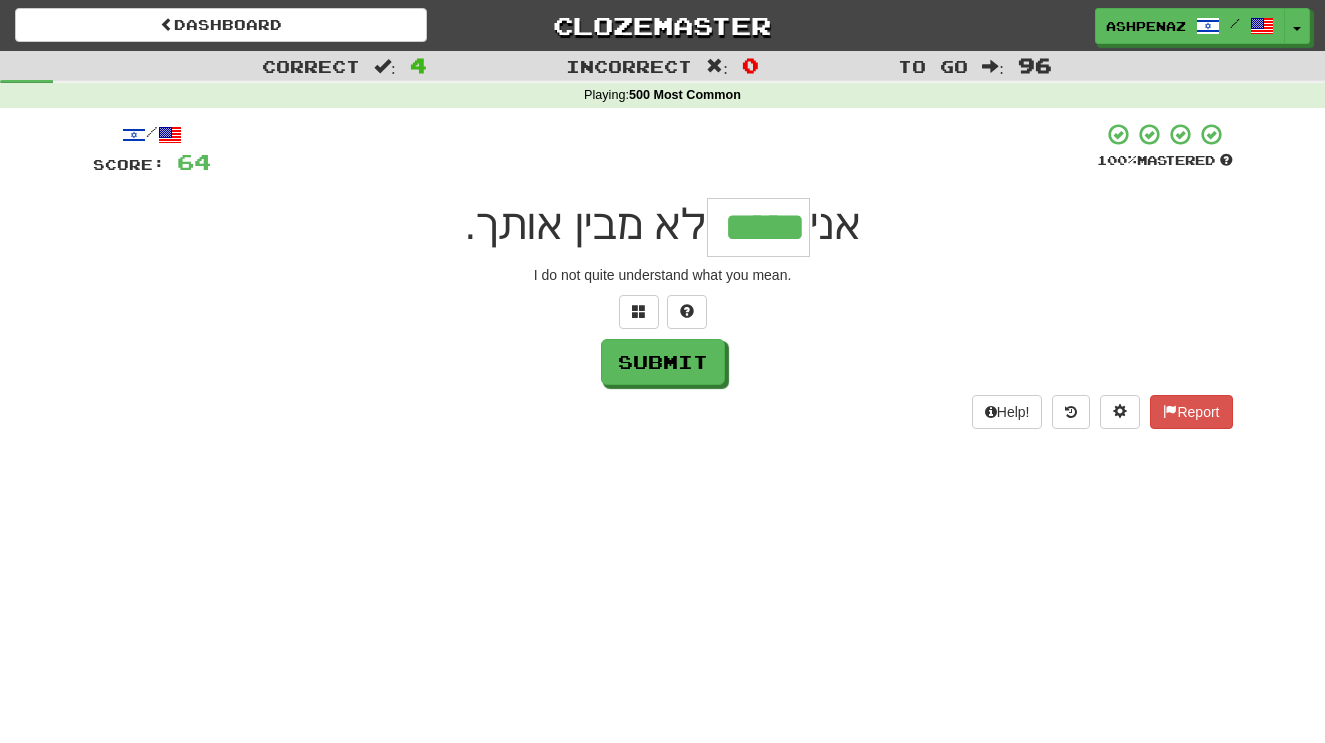 type on "*****" 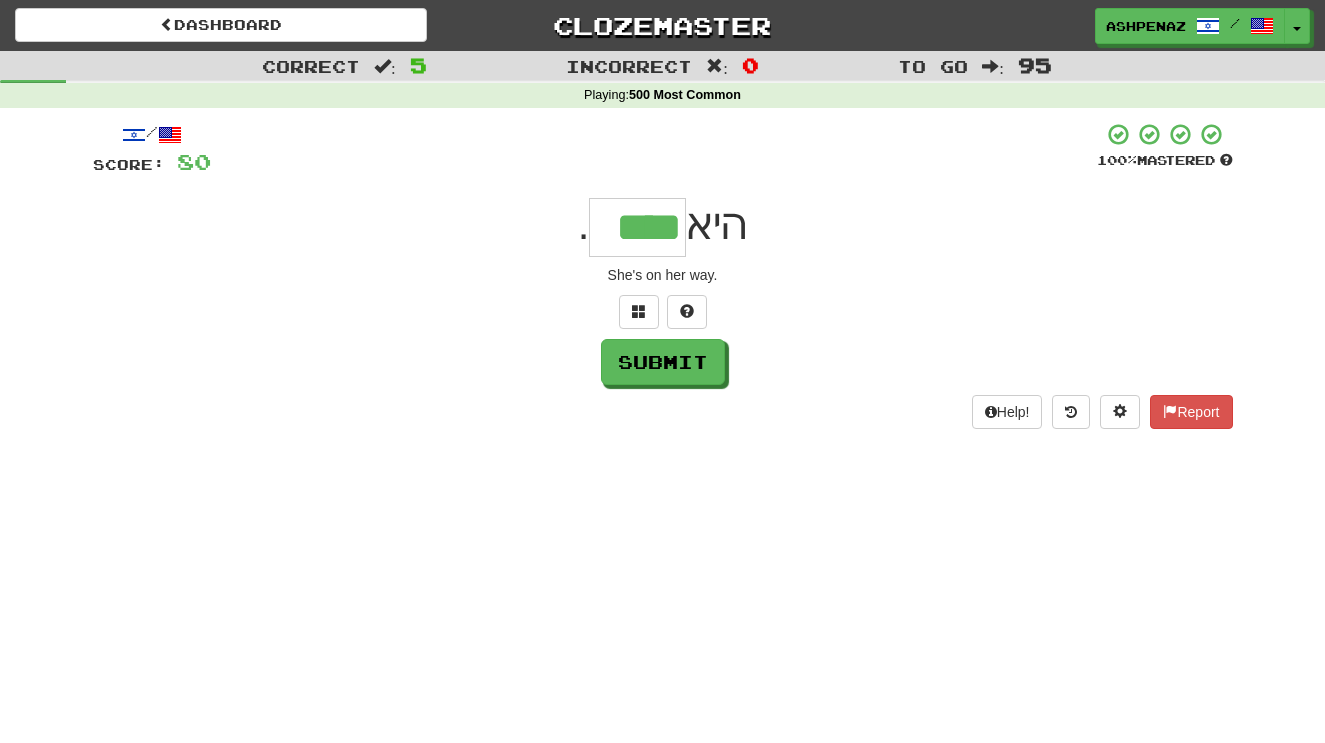 type on "****" 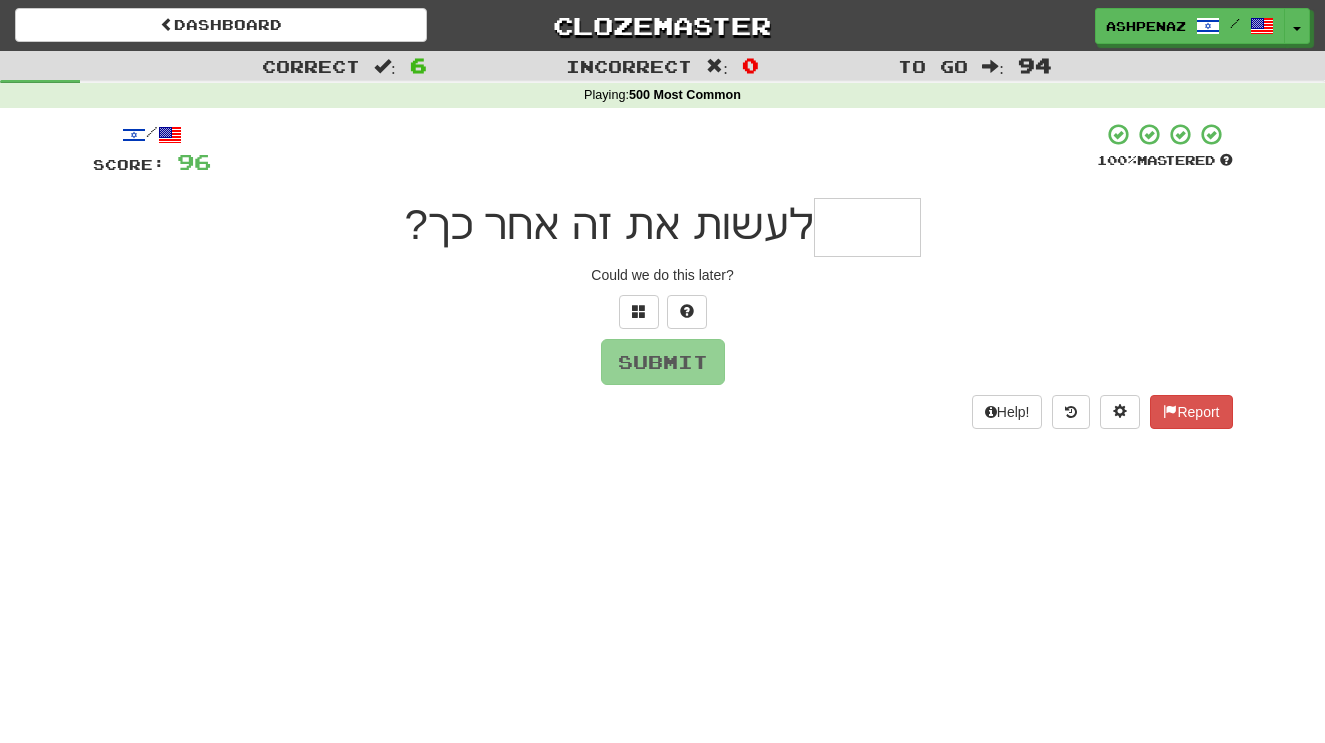 type on "*" 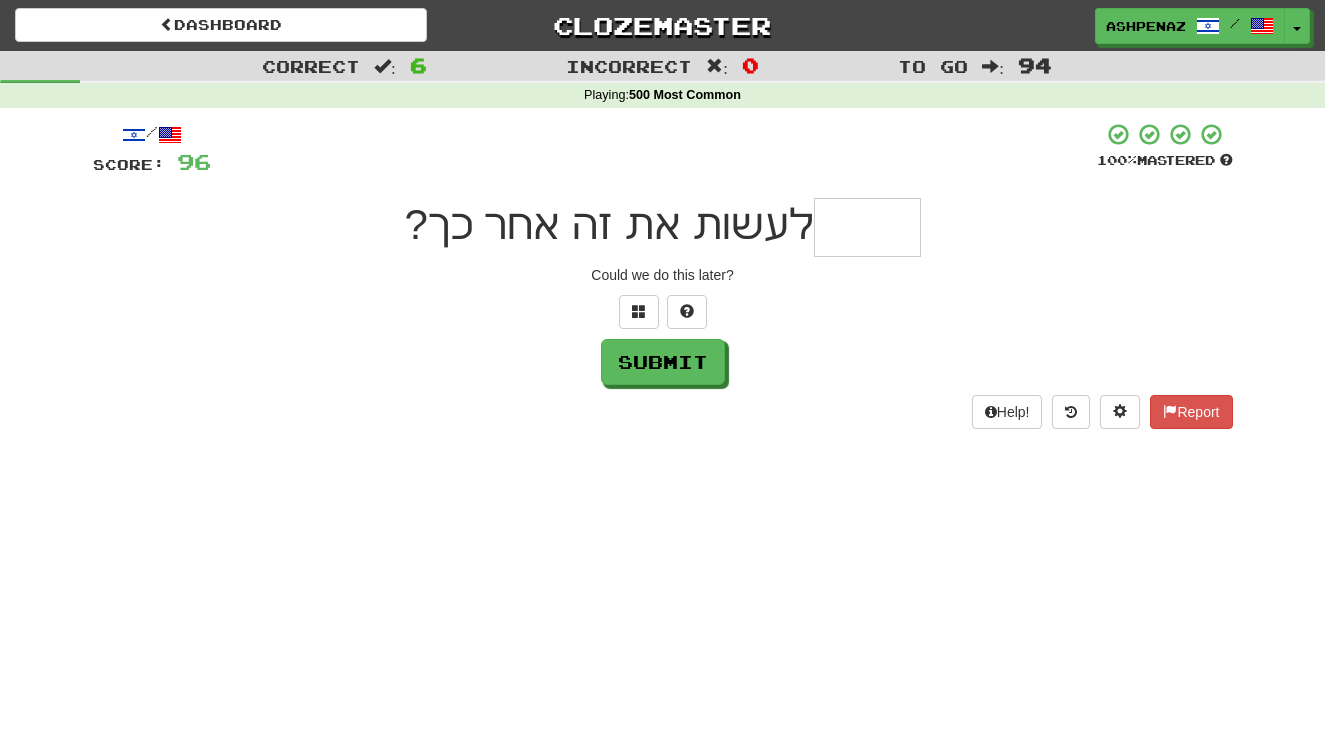 type on "*" 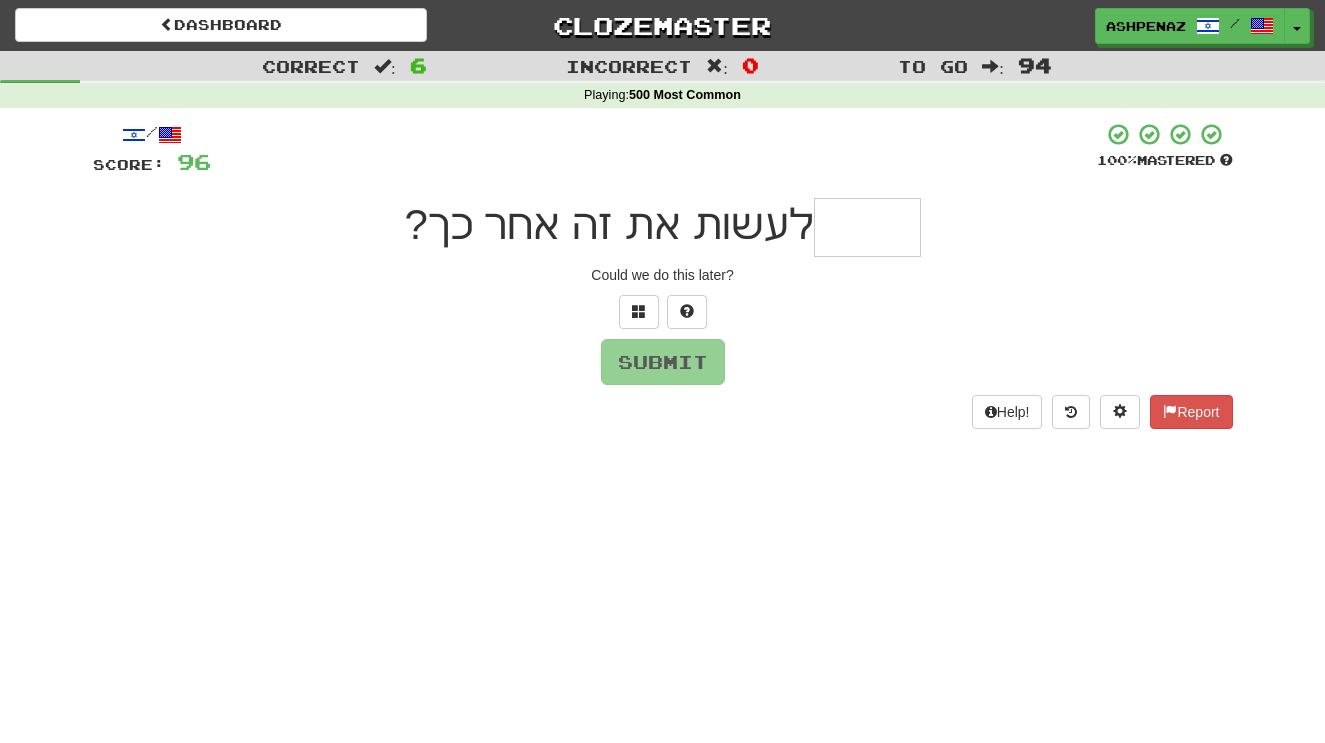 type on "*" 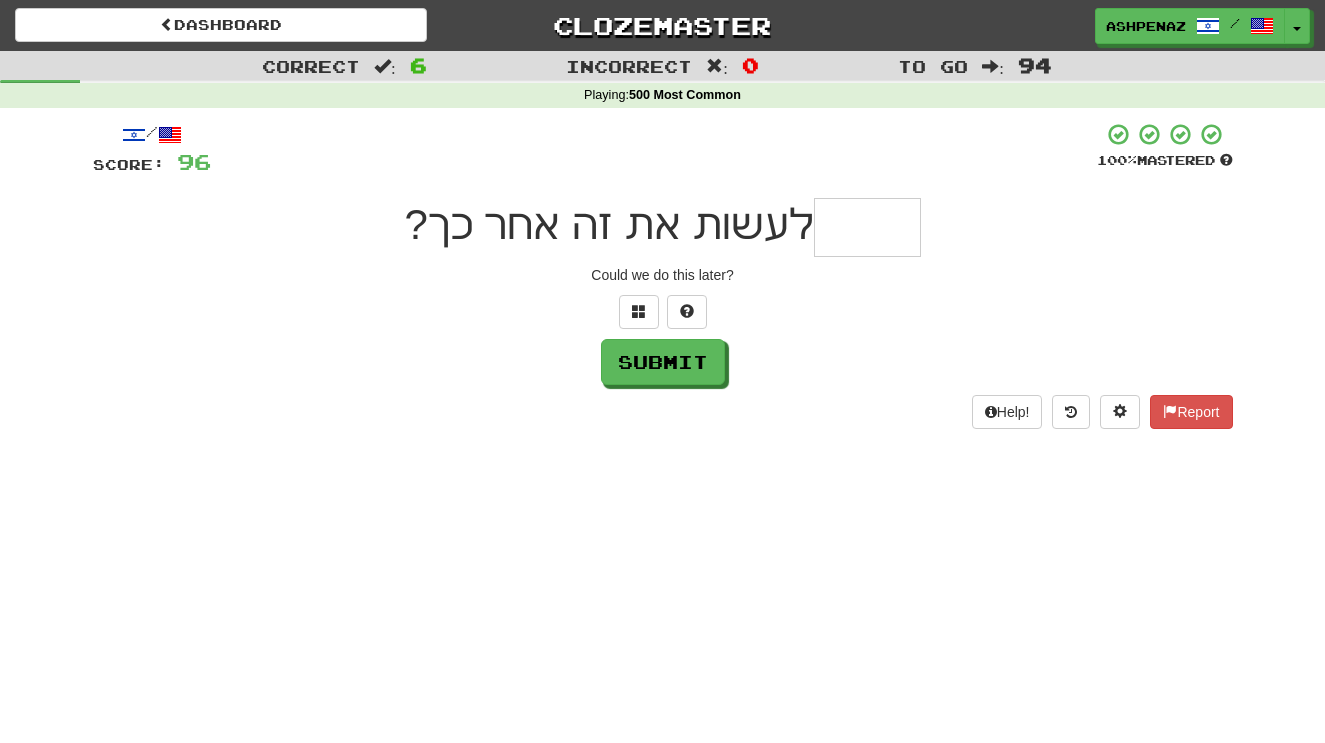 type on "*" 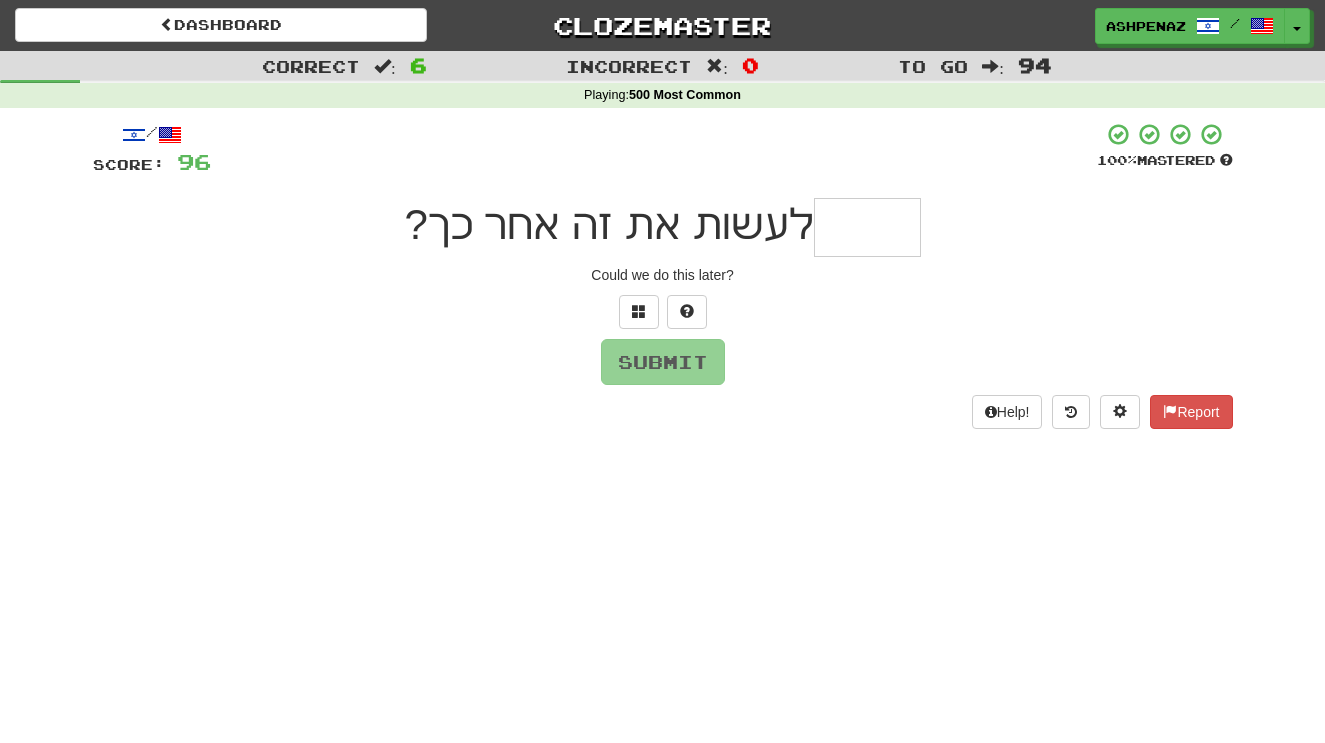 type on "*" 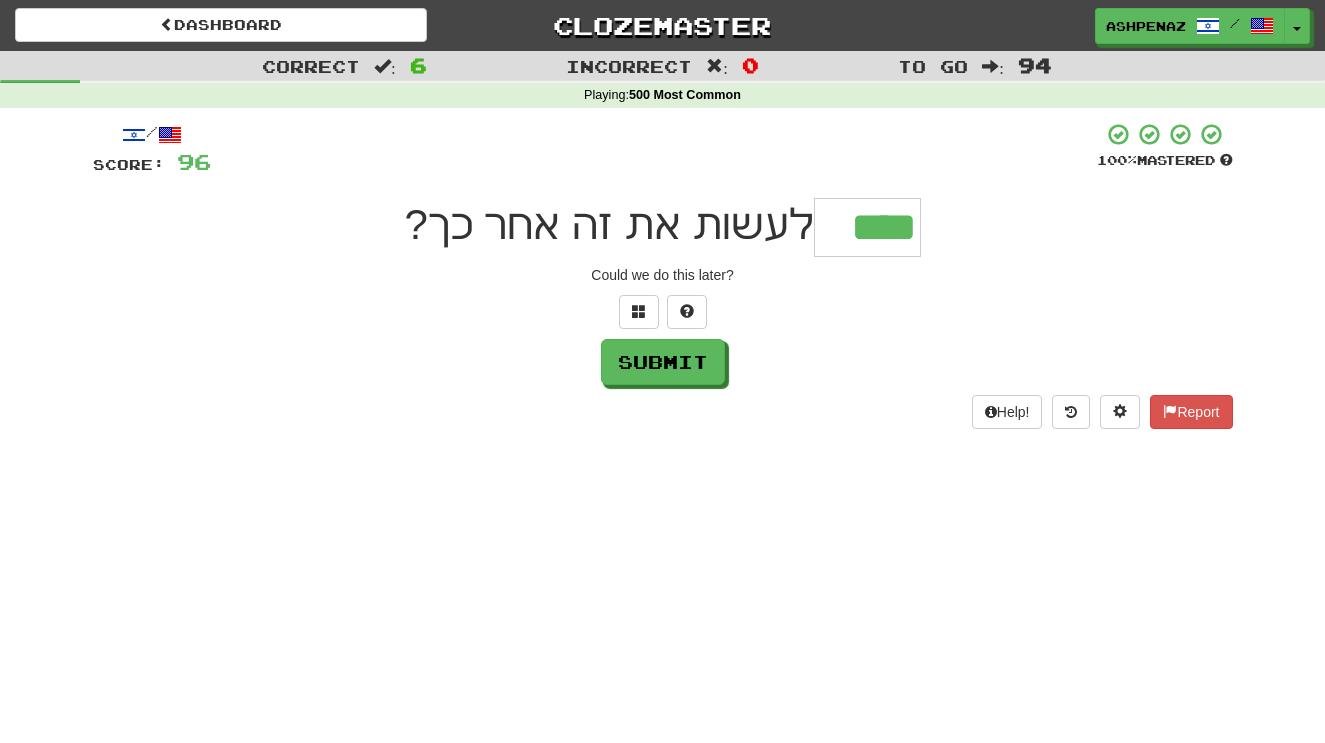 type on "****" 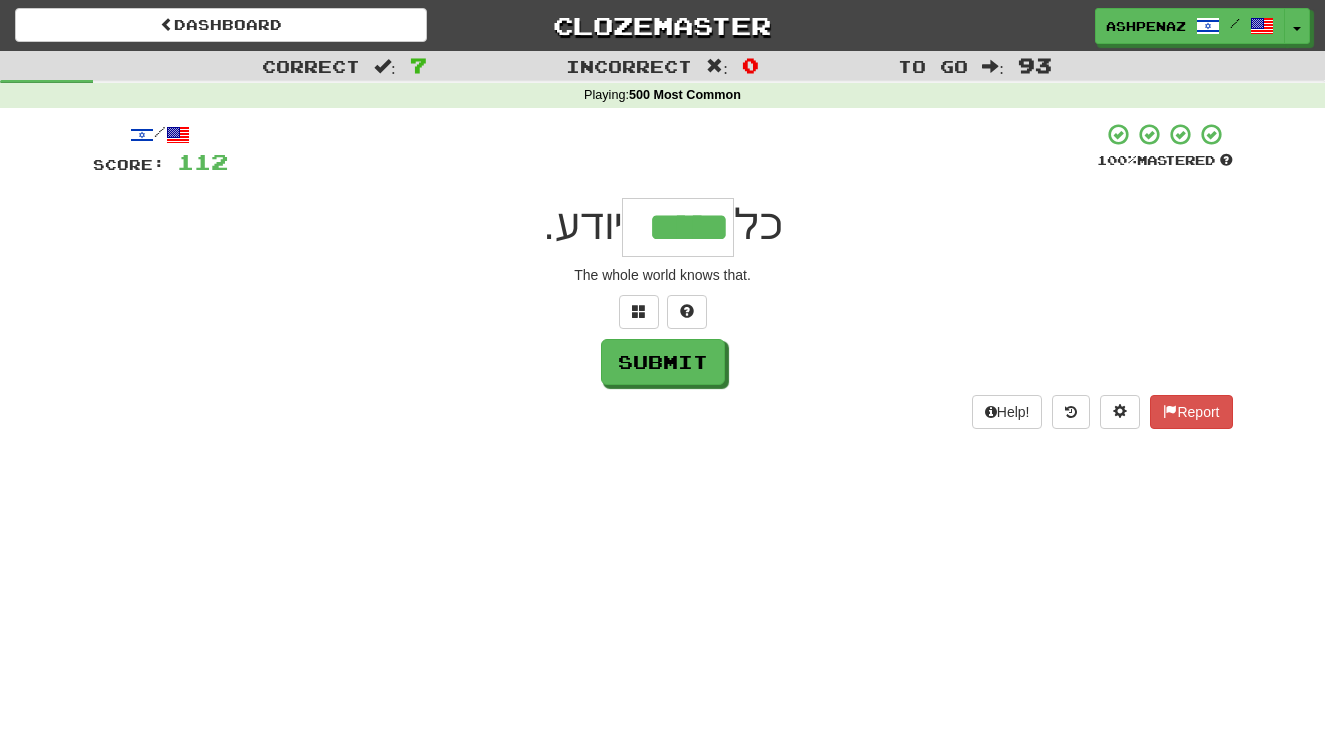 type on "*****" 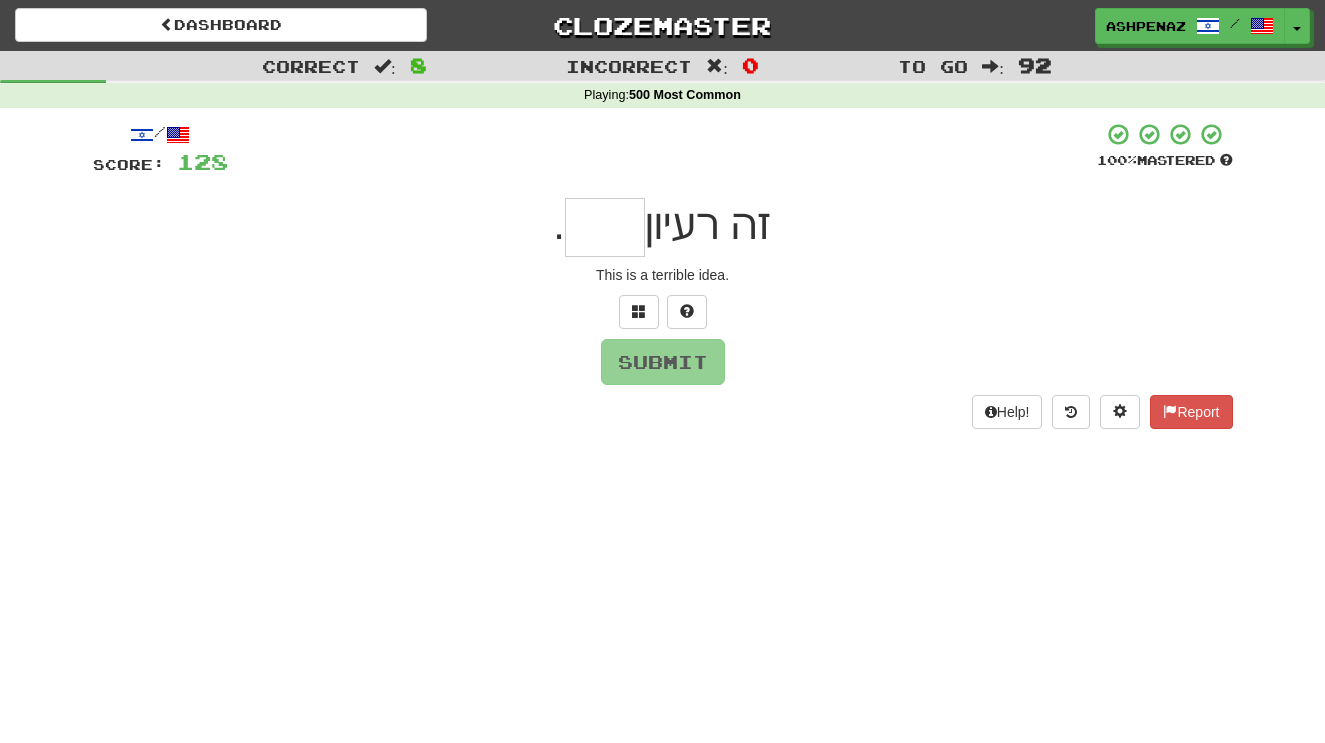 type on "*" 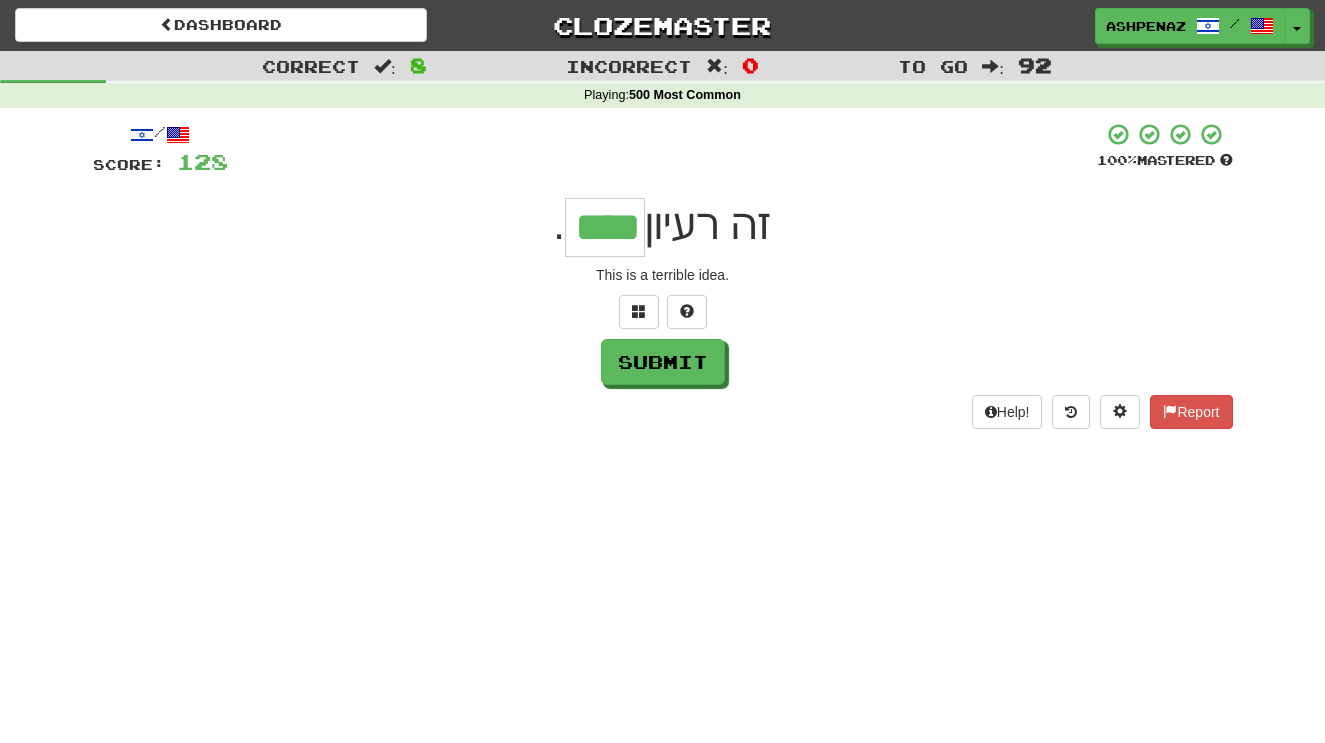 type on "****" 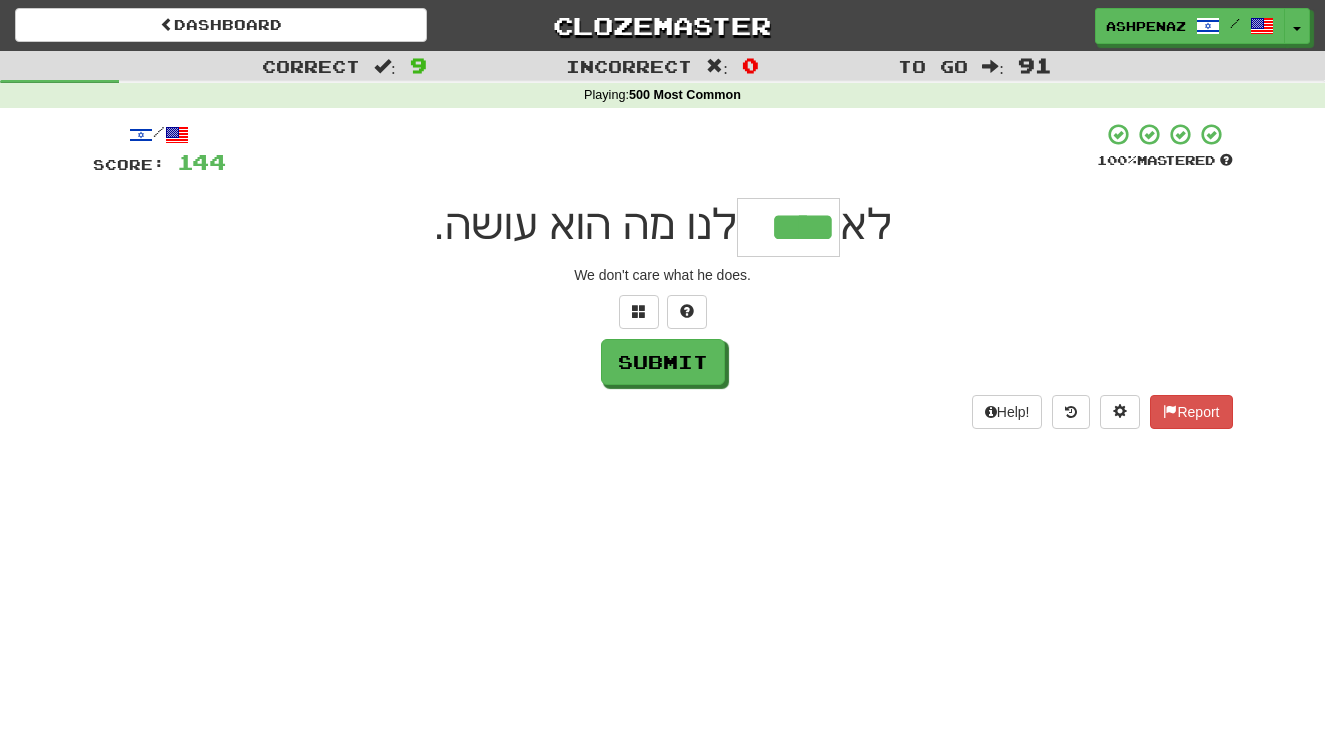 type on "****" 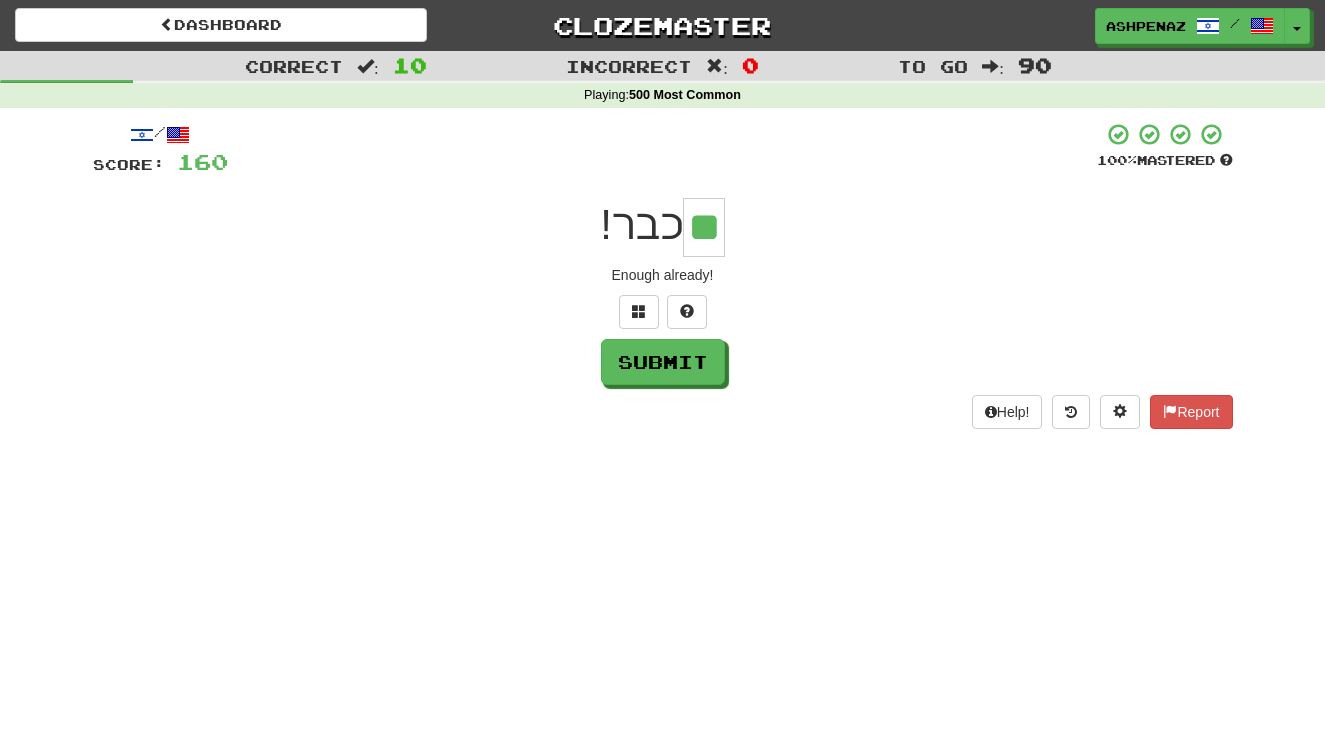 type on "**" 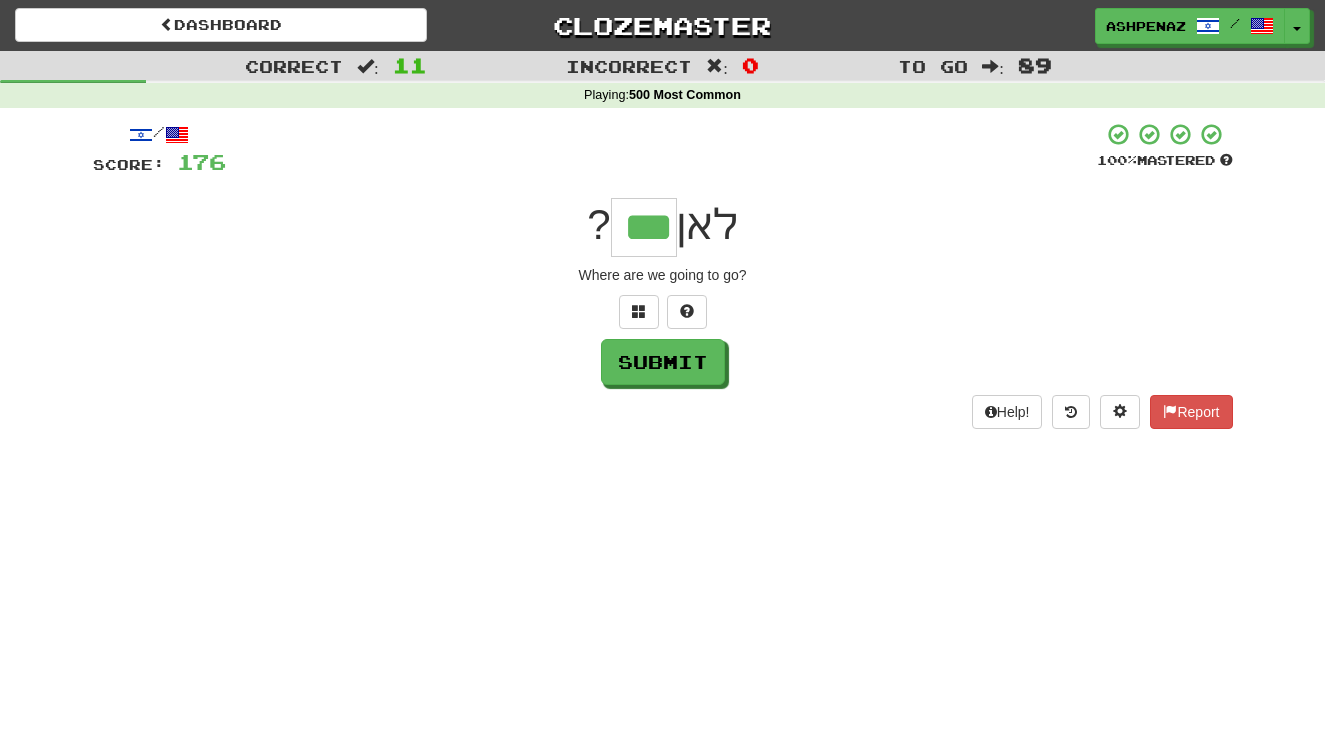 type on "***" 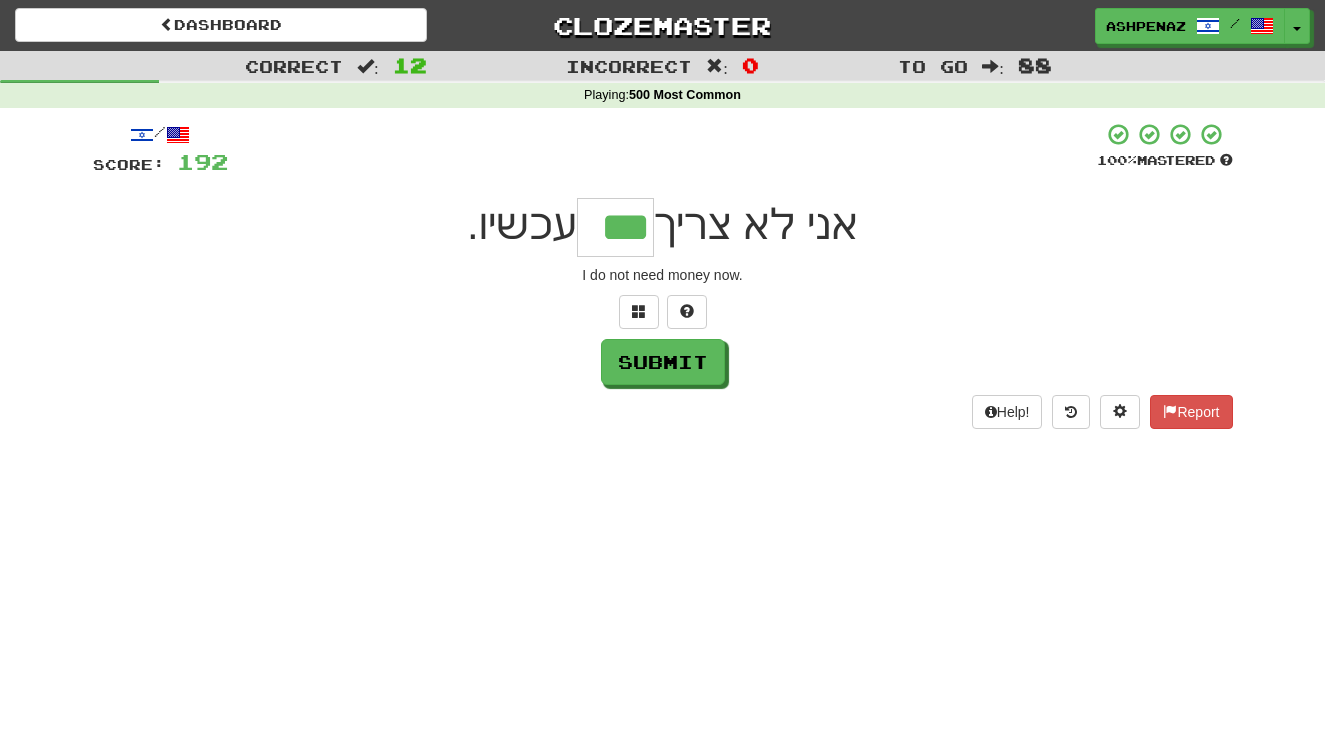 type on "***" 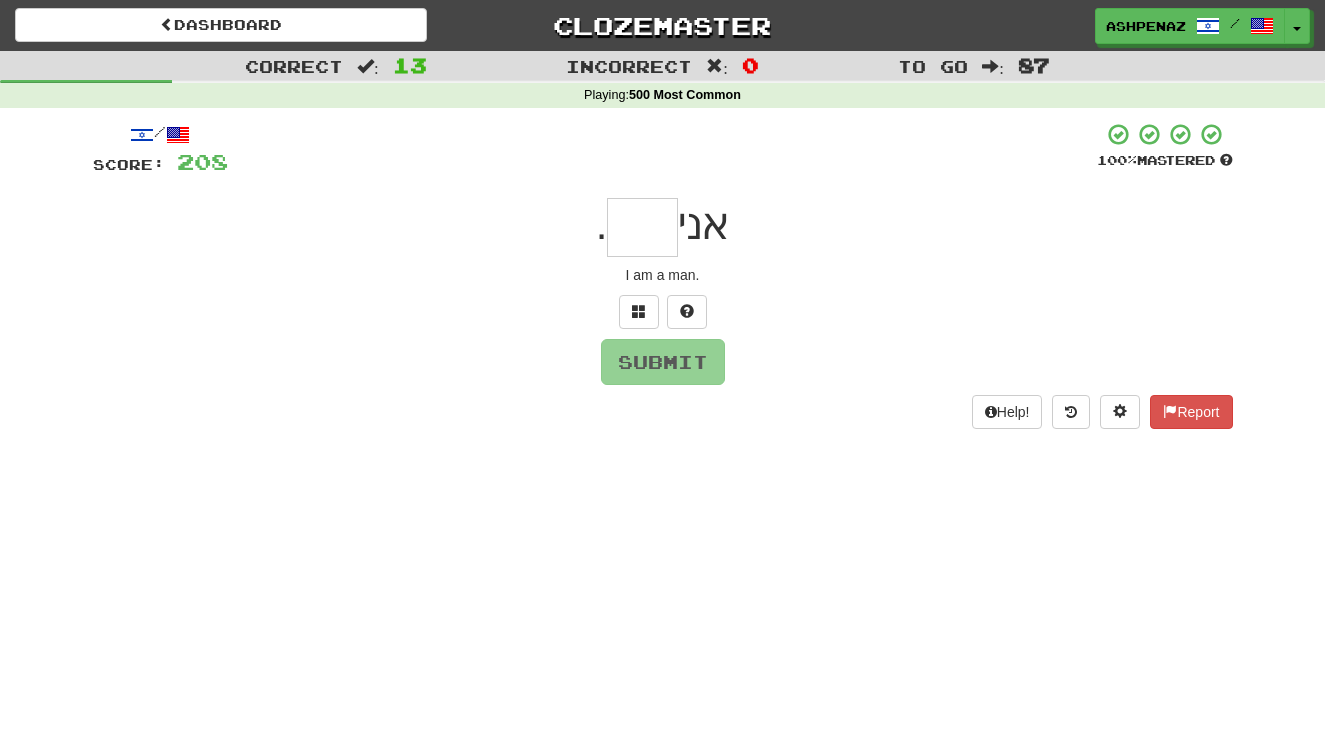 type on "*" 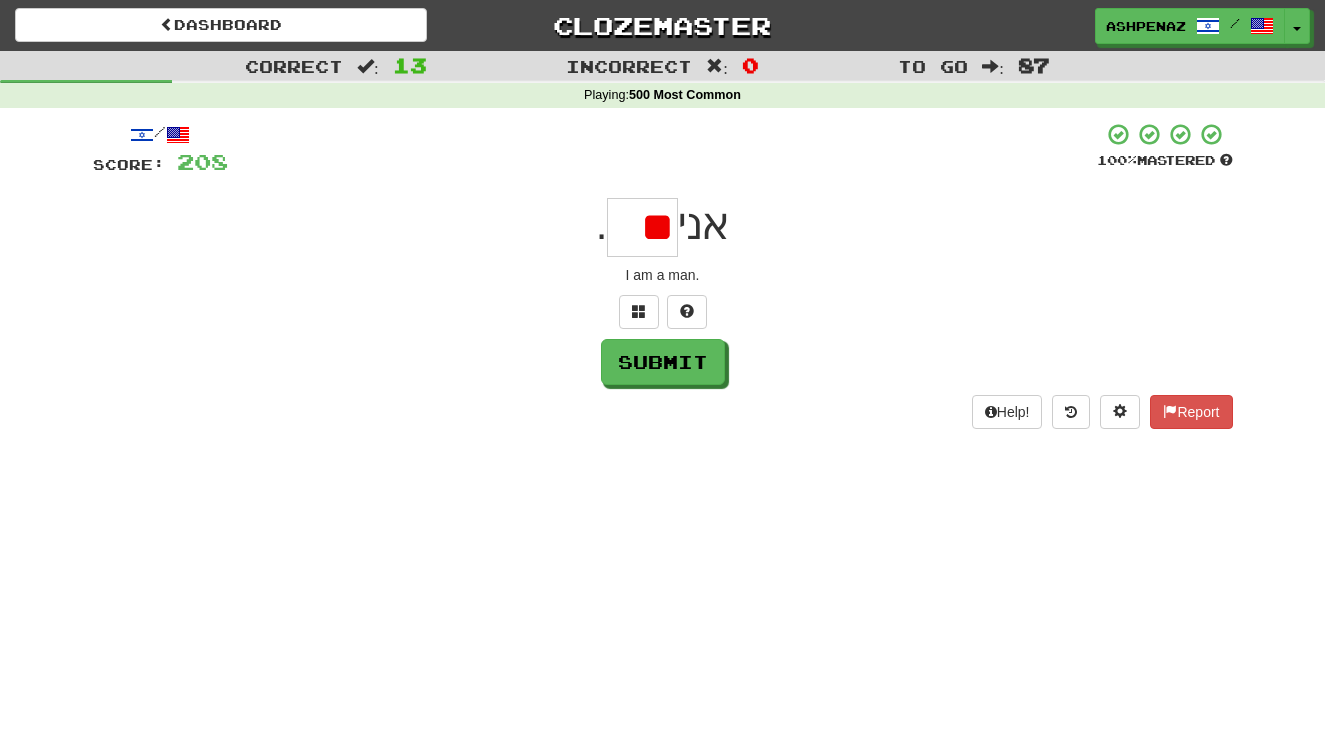 type on "*" 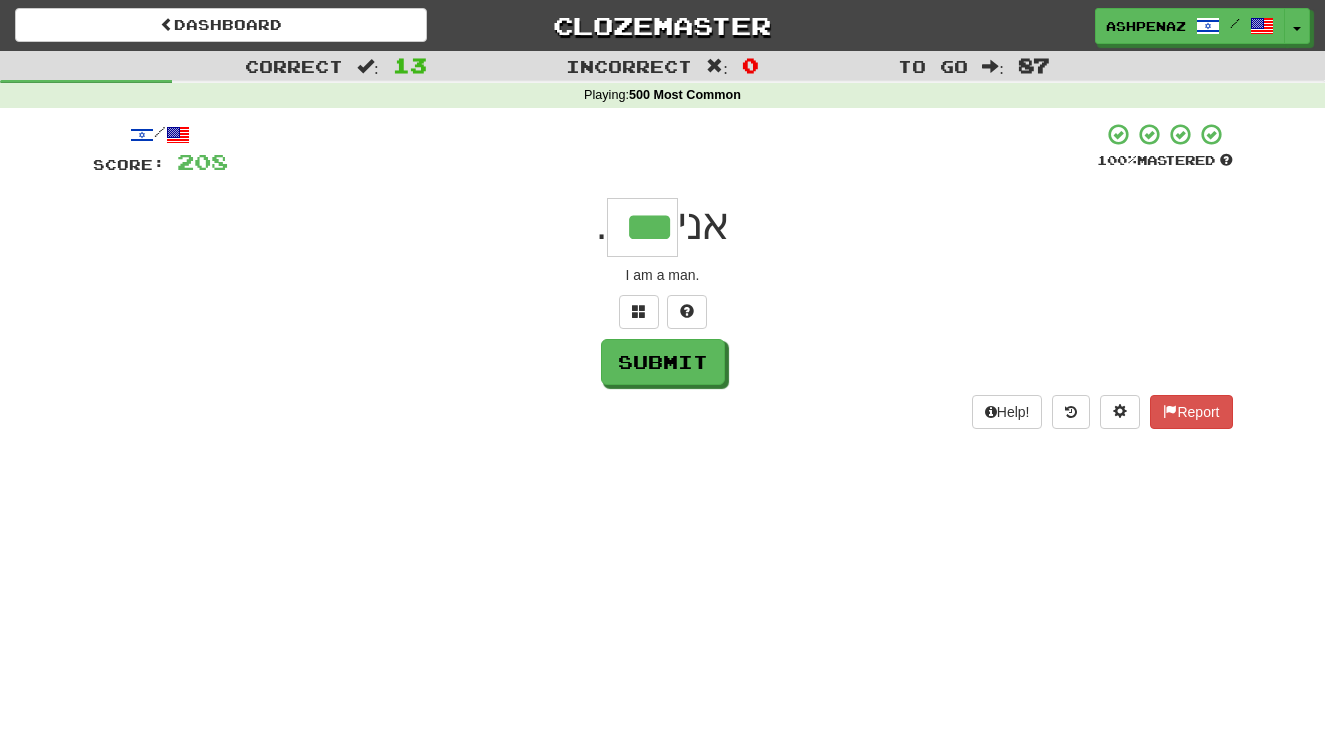 type on "***" 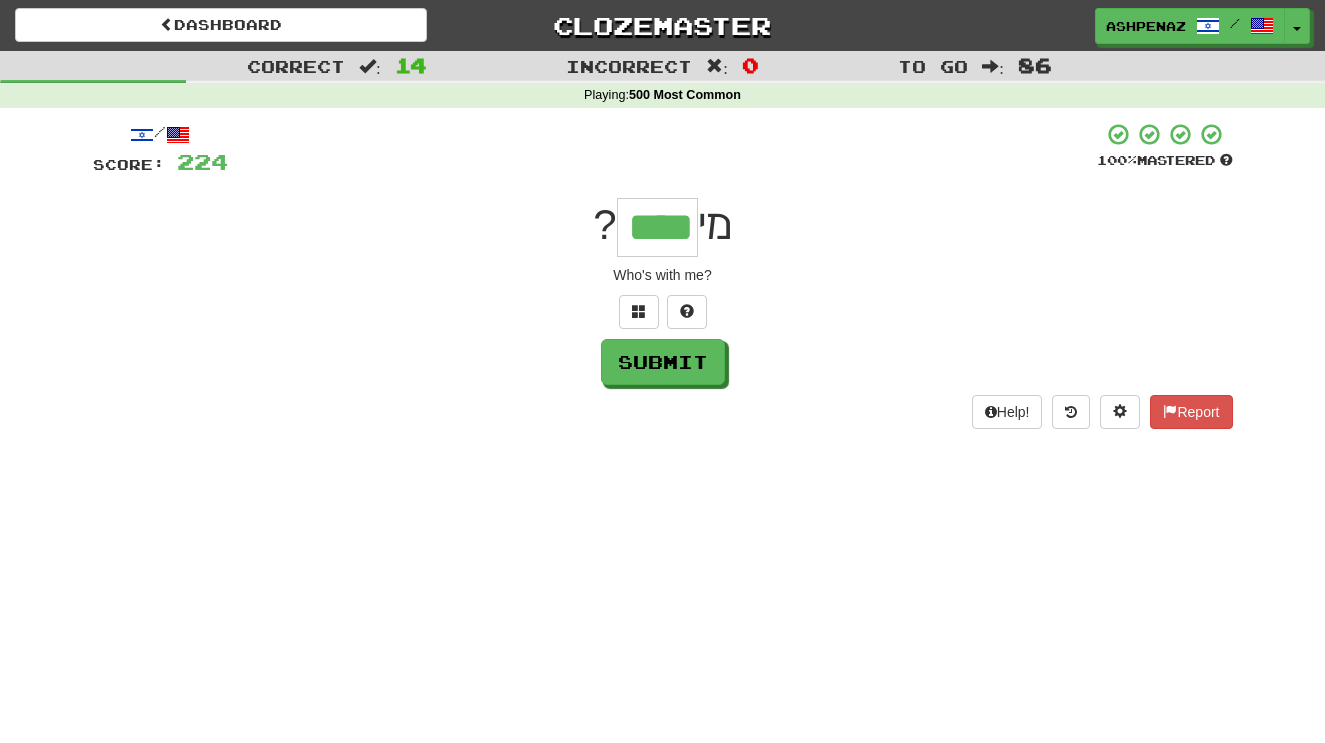 type on "****" 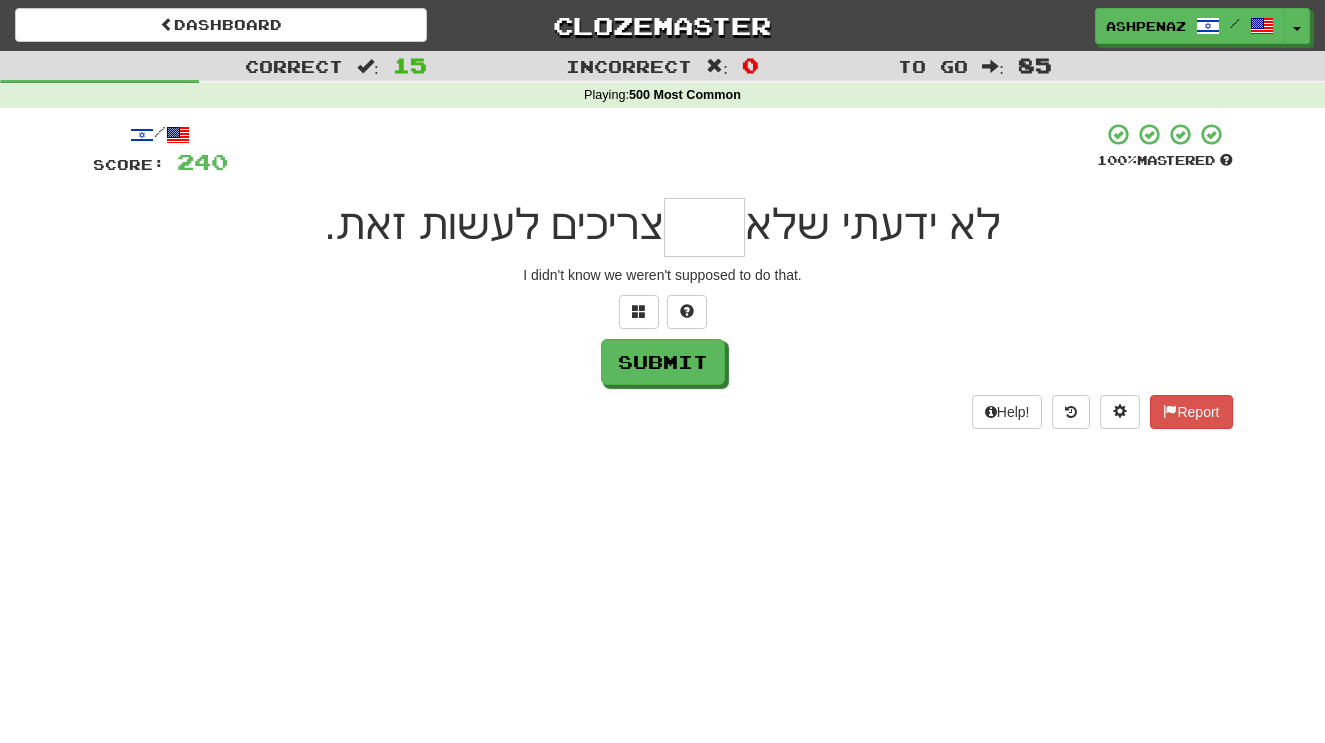 type on "*" 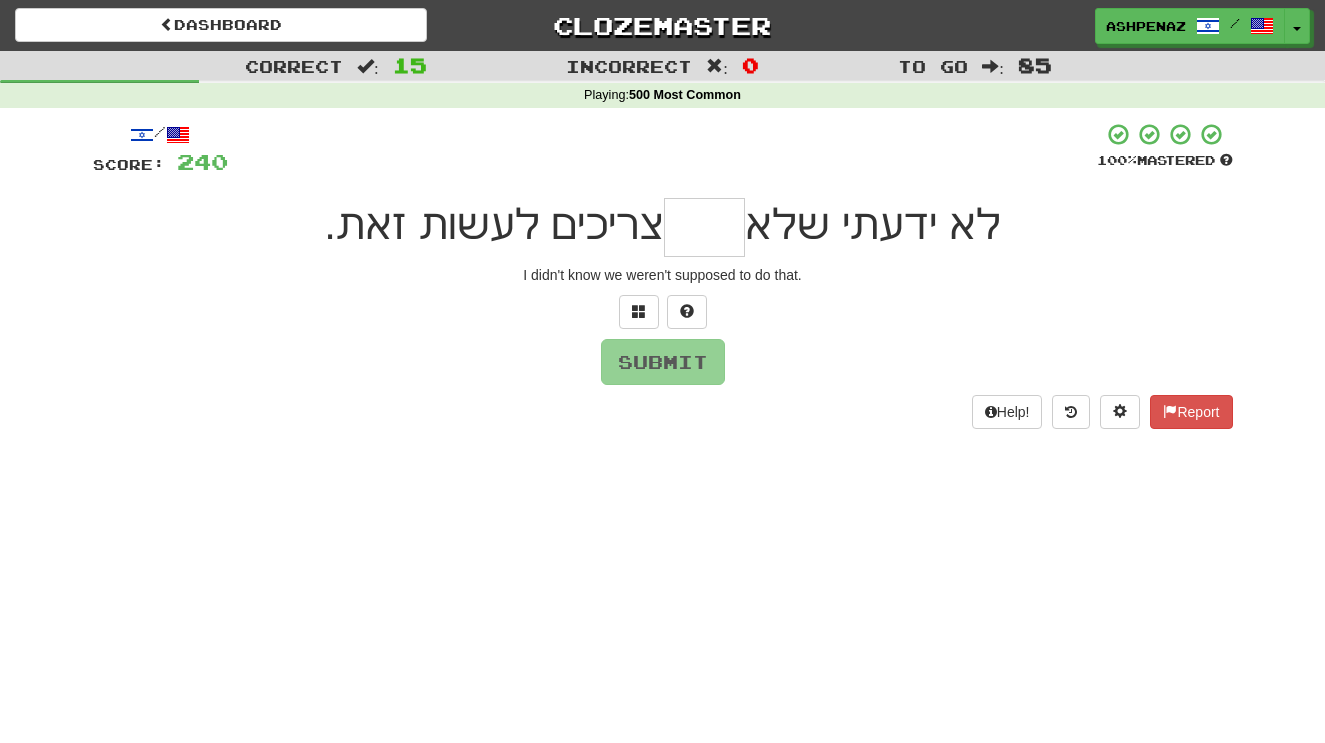 type on "*" 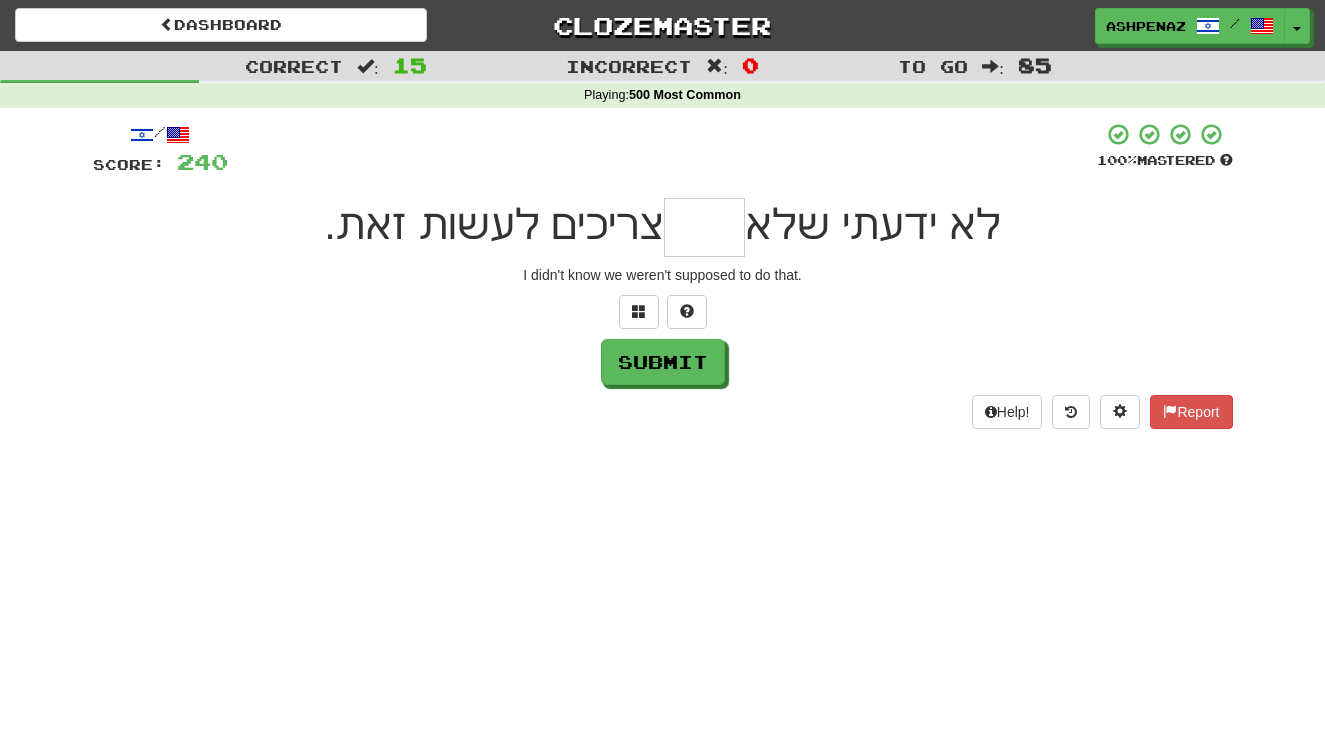 type on "*" 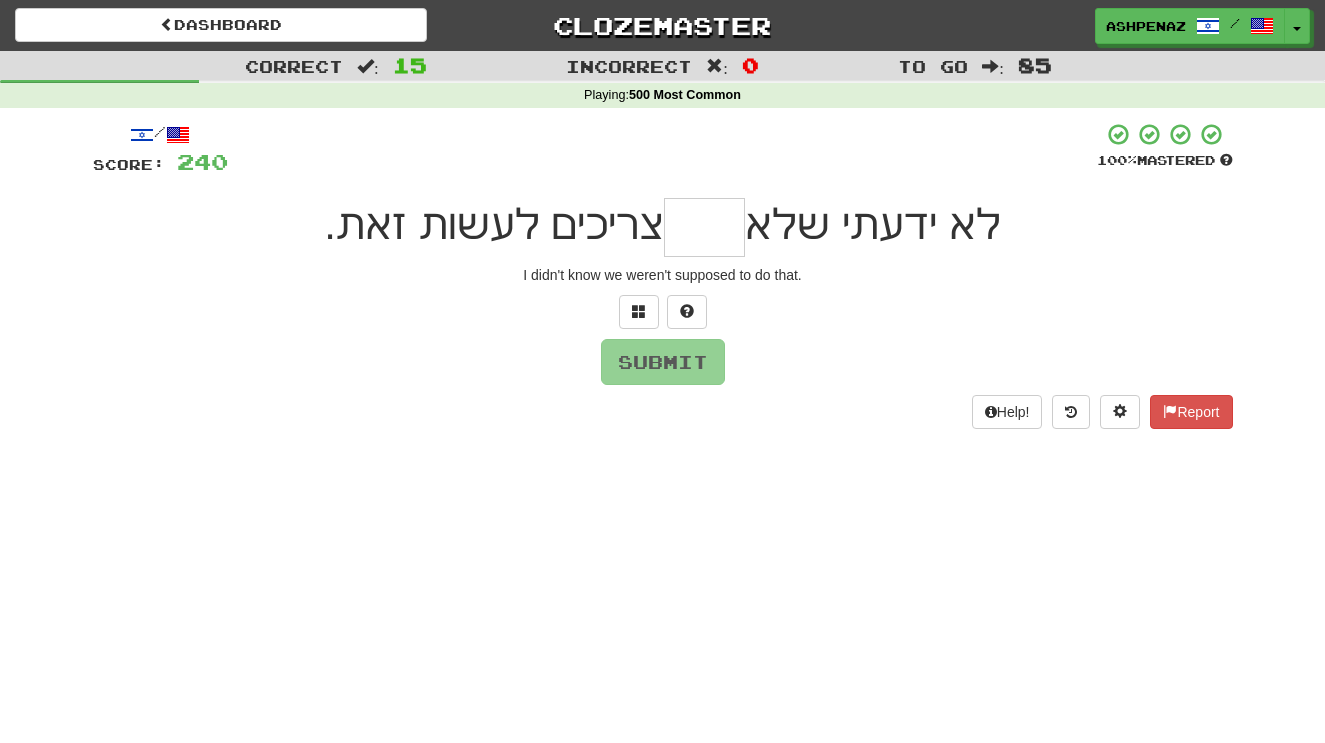 type on "*" 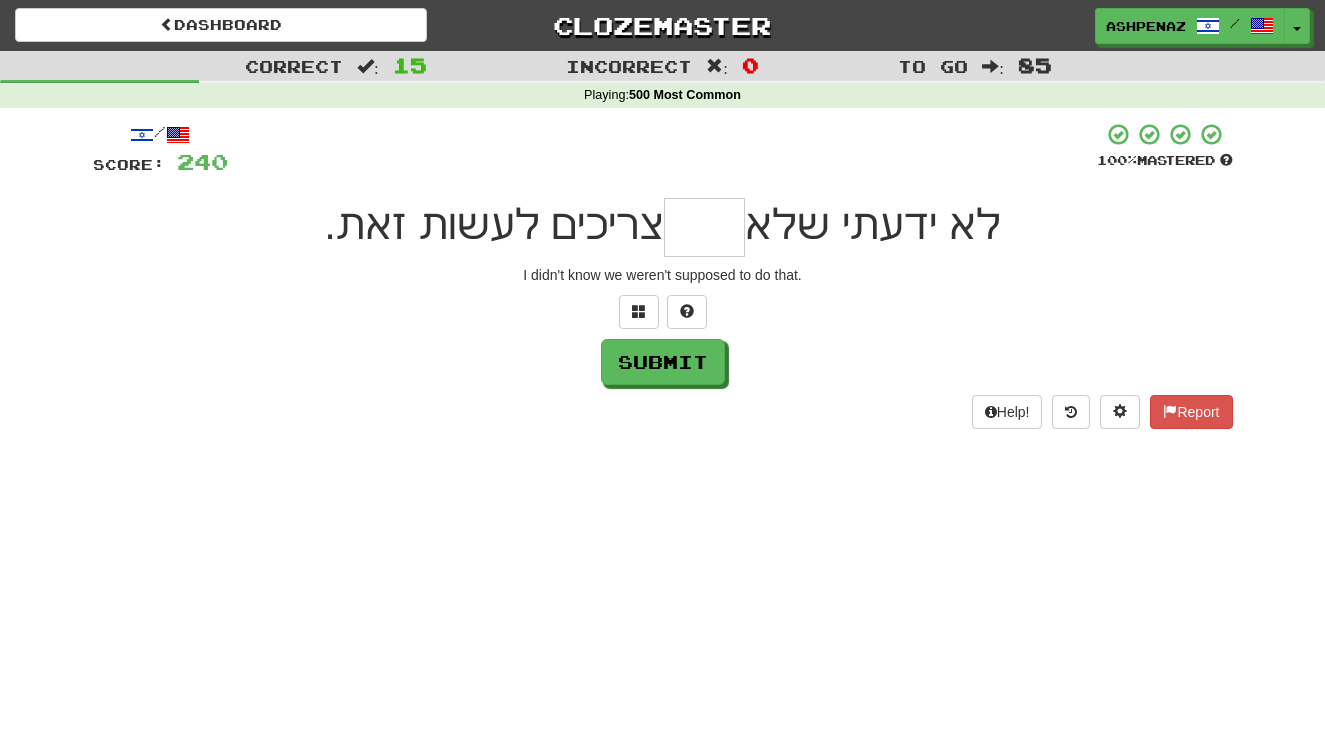type on "*" 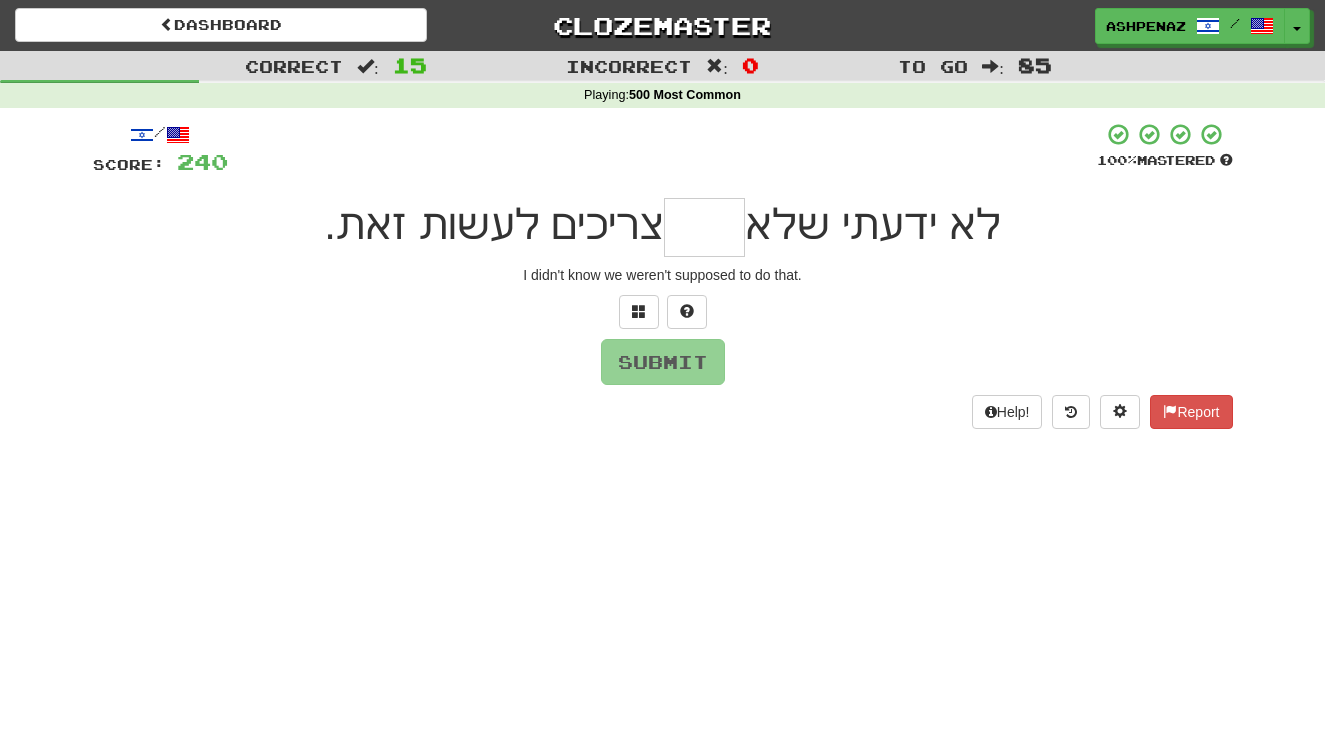 type on "*" 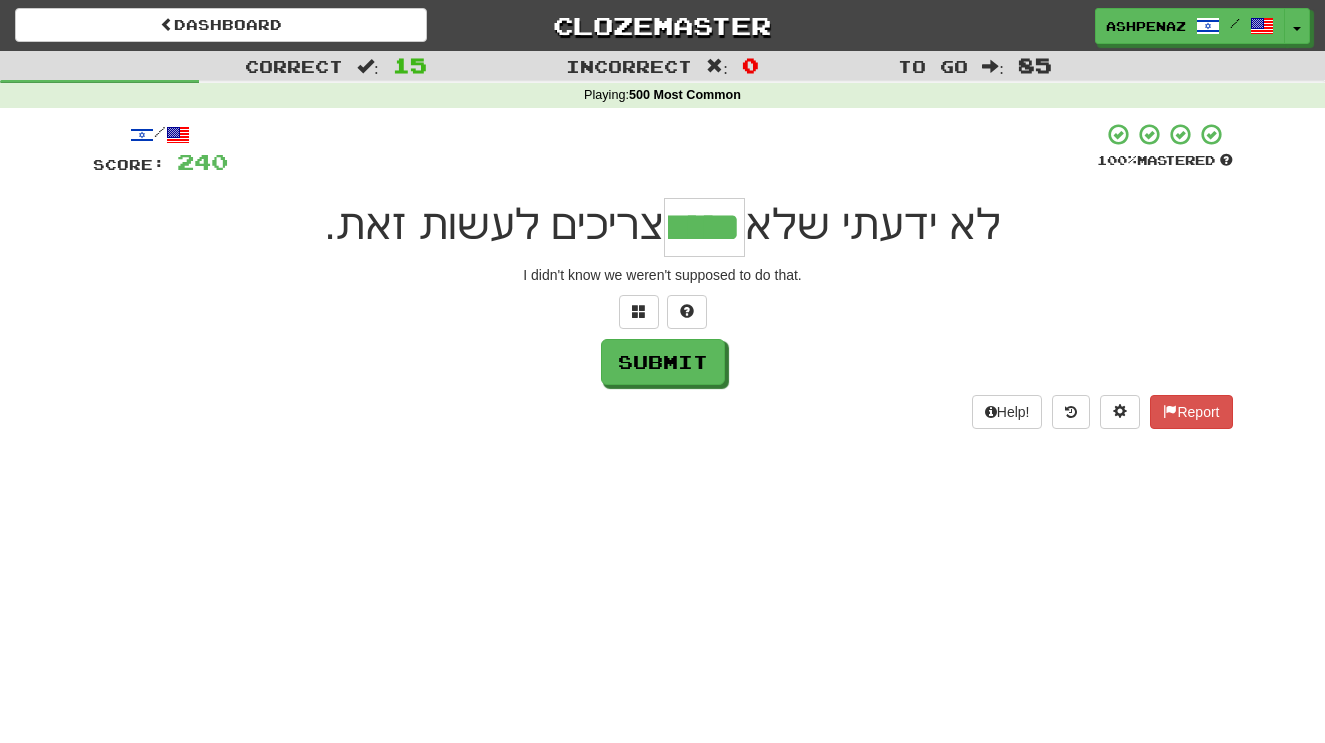 type on "*****" 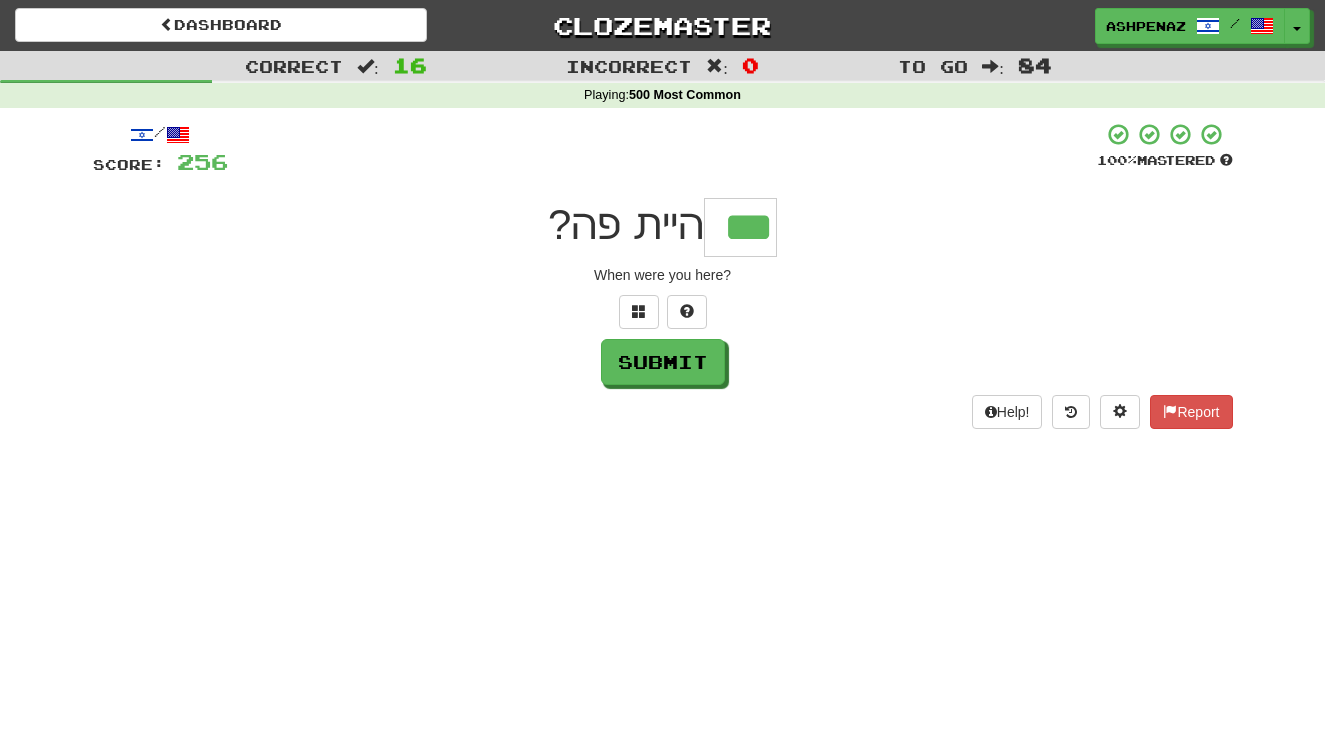 type on "***" 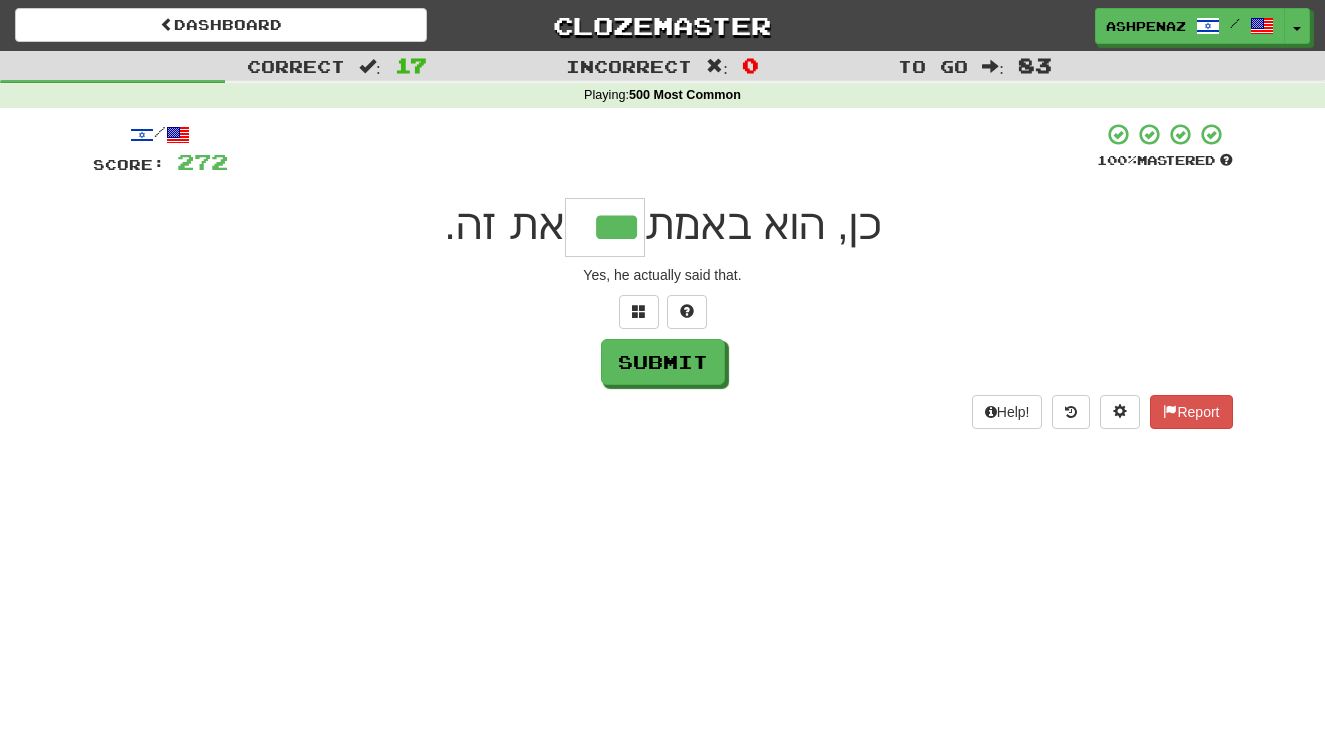 type on "***" 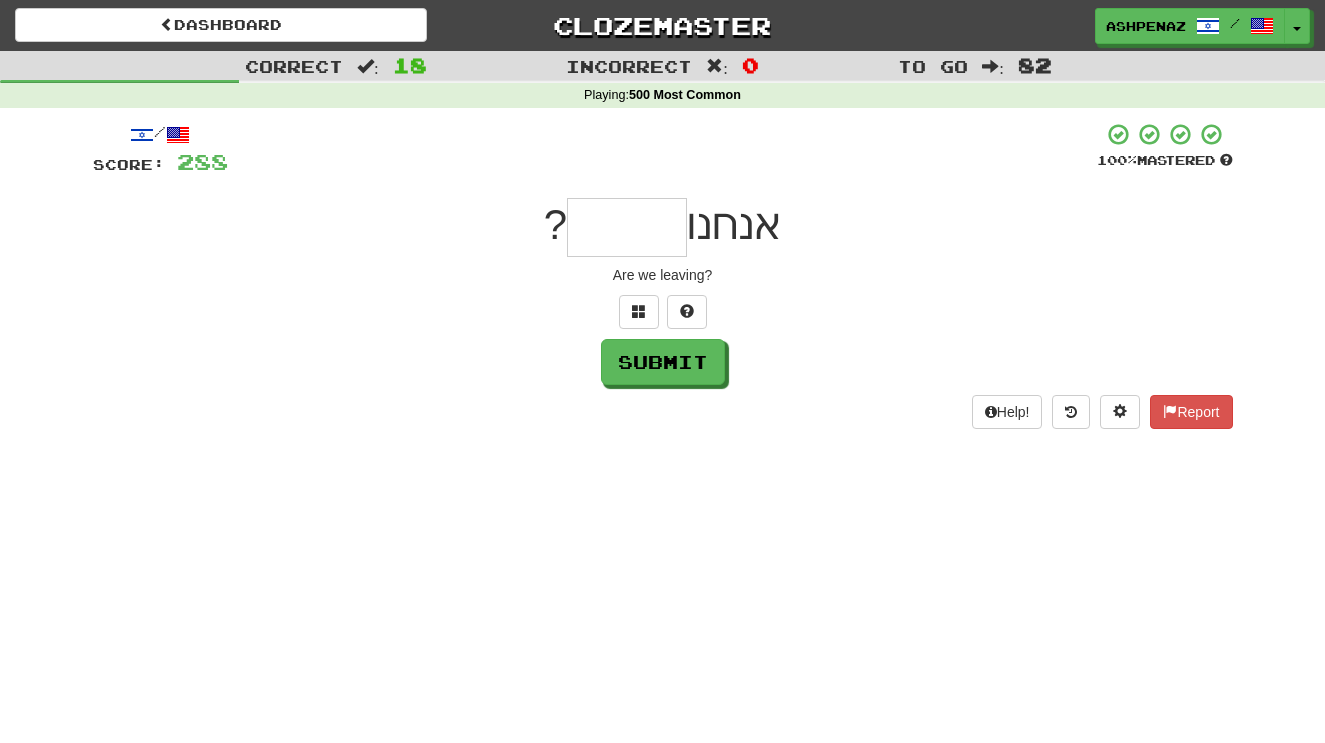 type on "*" 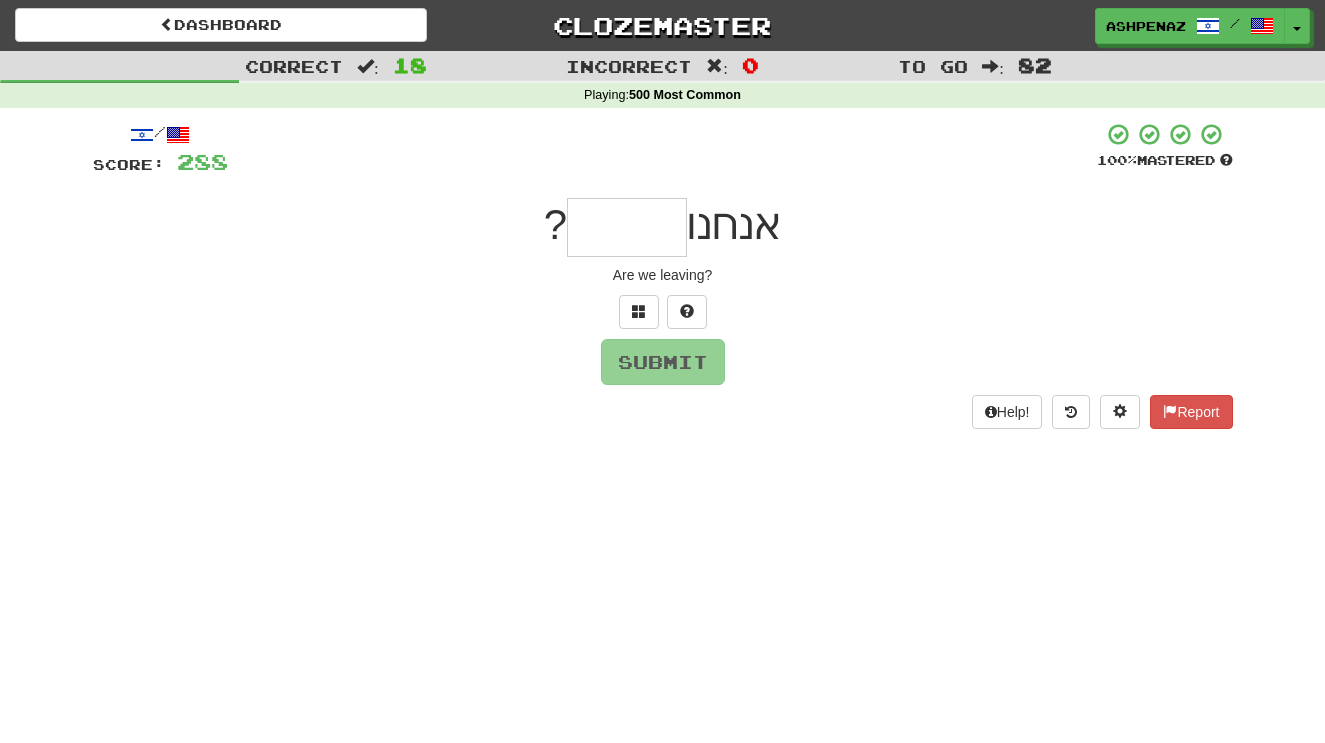 type on "*" 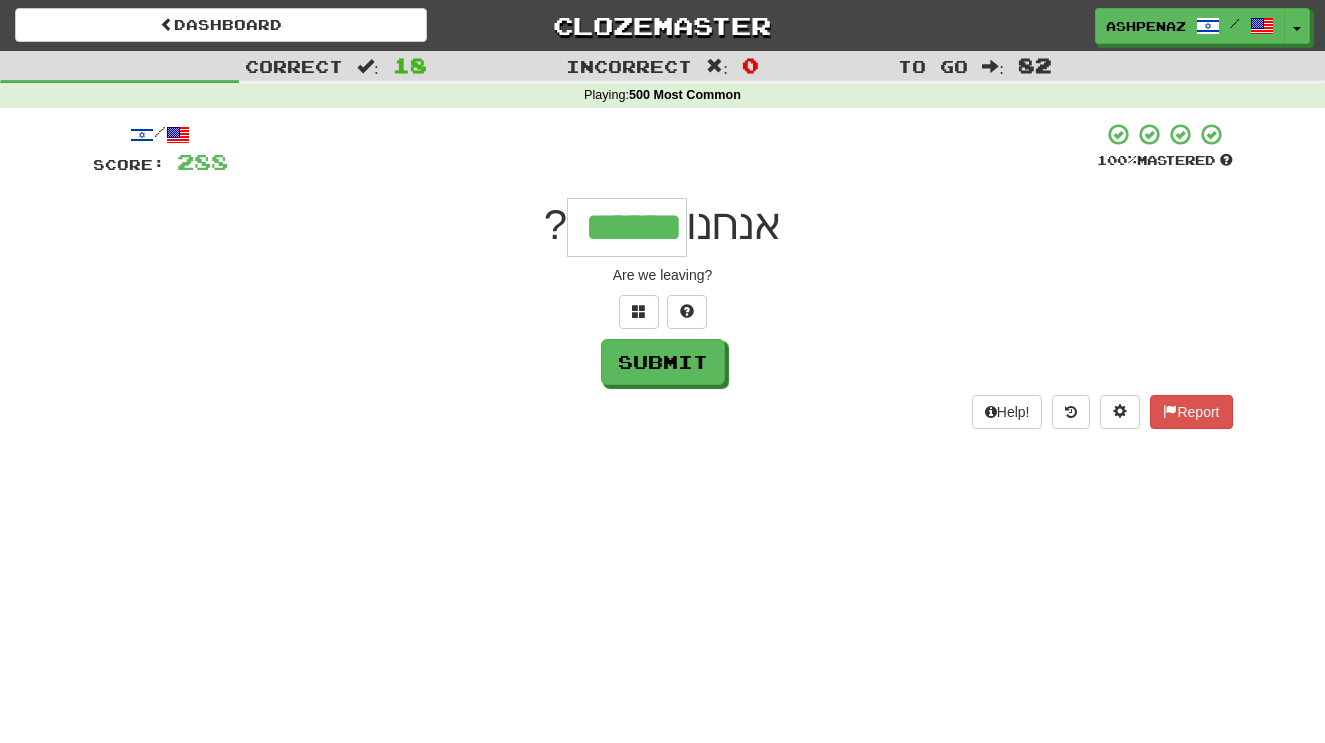 type on "******" 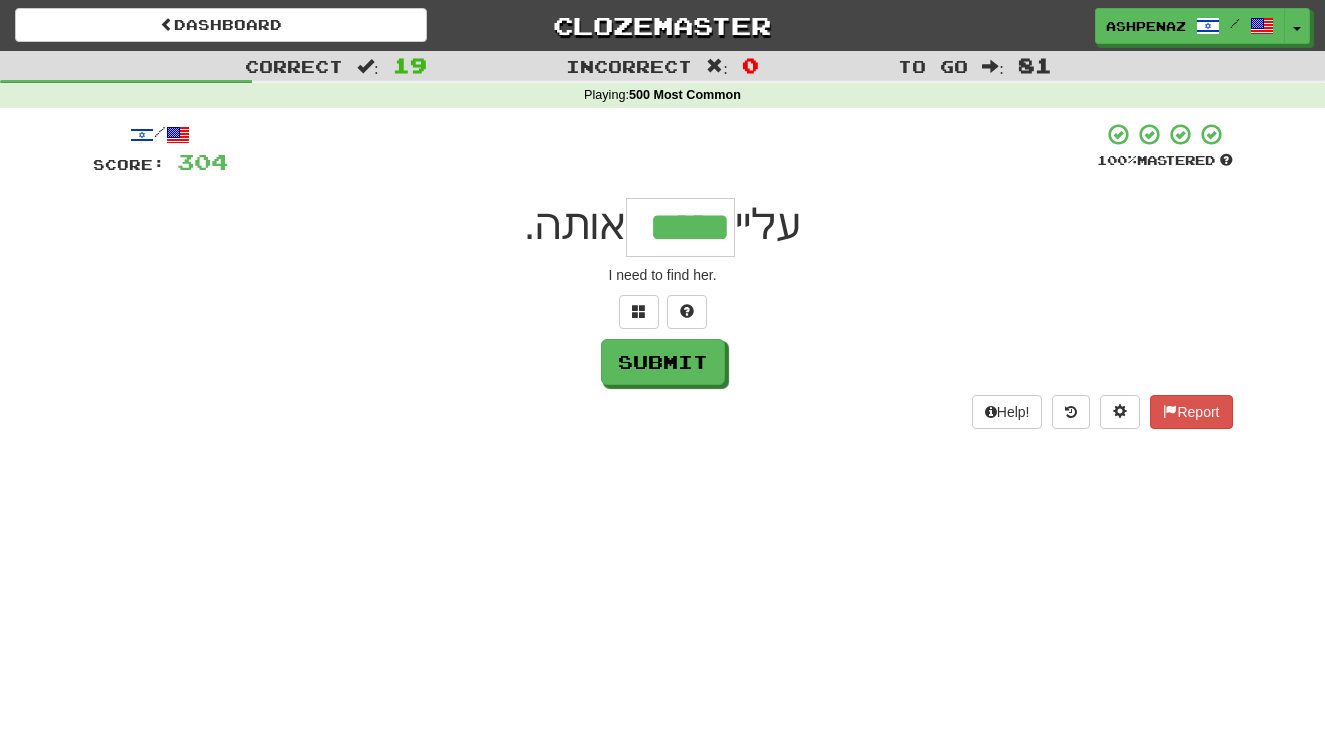 type on "*****" 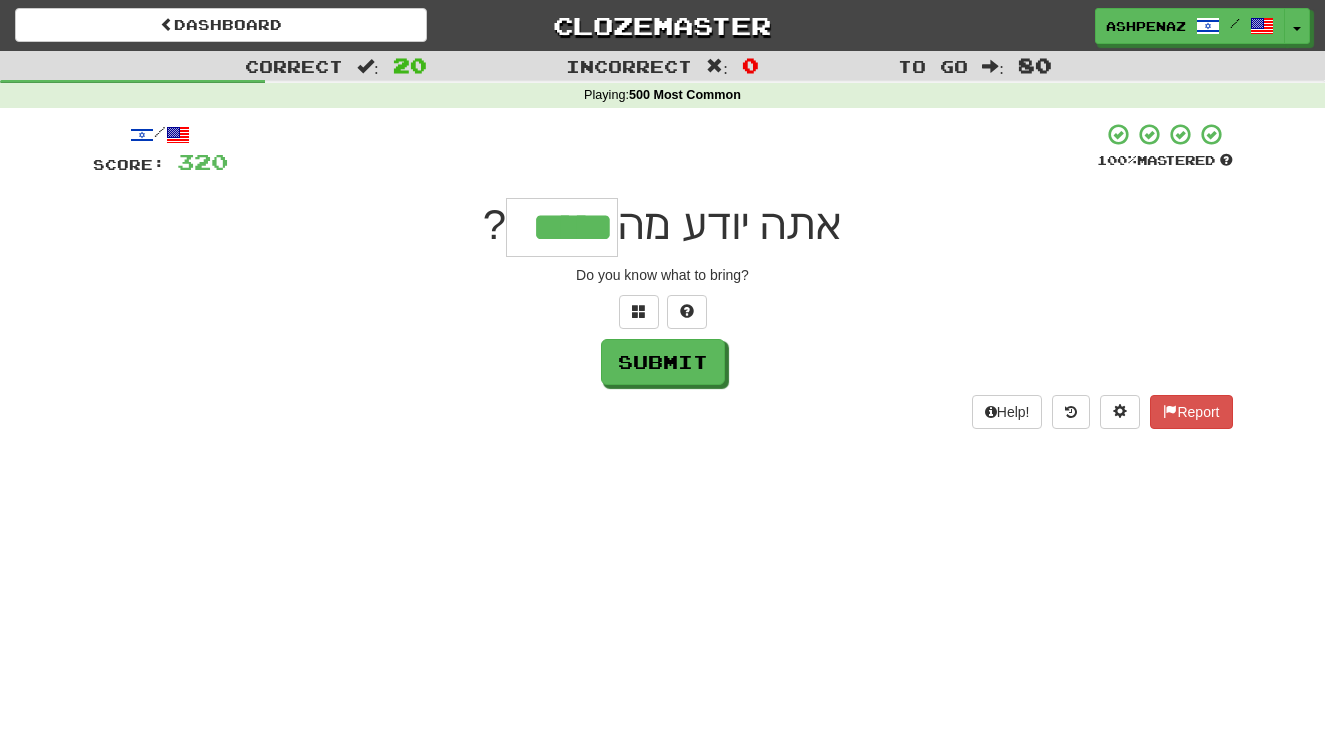 type on "*****" 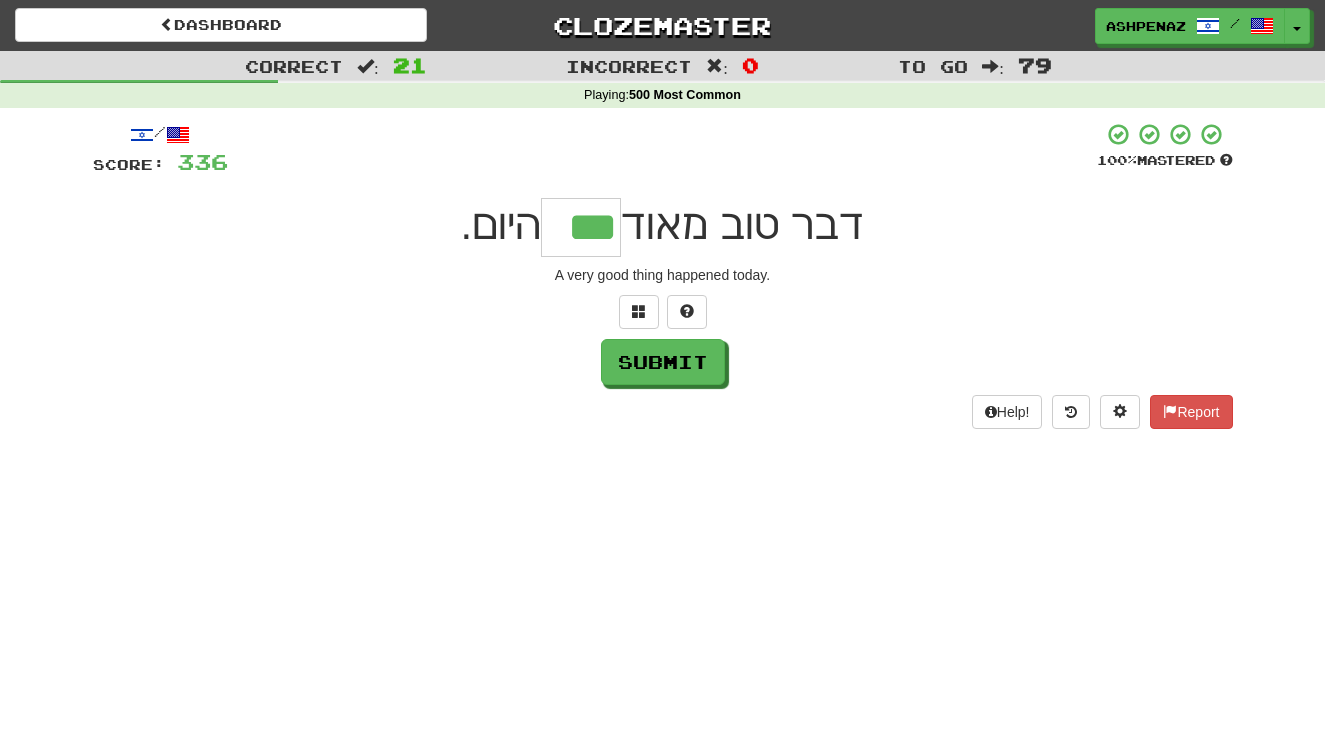 type on "***" 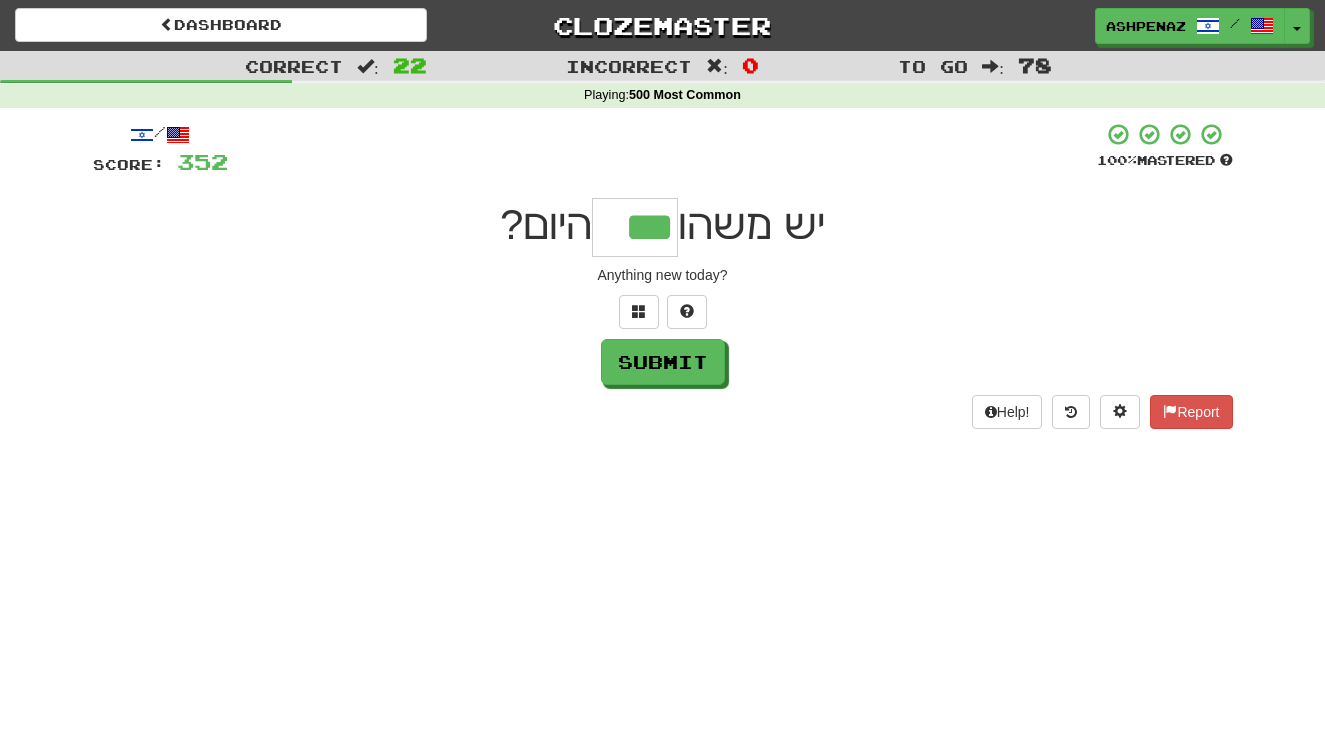 type on "***" 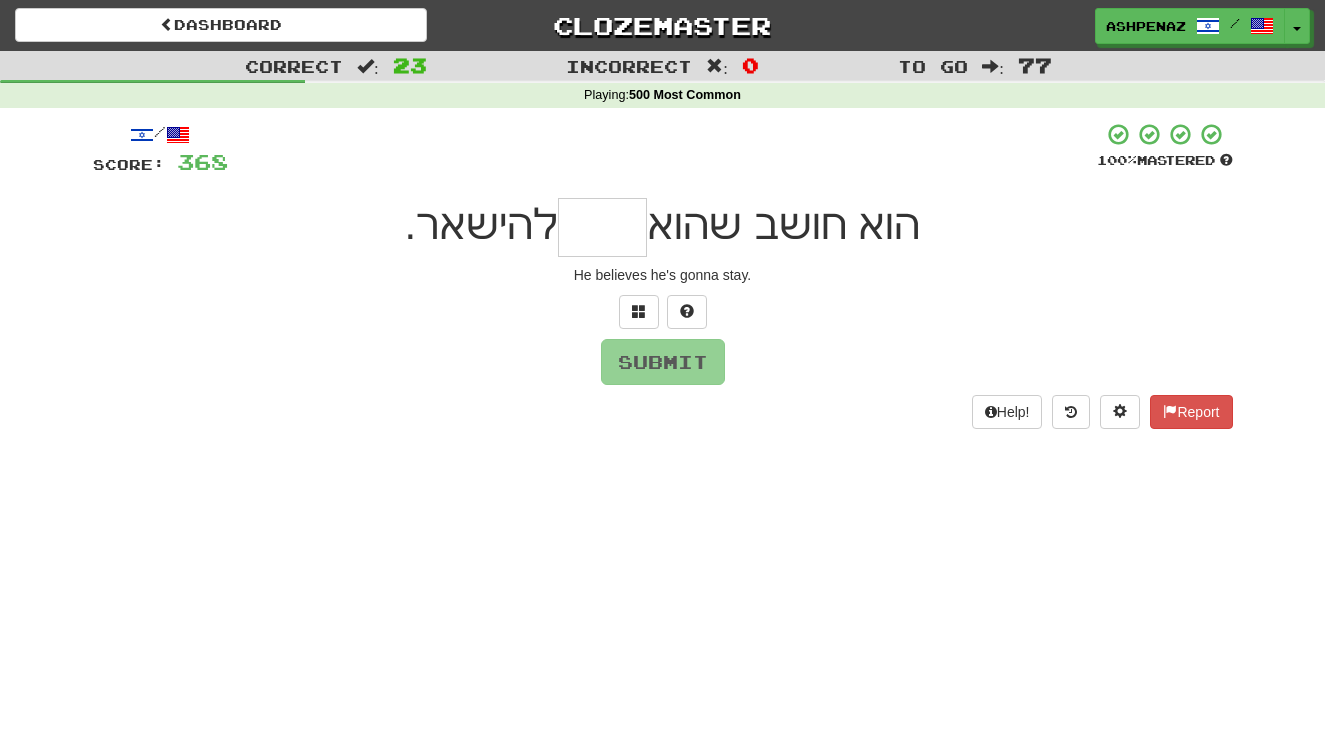 type on "*" 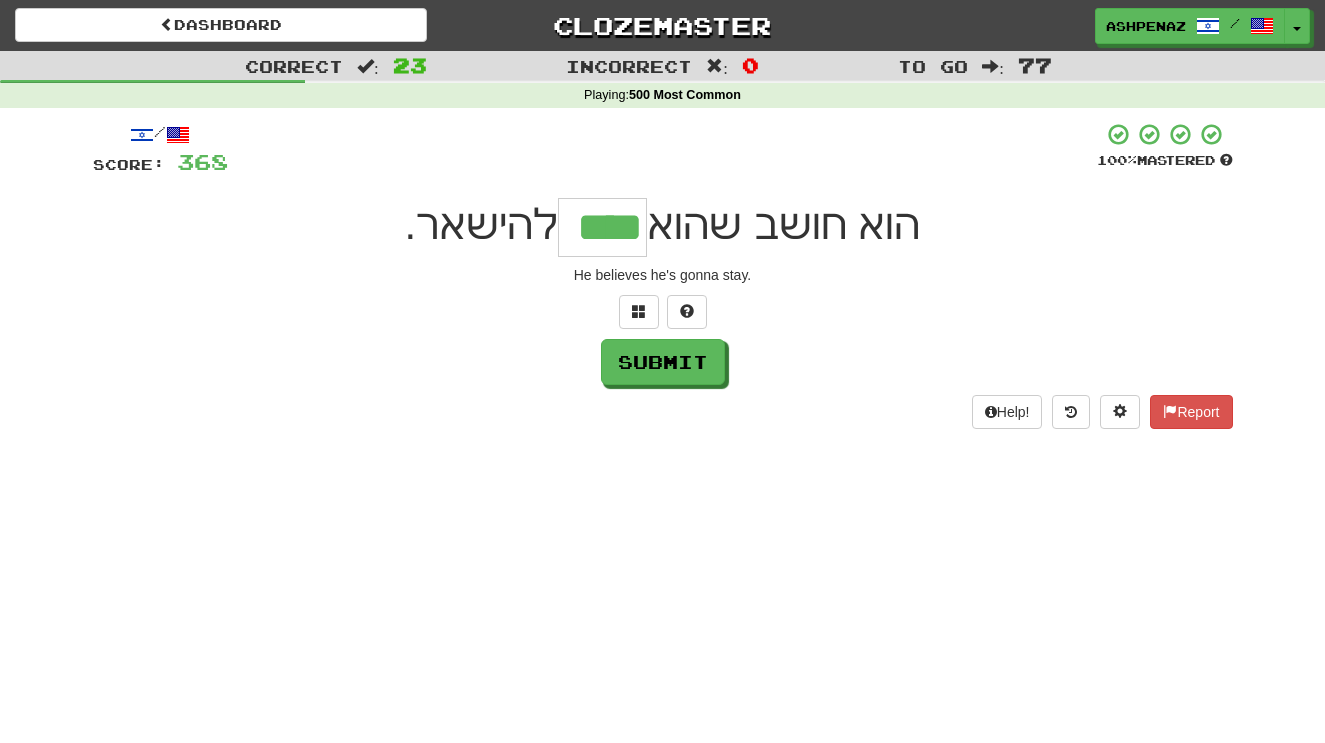 type on "****" 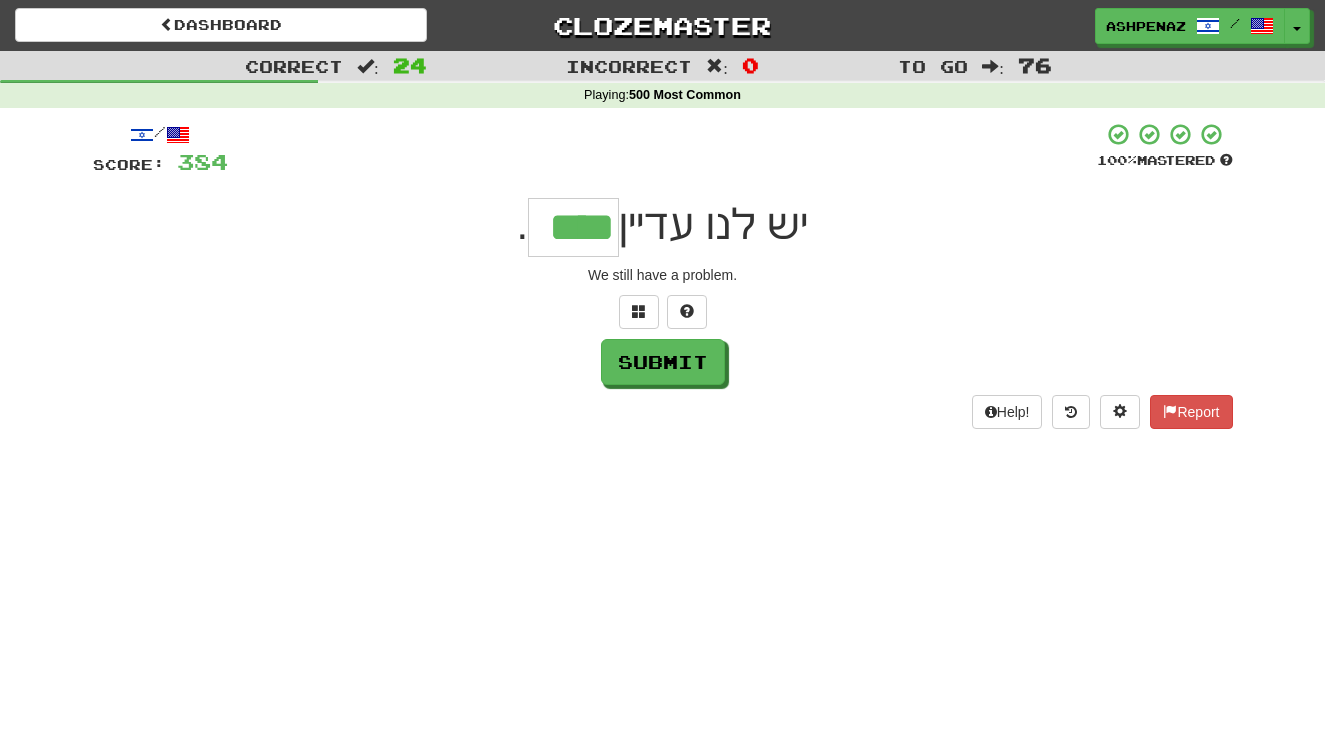 type on "****" 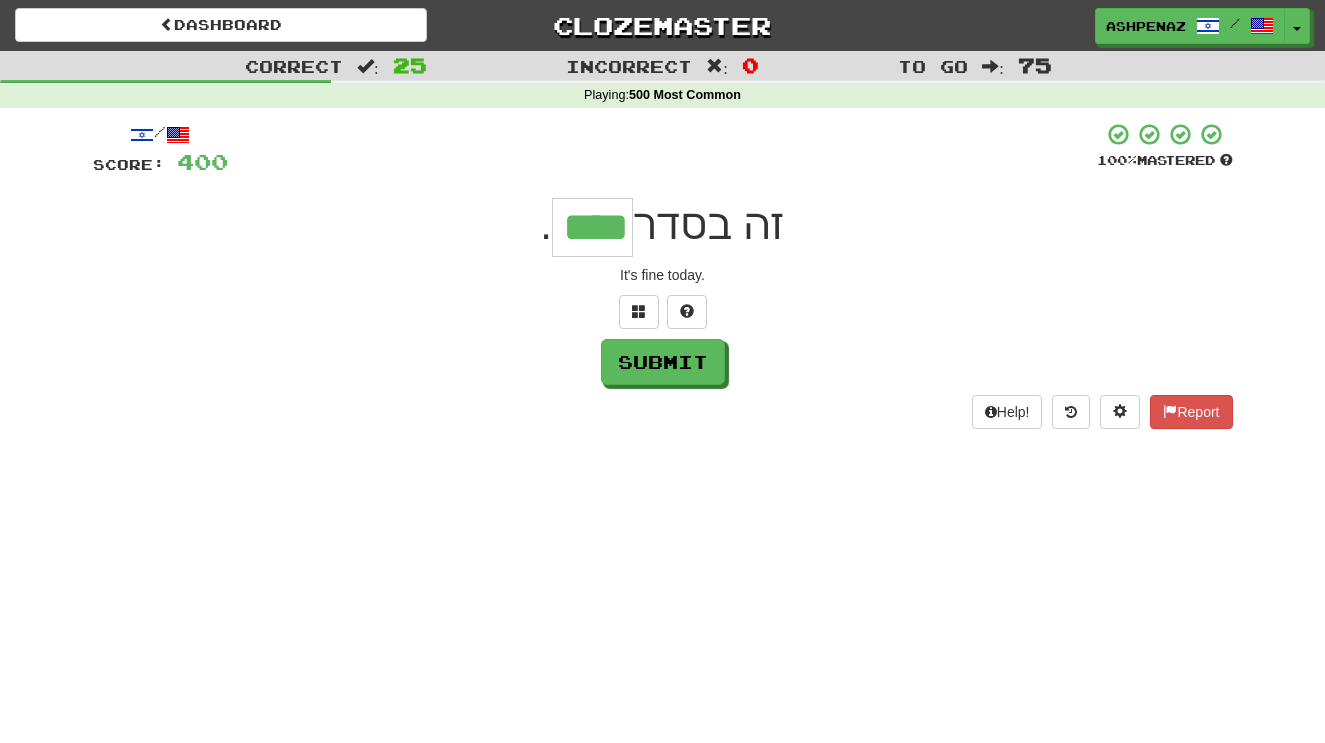 type on "****" 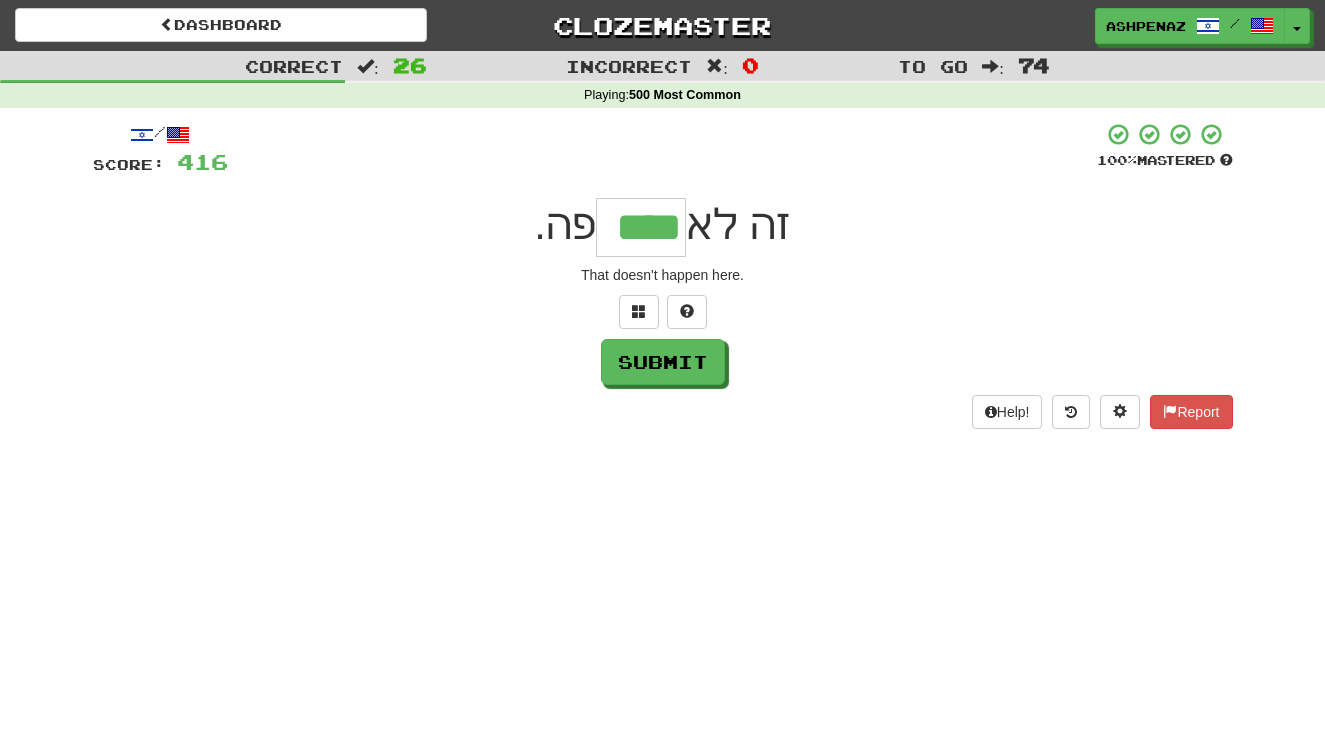 type on "****" 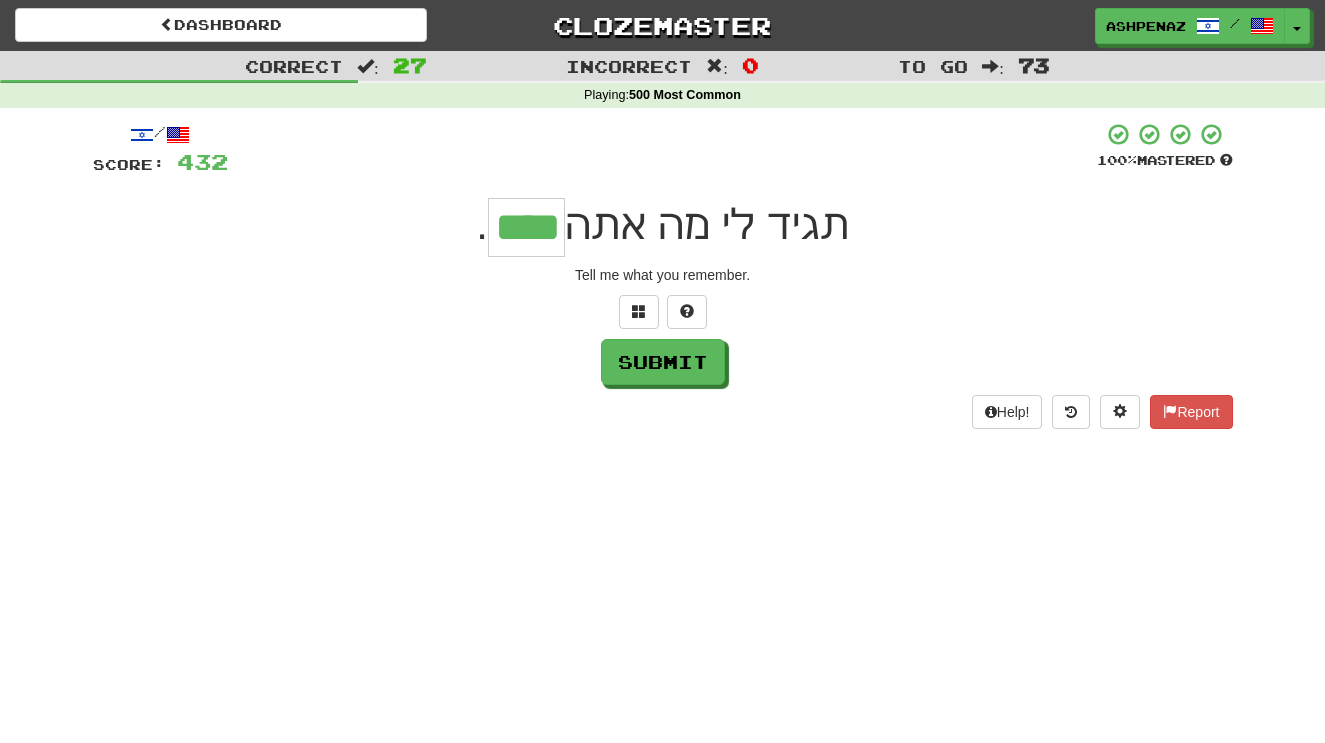 type on "****" 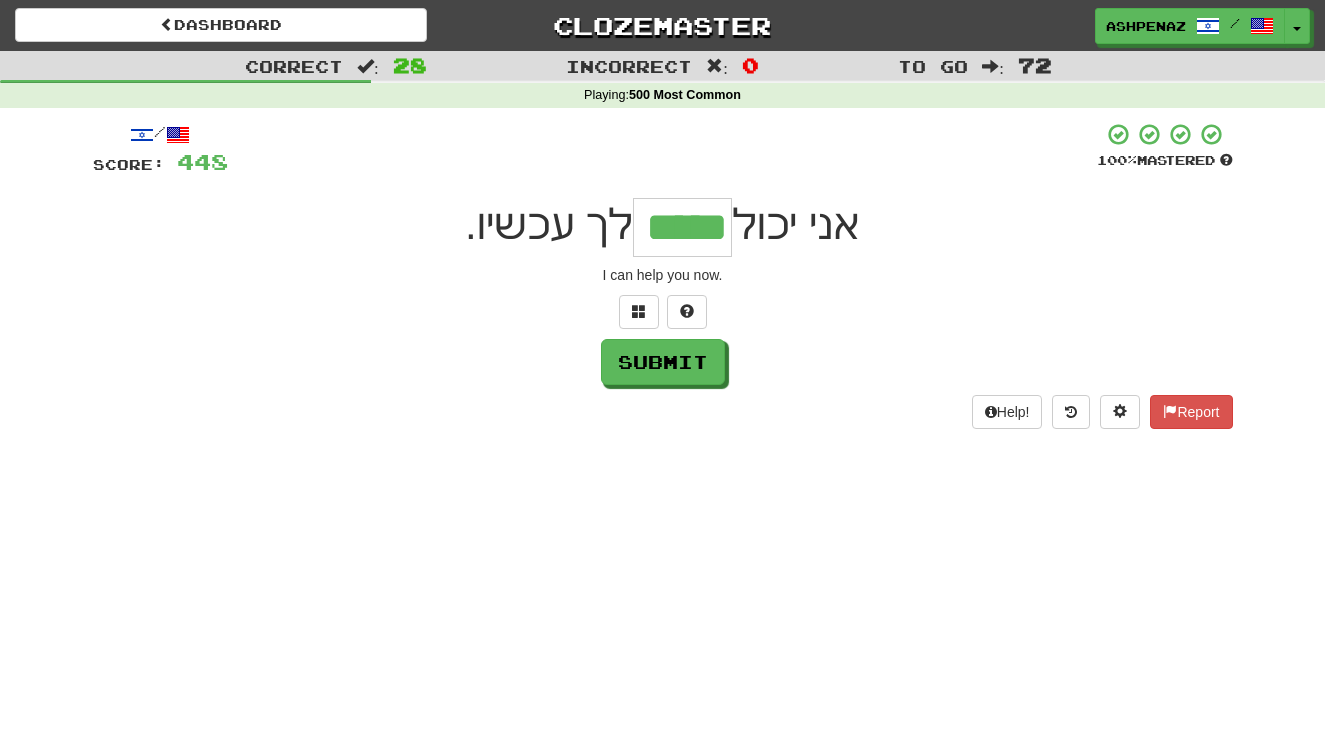 type on "*****" 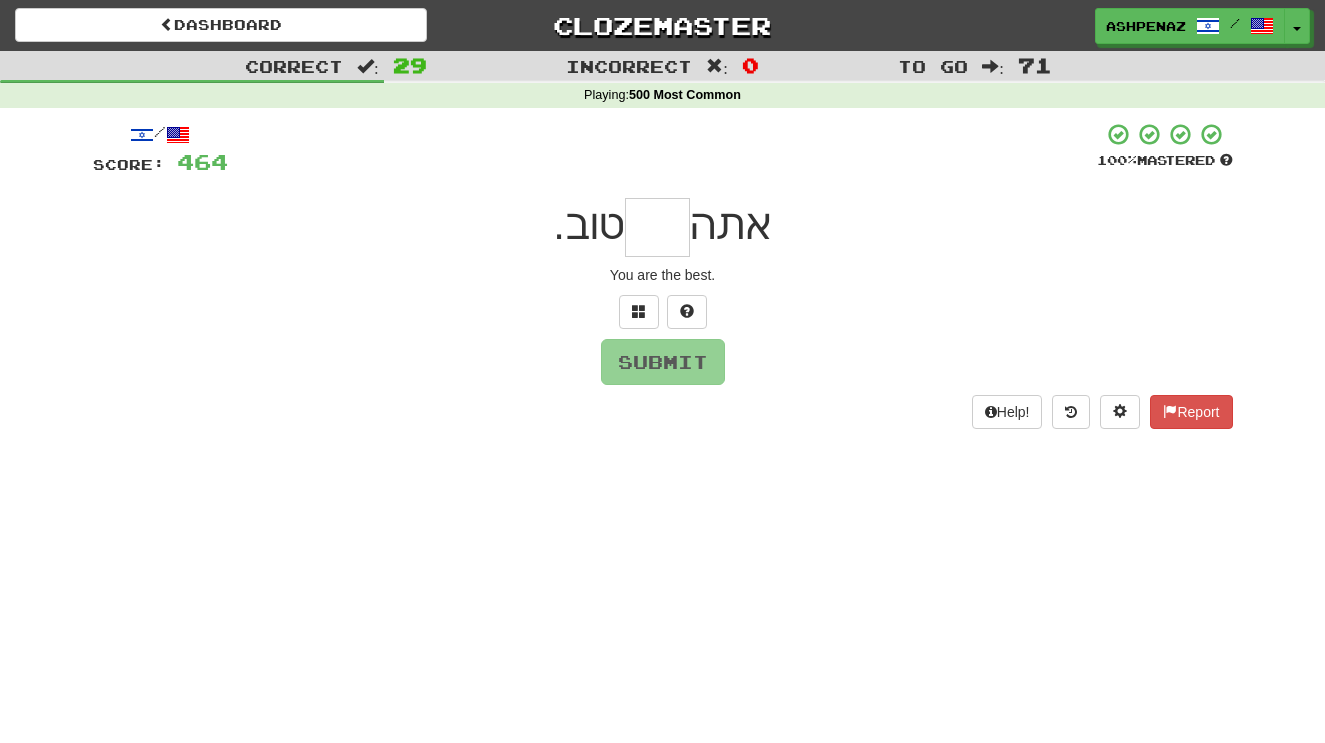 type on "*" 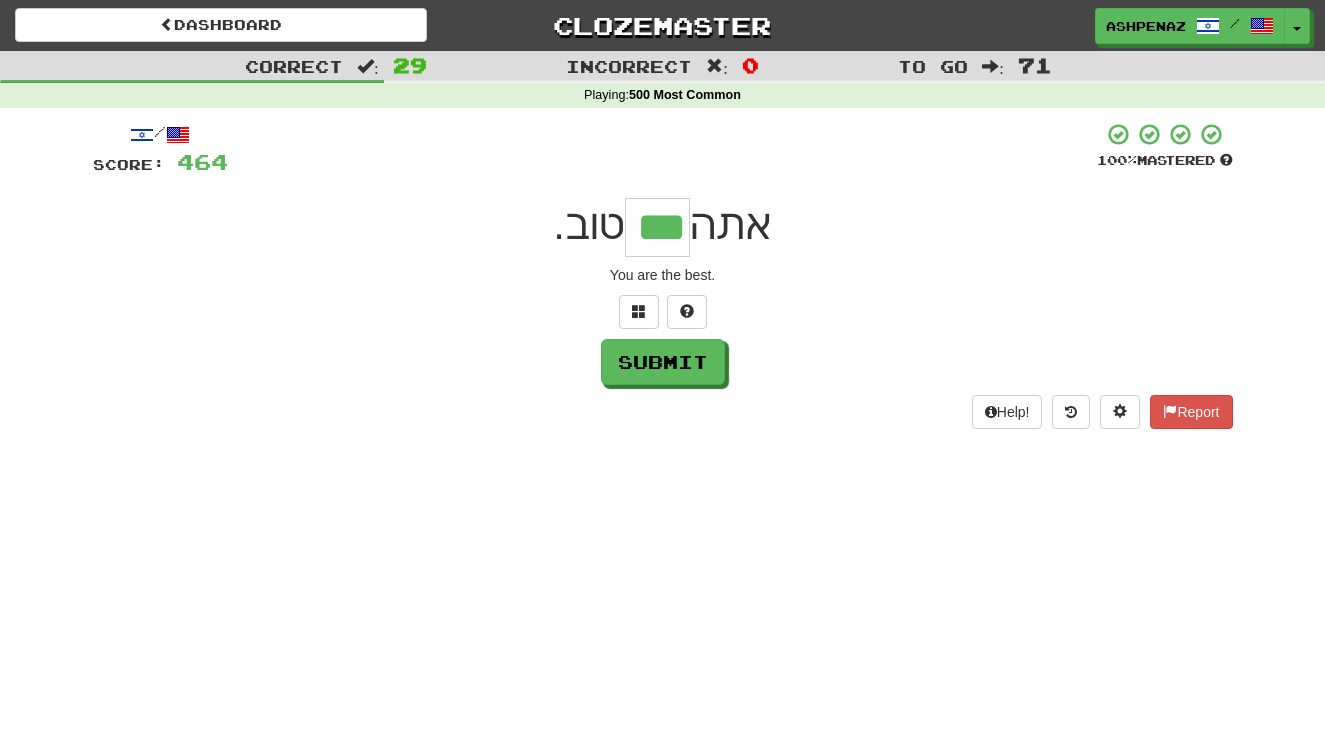 type on "***" 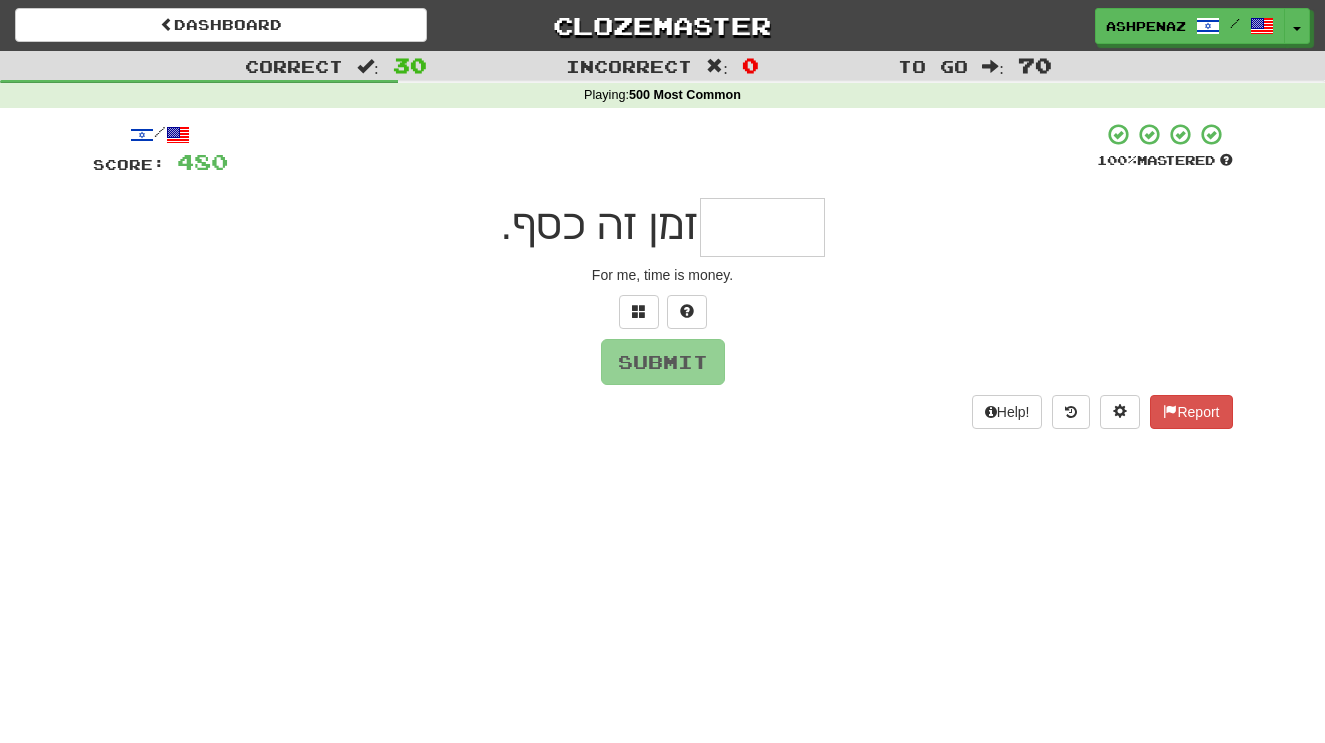 type on "*" 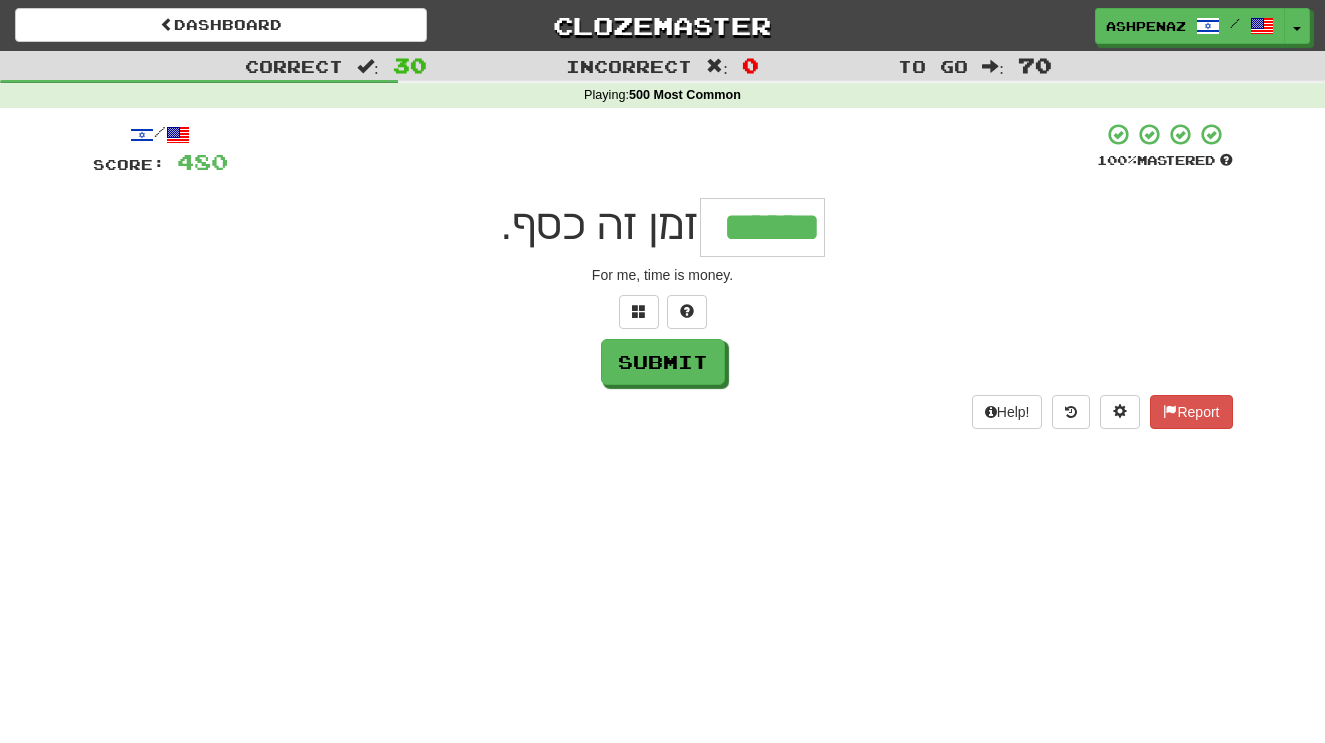 type on "******" 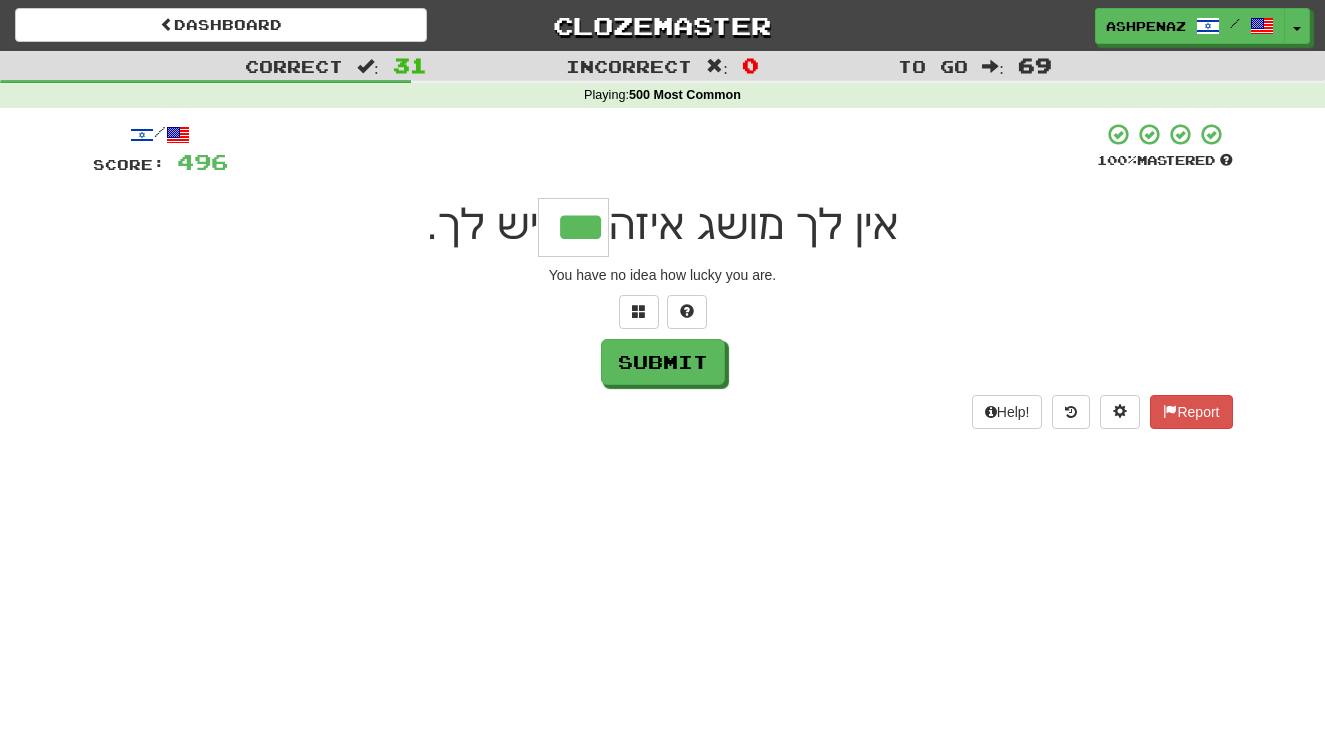 type on "***" 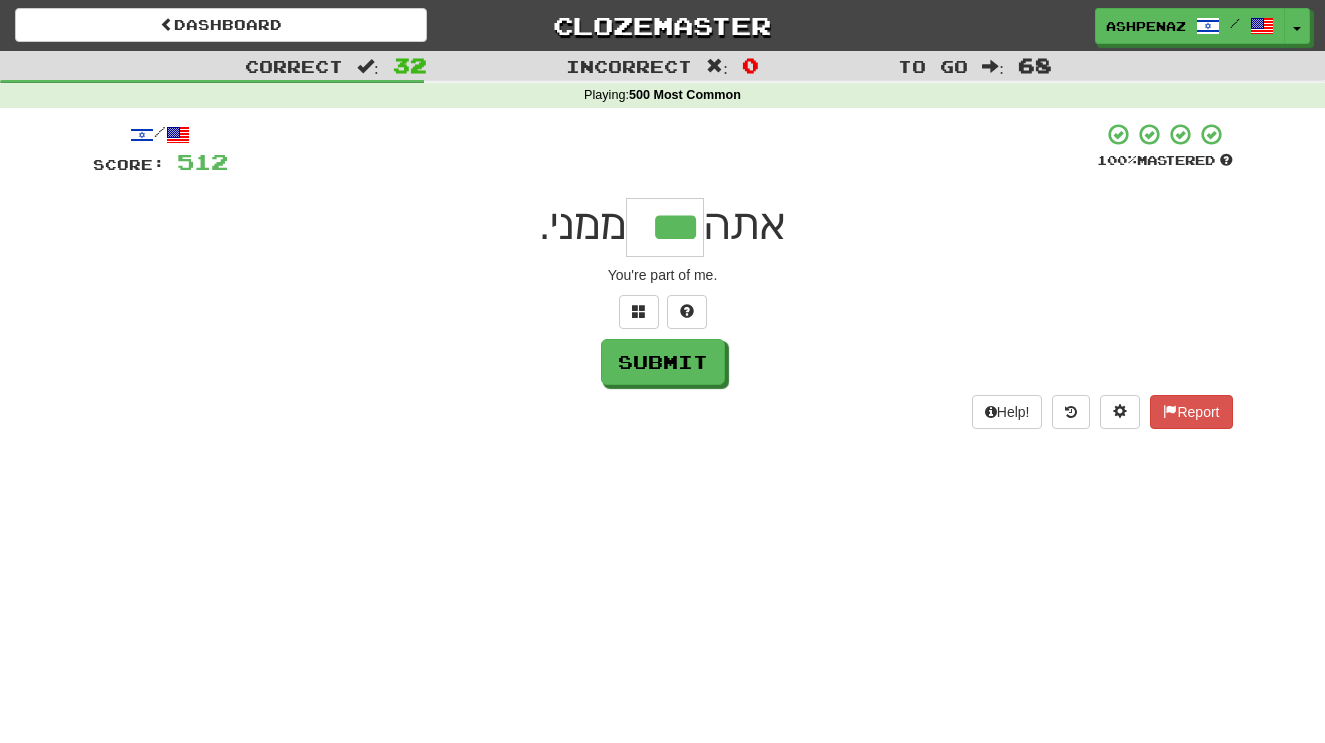 type on "***" 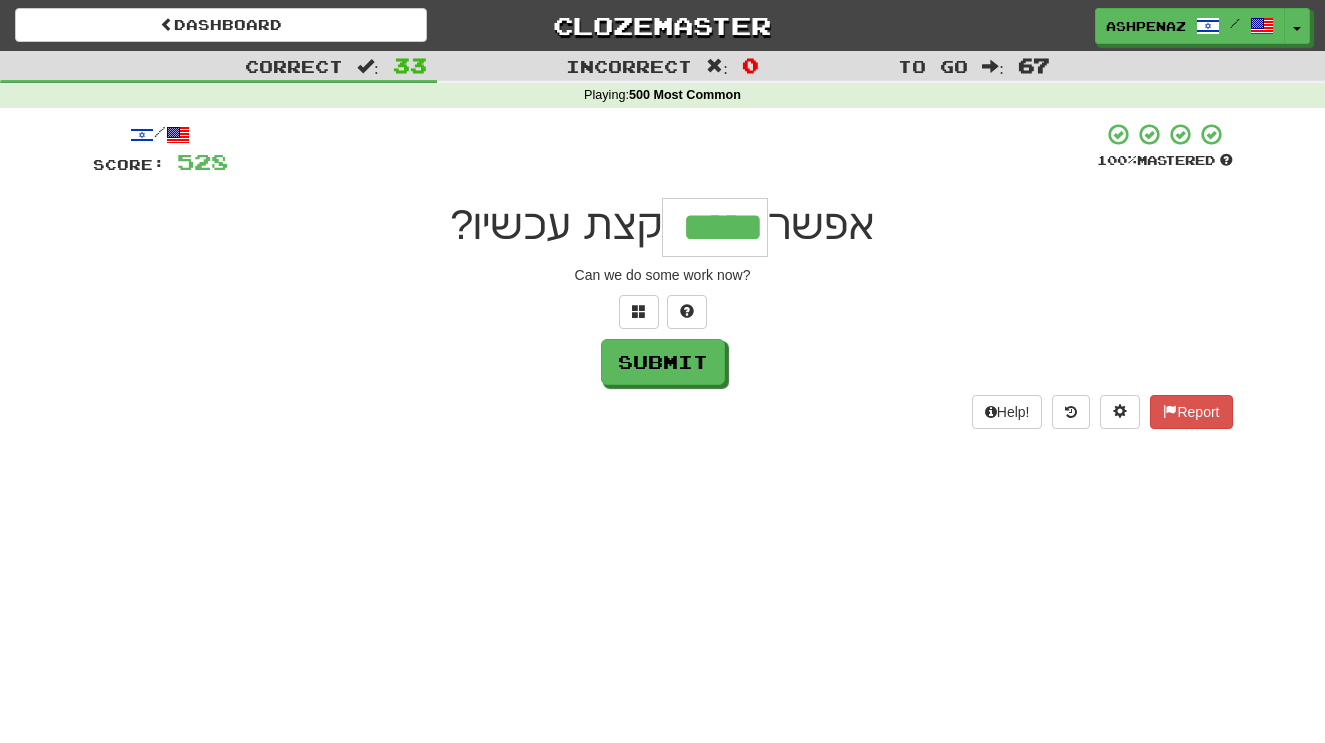 type on "*****" 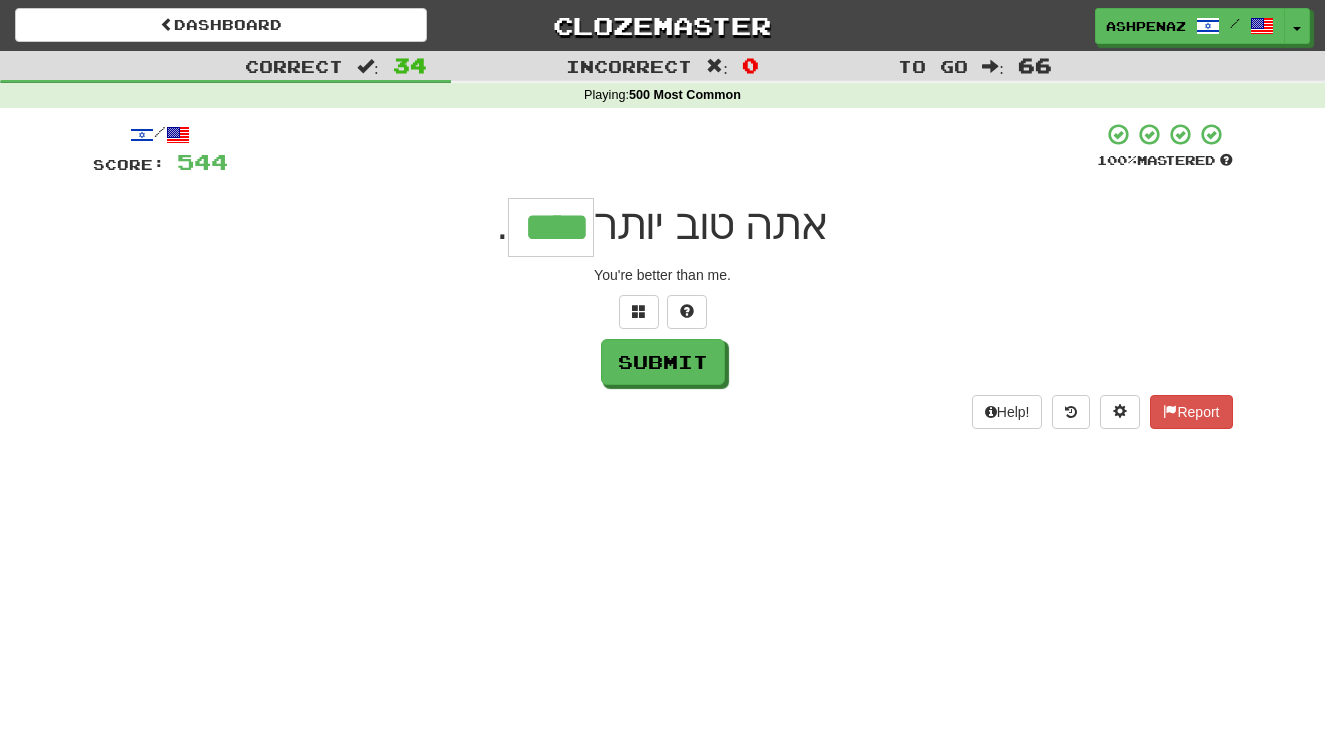 type on "****" 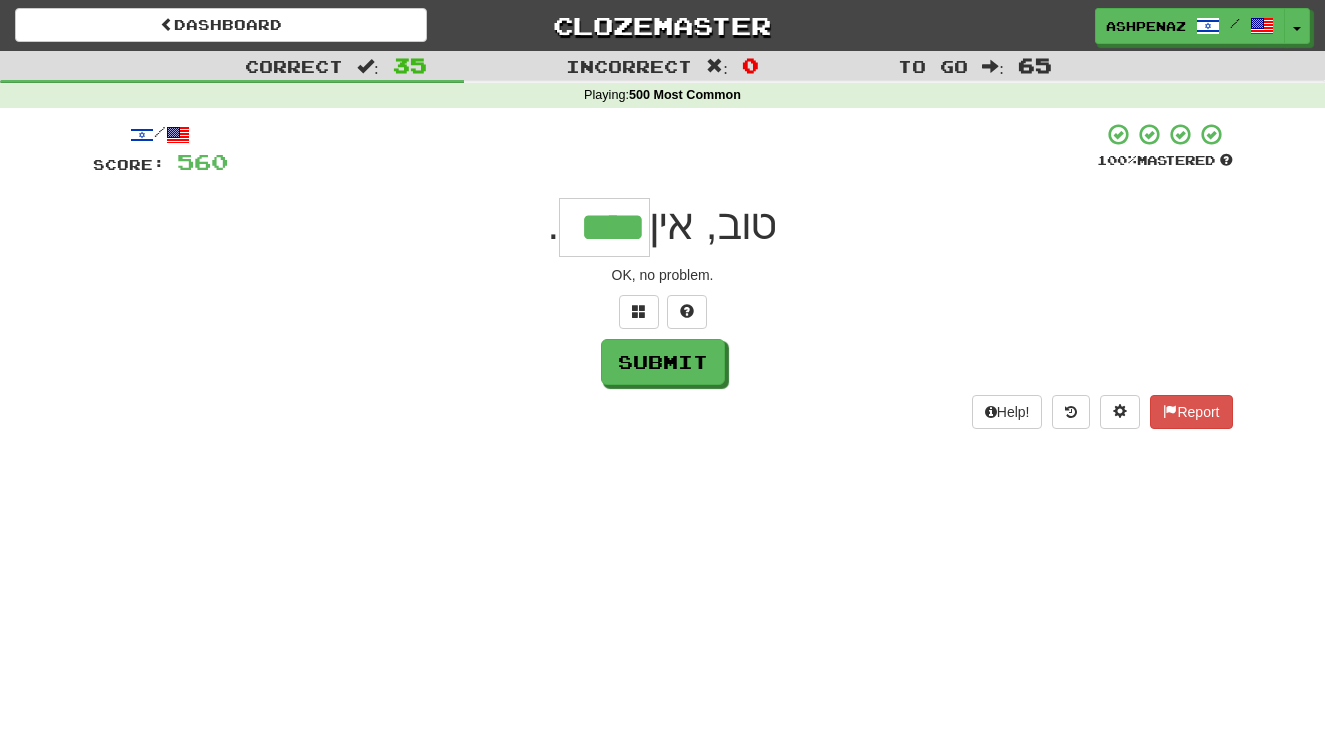 type on "****" 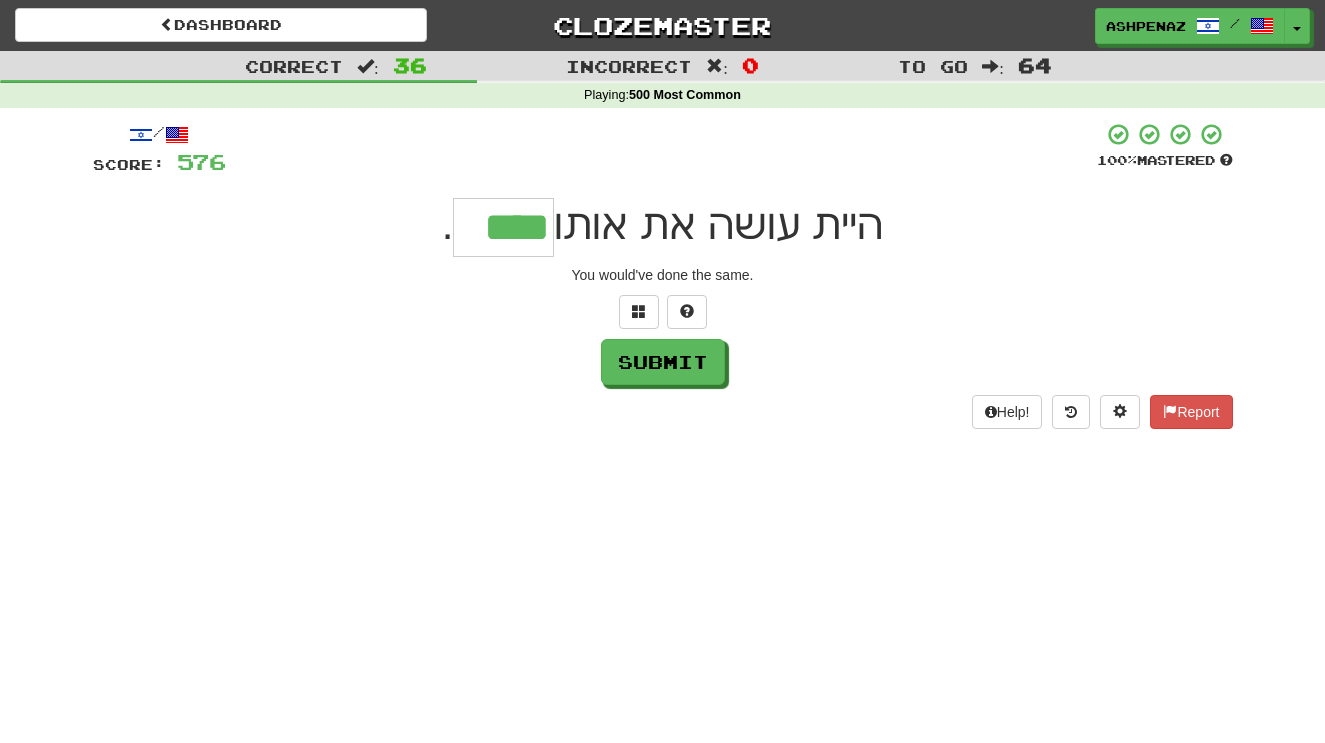 type on "****" 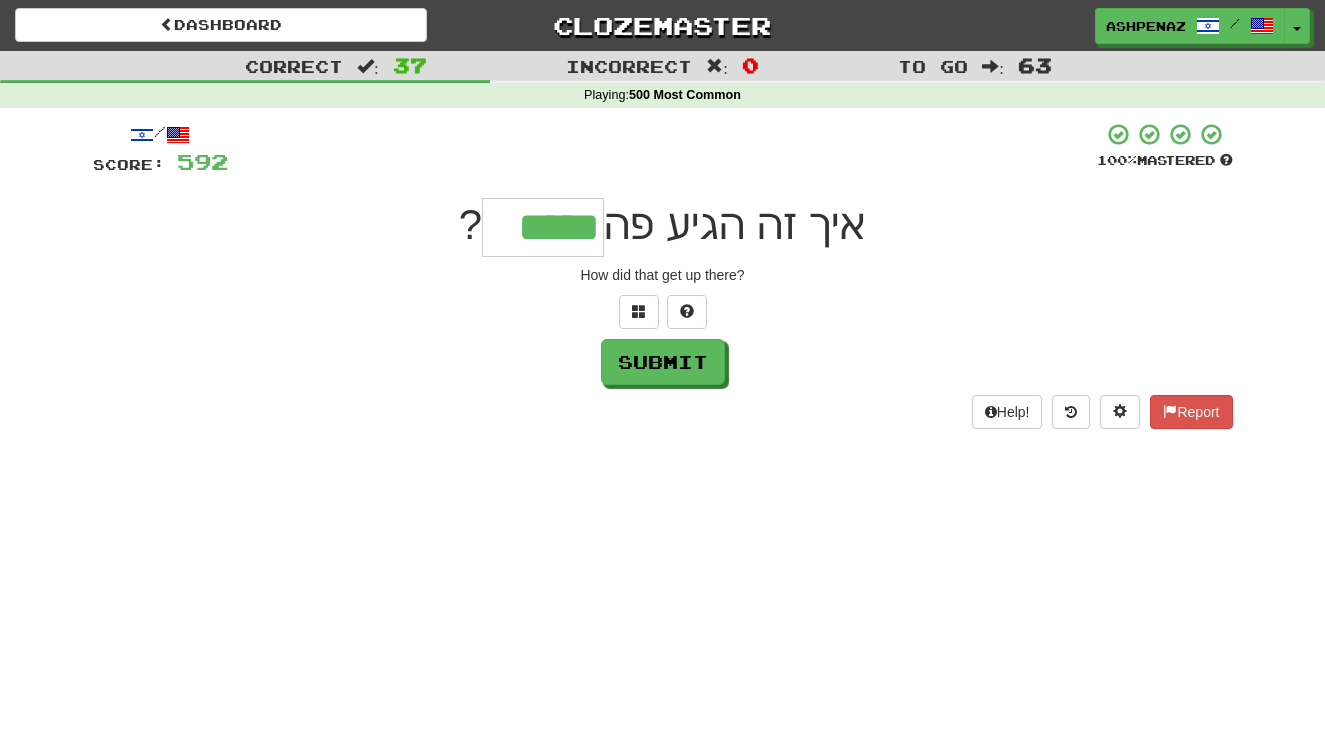 type on "*****" 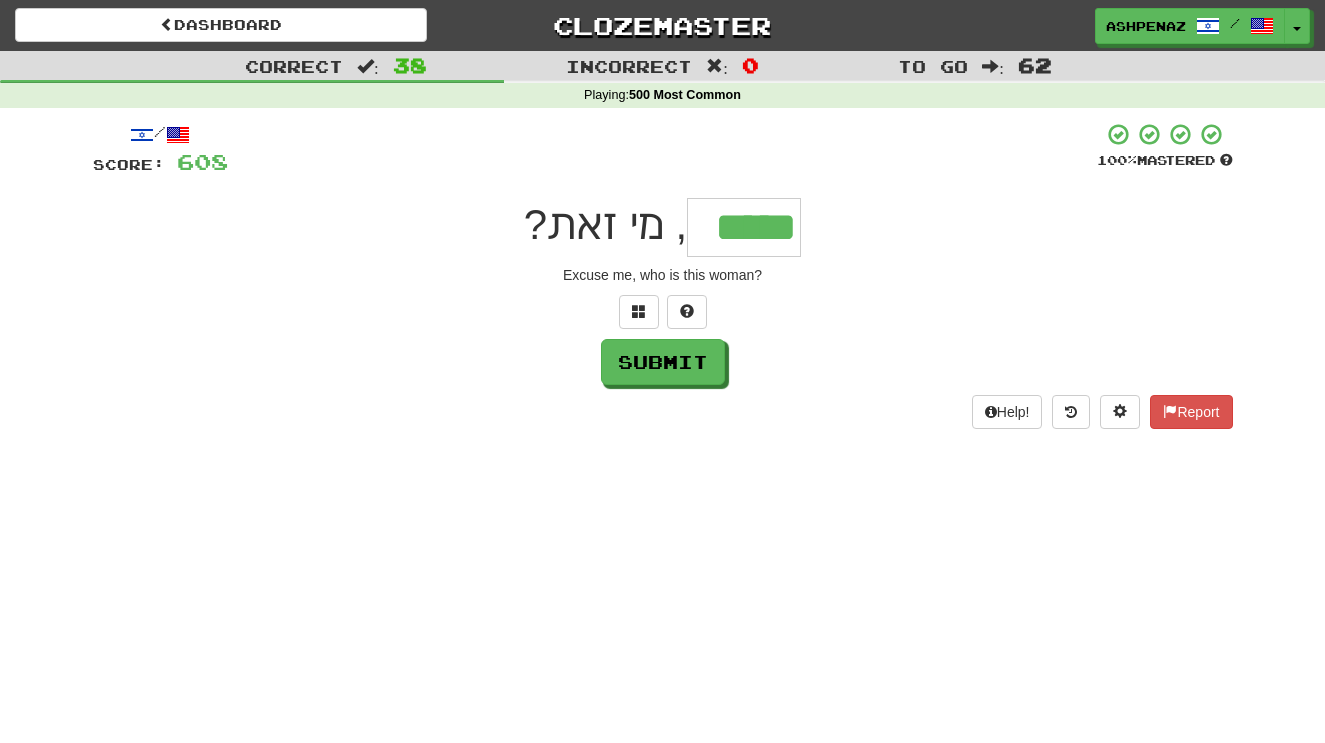 type on "*****" 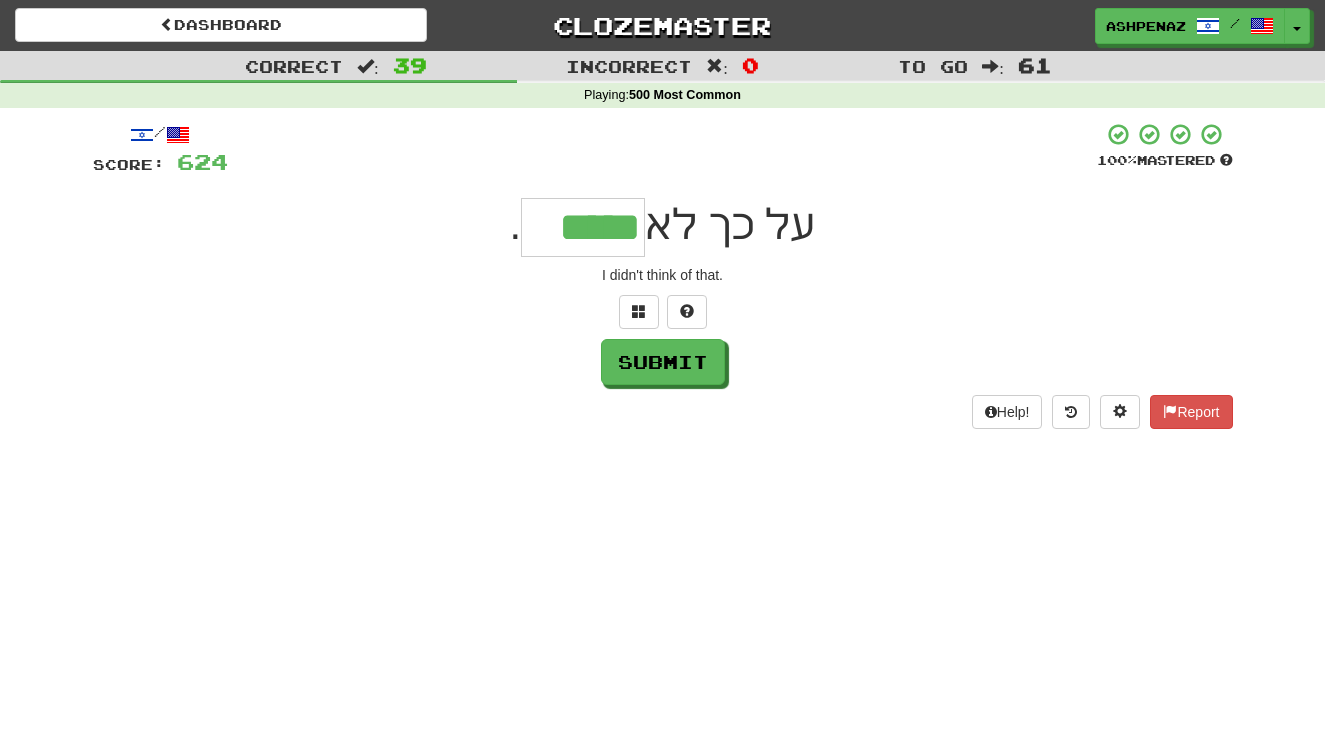 type on "*****" 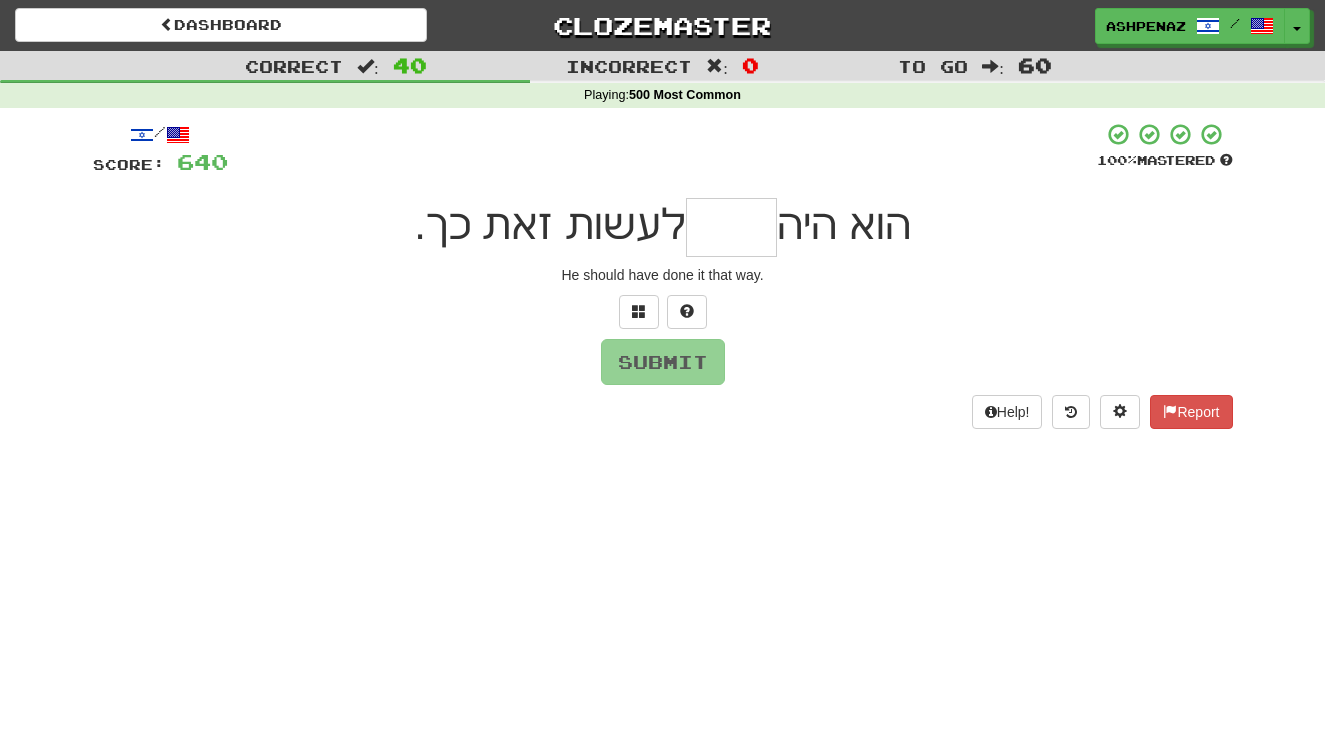 type on "*" 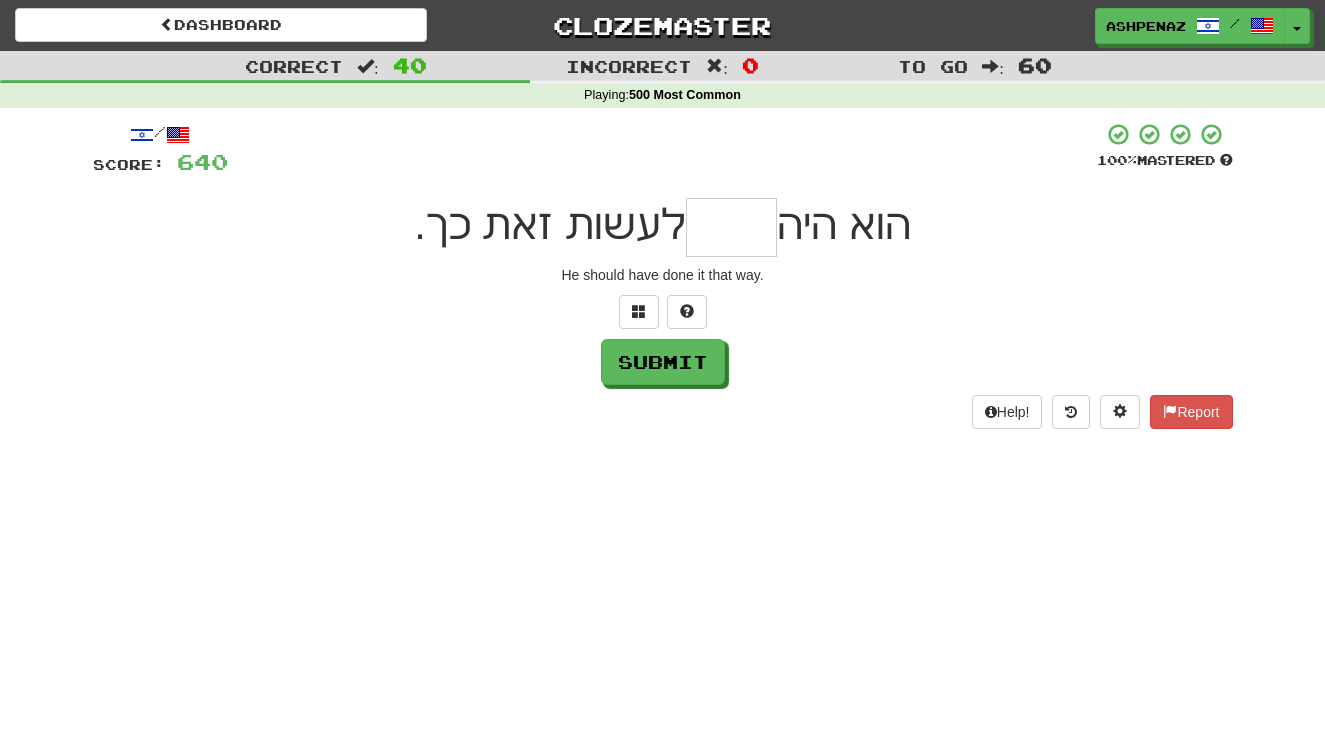 type on "*" 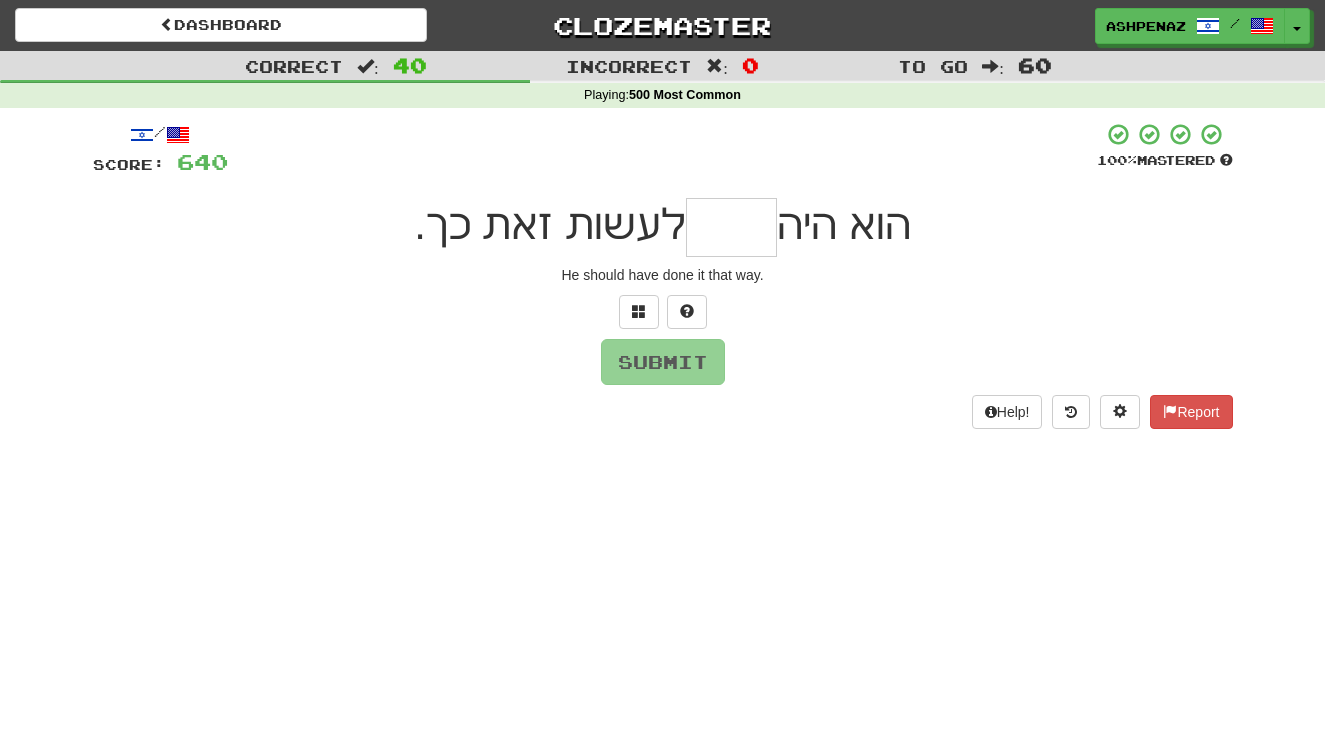 type on "*" 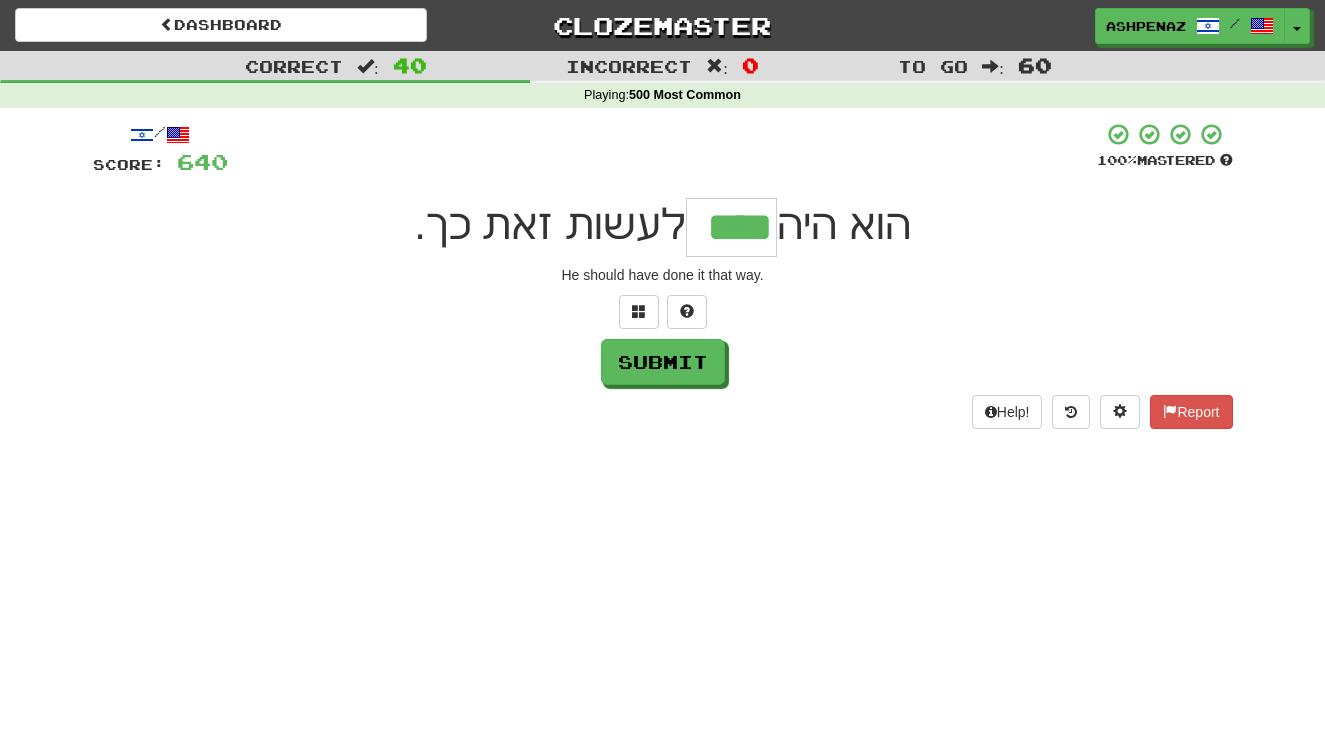 type on "****" 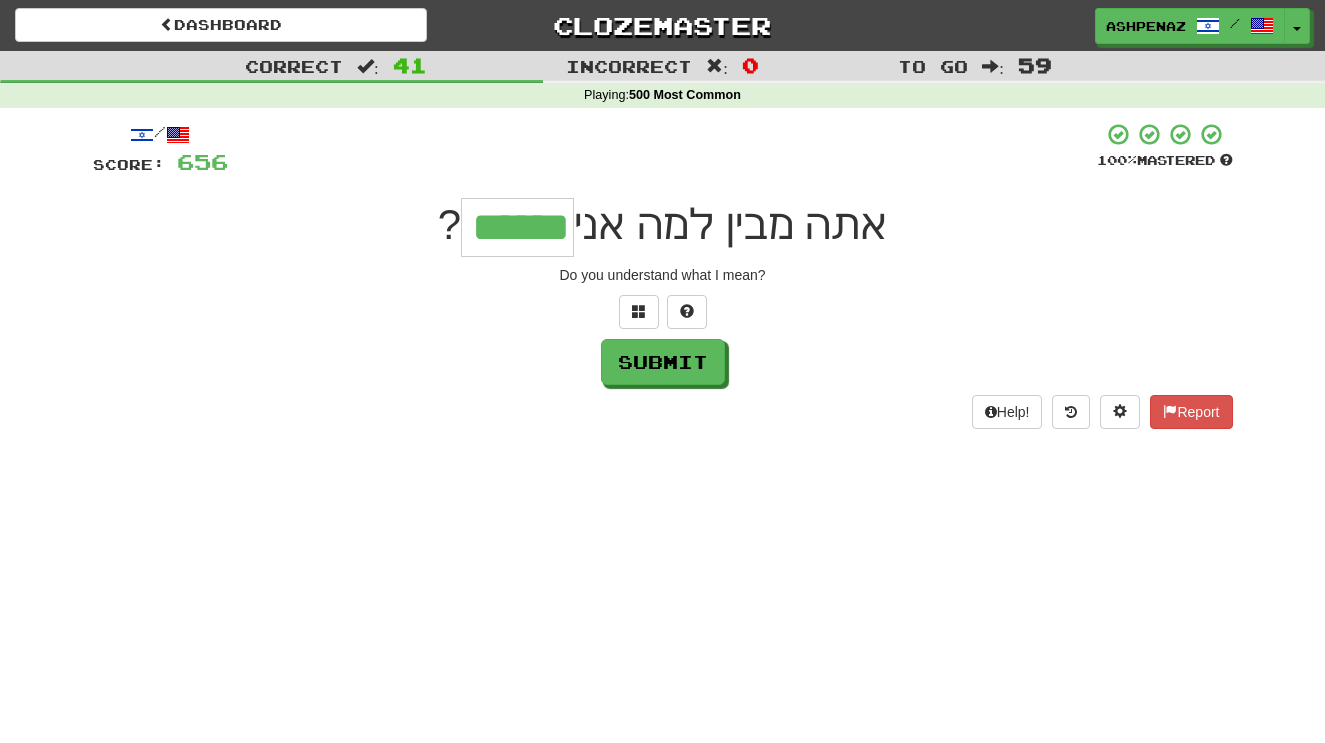 type on "******" 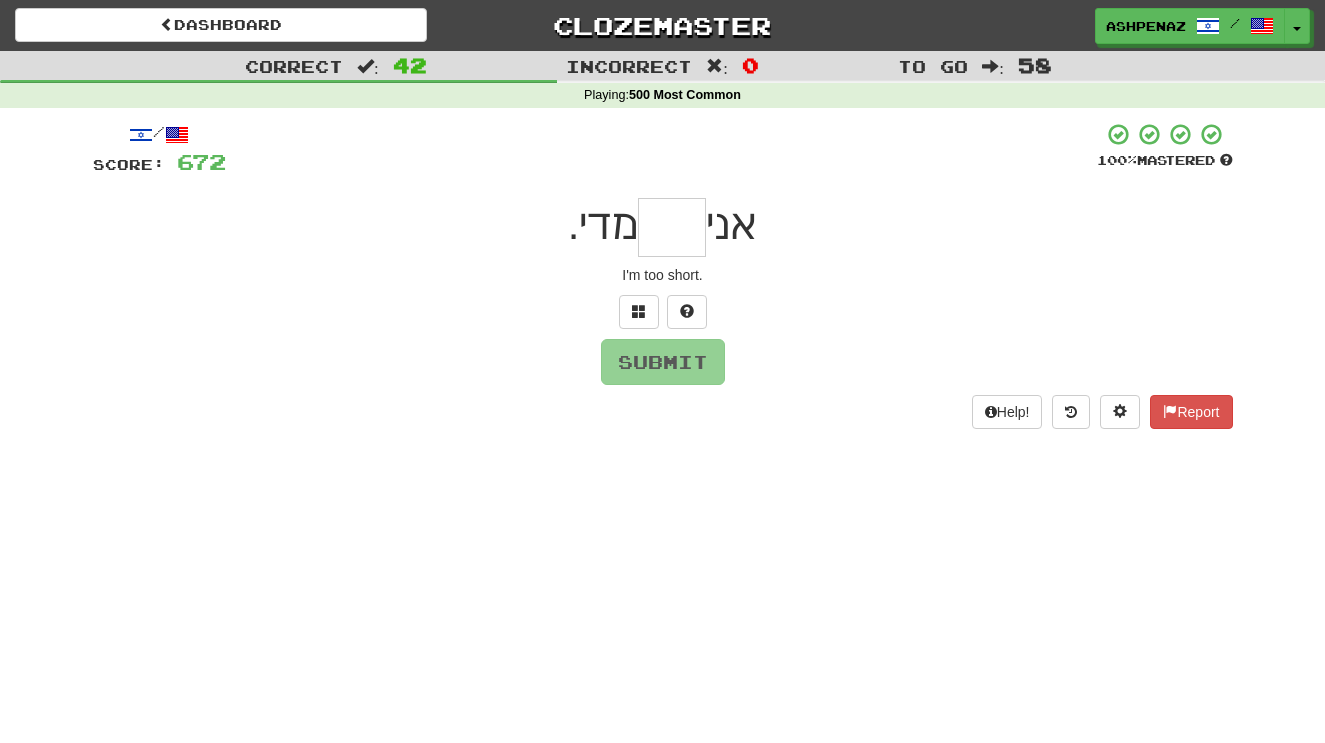 type on "*" 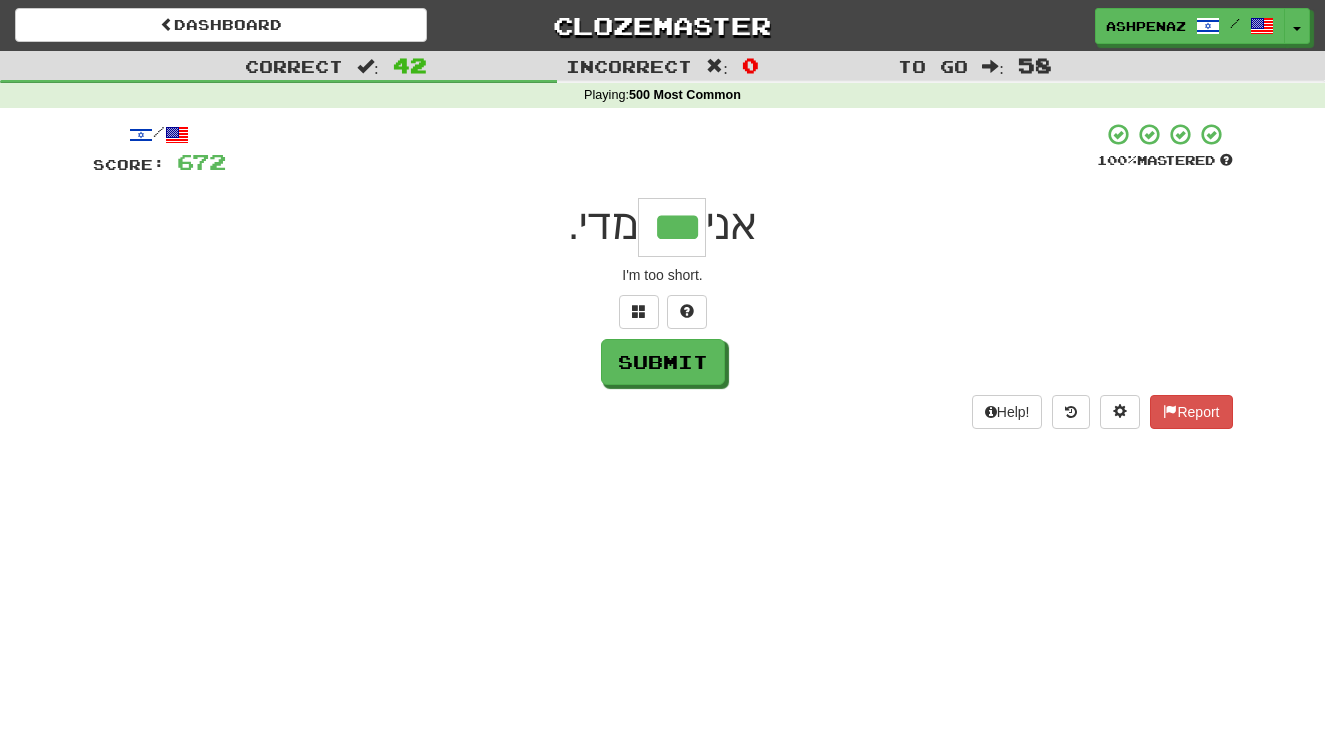 type on "***" 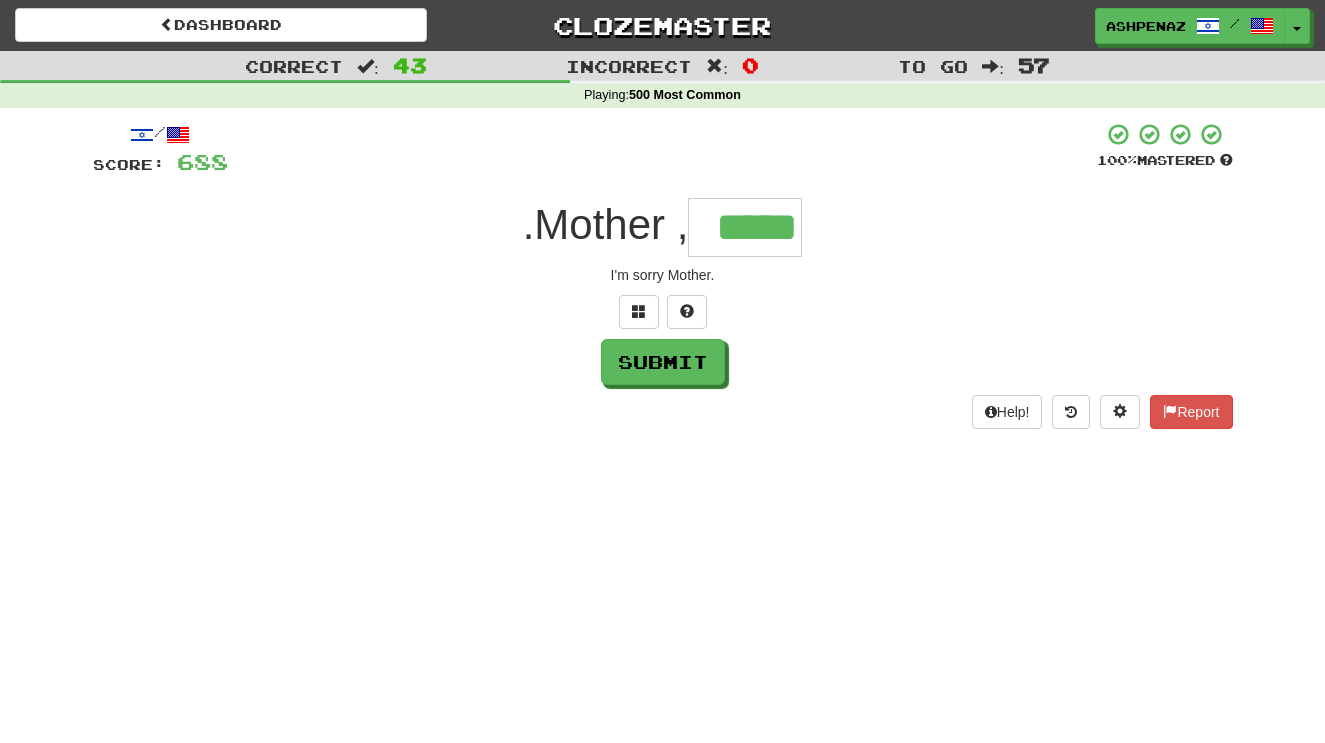 type on "*****" 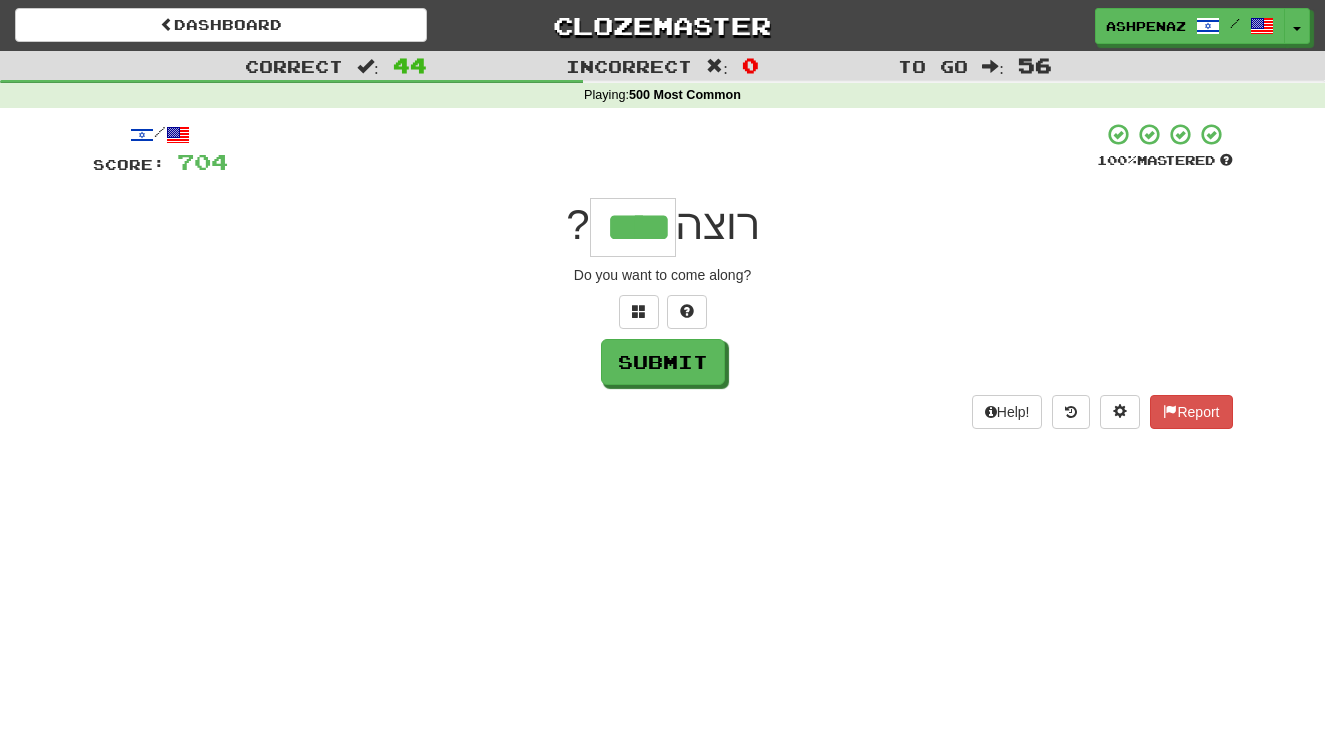type on "****" 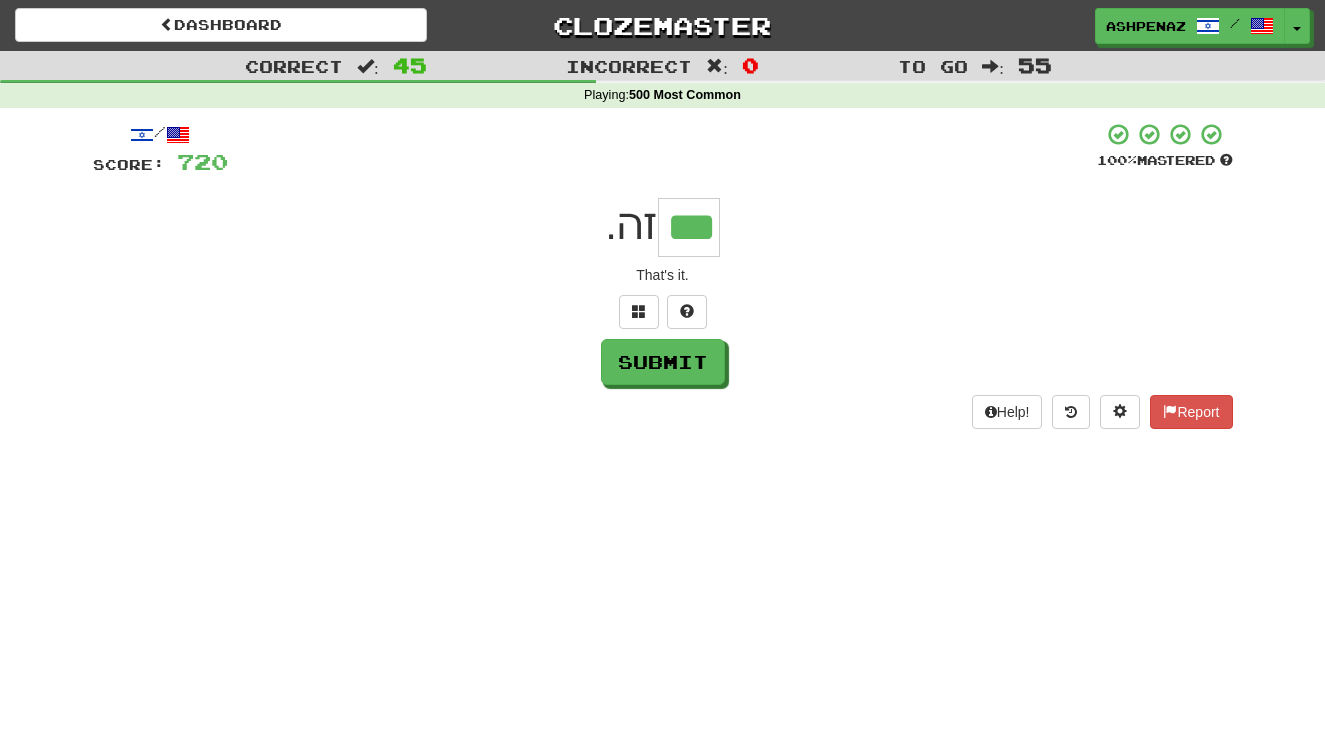 type on "***" 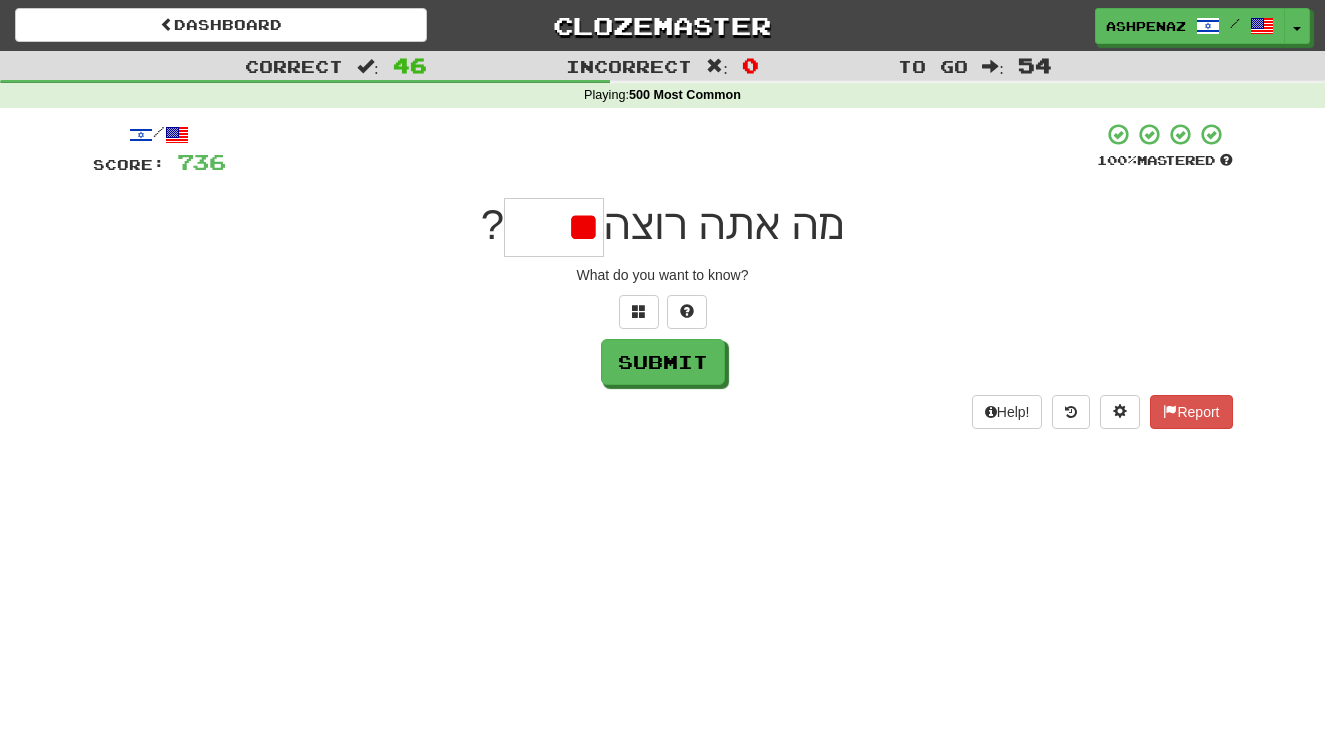 type on "*" 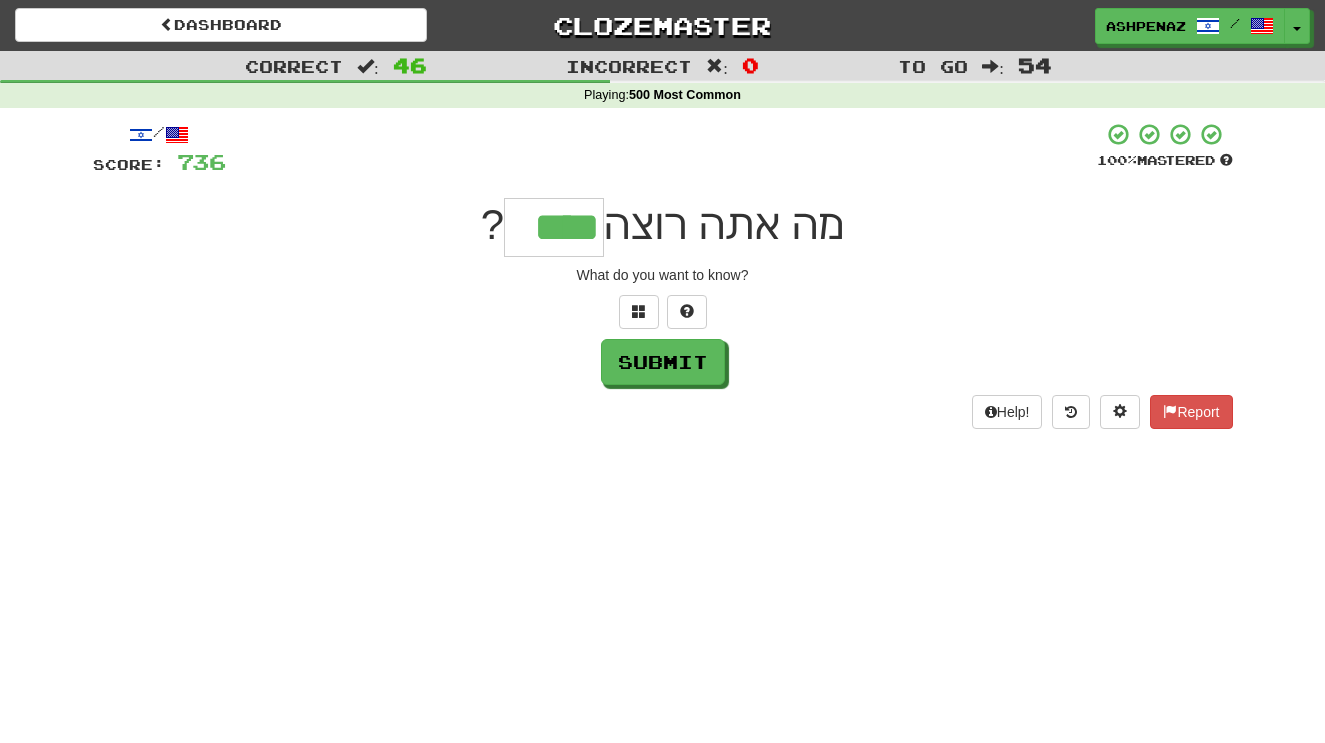 type on "****" 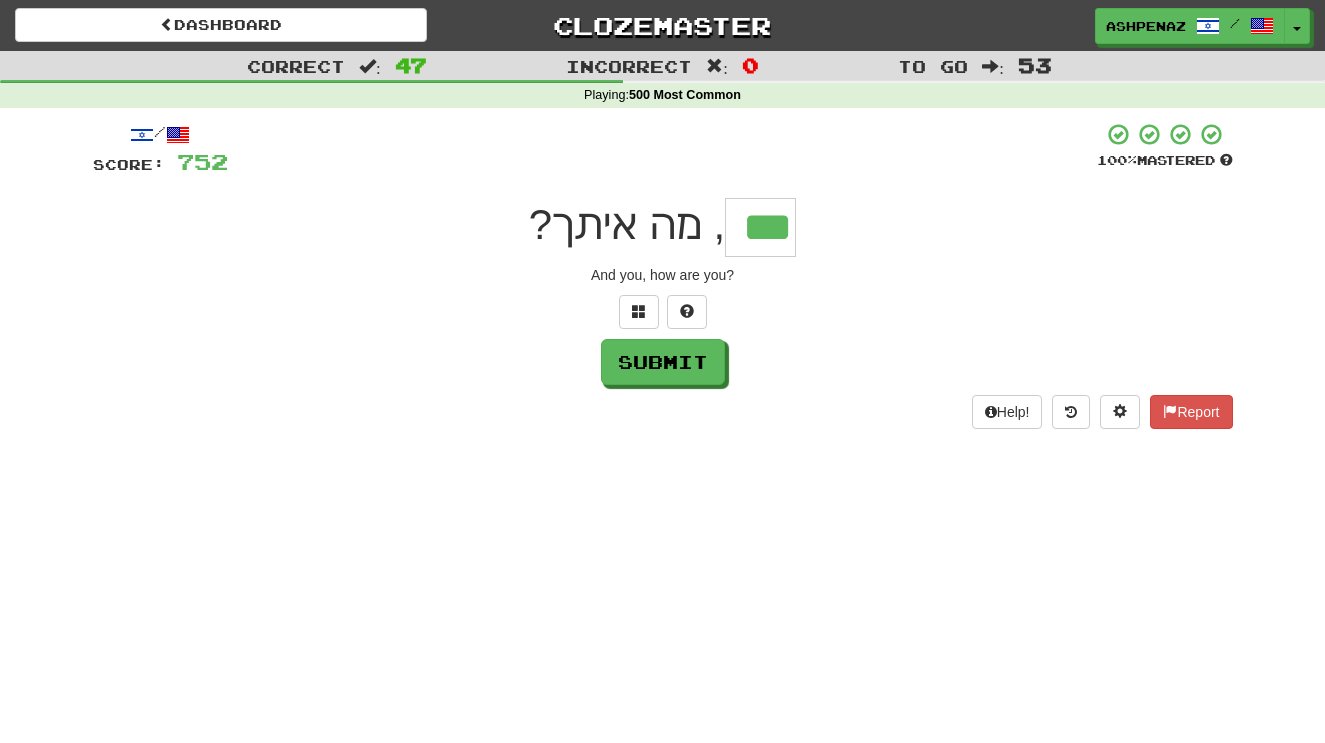 type on "***" 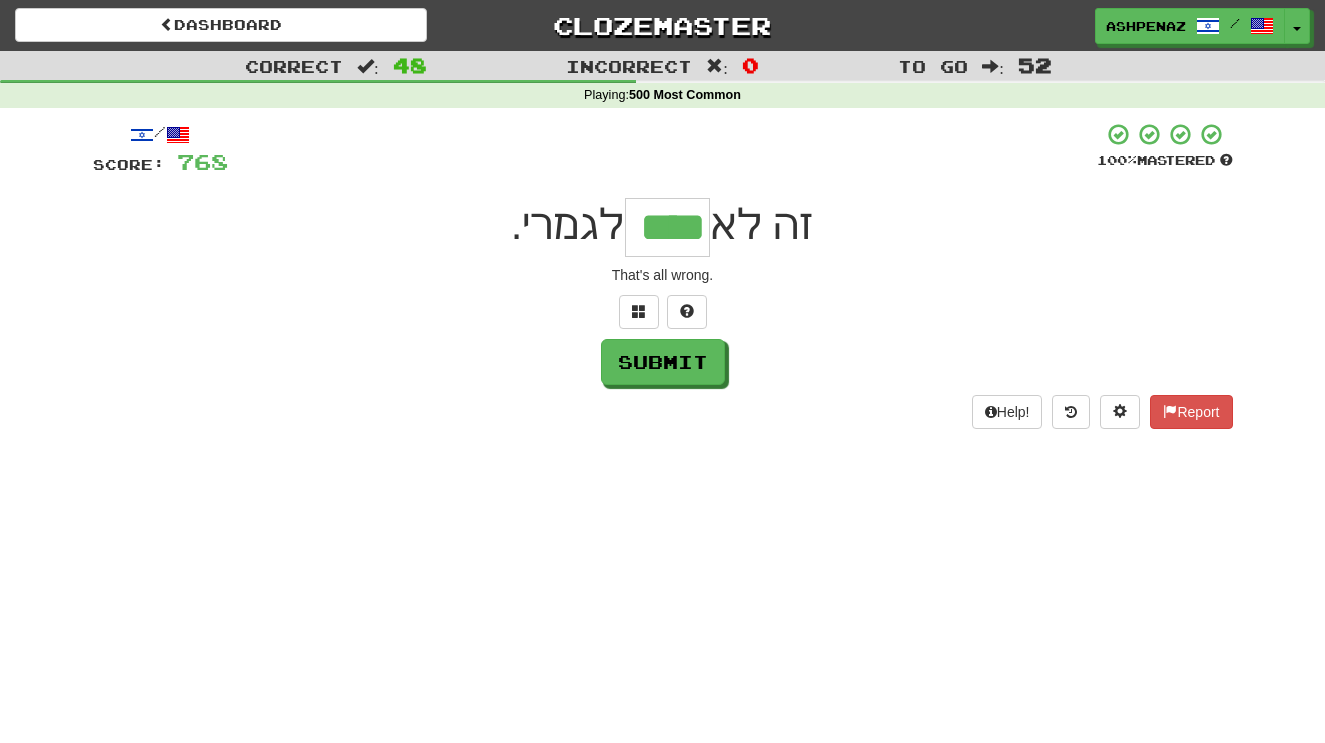 type on "****" 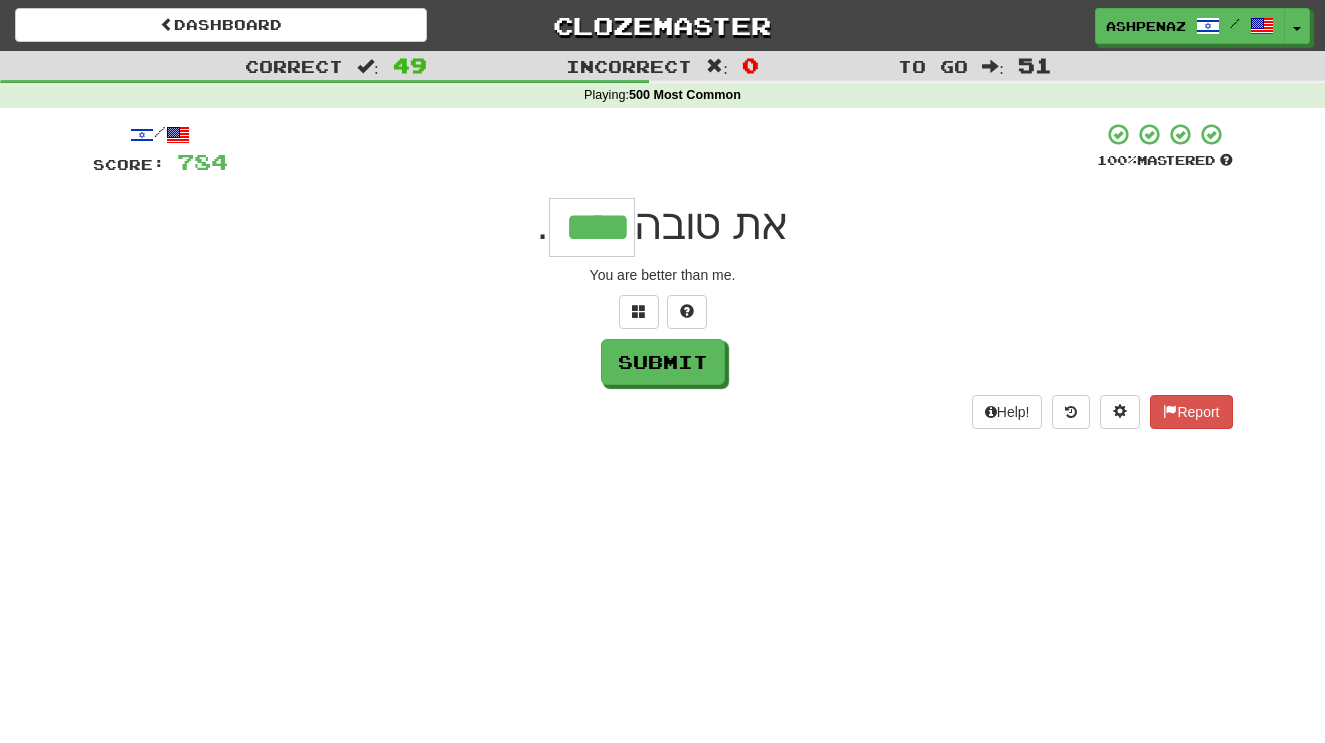 type on "****" 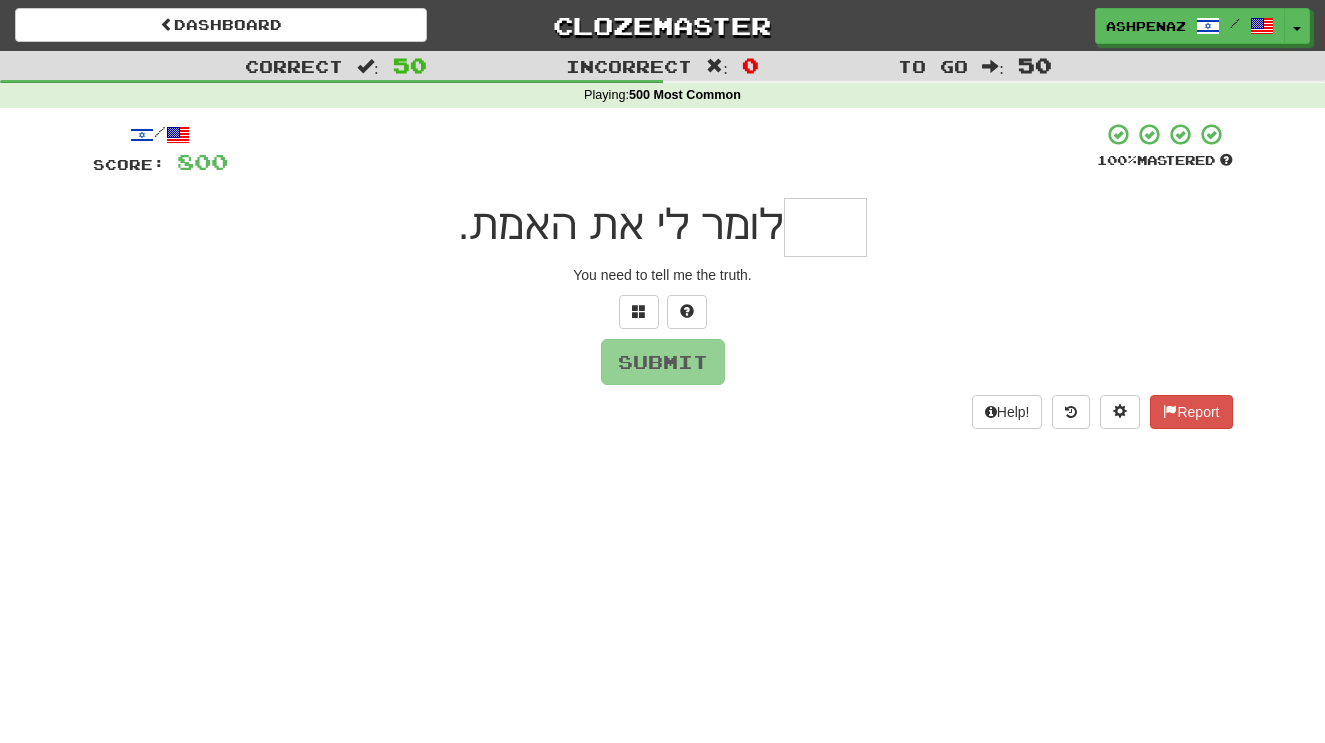 type on "*" 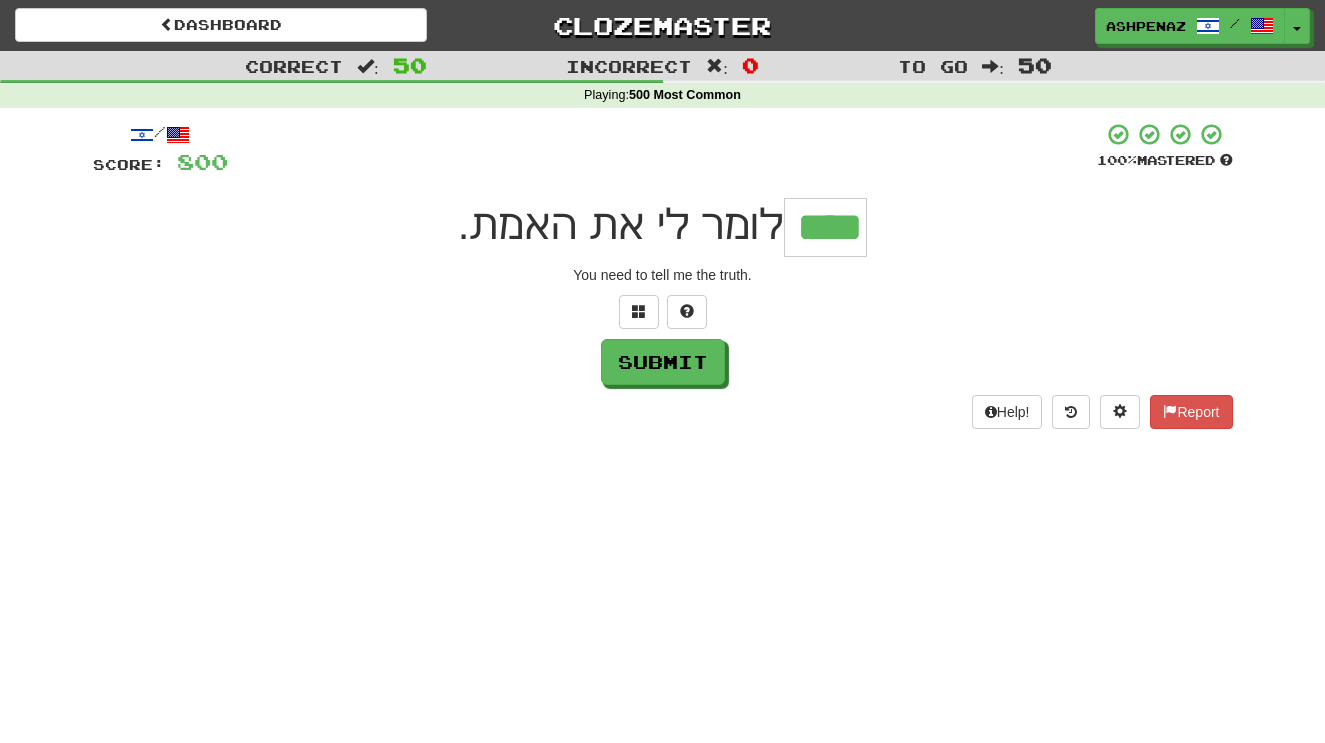 type on "****" 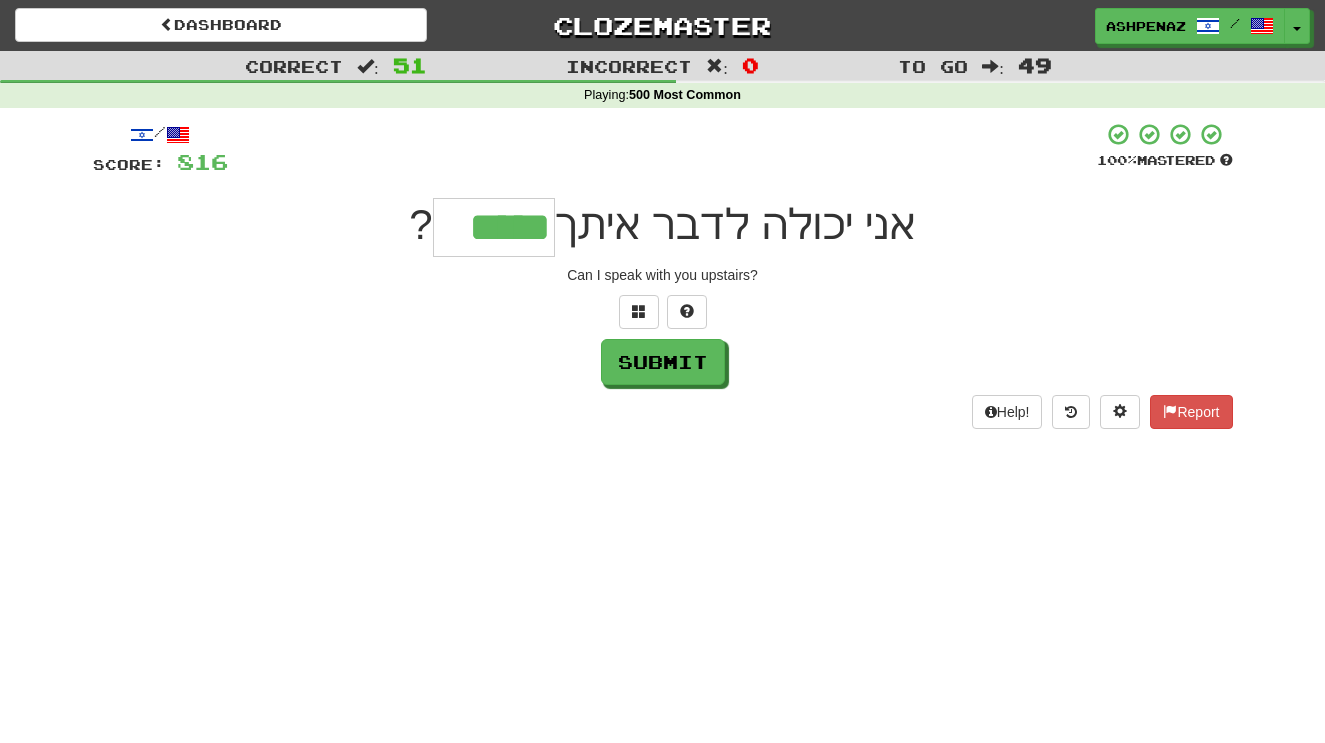type on "*****" 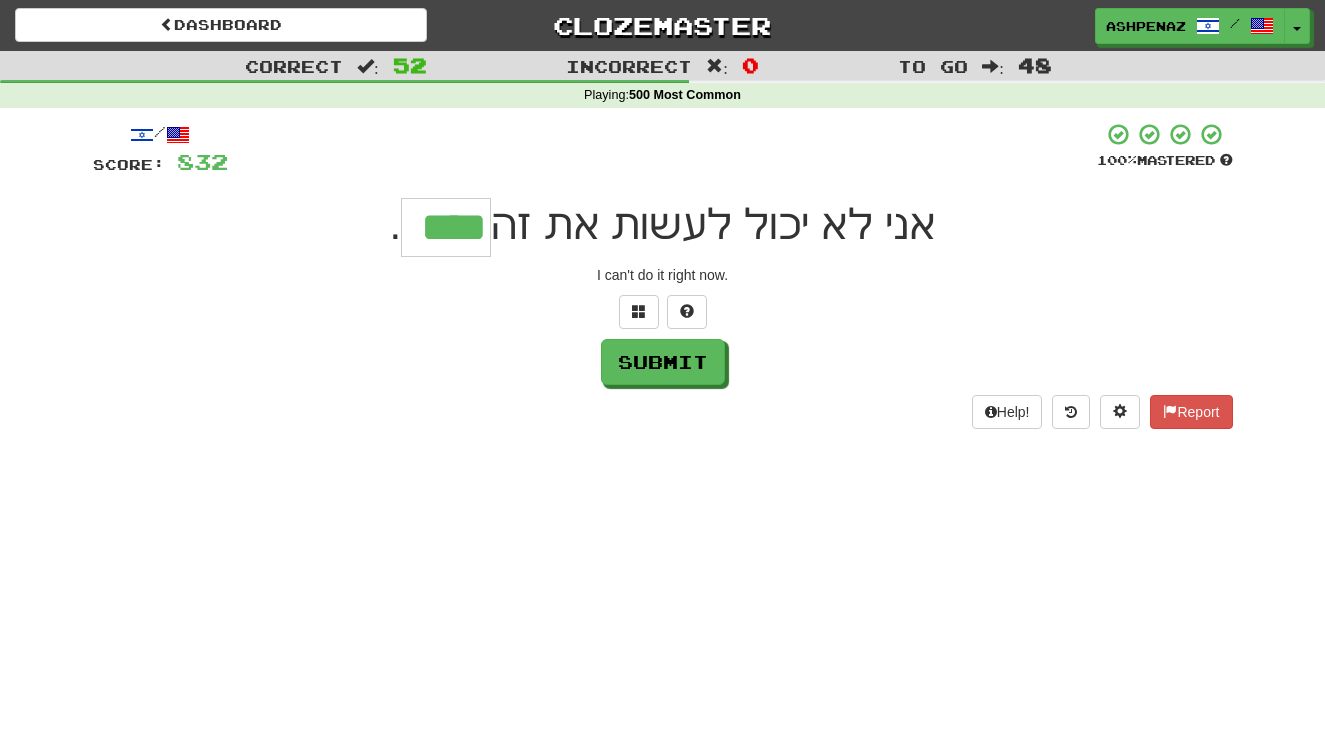 type on "****" 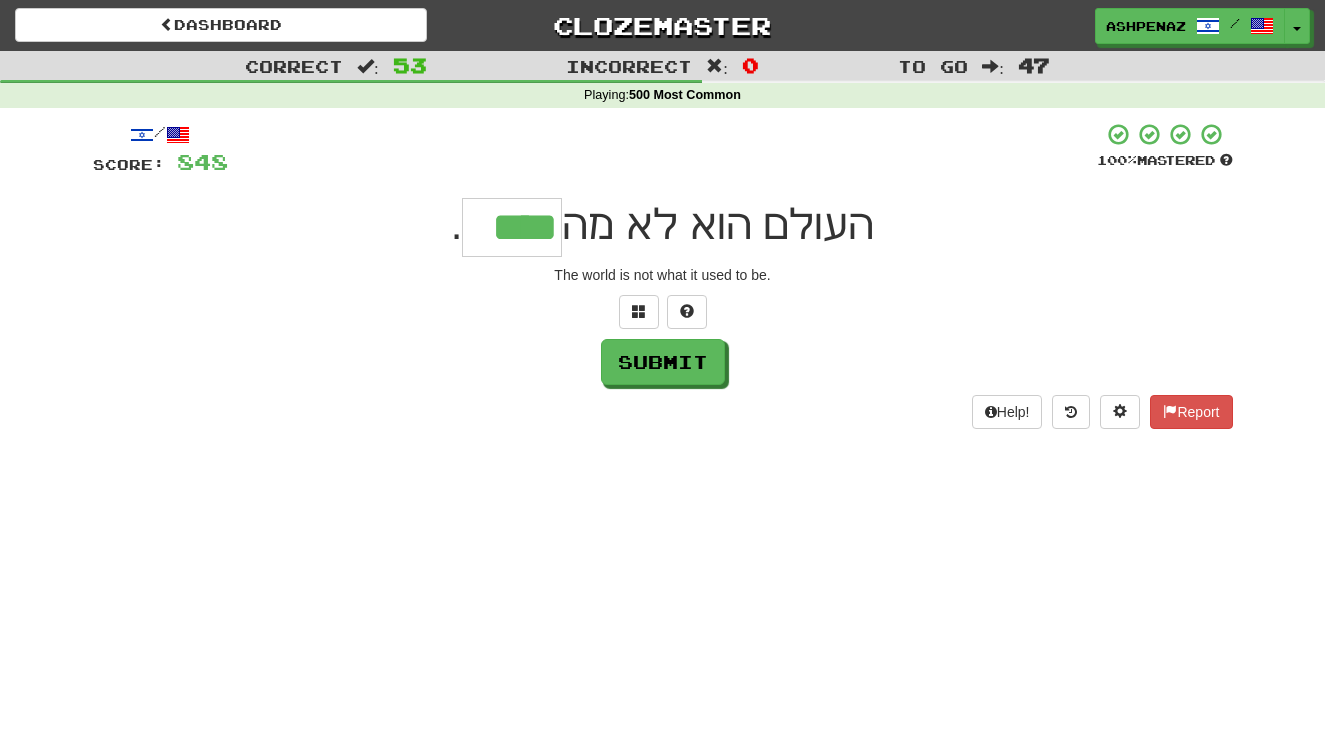 type on "****" 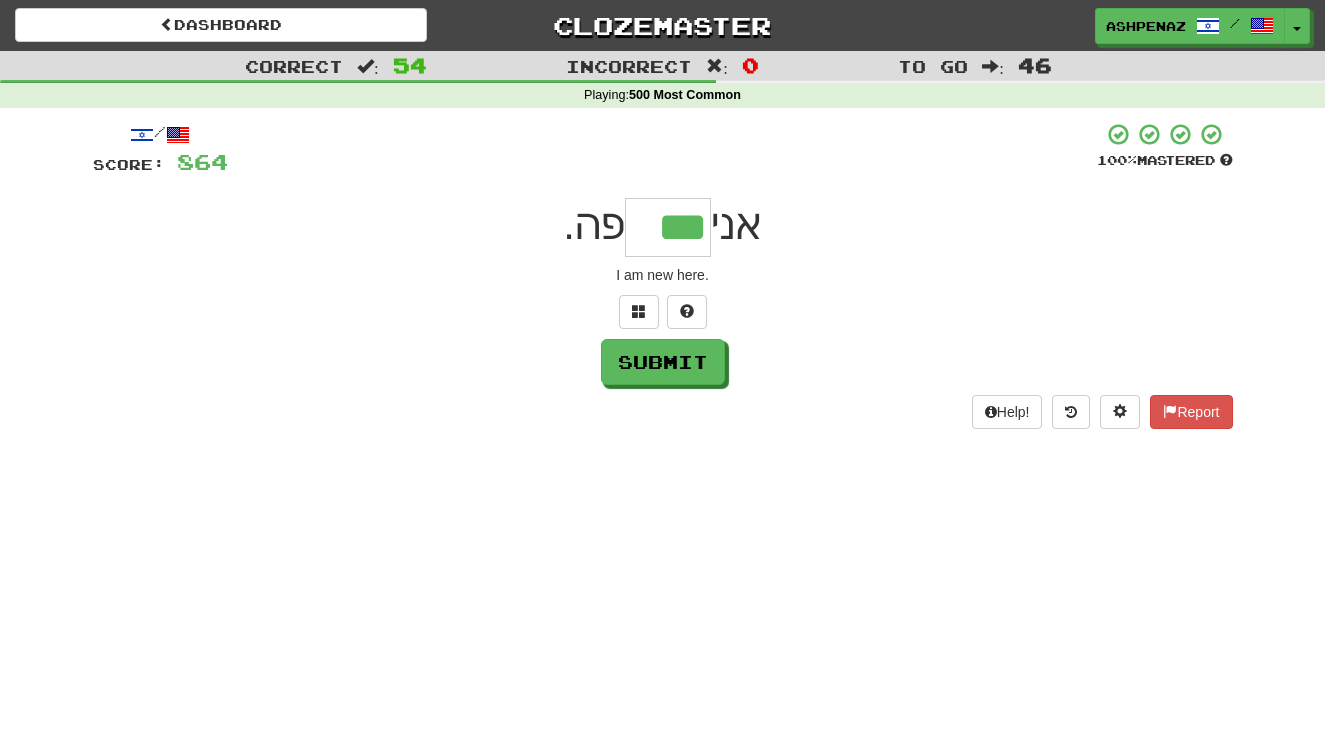 type on "***" 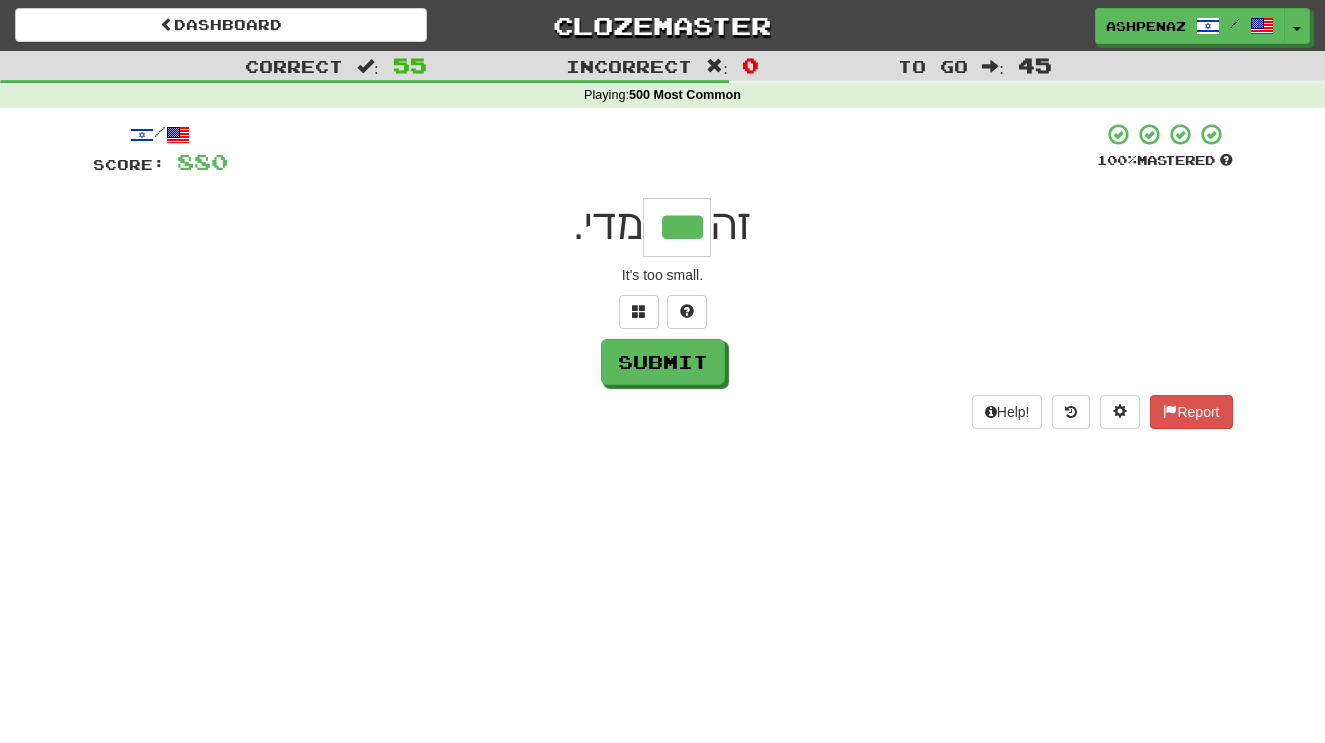 type on "***" 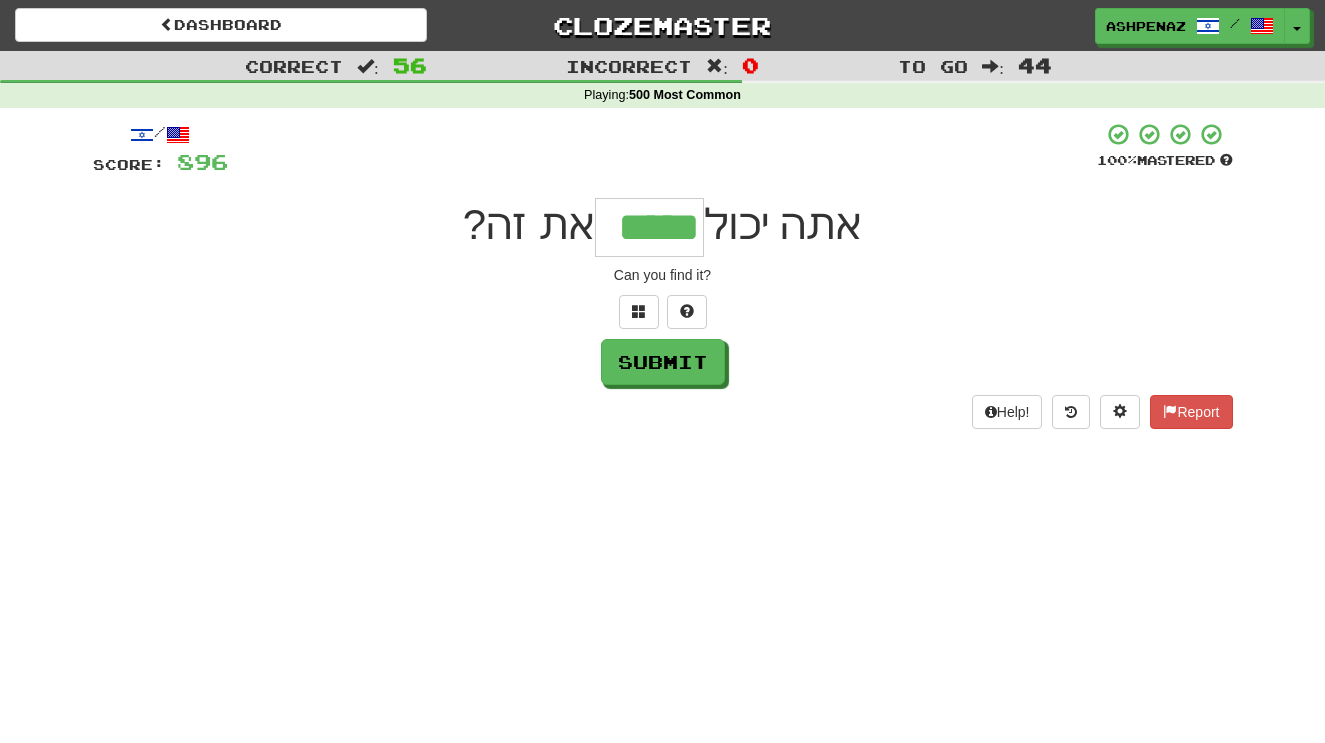 type on "*****" 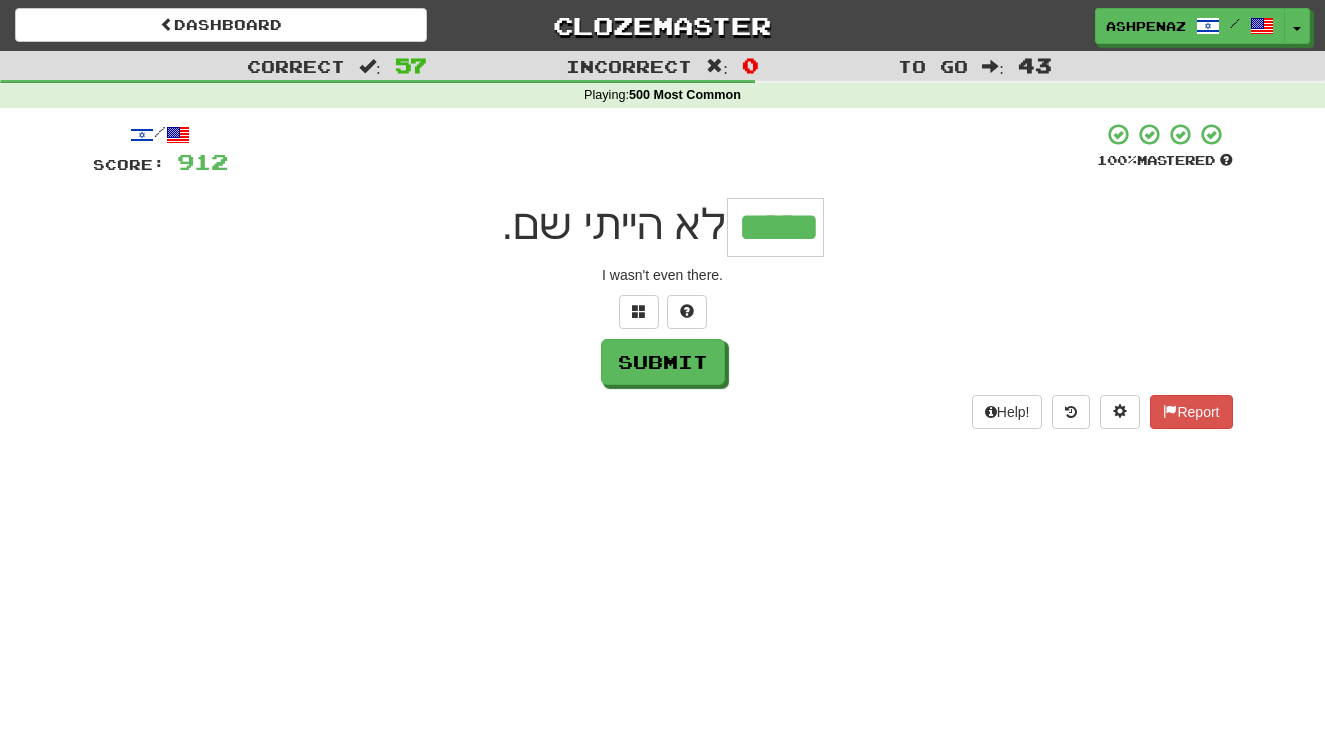 type on "*****" 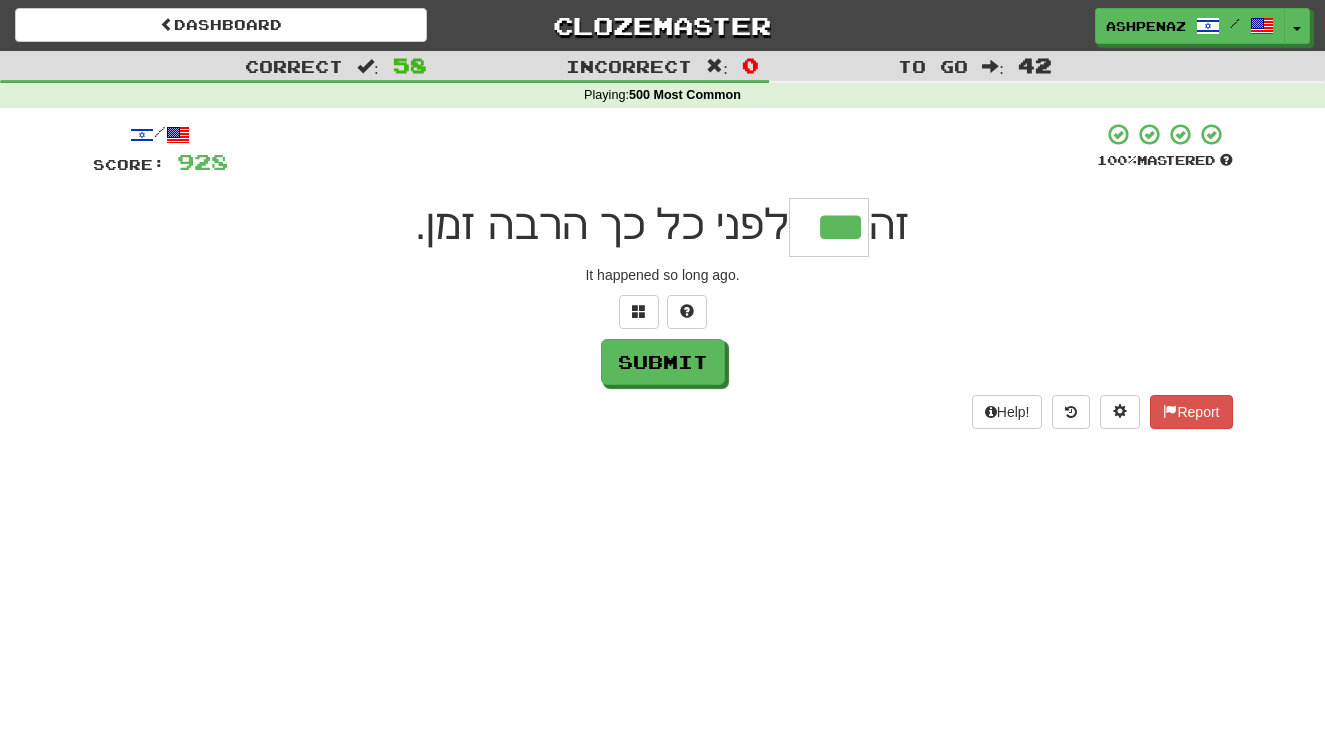 type on "***" 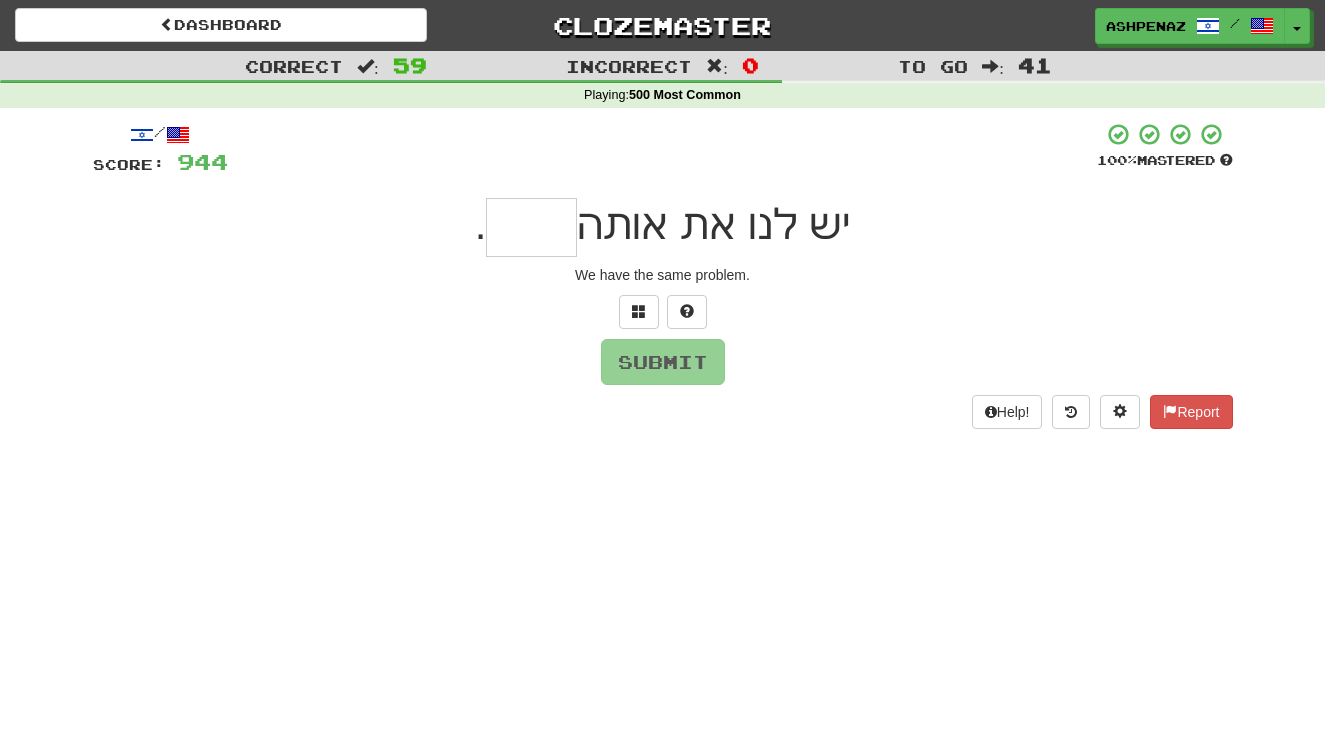 type on "*" 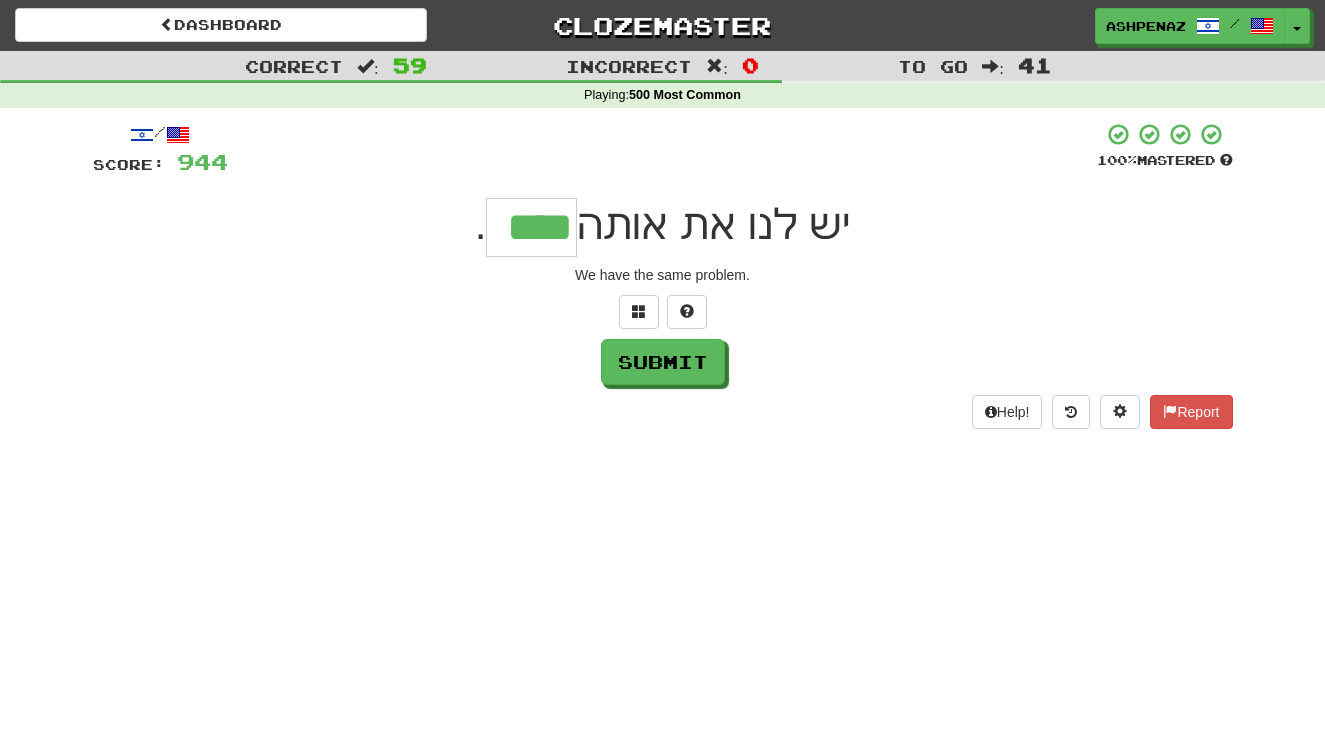 type on "****" 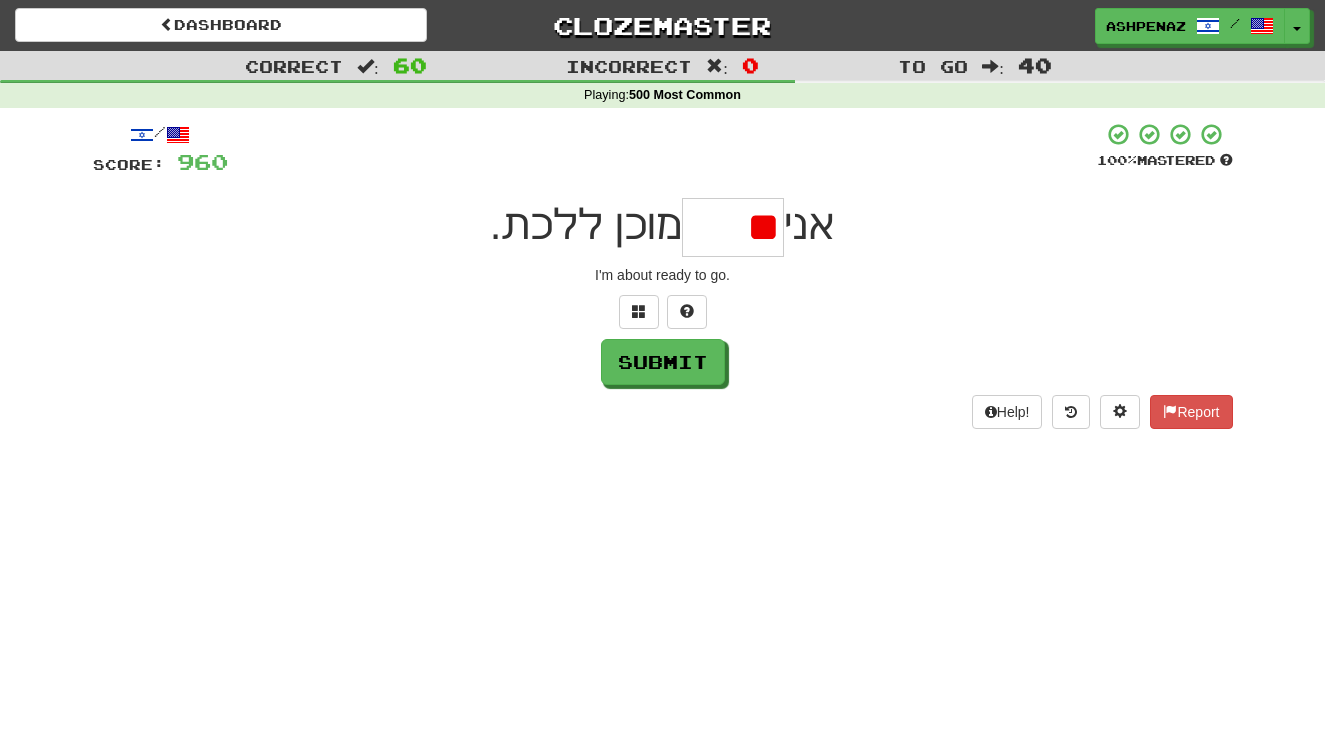 type on "*" 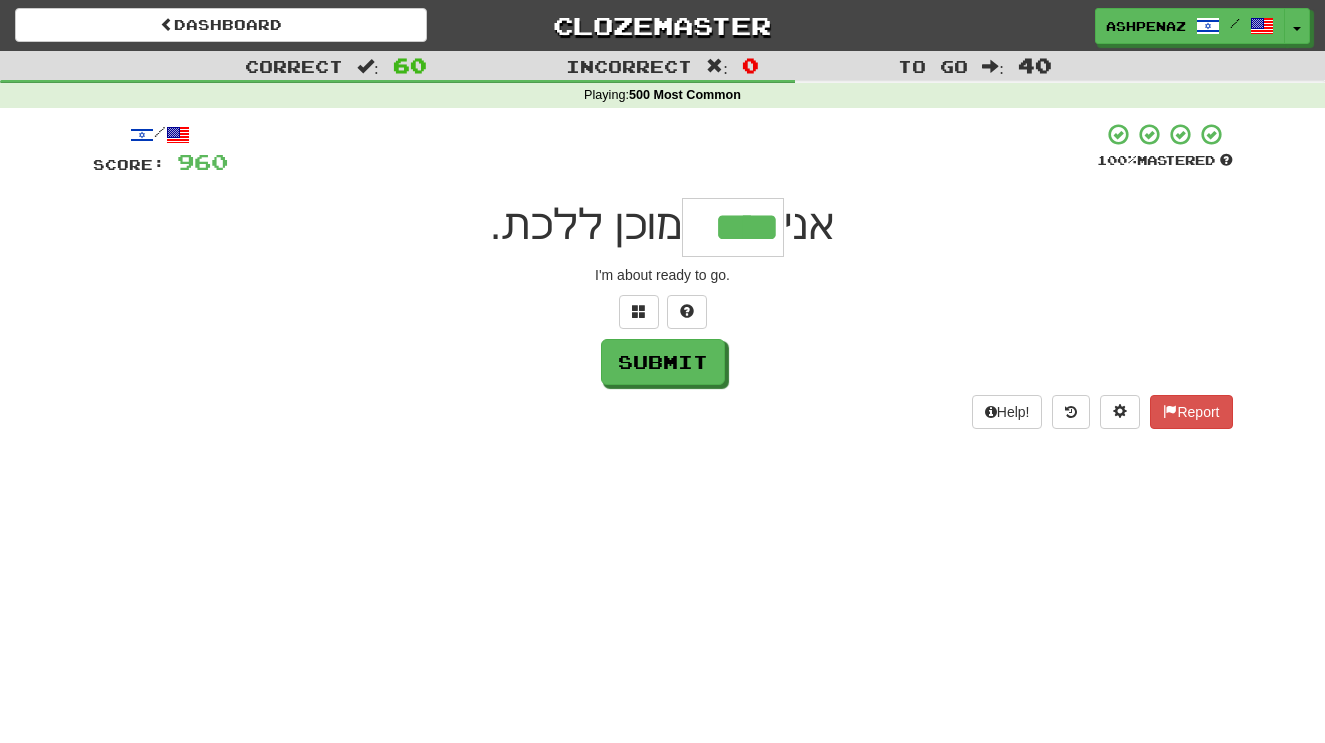 type on "****" 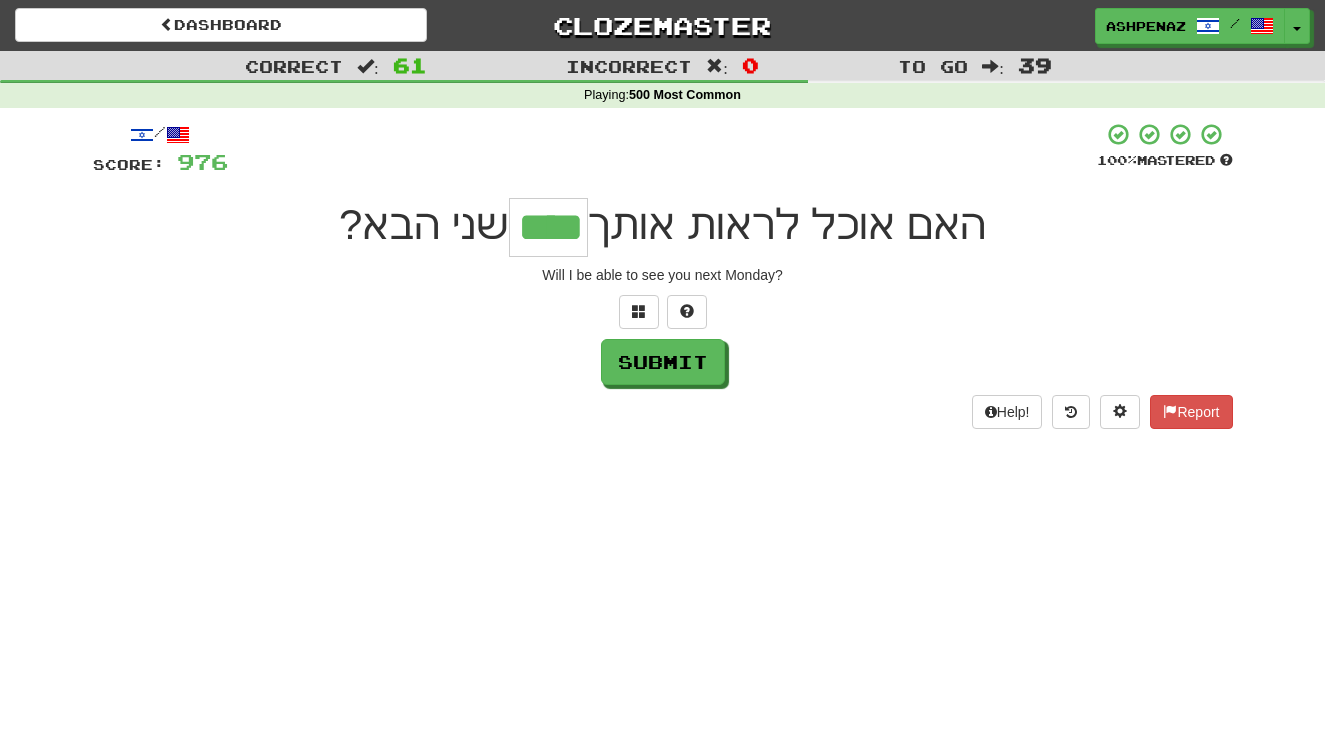 type on "****" 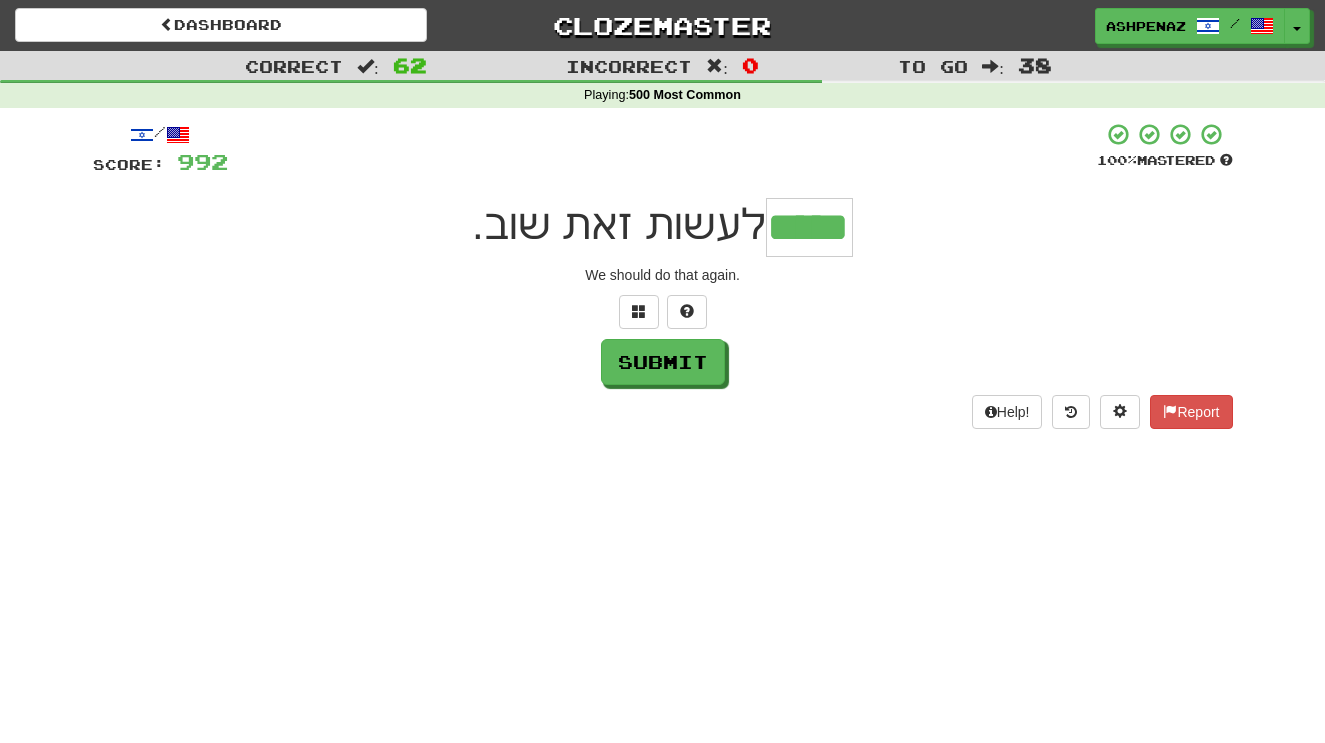 type on "*****" 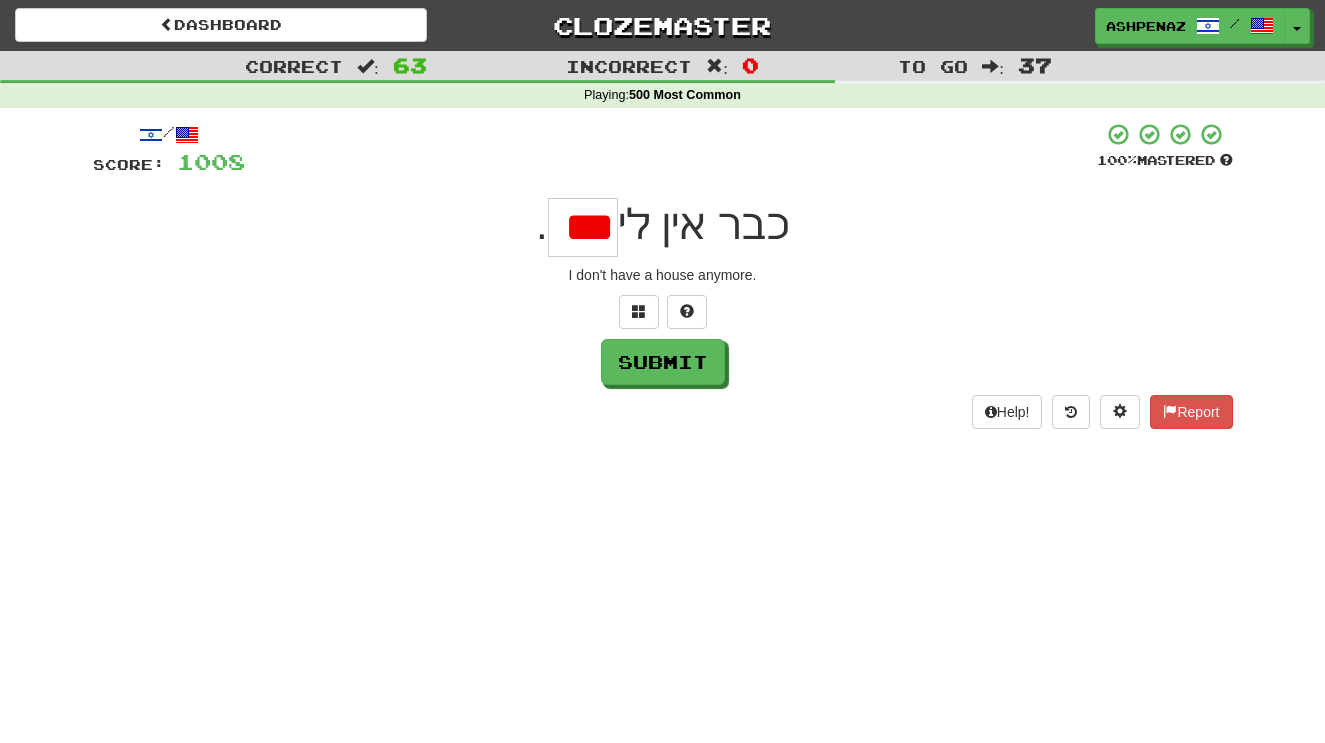 scroll, scrollTop: 0, scrollLeft: 0, axis: both 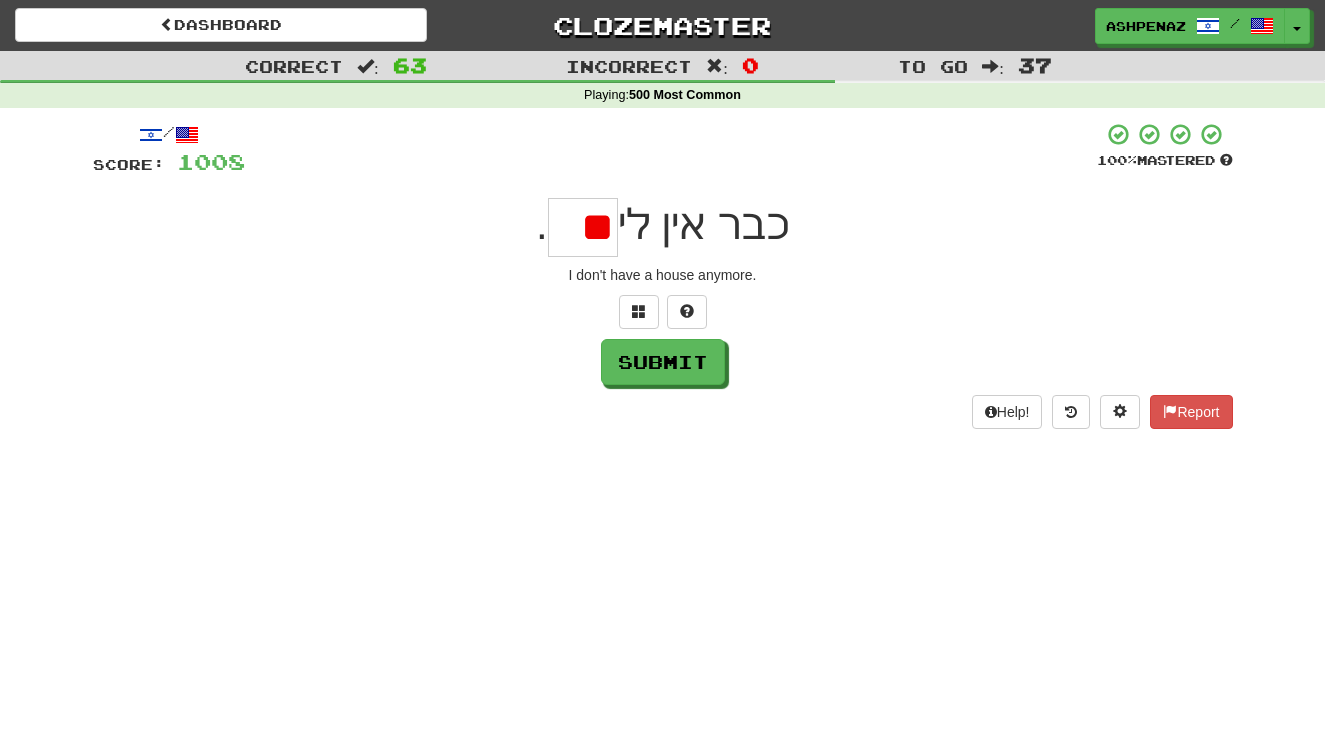 type on "*" 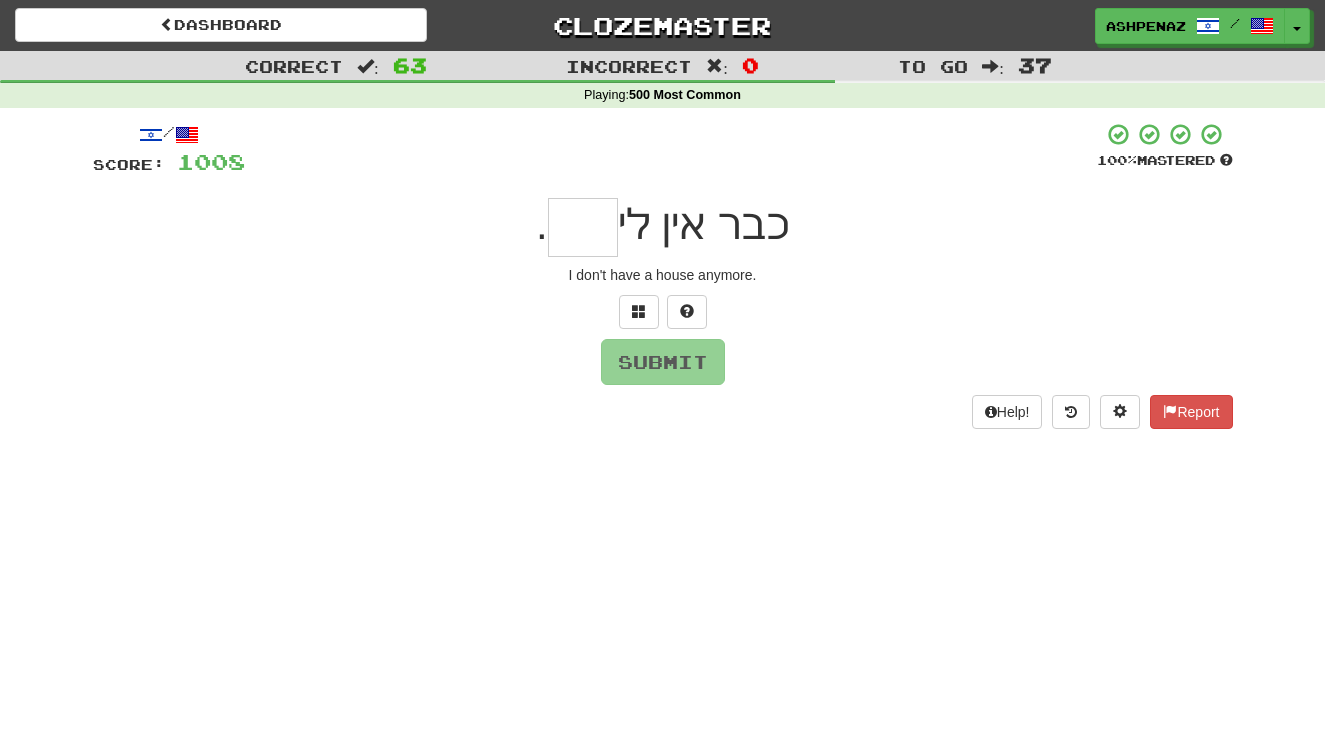 type on "*" 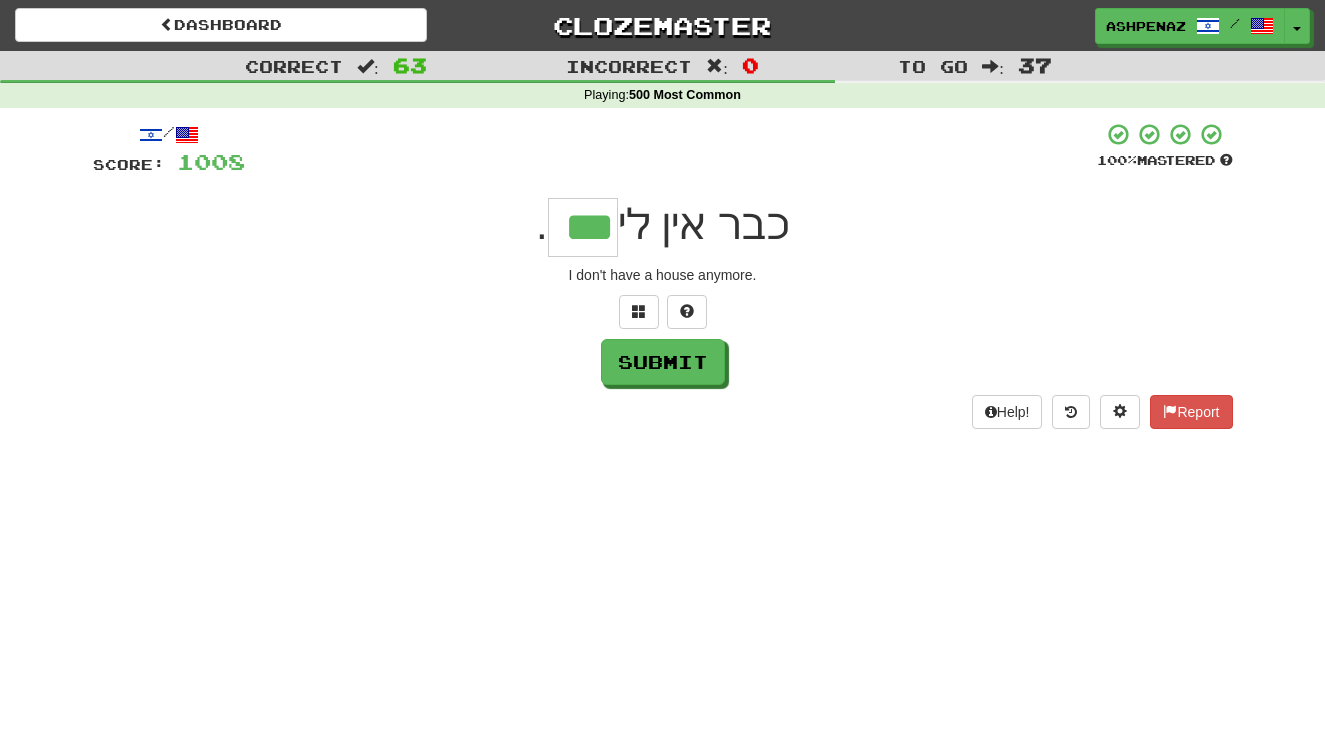 type on "***" 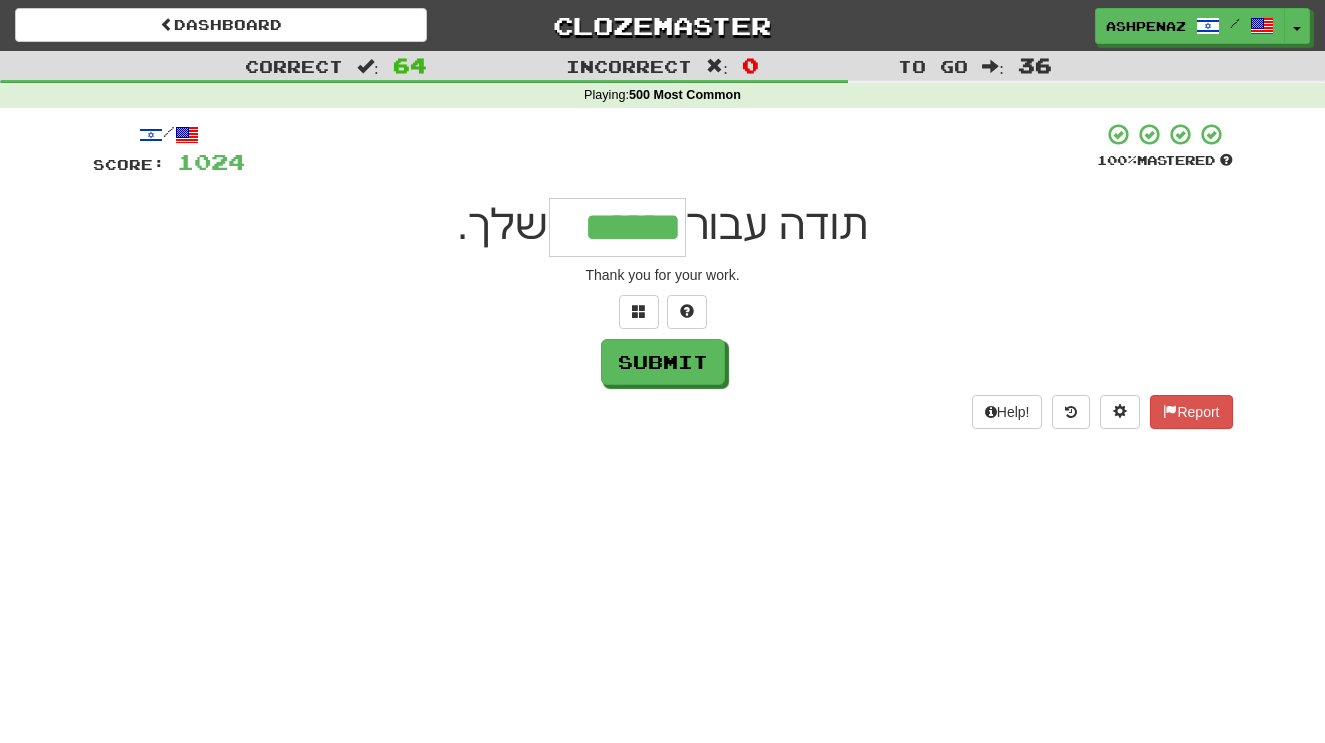 type on "******" 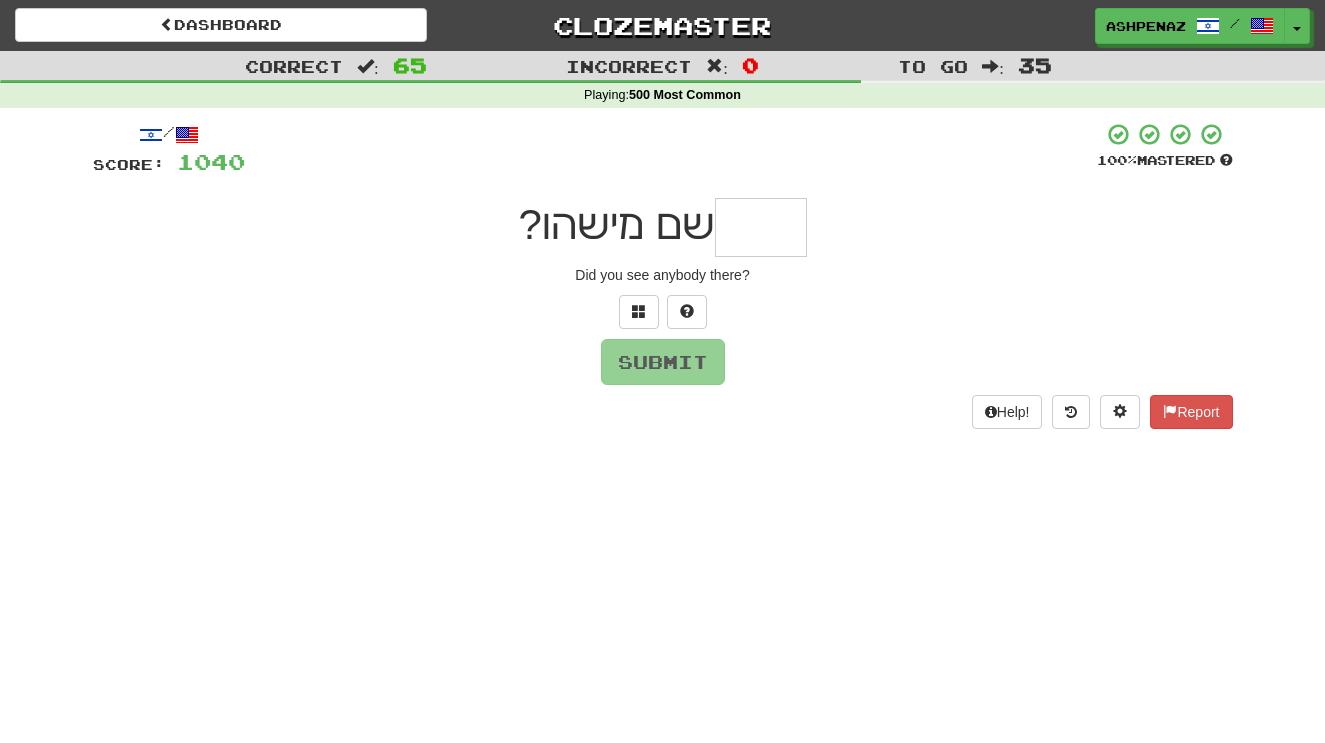 type on "*" 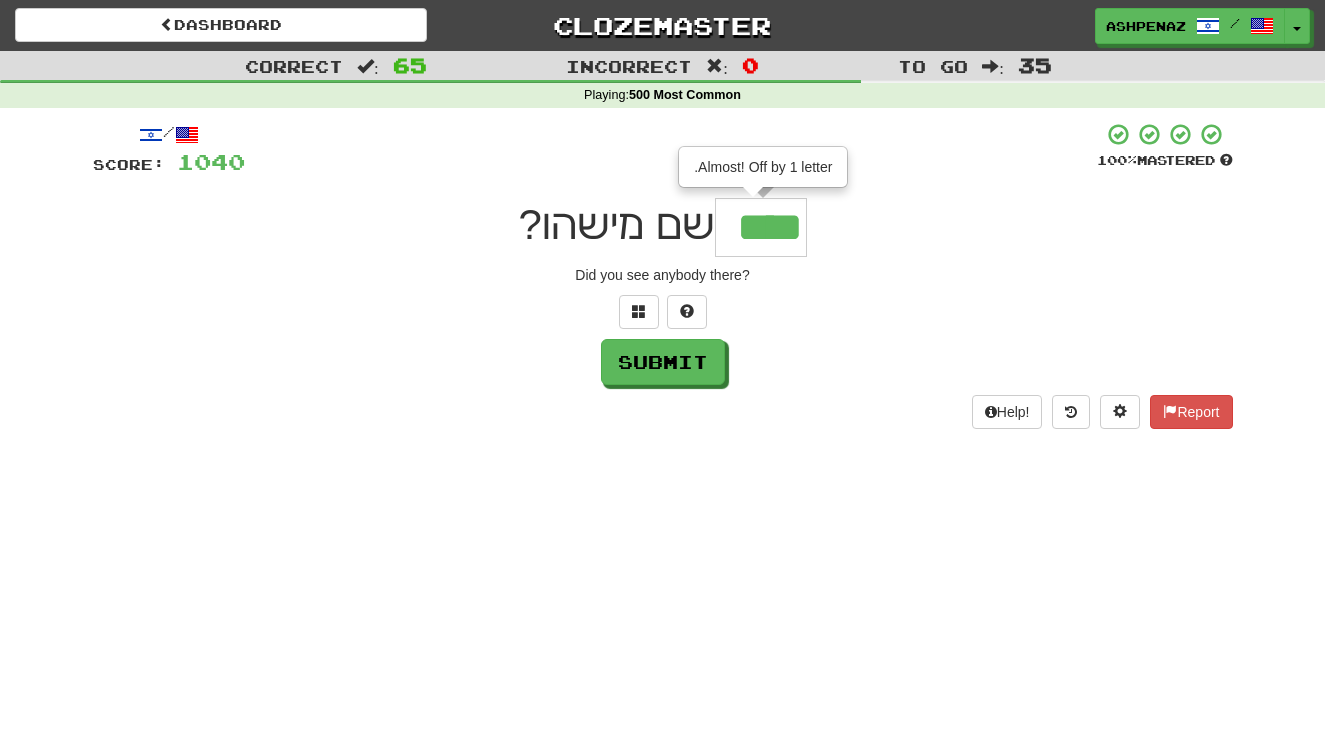 type on "****" 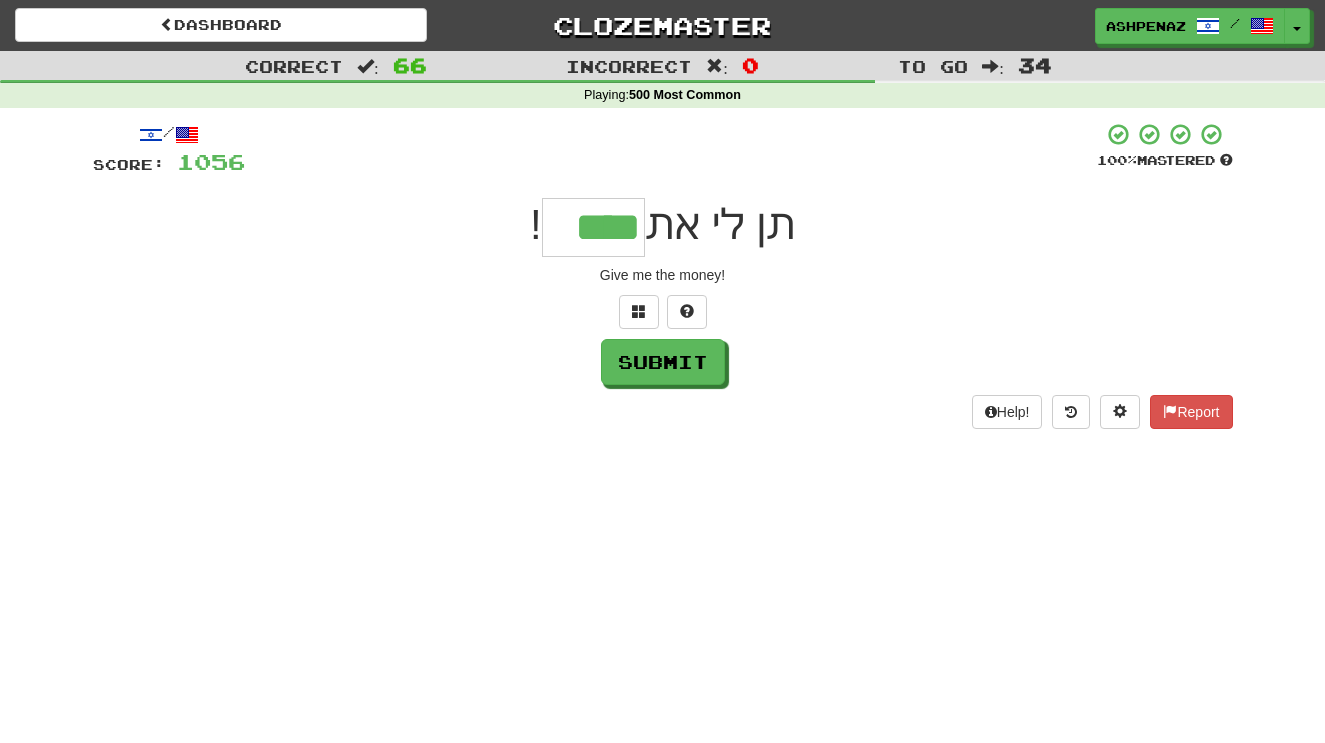 type on "****" 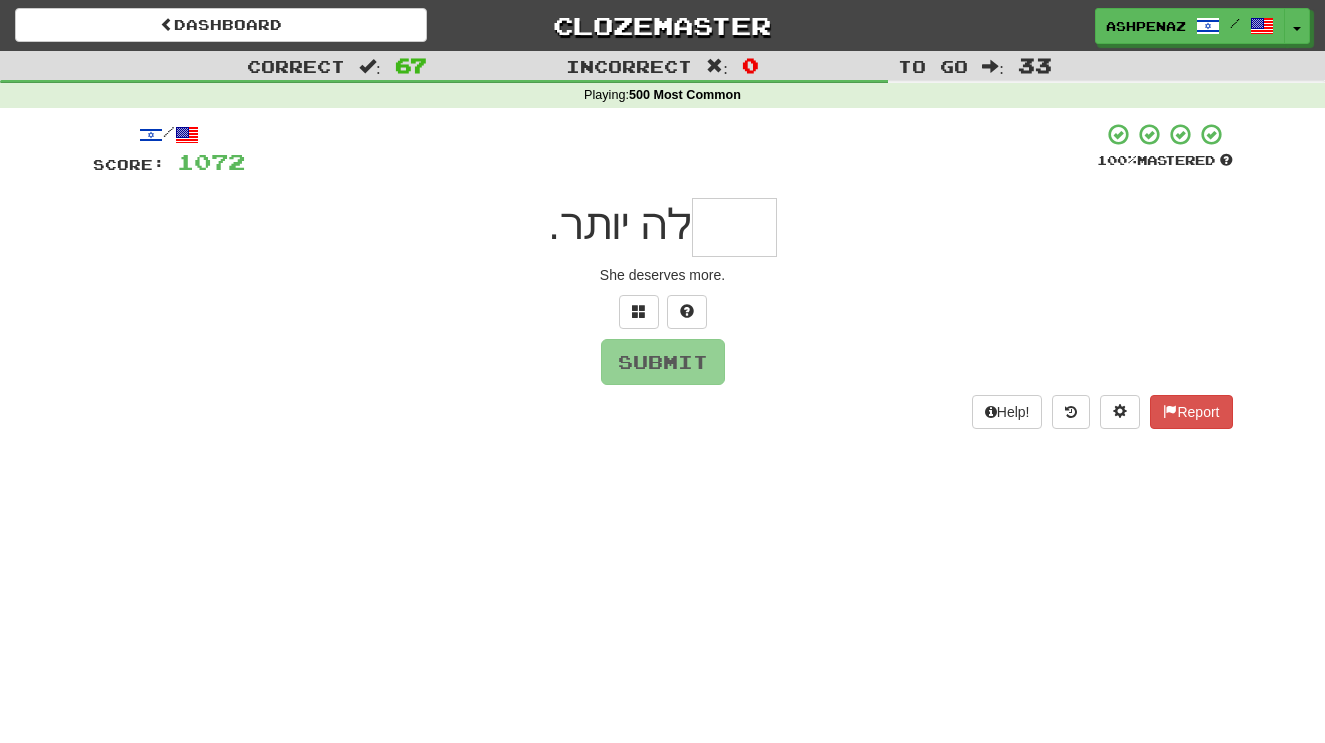 click at bounding box center [734, 227] 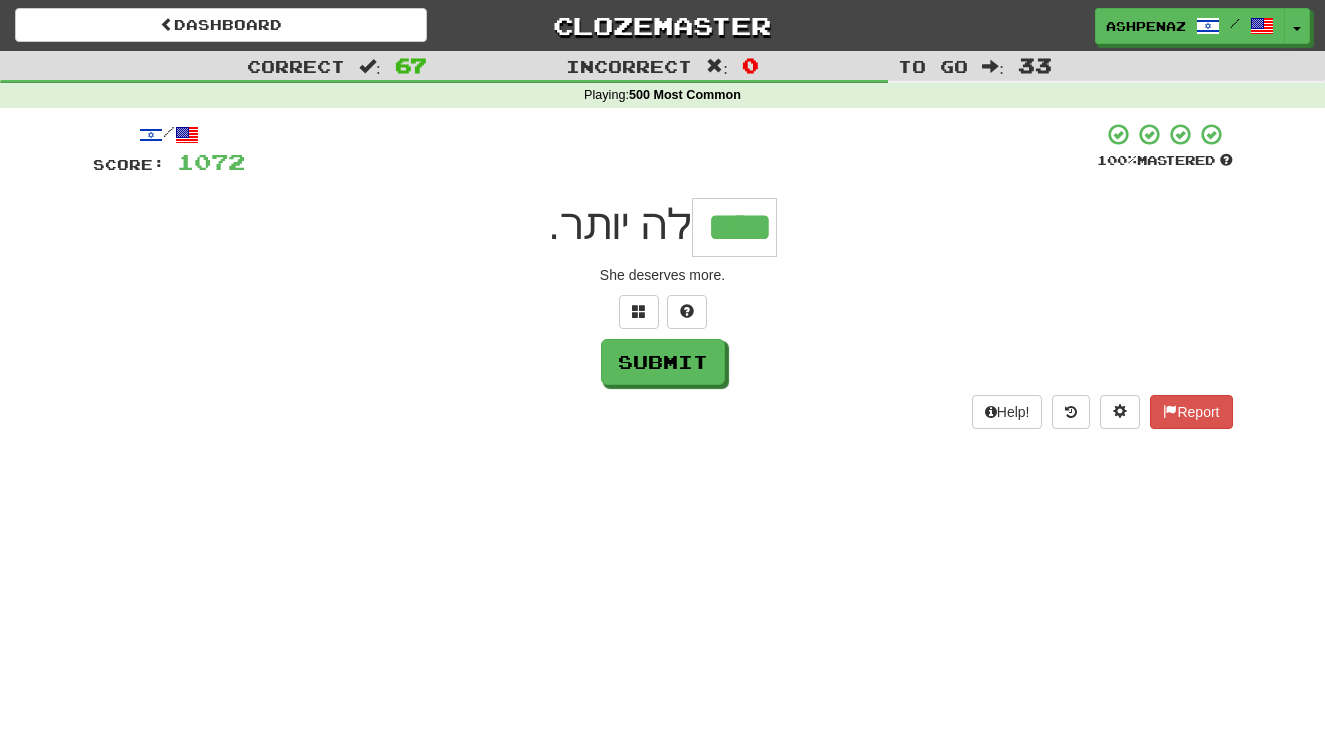 type on "****" 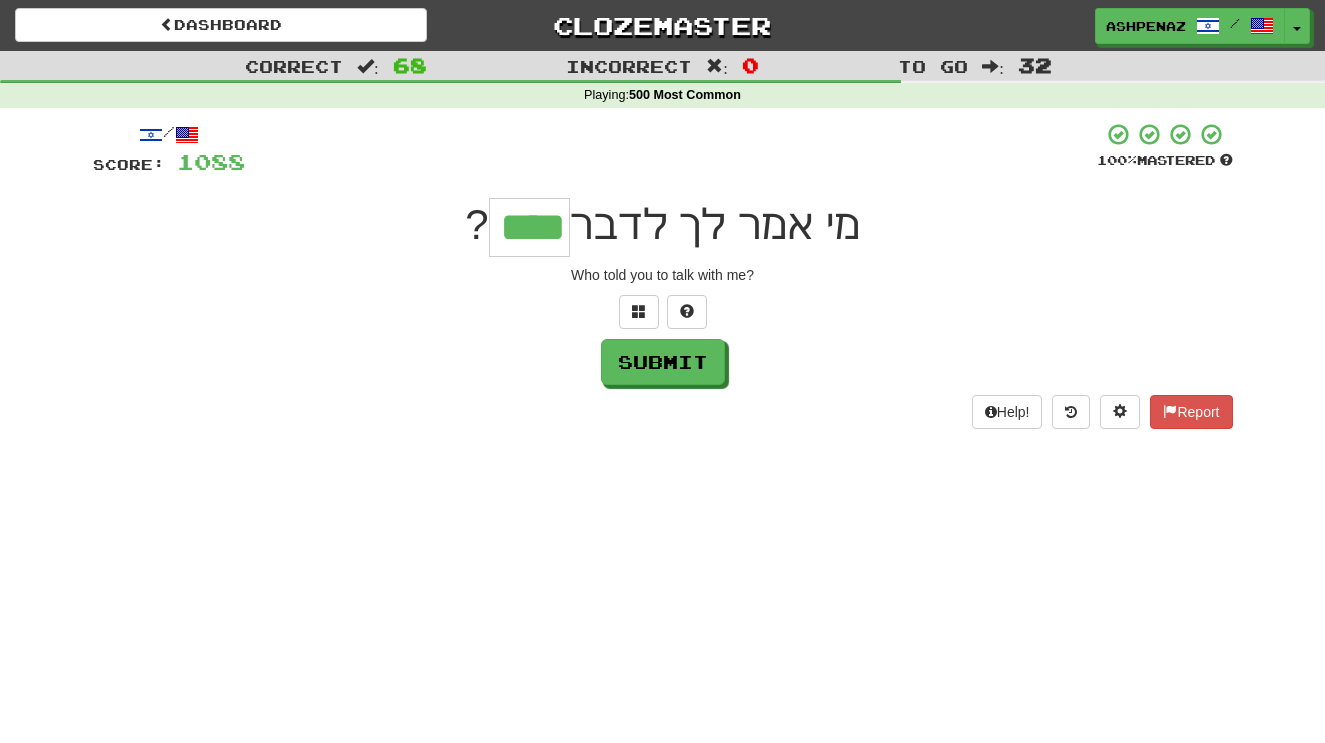 type on "****" 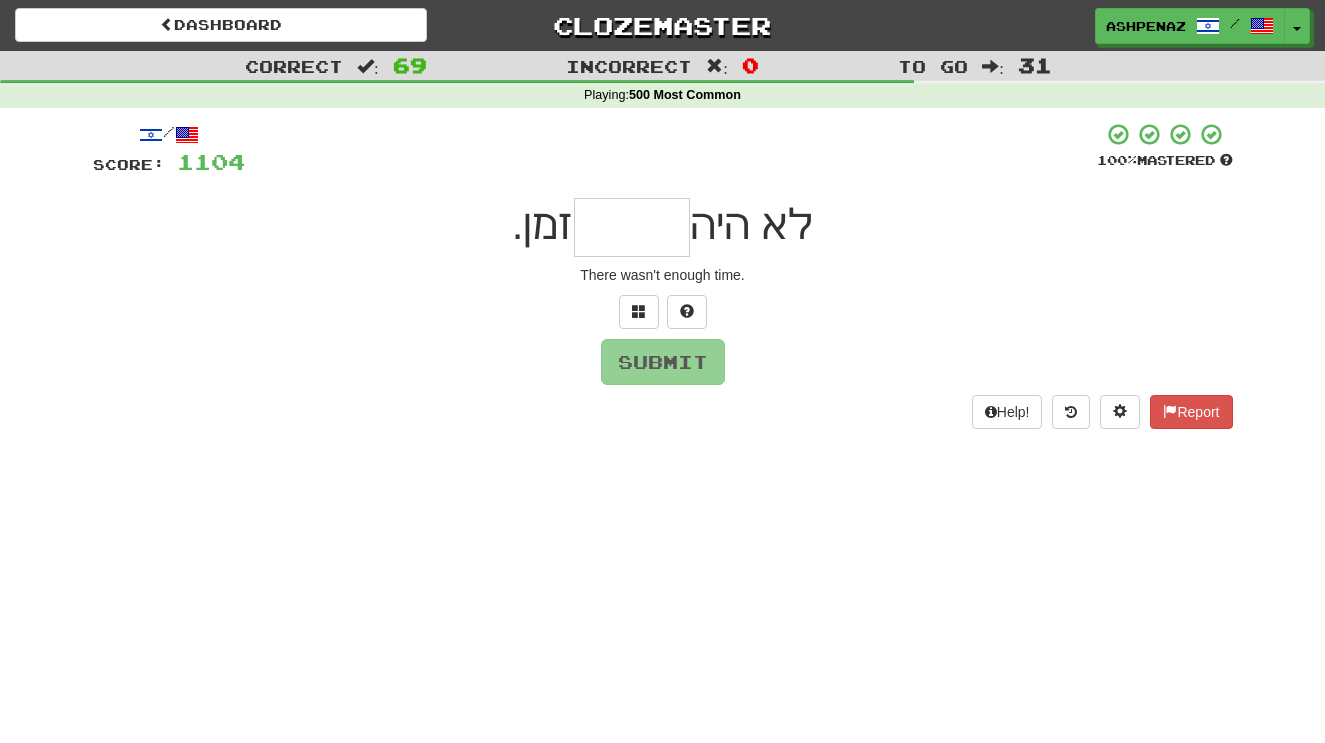 type on "*****" 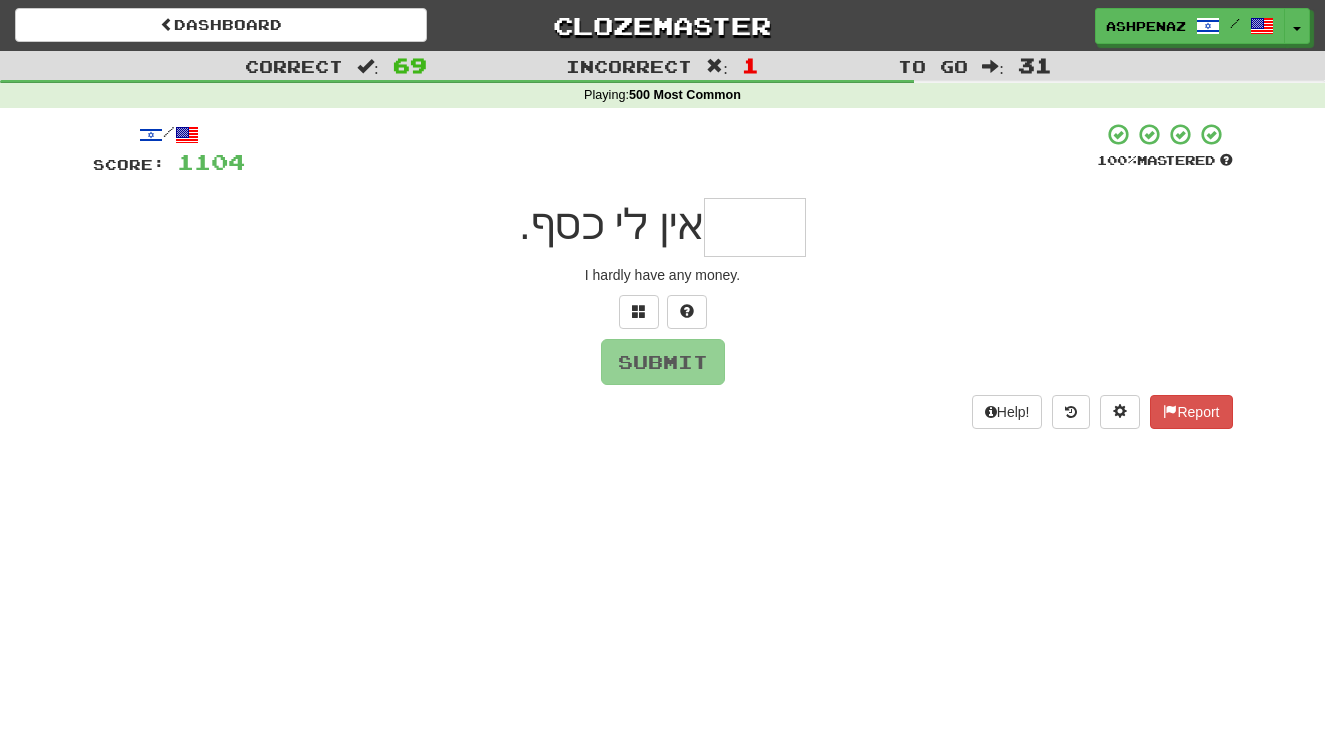 type on "*" 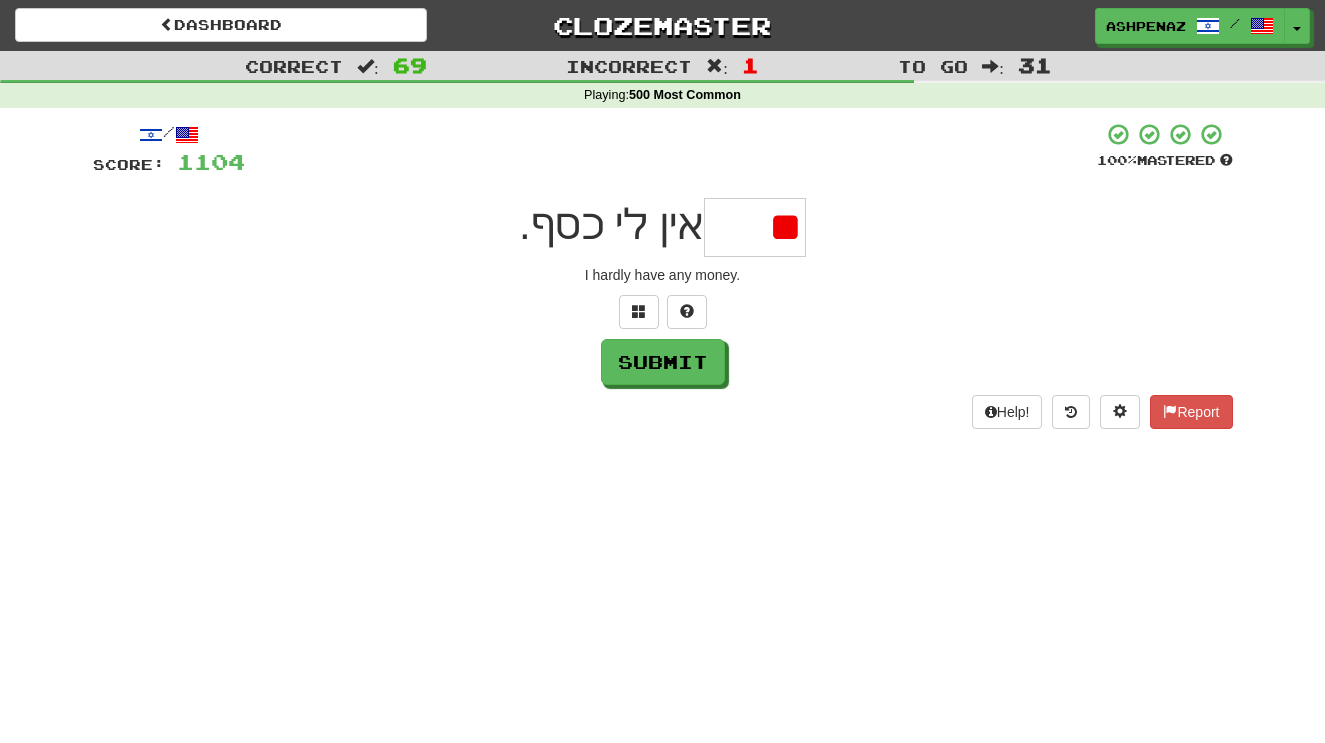 type on "*" 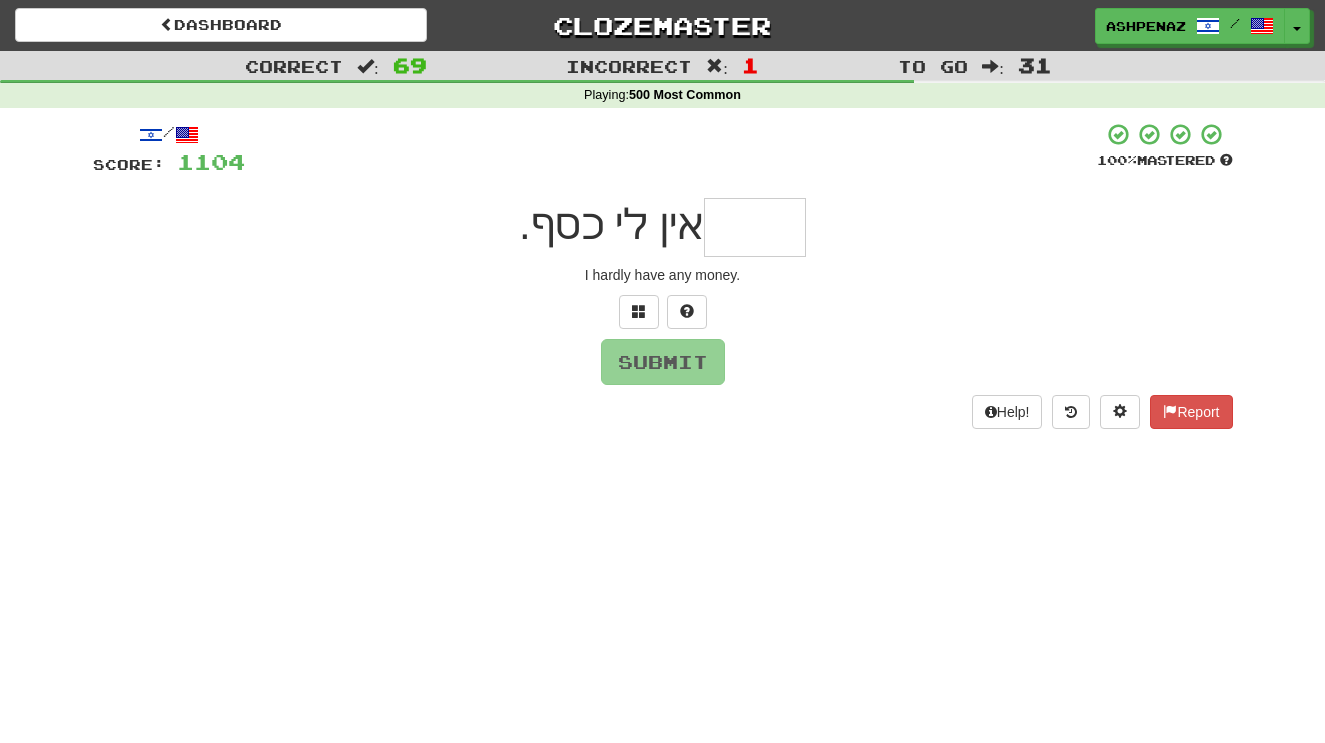type on "*" 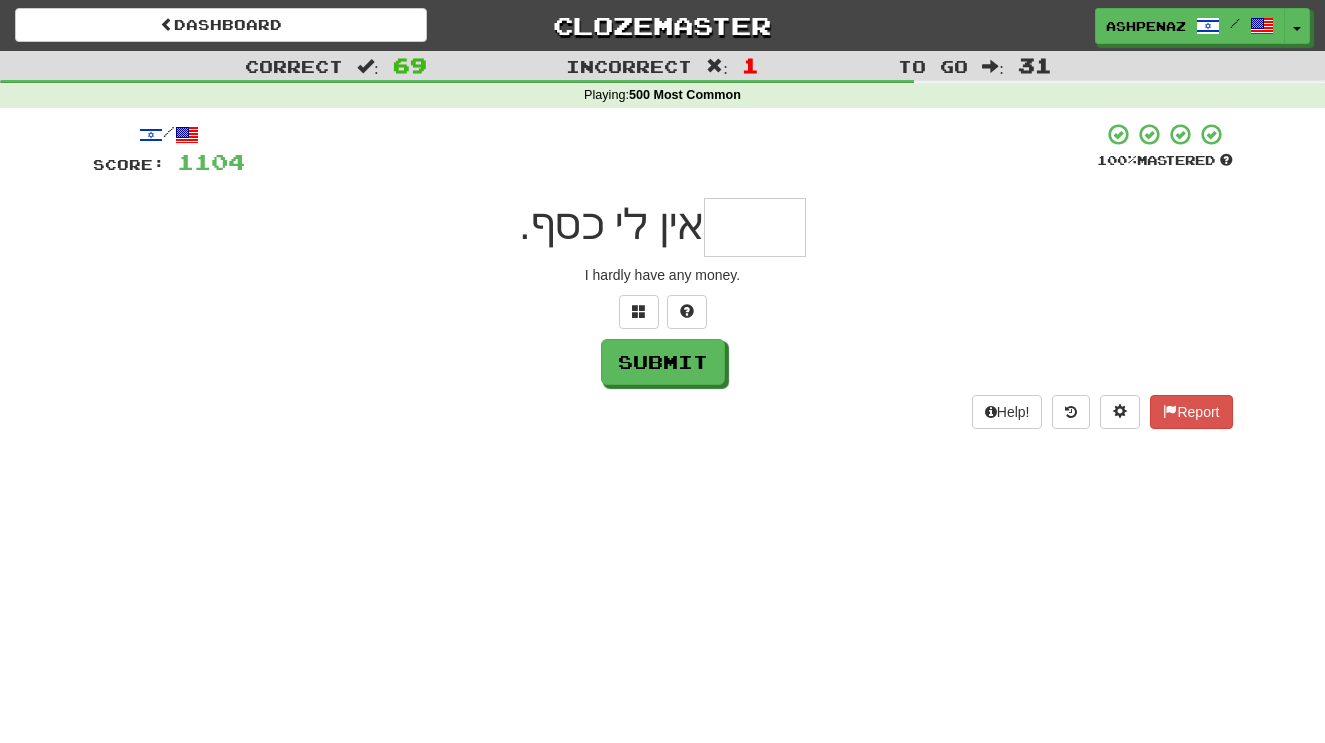 type on "*" 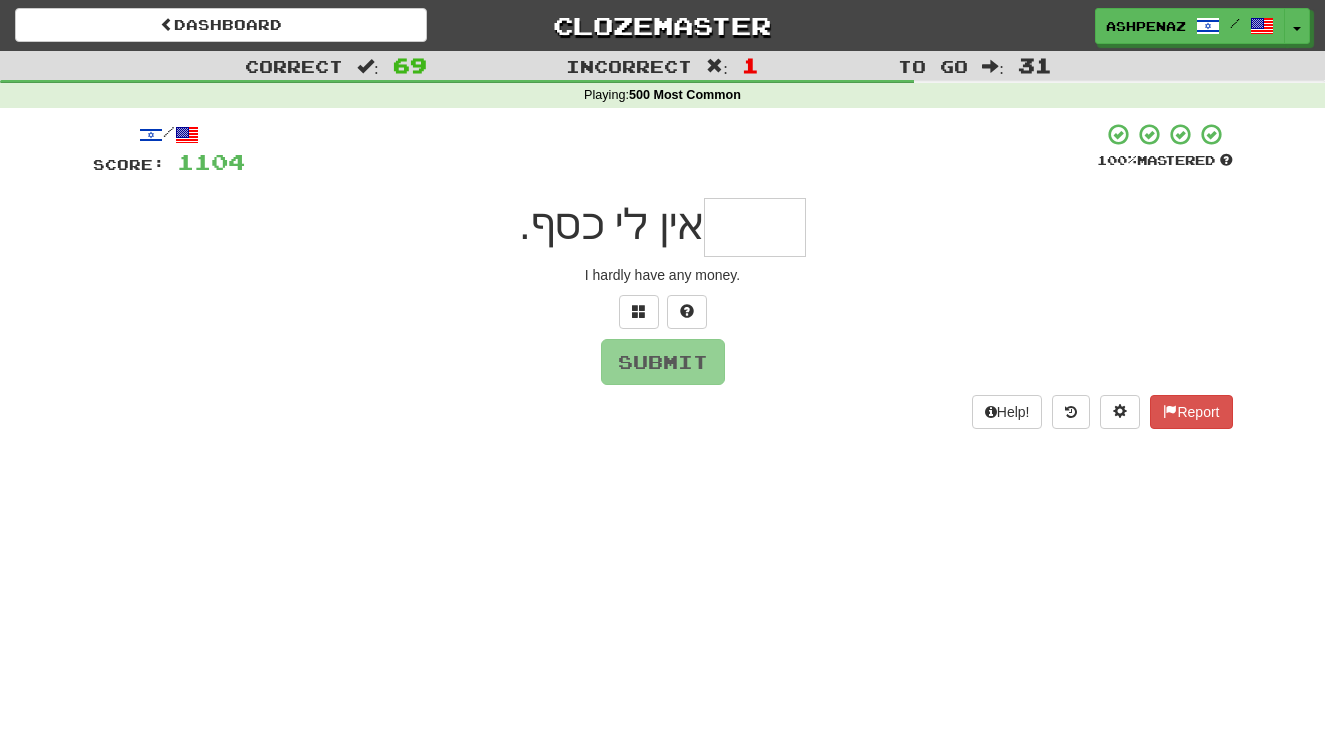 type on "*" 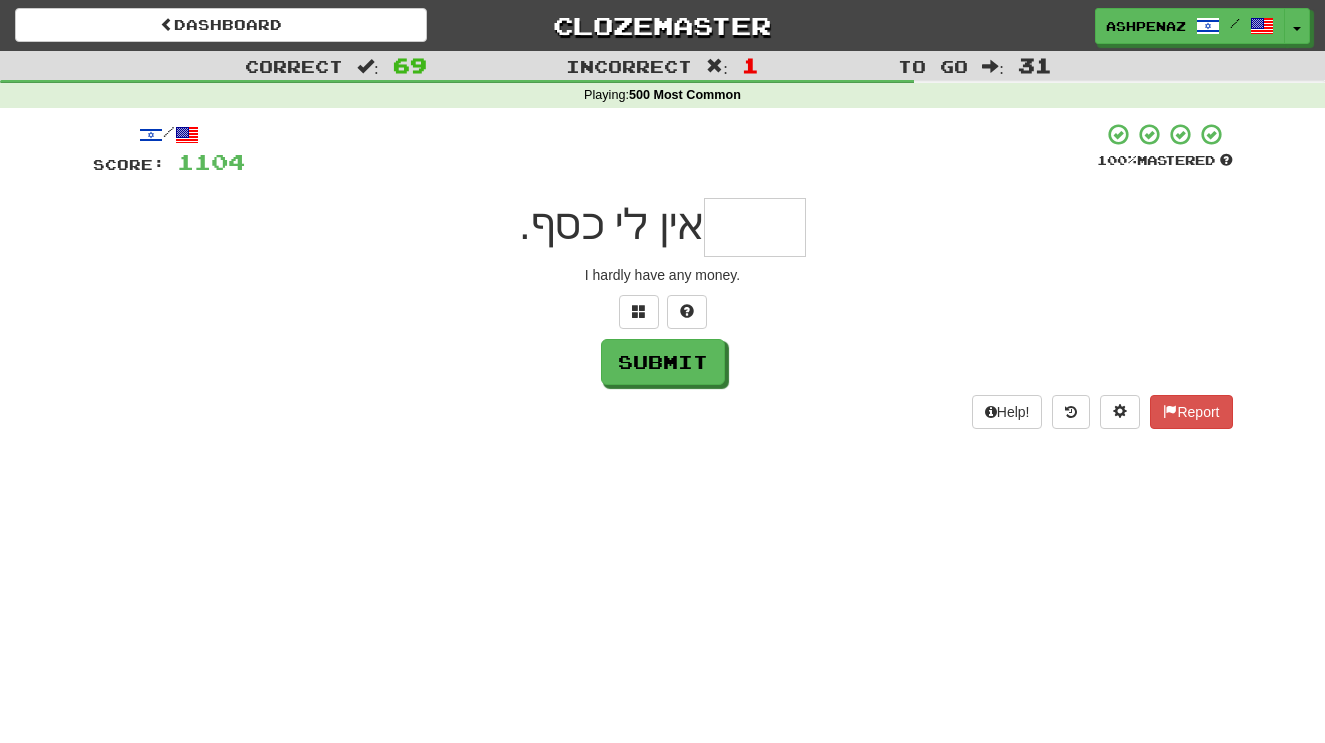 type on "*" 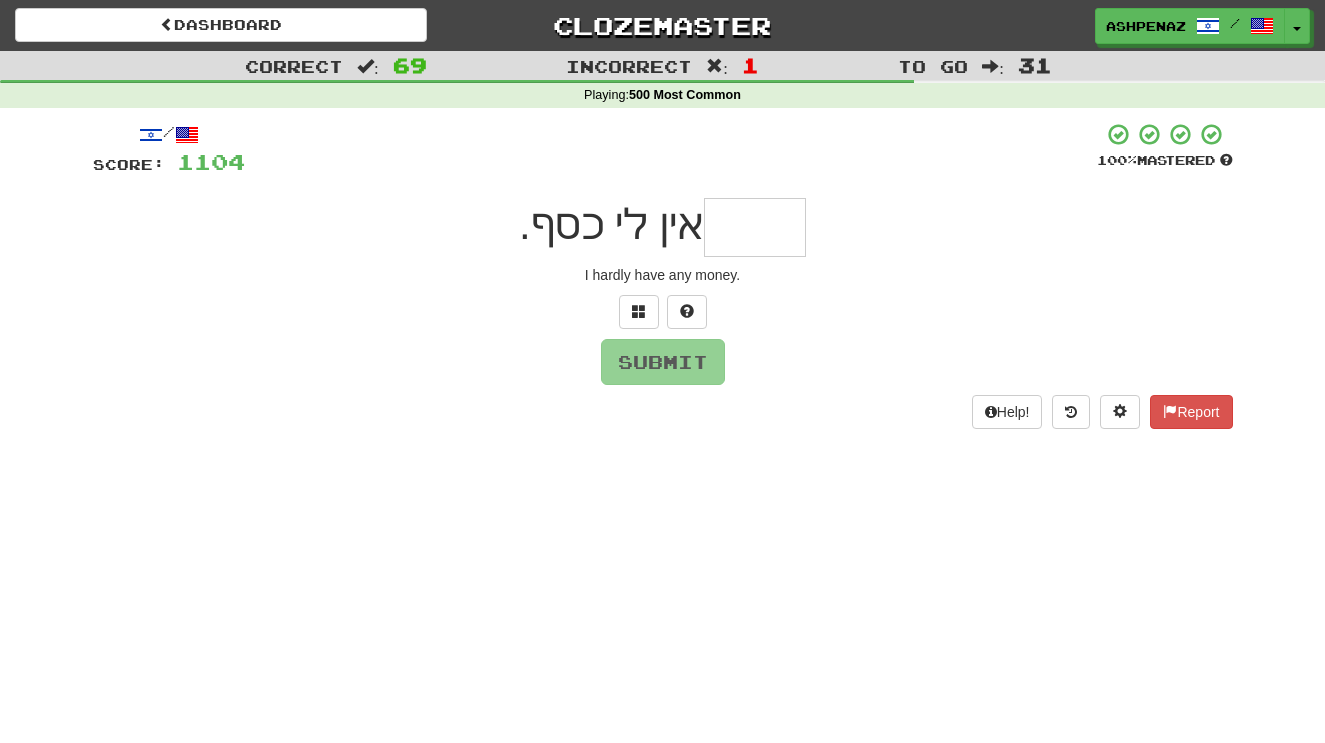 type on "*" 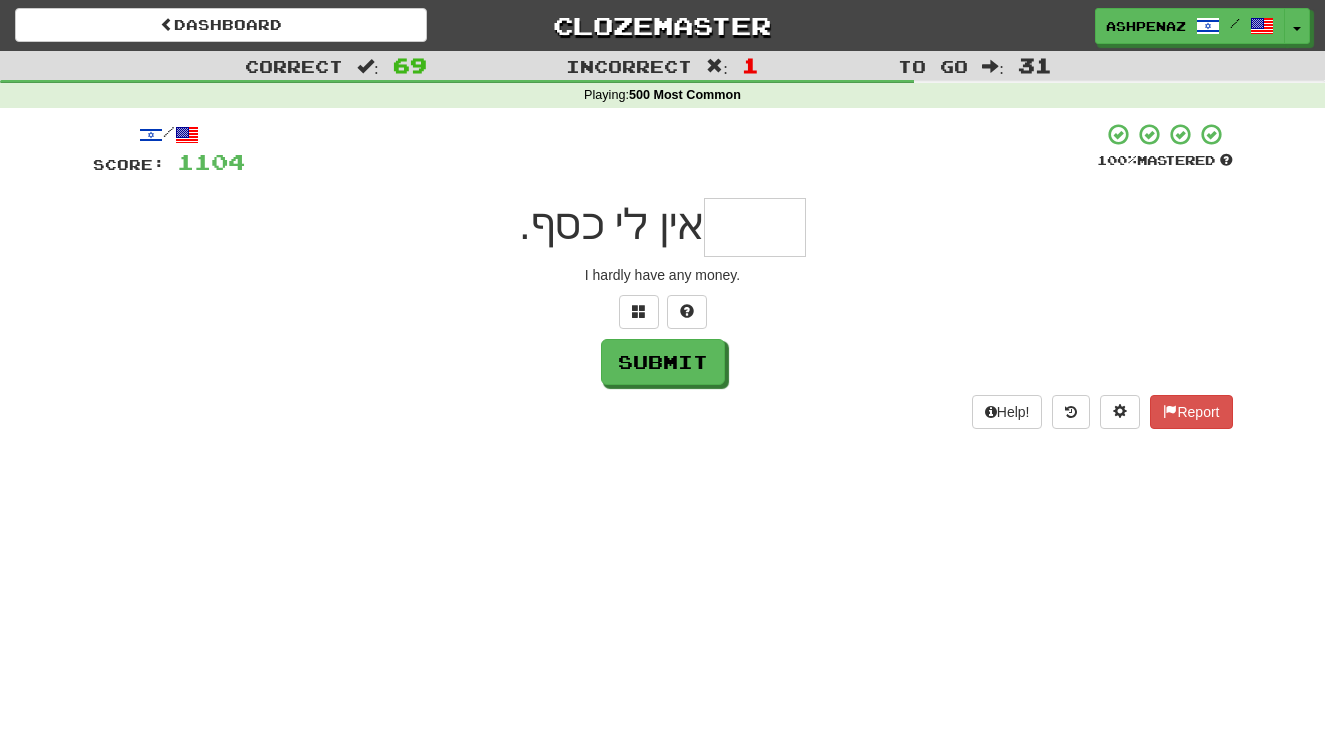 type on "*" 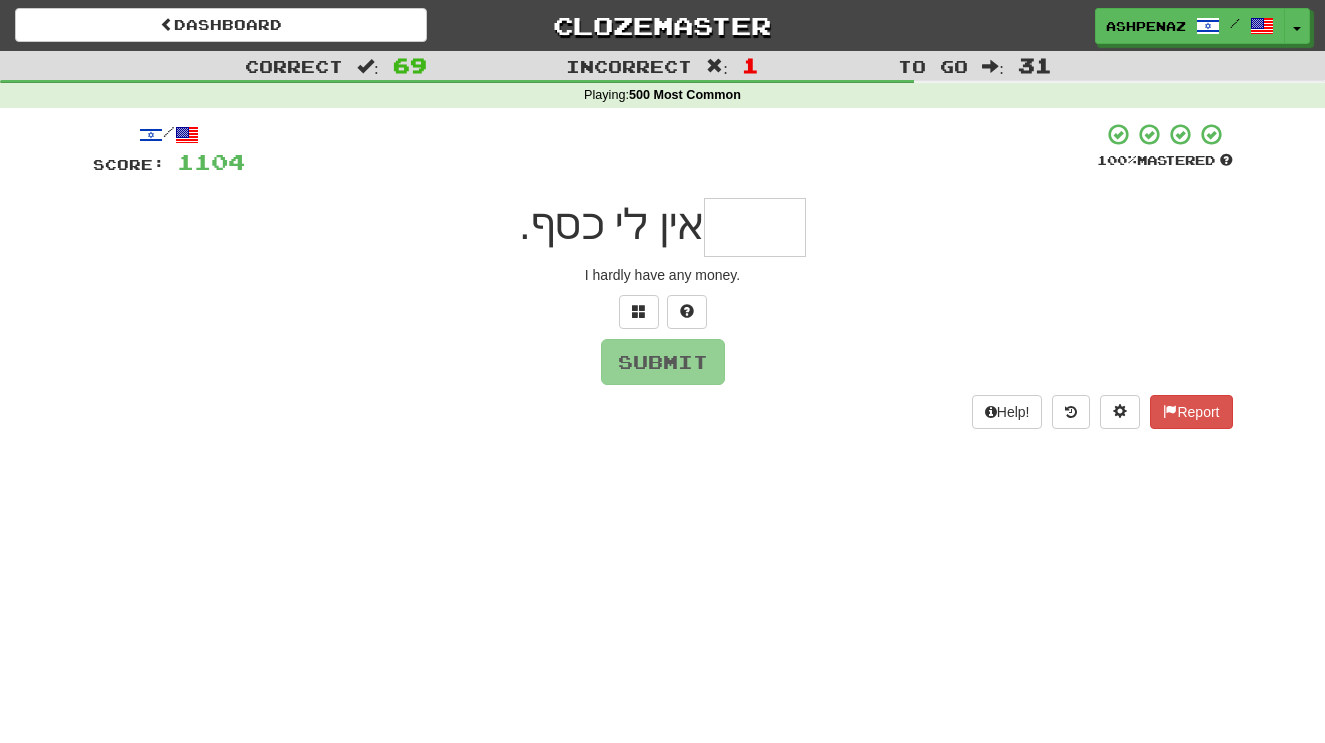 type on "*" 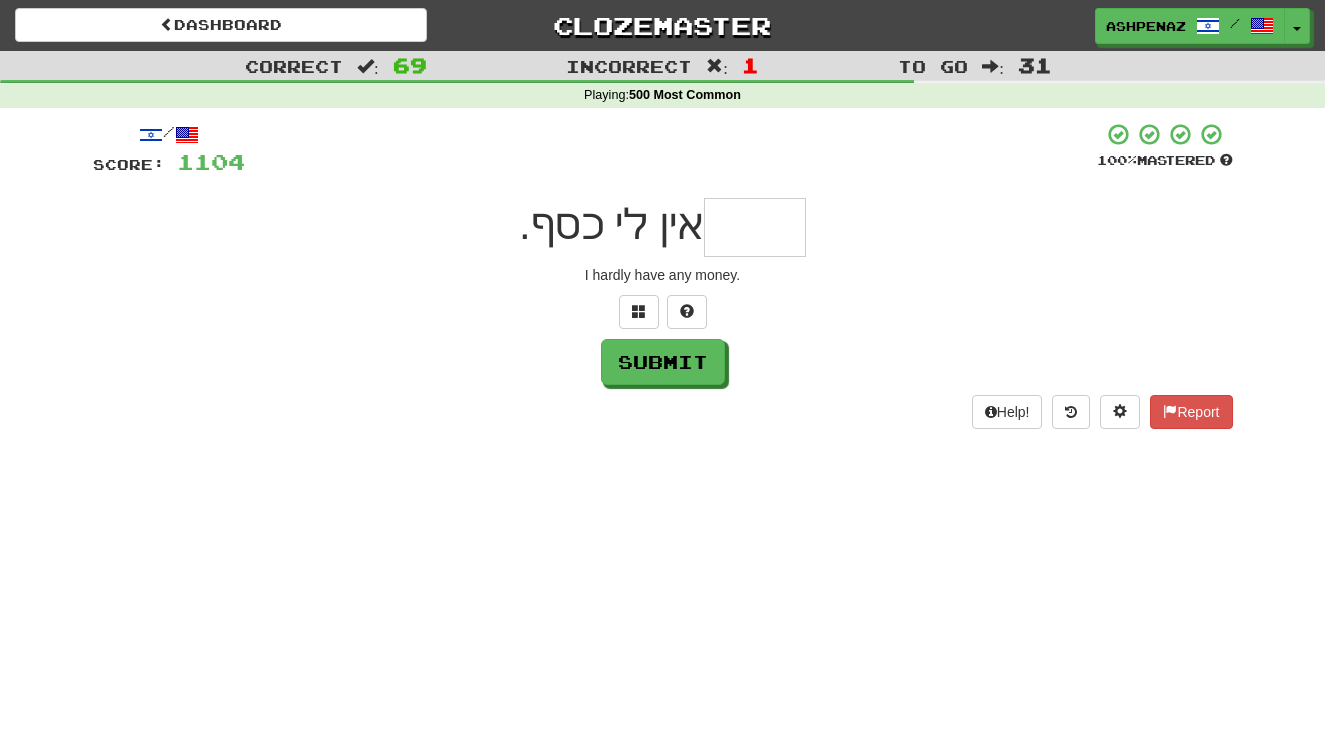 type on "*" 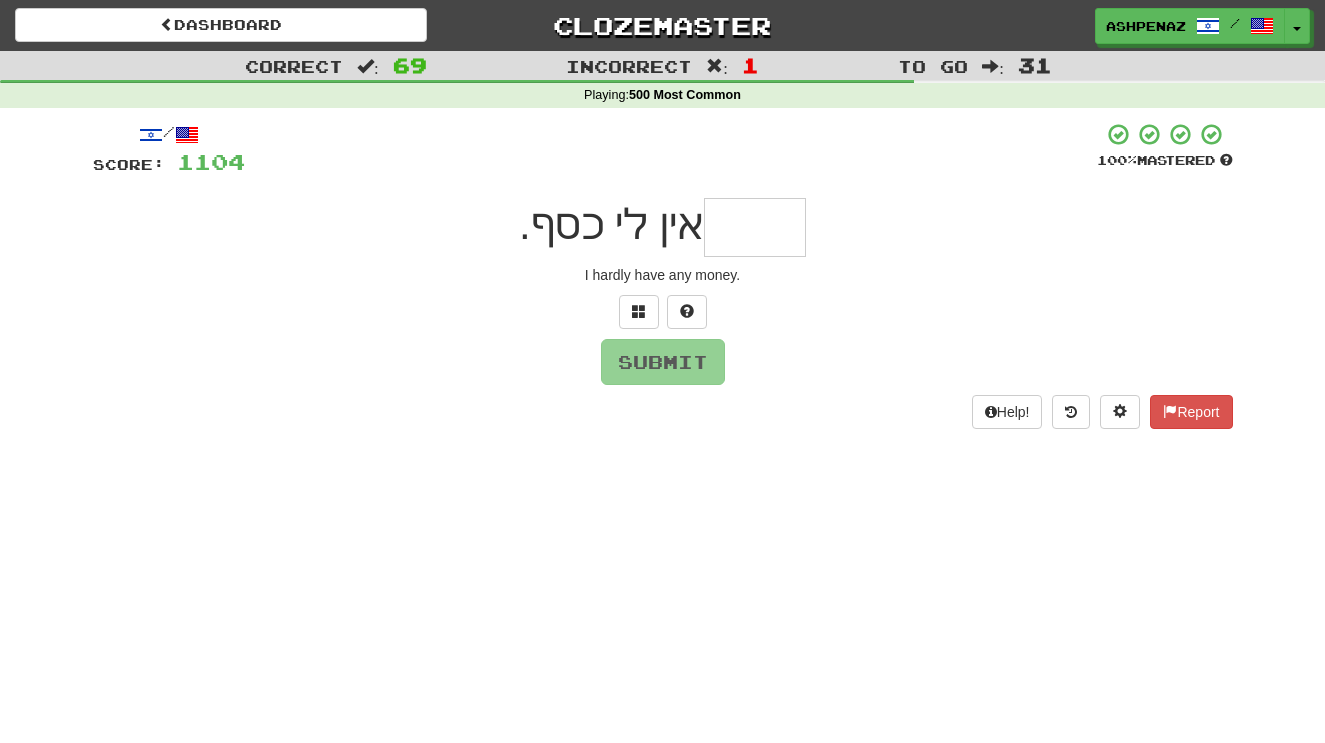 type on "*" 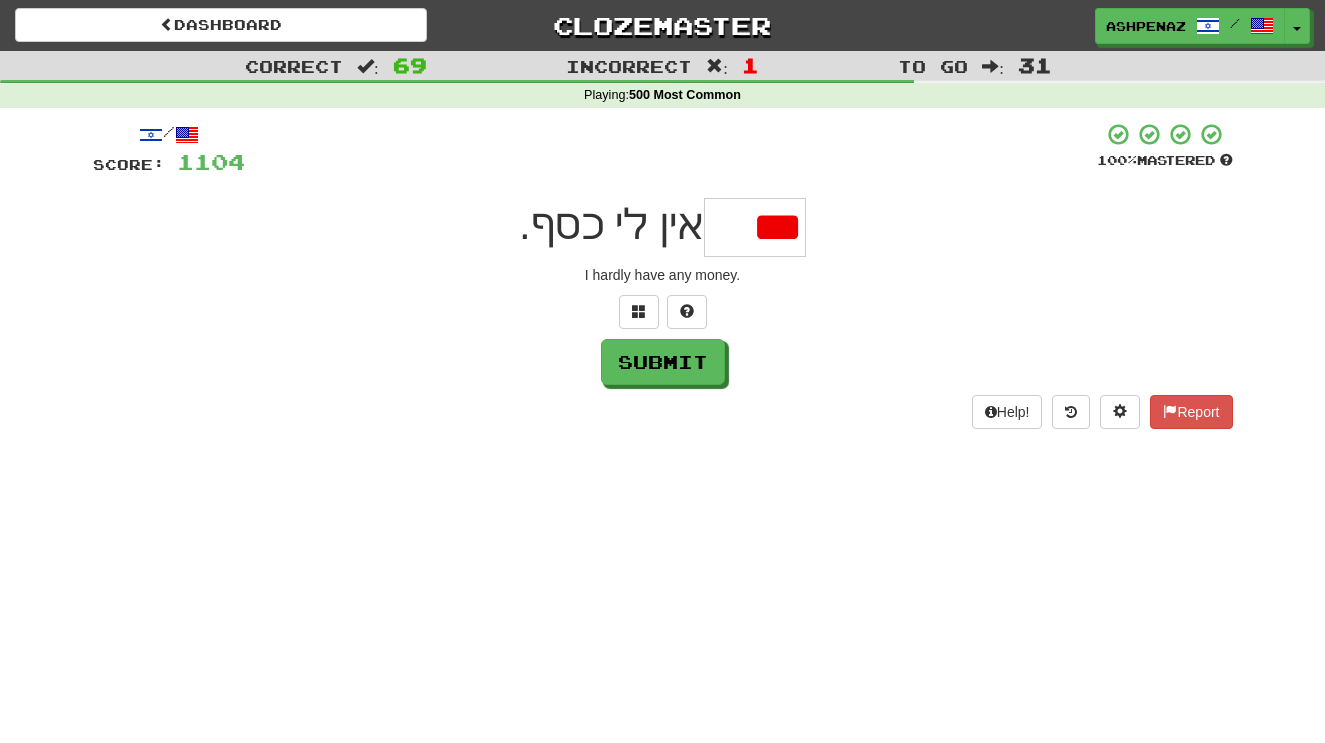 scroll, scrollTop: 0, scrollLeft: 0, axis: both 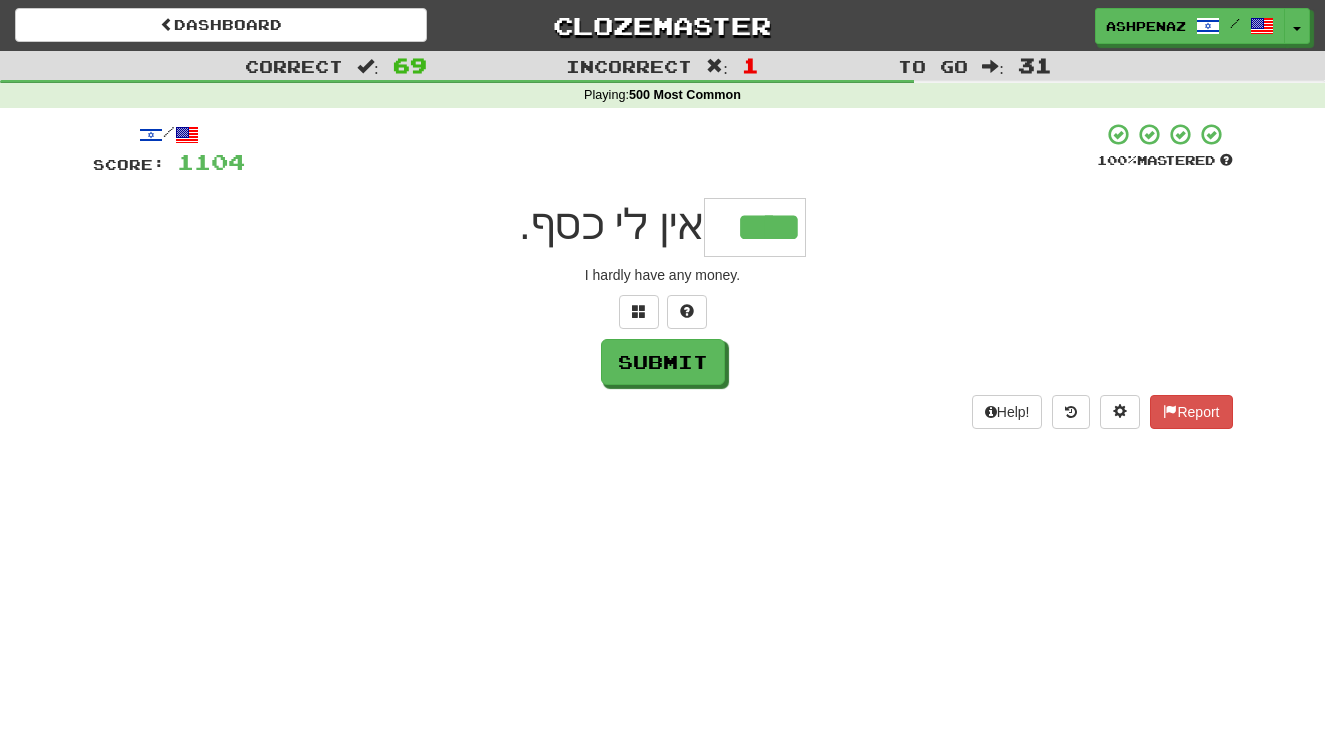 type on "****" 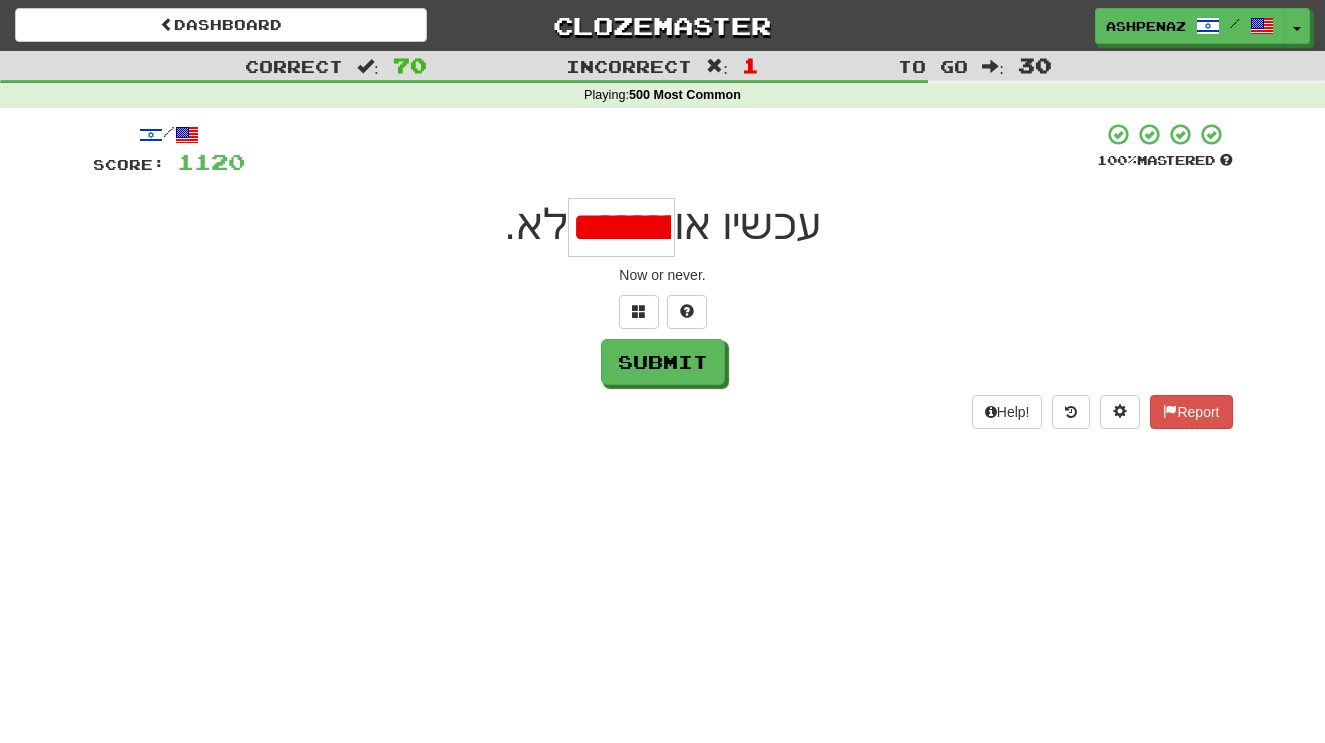scroll, scrollTop: 0, scrollLeft: -113, axis: horizontal 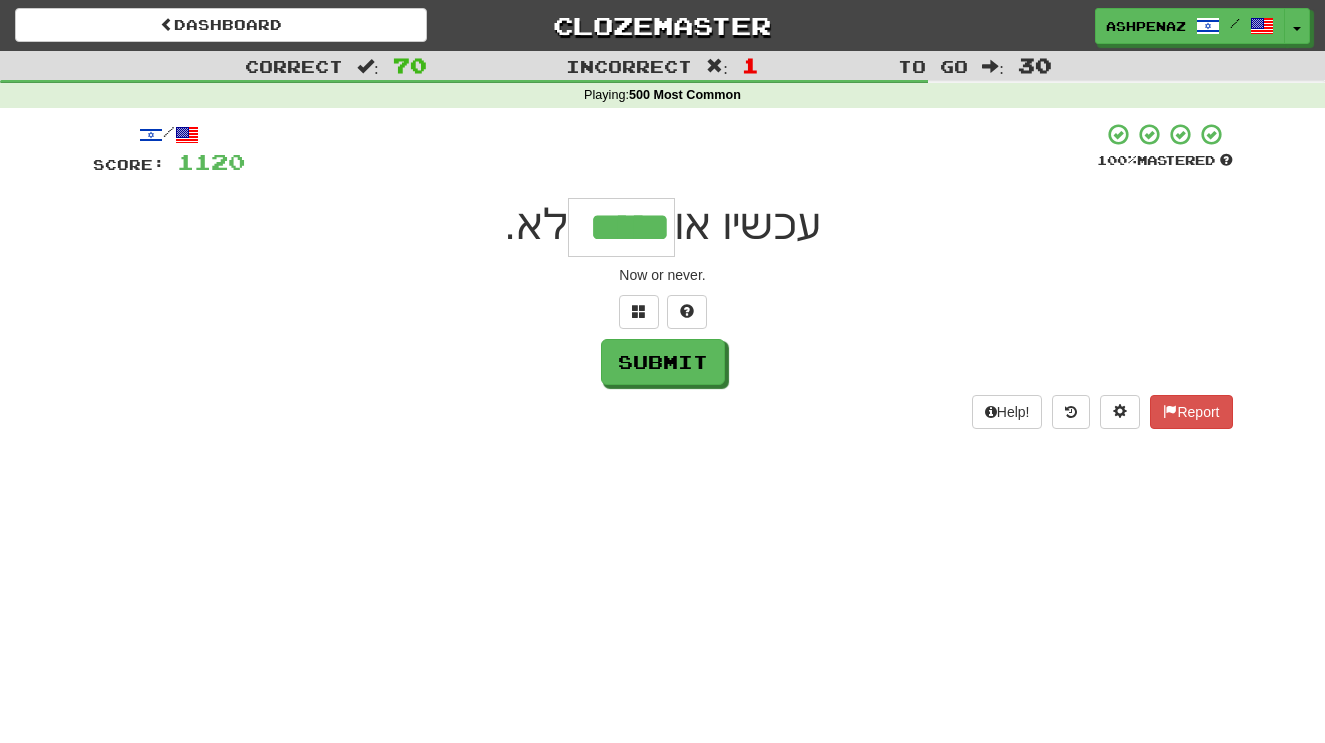 type on "*****" 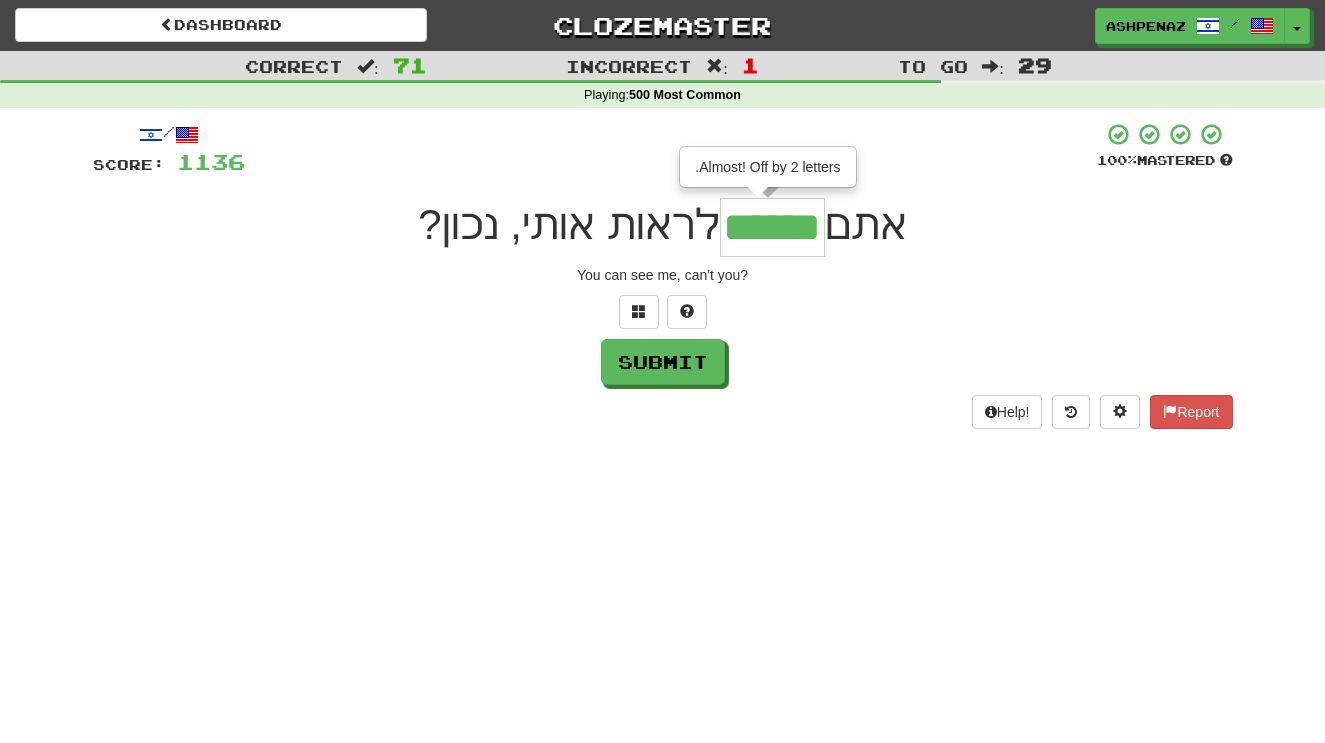 type on "******" 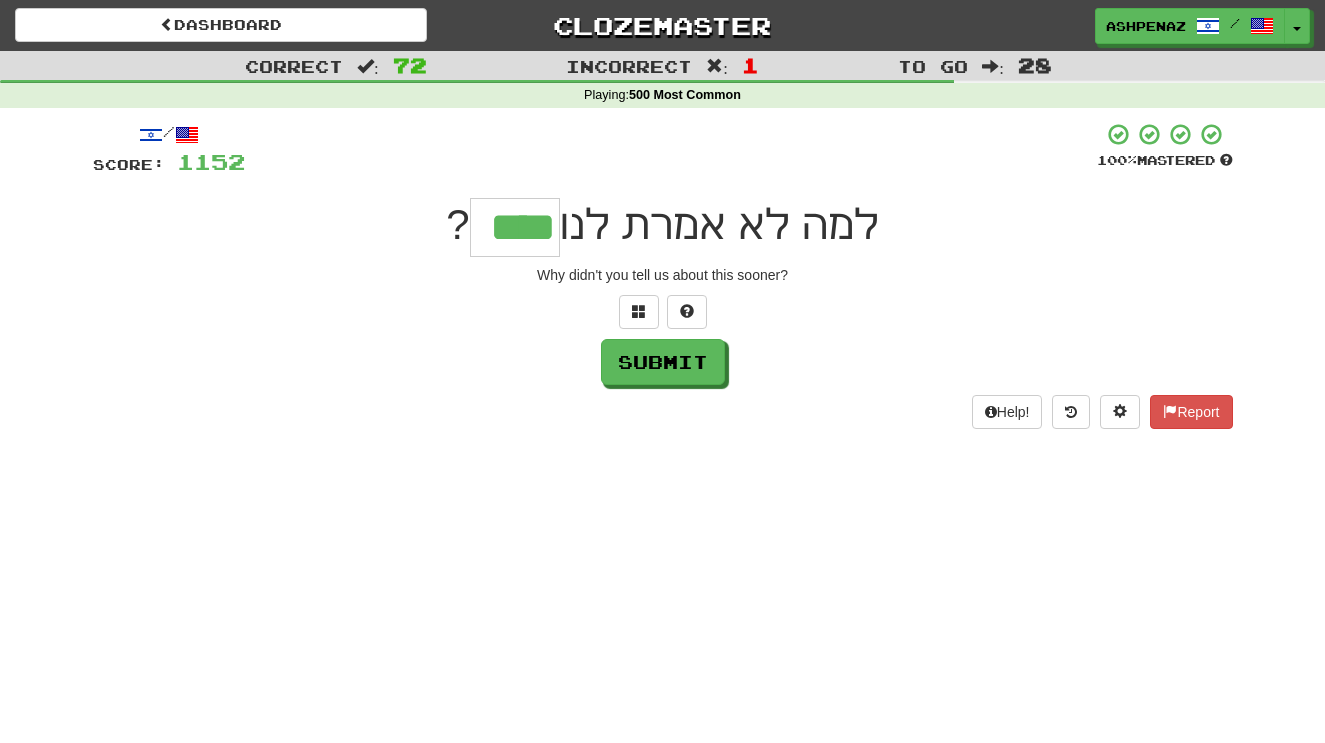type on "****" 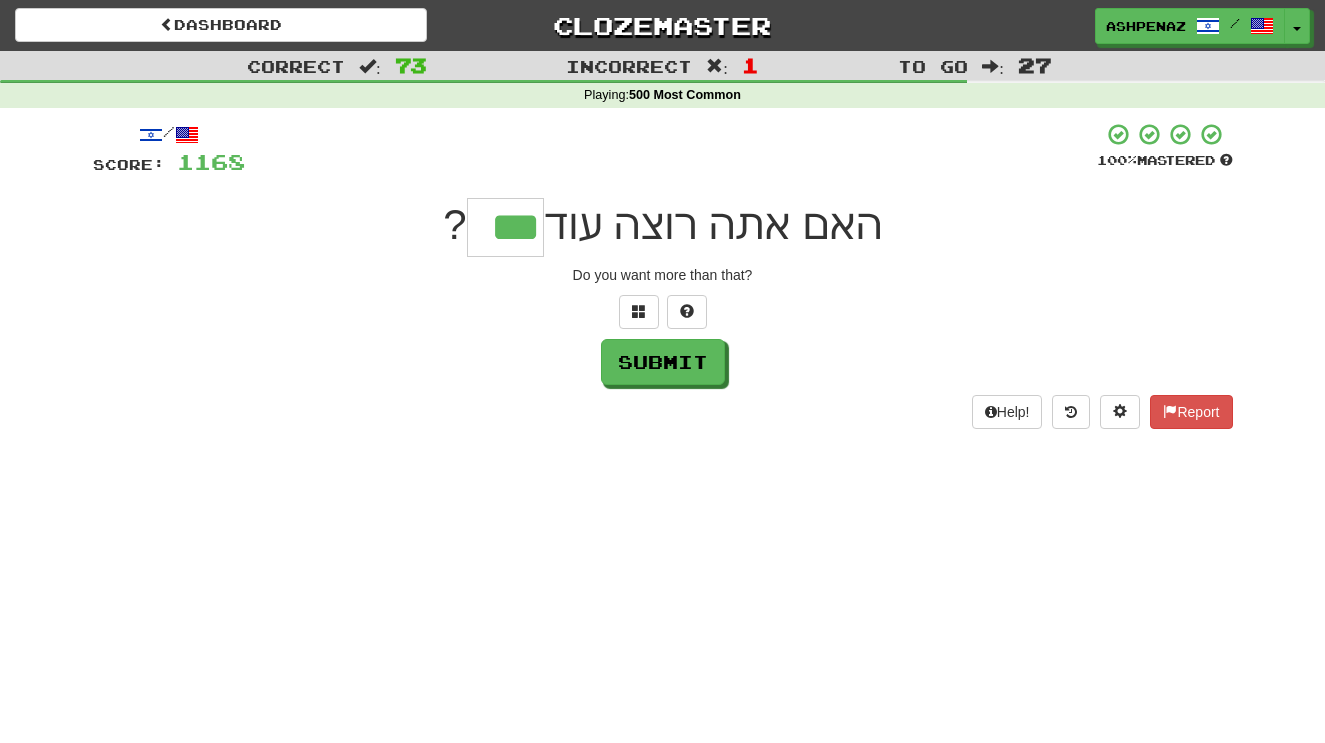 type on "***" 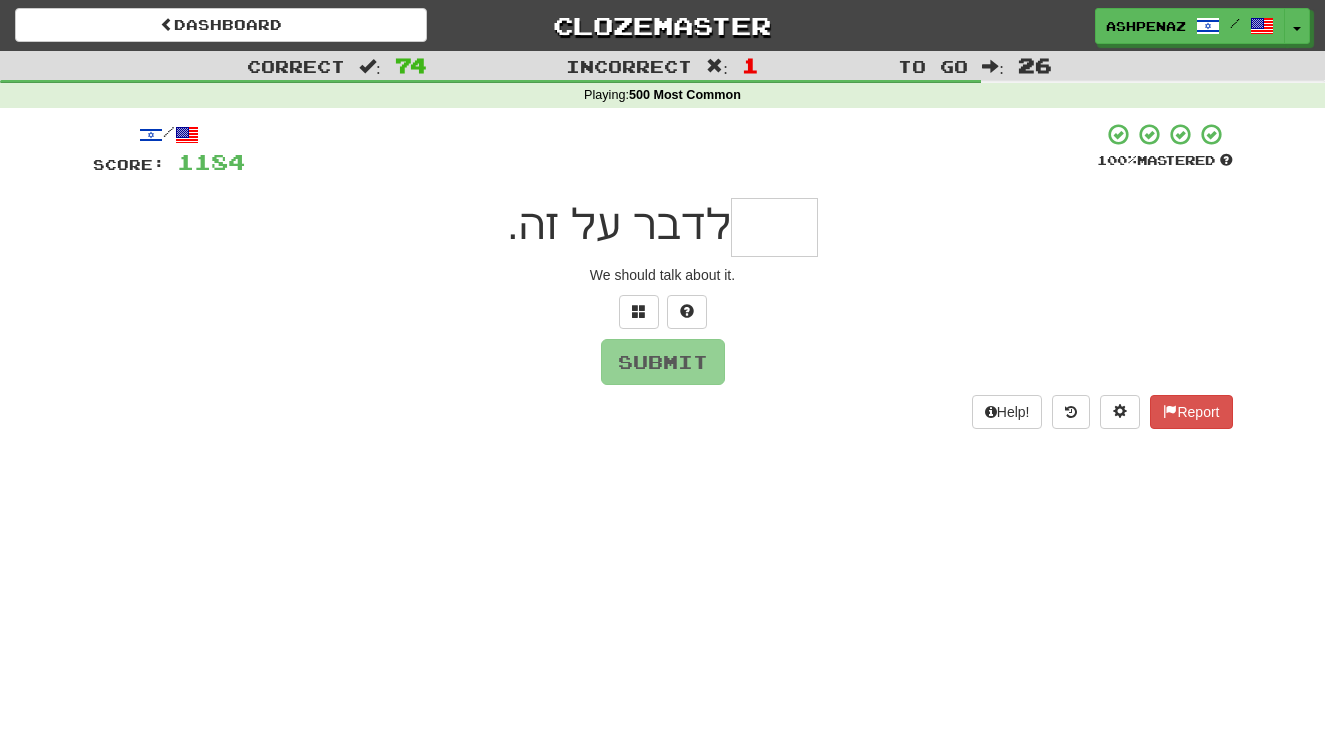 type on "*" 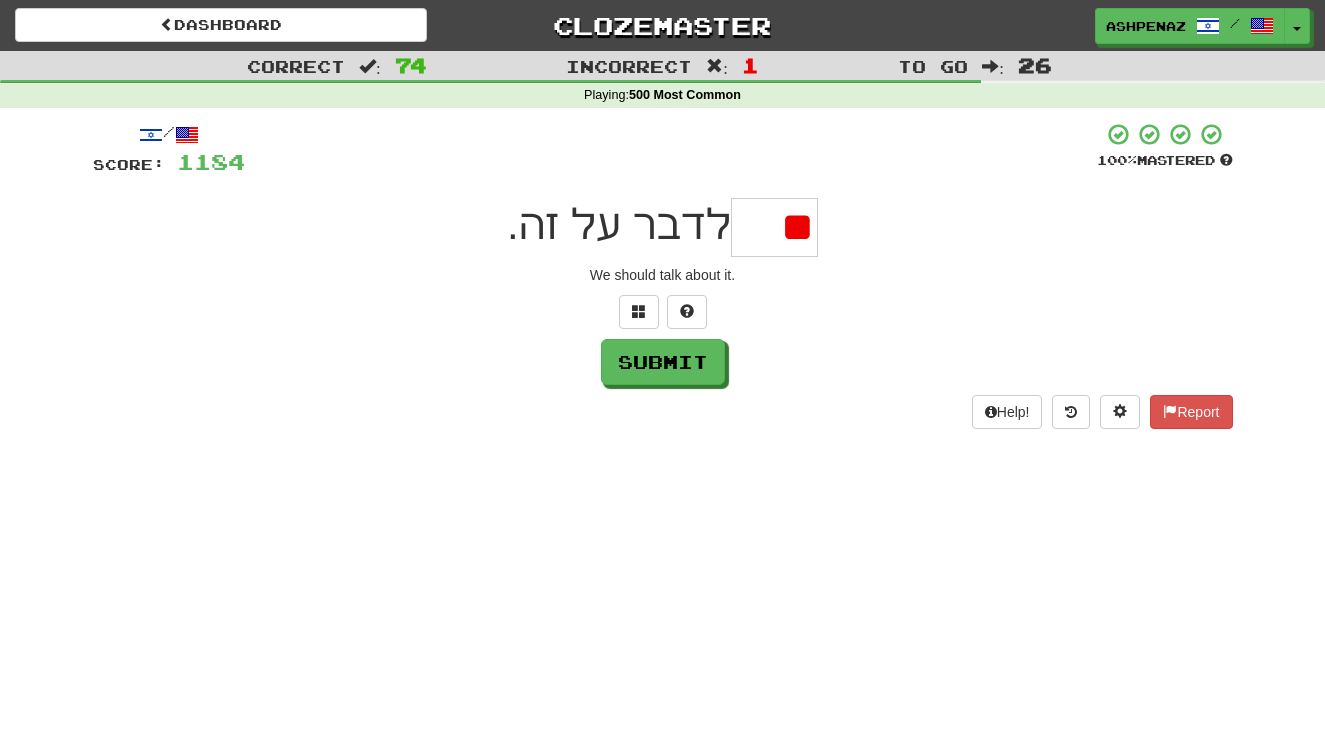type on "*" 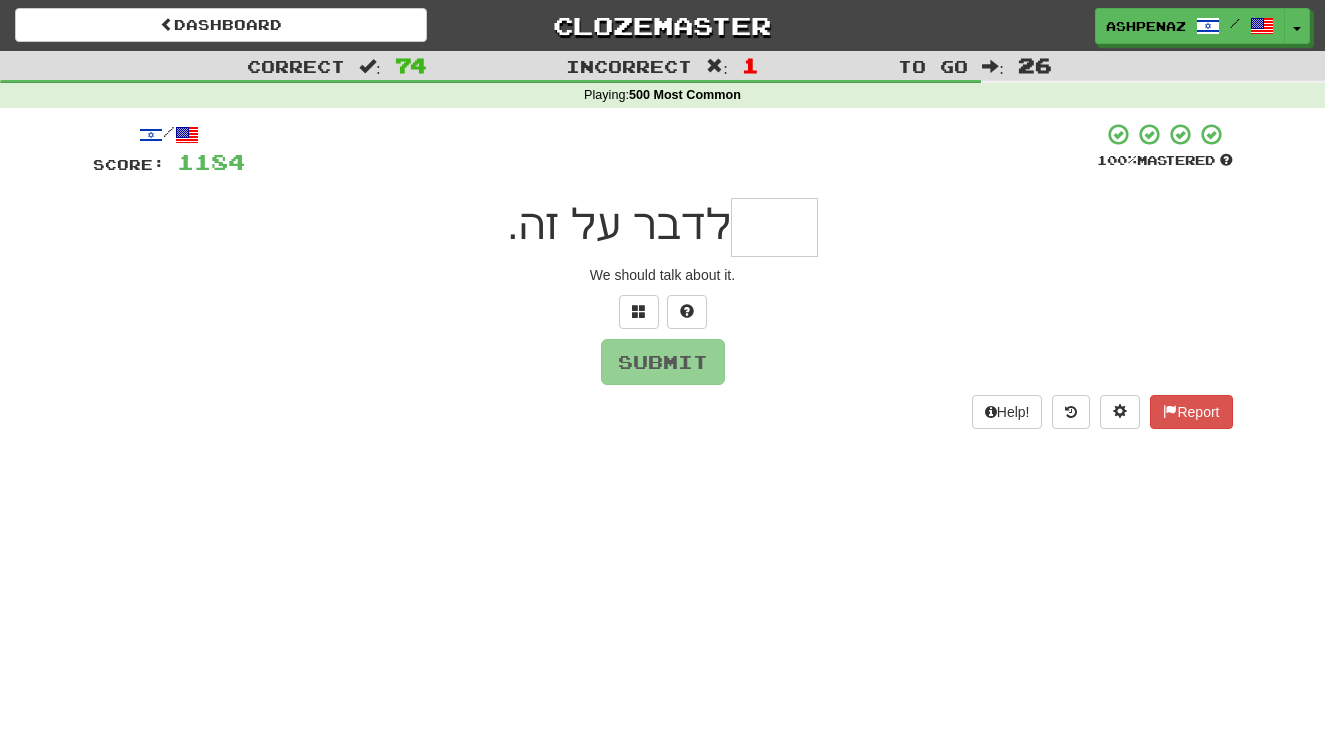 type on "*" 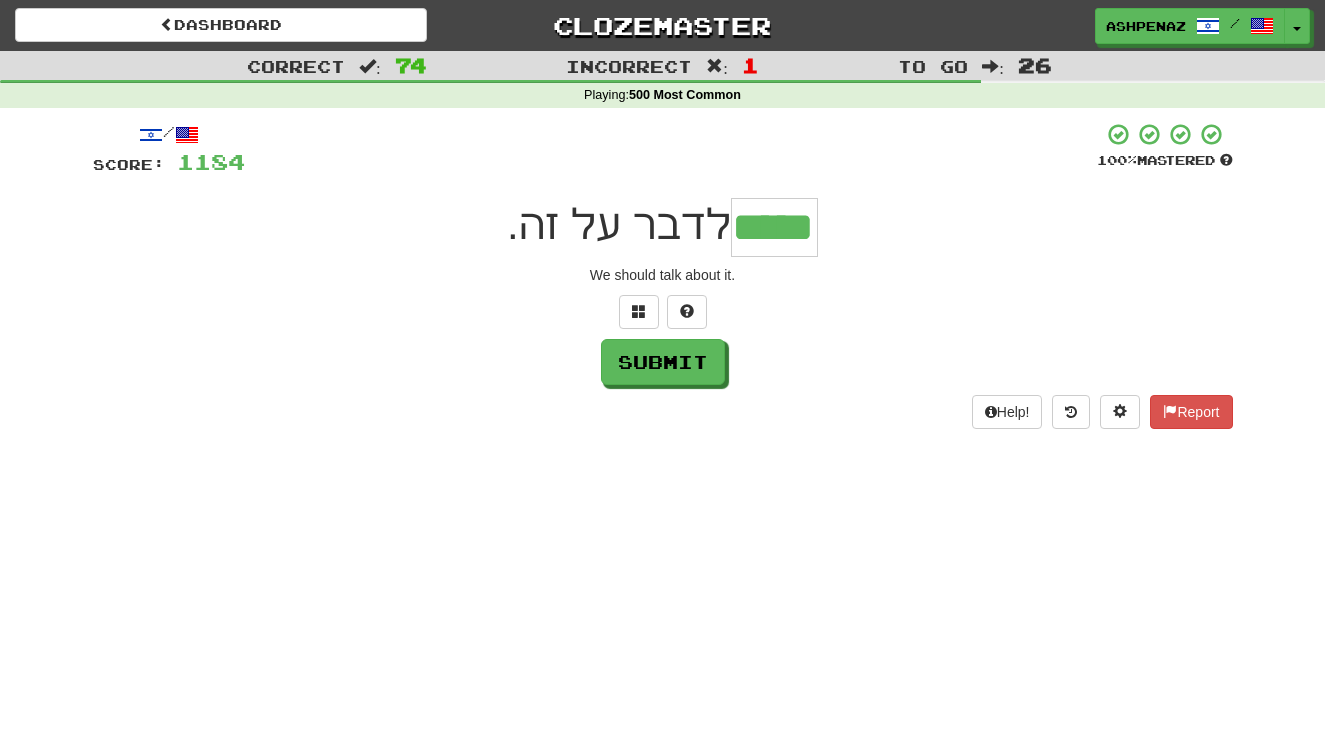 type on "*****" 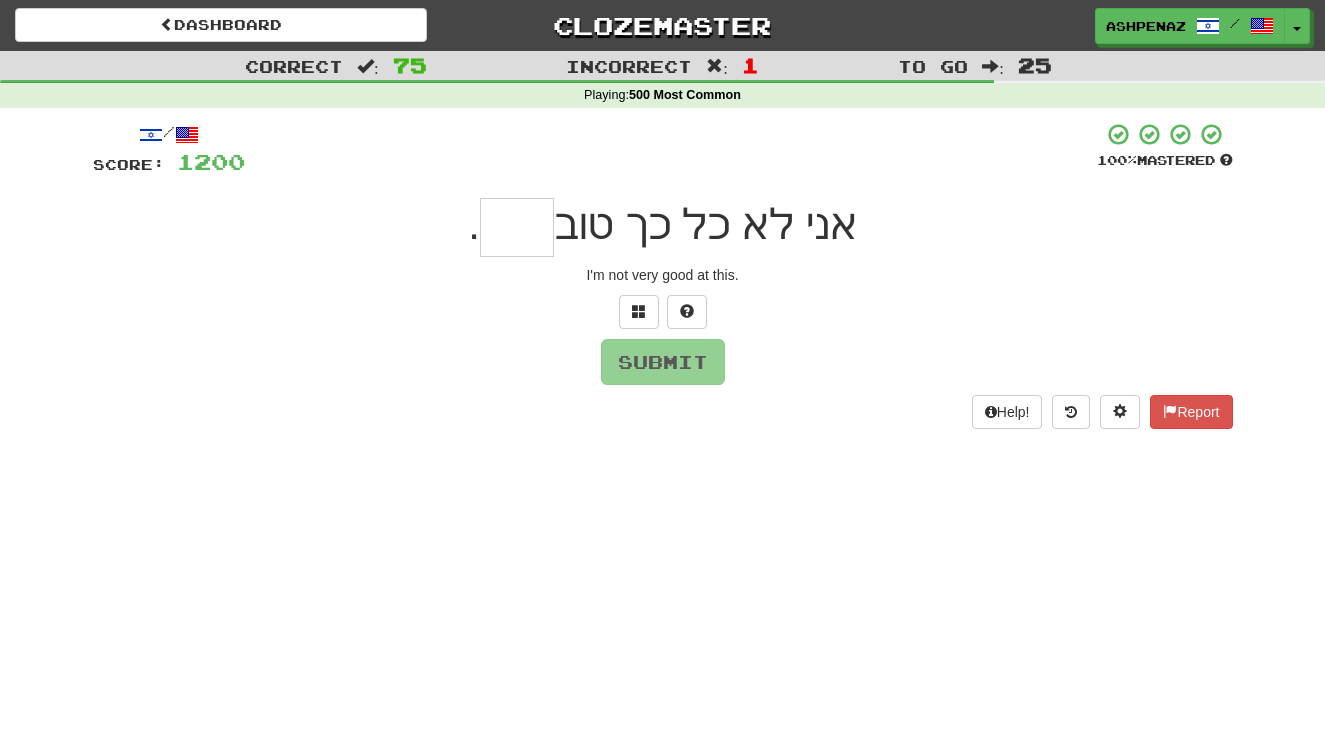 type on "*" 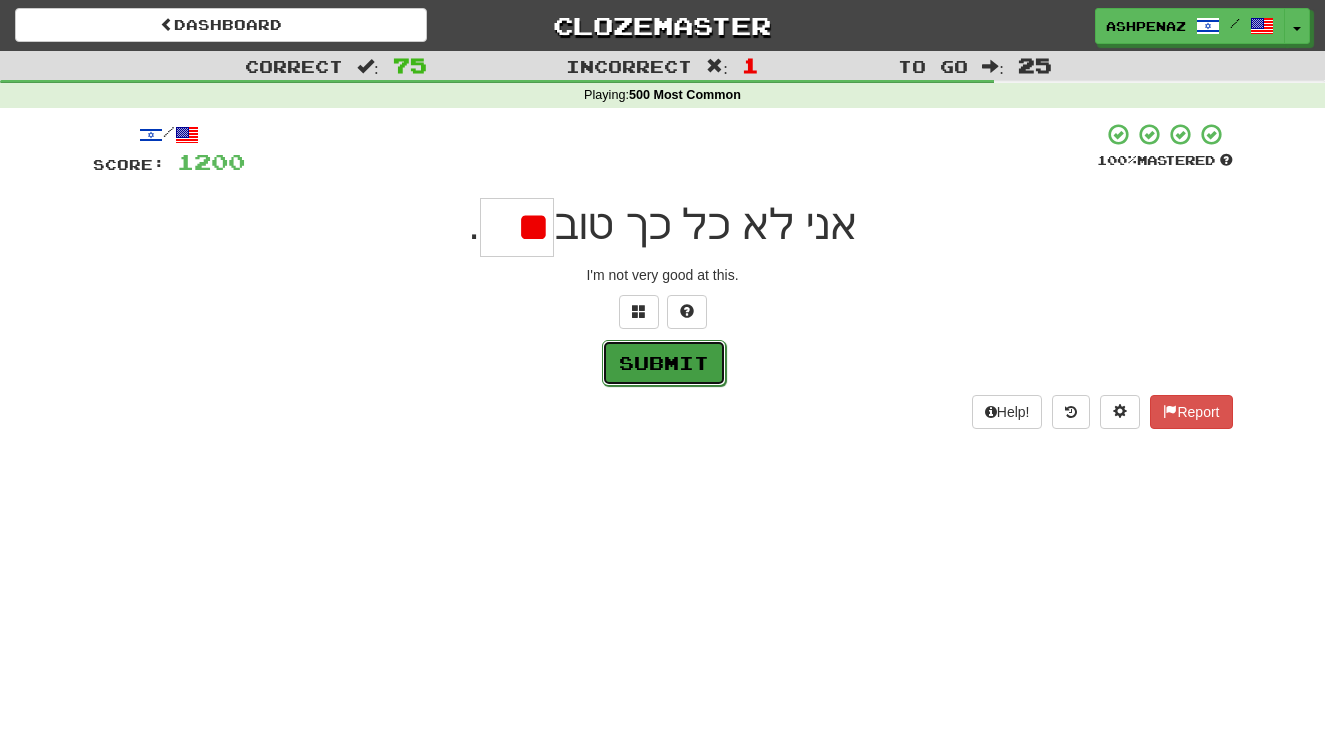 click on "Submit" at bounding box center (664, 363) 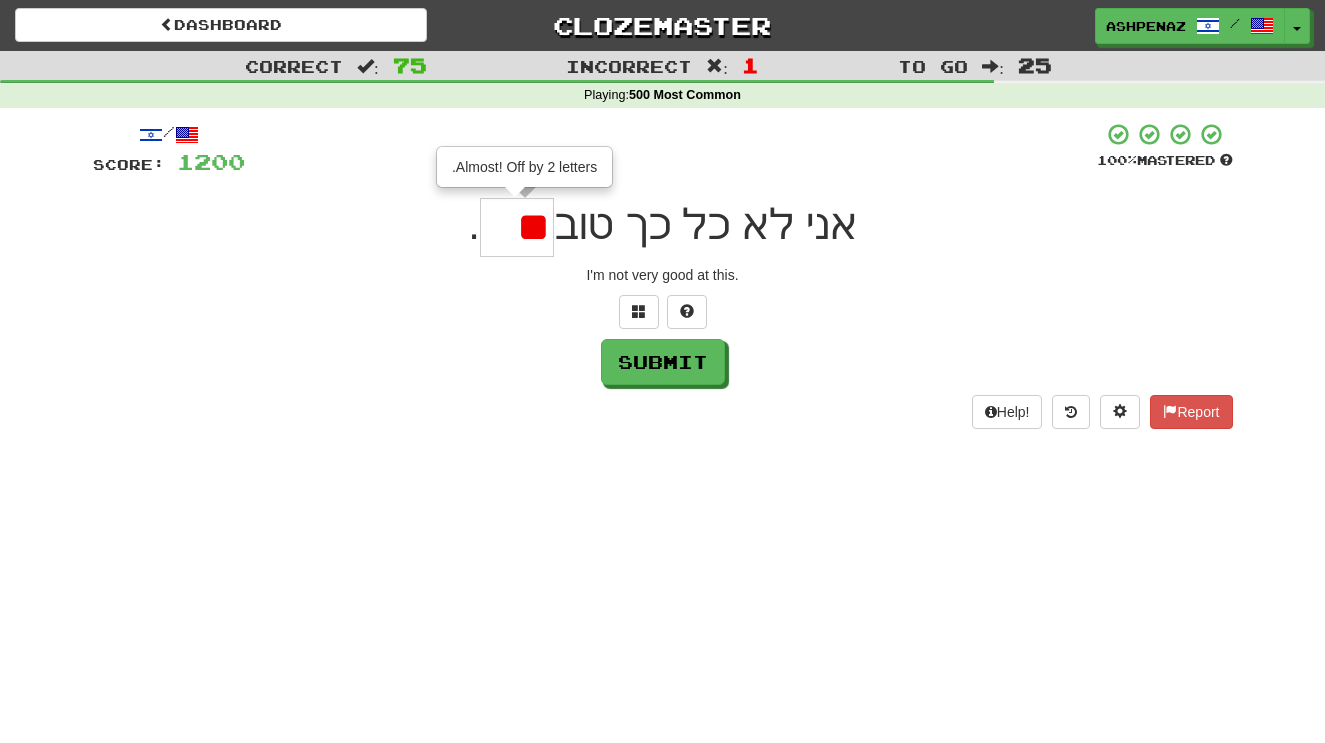 drag, startPoint x: 513, startPoint y: 227, endPoint x: 618, endPoint y: 405, distance: 206.66156 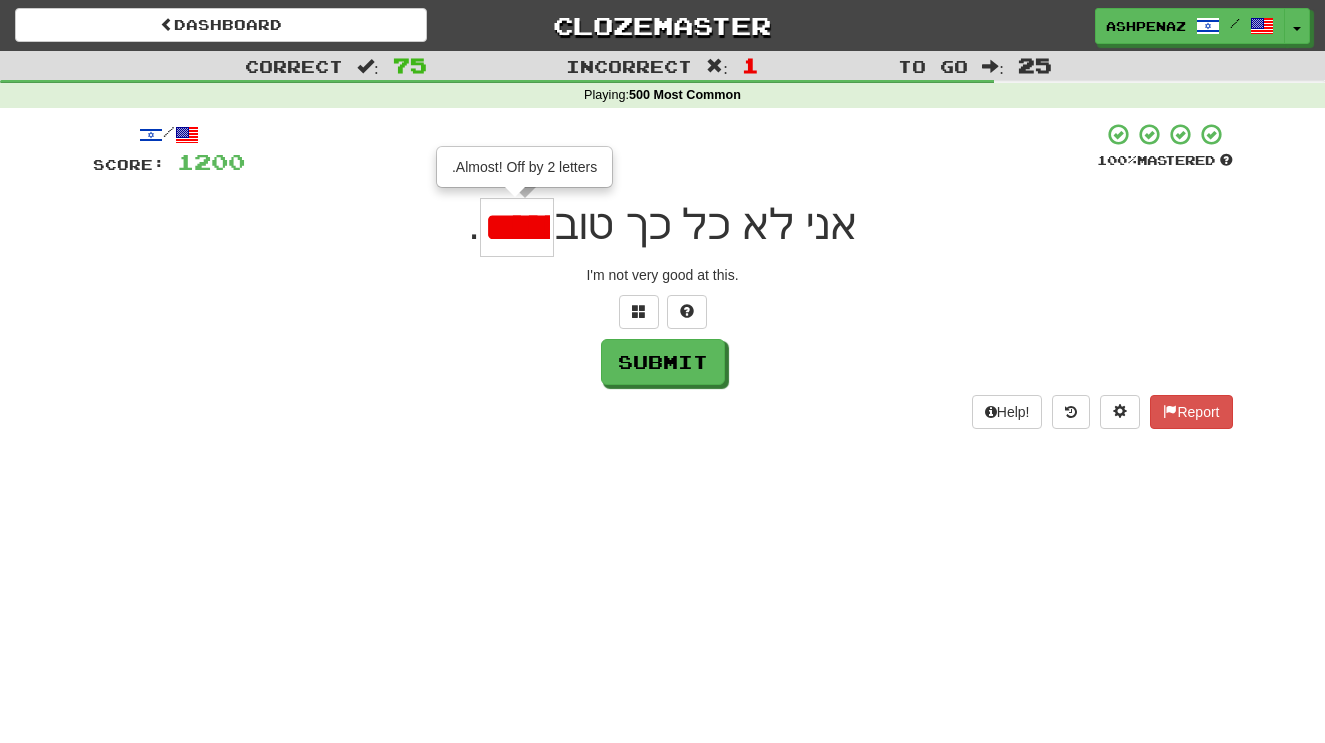 scroll, scrollTop: 0, scrollLeft: -275, axis: horizontal 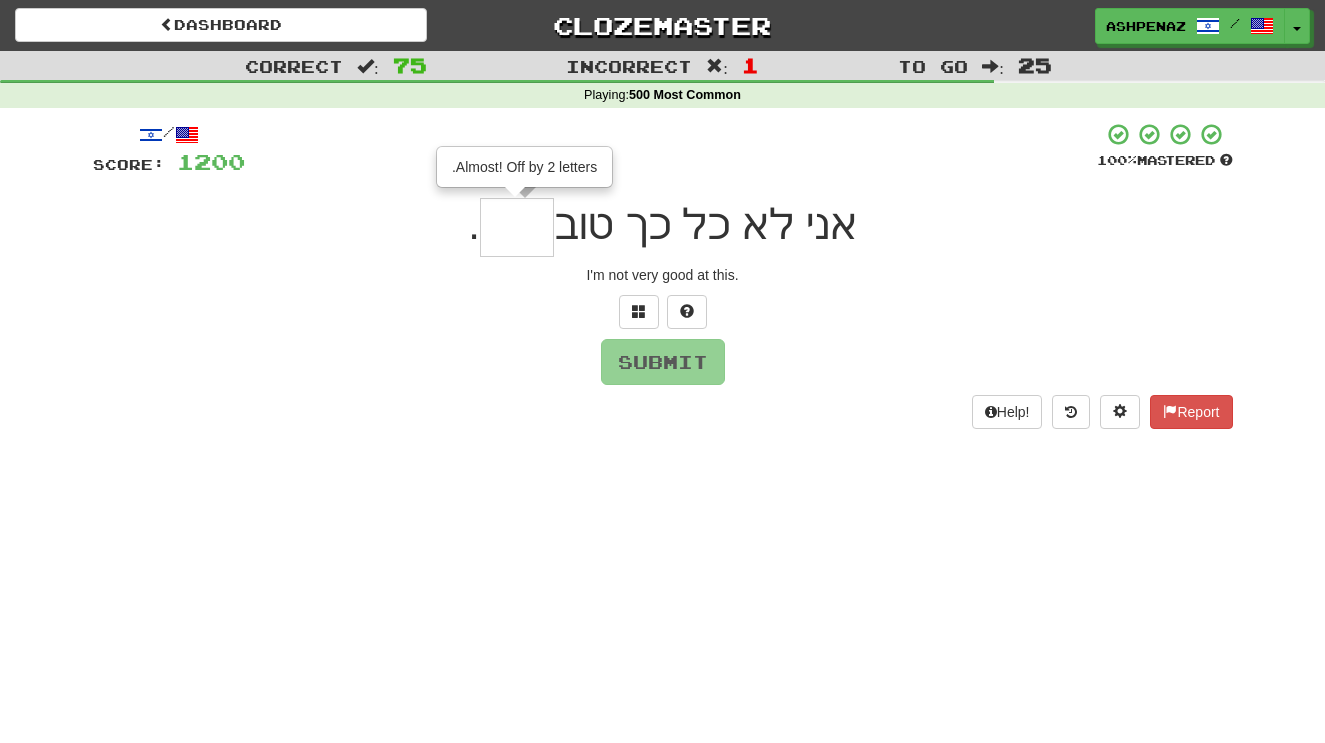 type on "*" 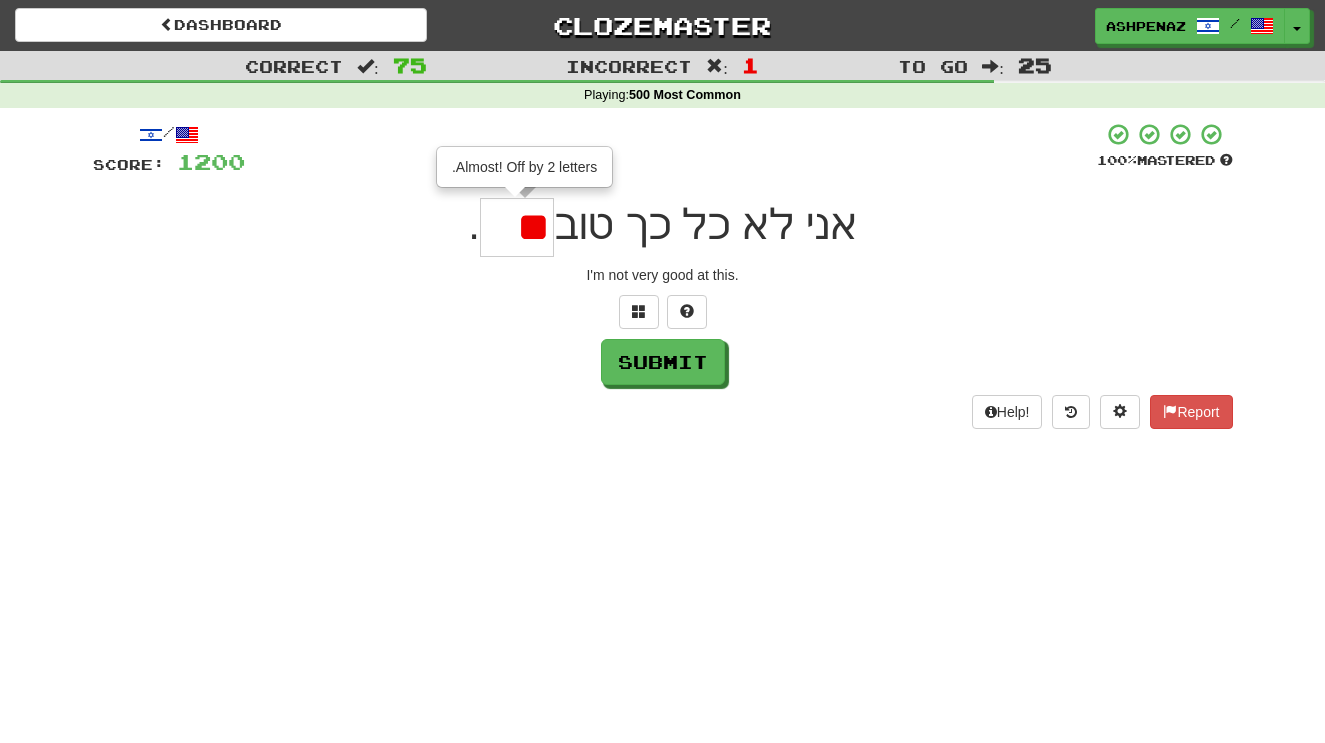 scroll, scrollTop: 0, scrollLeft: 0, axis: both 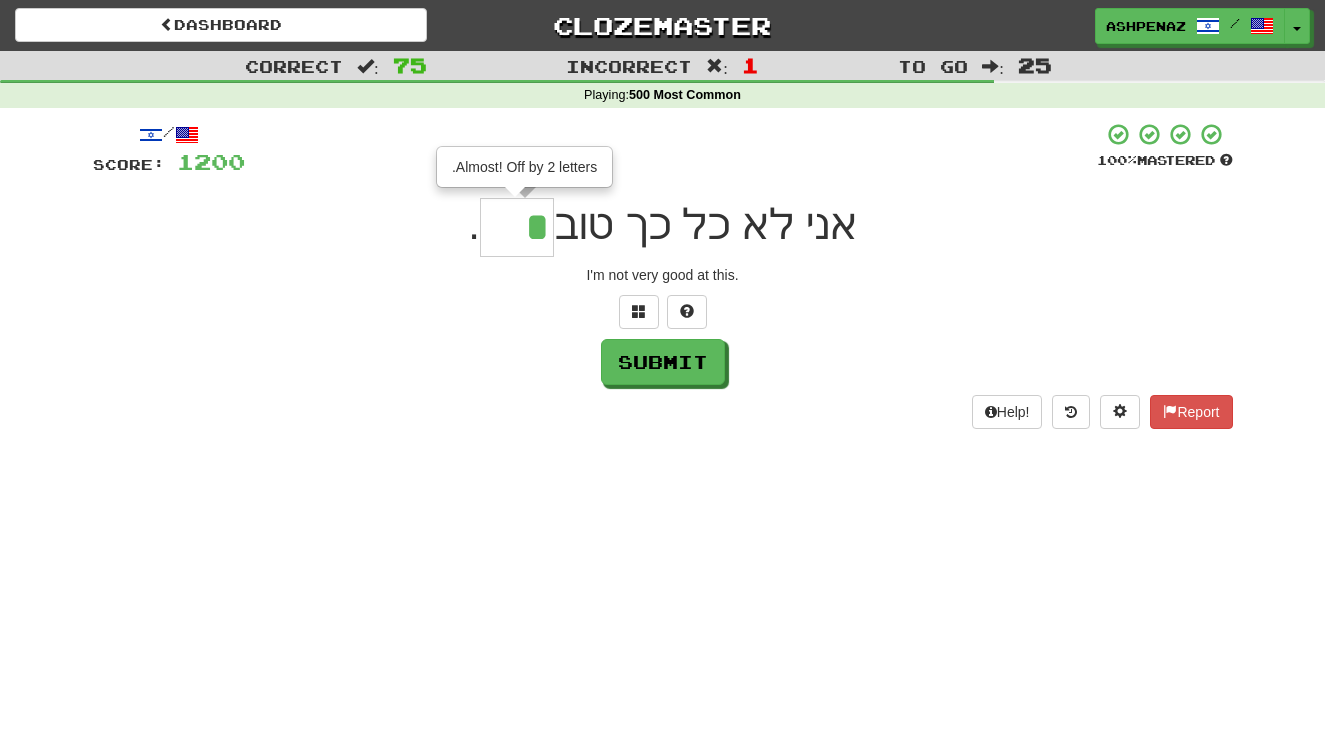 click on "אני לא כל כך טוב  * Almost! Off by 2 letters. ." at bounding box center [663, 227] 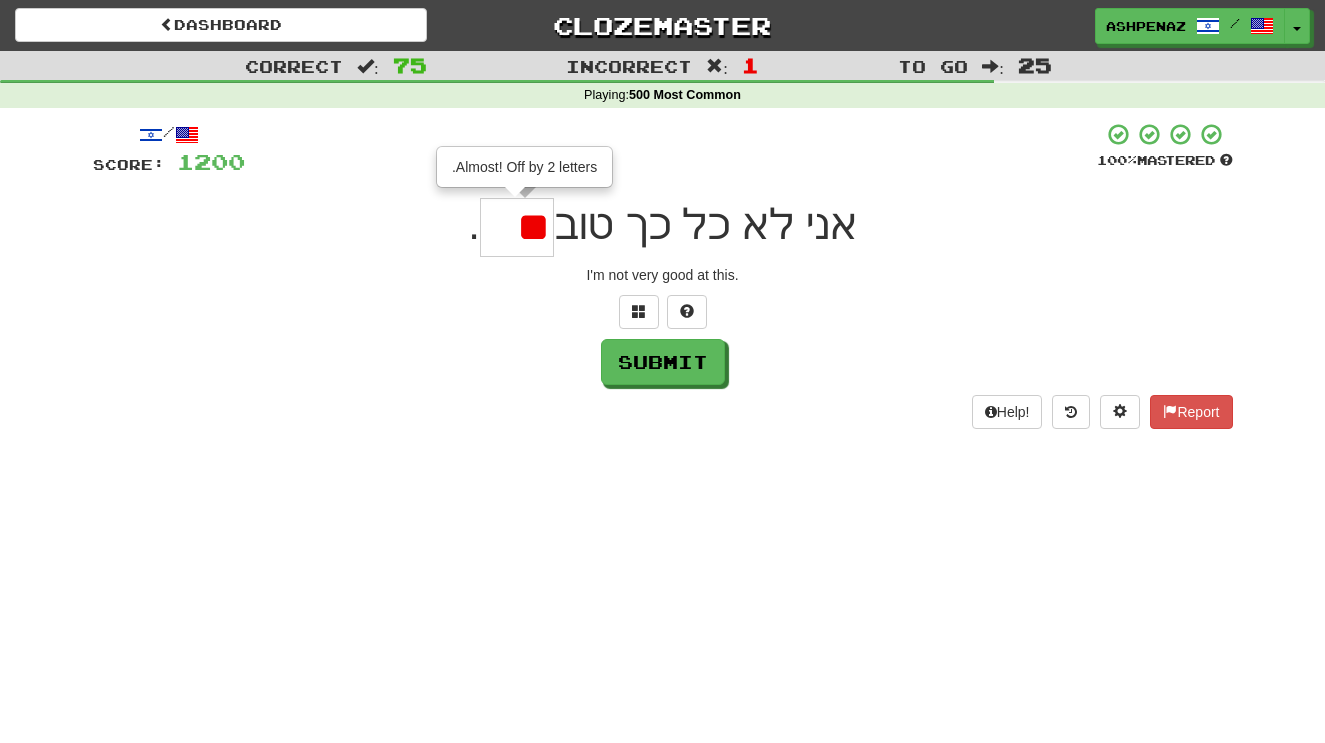 click on "**" at bounding box center (517, 227) 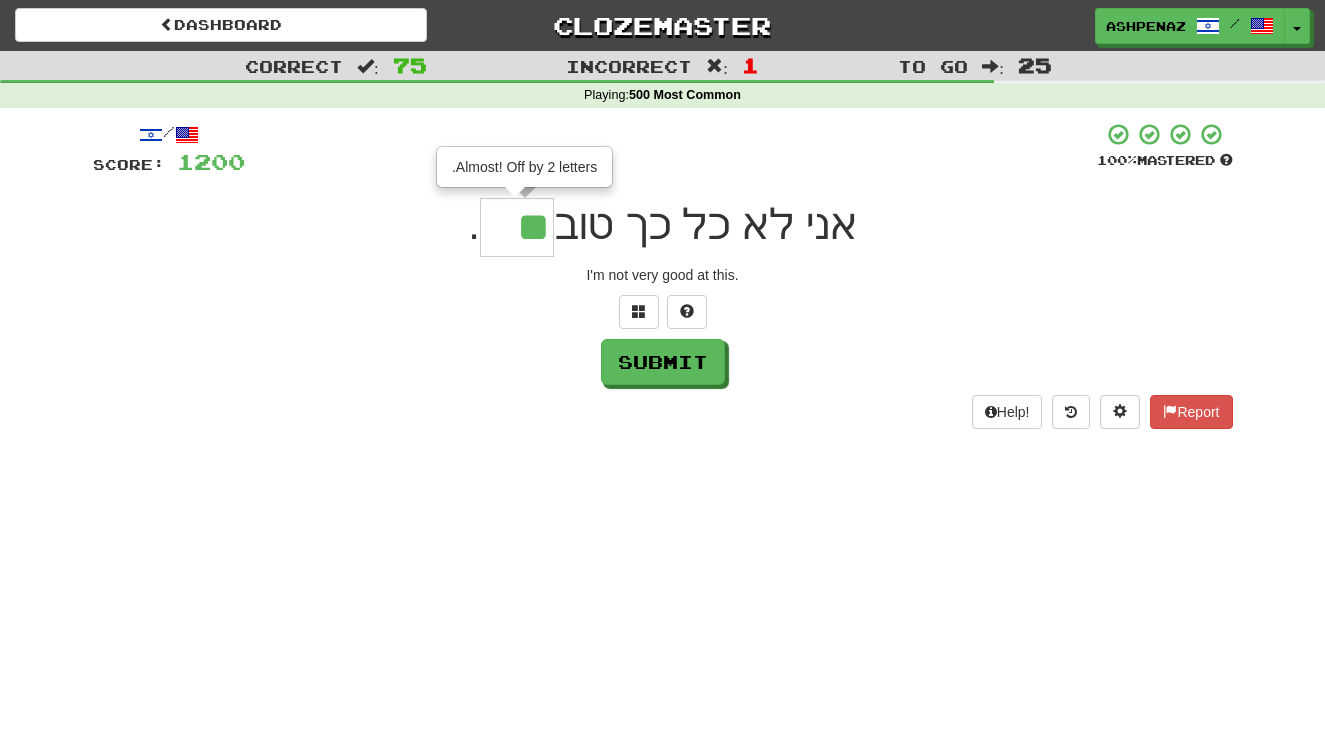 click on "**" at bounding box center [517, 227] 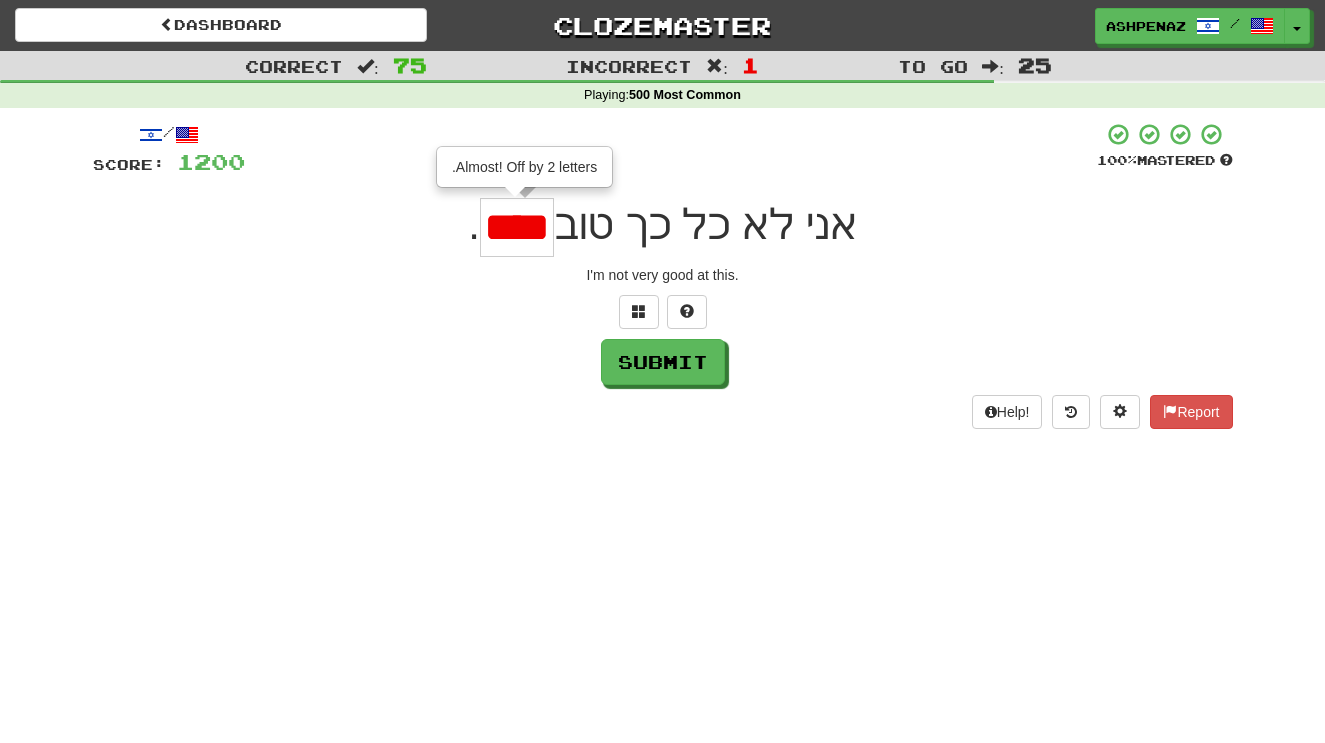 scroll, scrollTop: 0, scrollLeft: -21, axis: horizontal 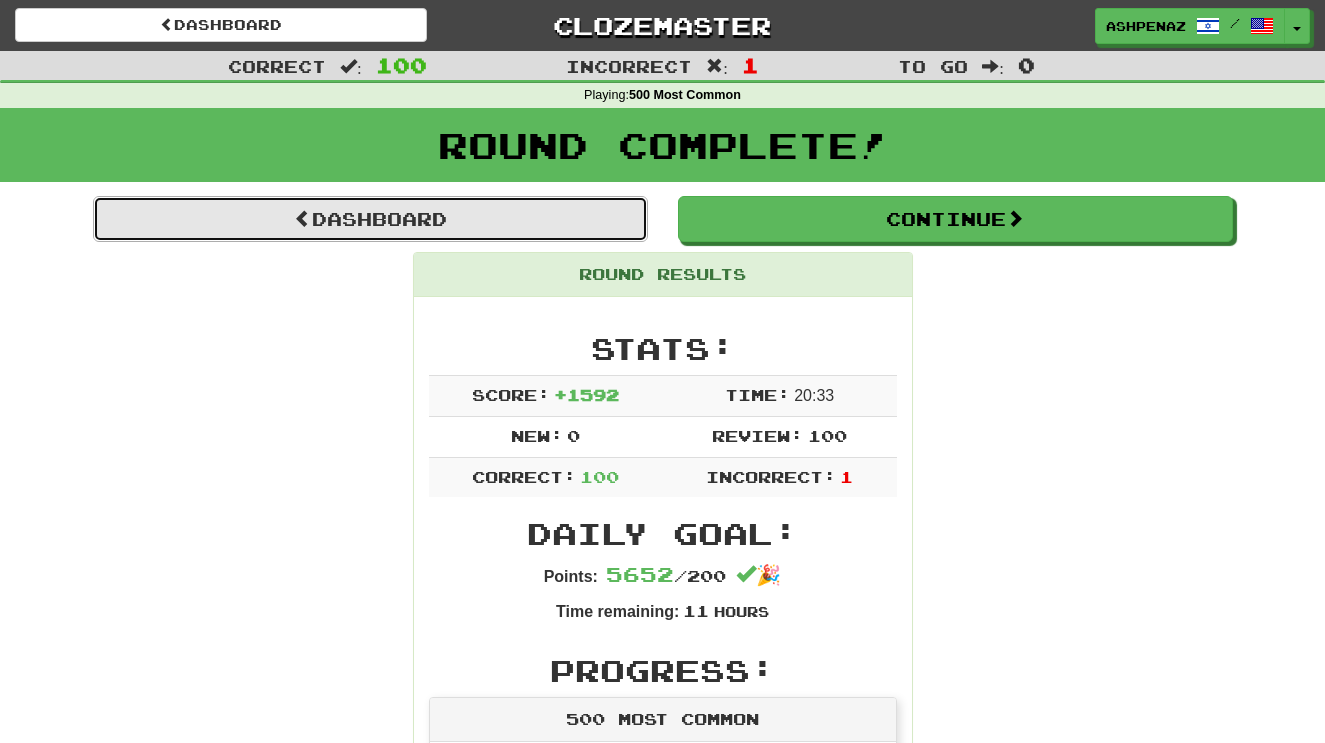 click on "Dashboard" at bounding box center [370, 219] 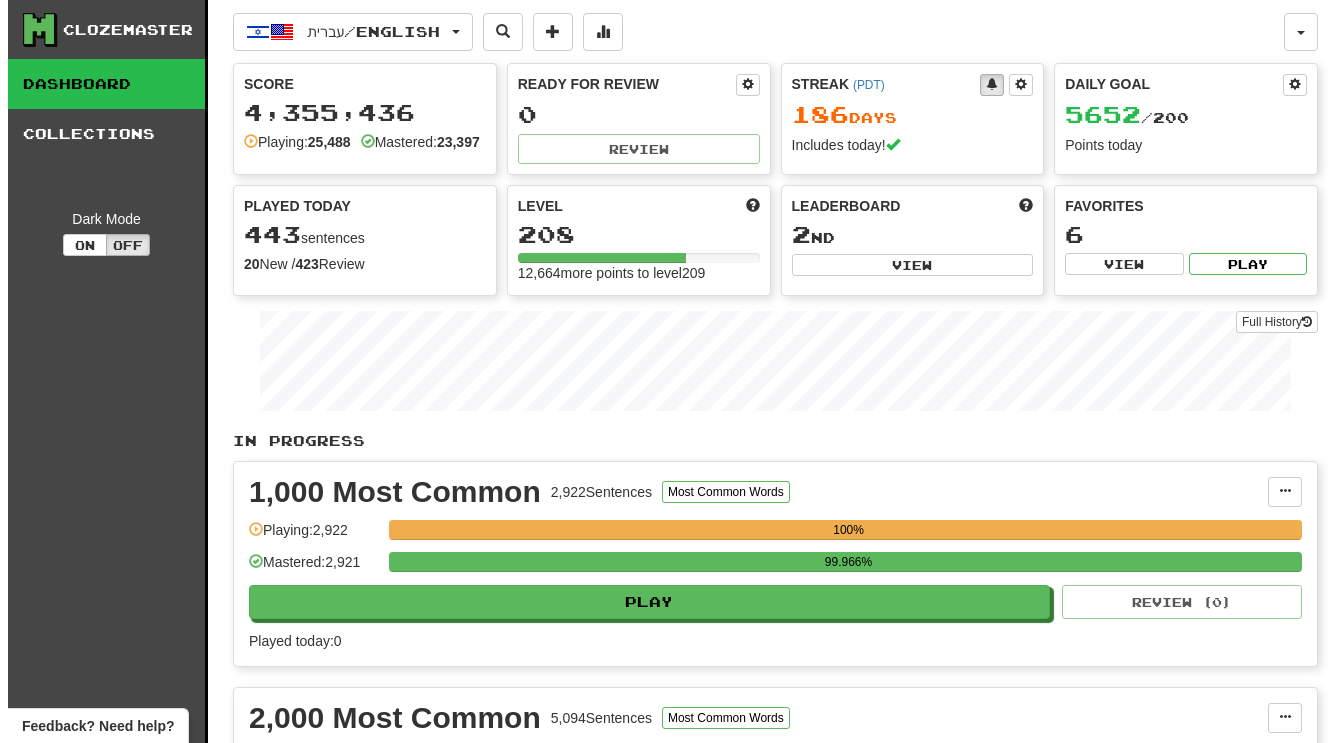 scroll, scrollTop: 0, scrollLeft: 0, axis: both 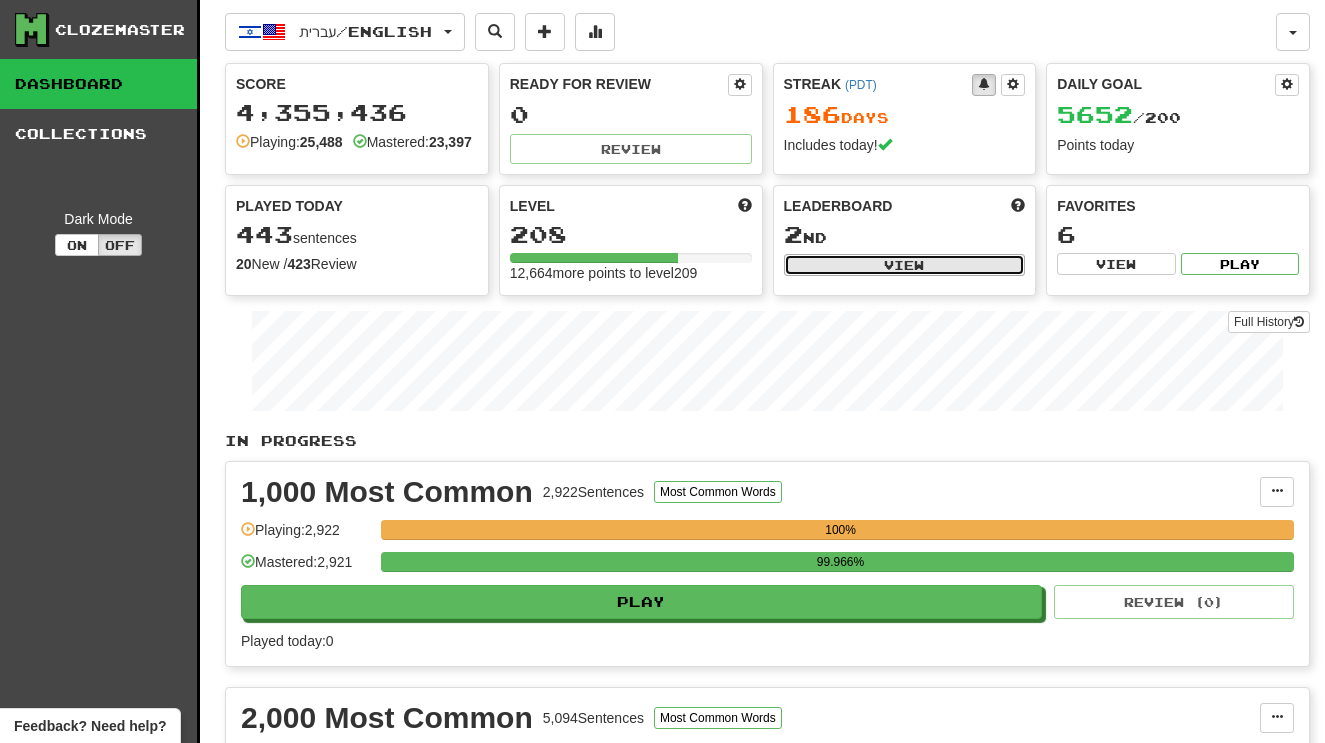 click on "View" at bounding box center (905, 265) 